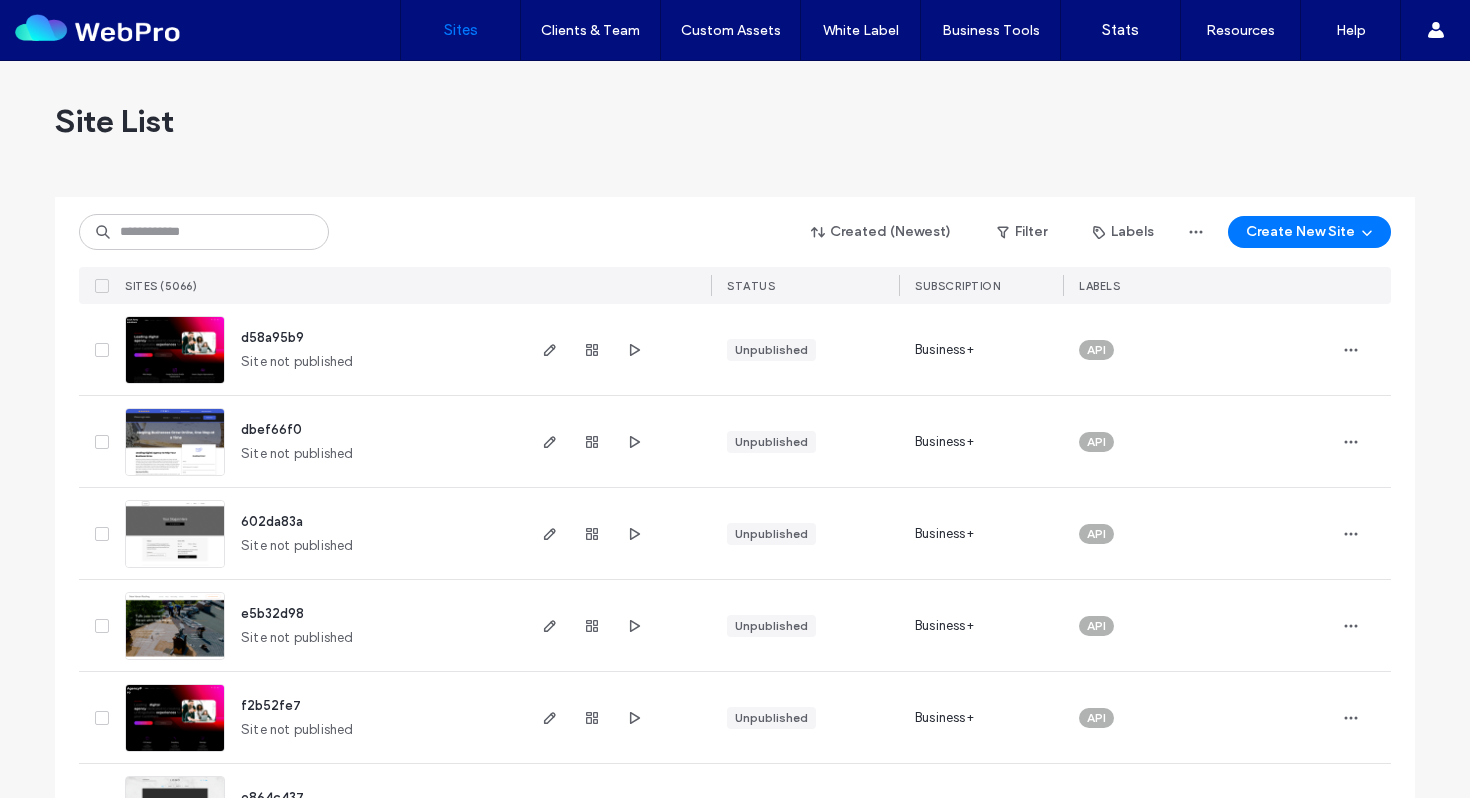 scroll, scrollTop: 0, scrollLeft: 0, axis: both 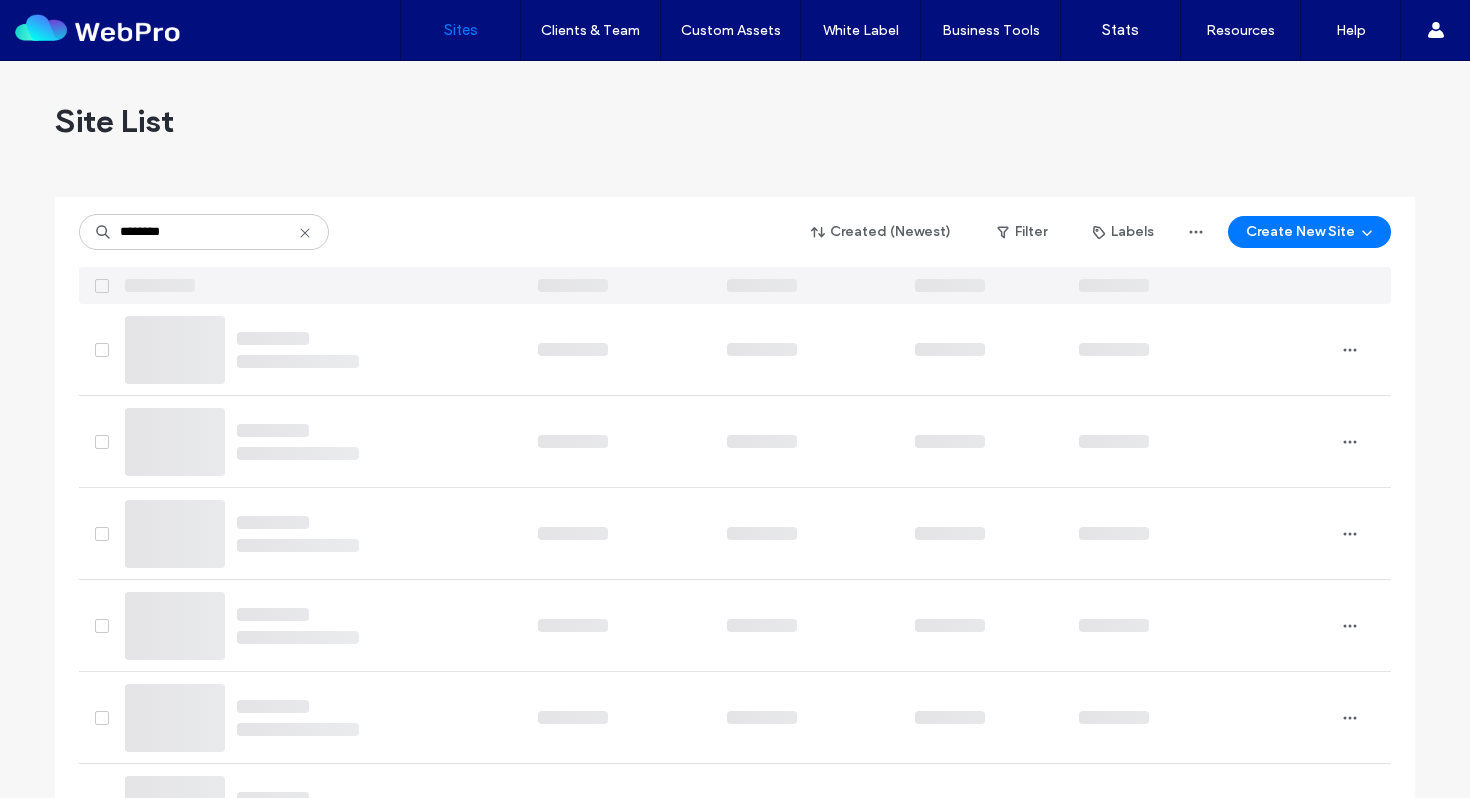 type on "********" 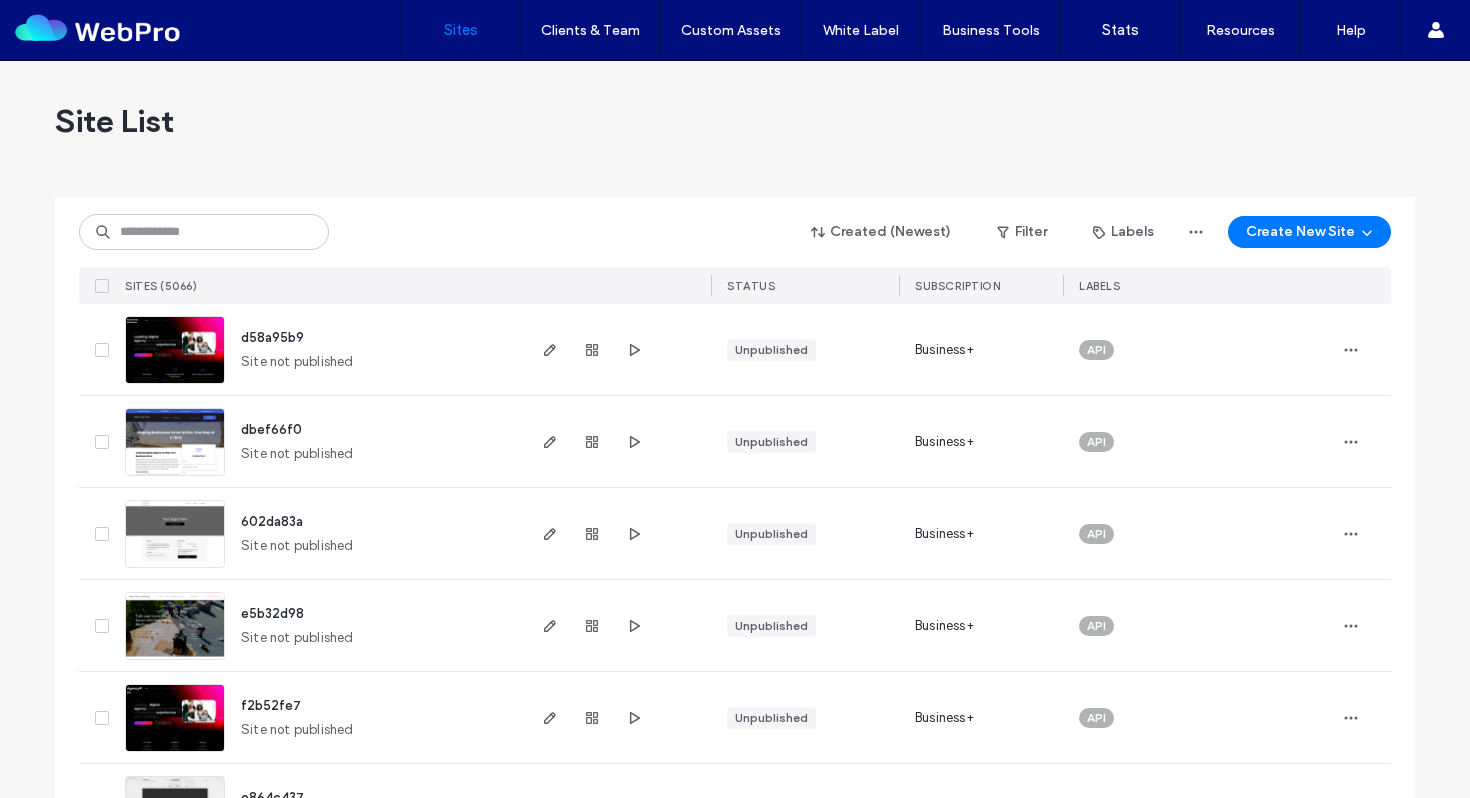 scroll, scrollTop: 0, scrollLeft: 0, axis: both 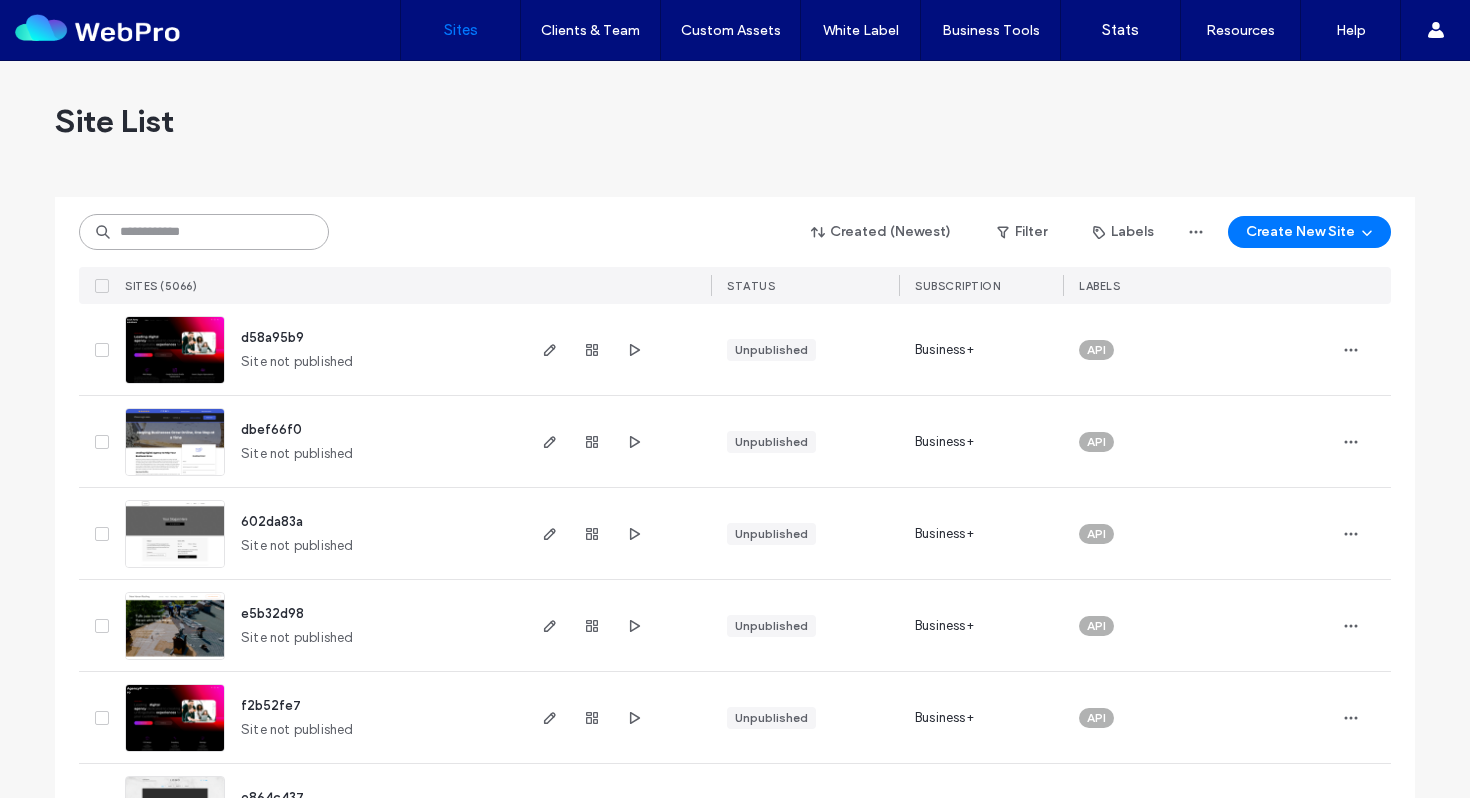 click at bounding box center (204, 232) 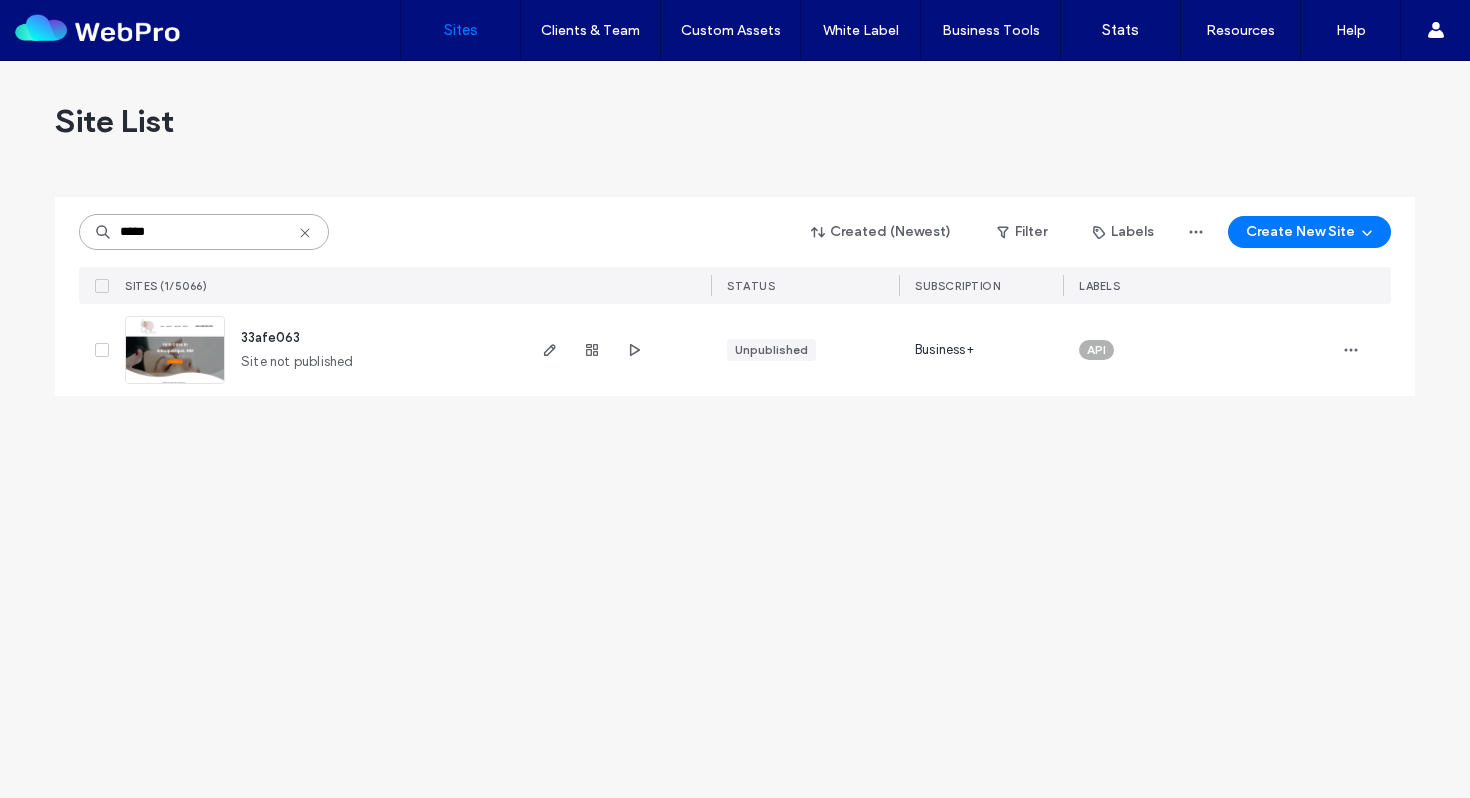 type on "*****" 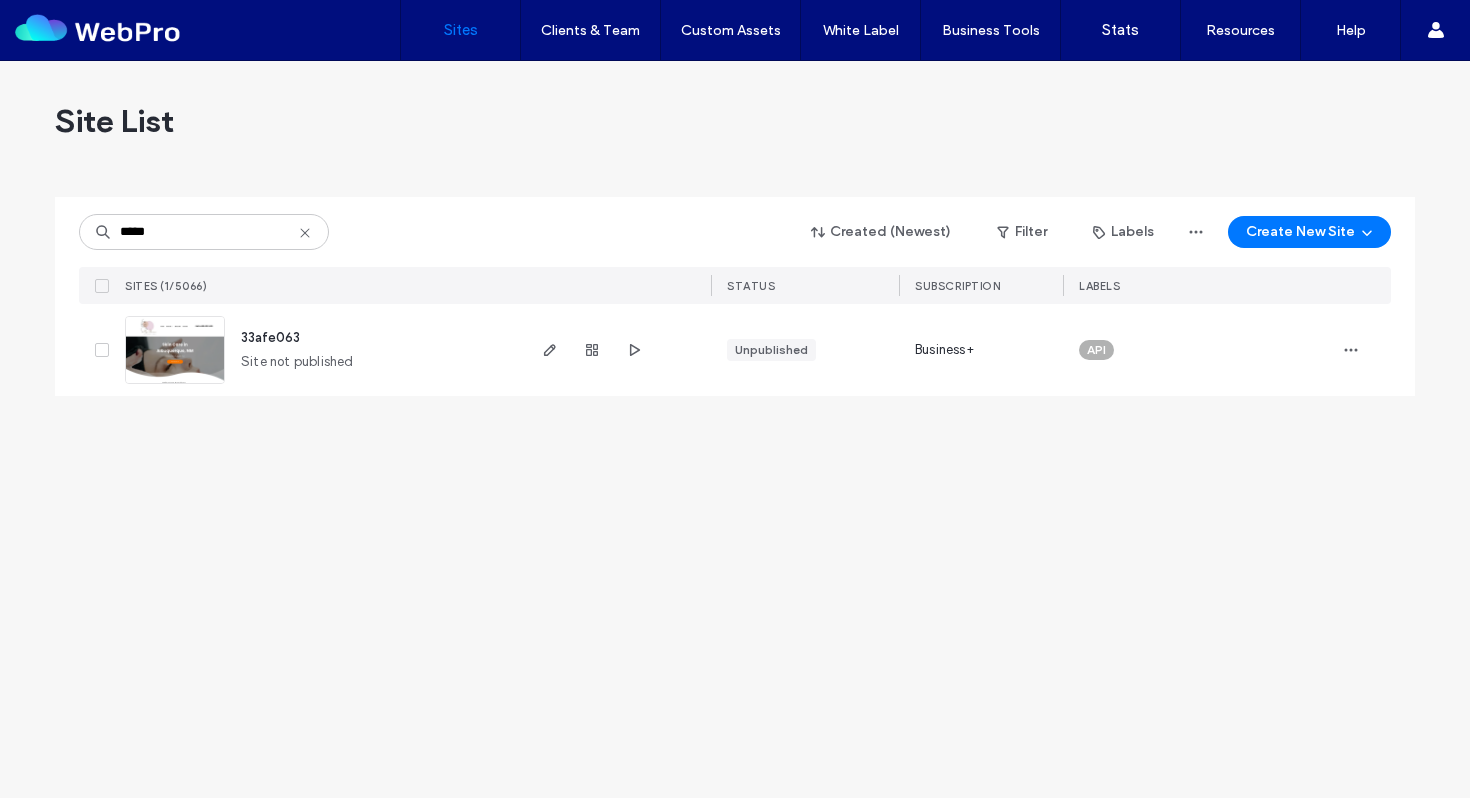 click on "33afe063" at bounding box center (270, 337) 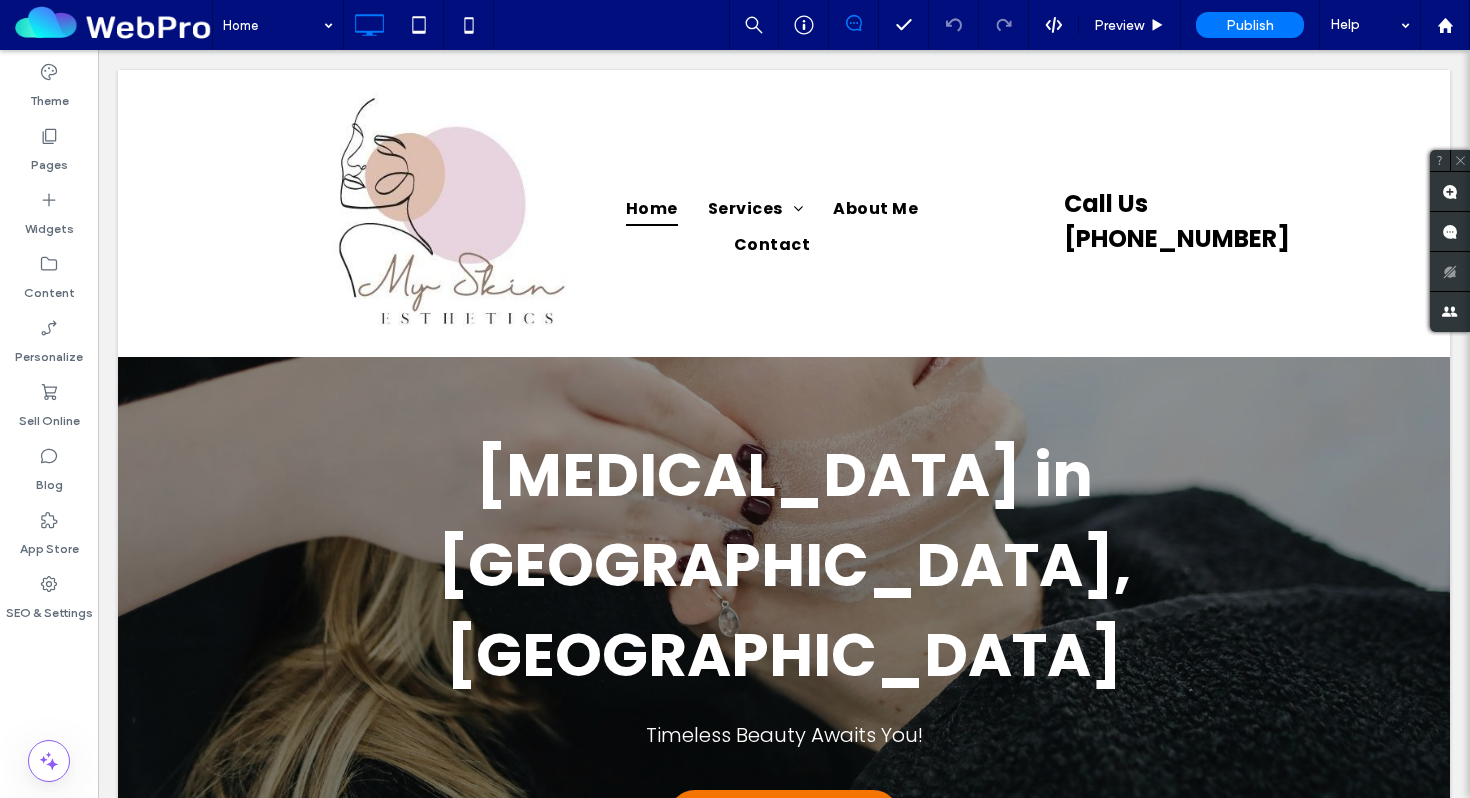 scroll, scrollTop: 0, scrollLeft: 0, axis: both 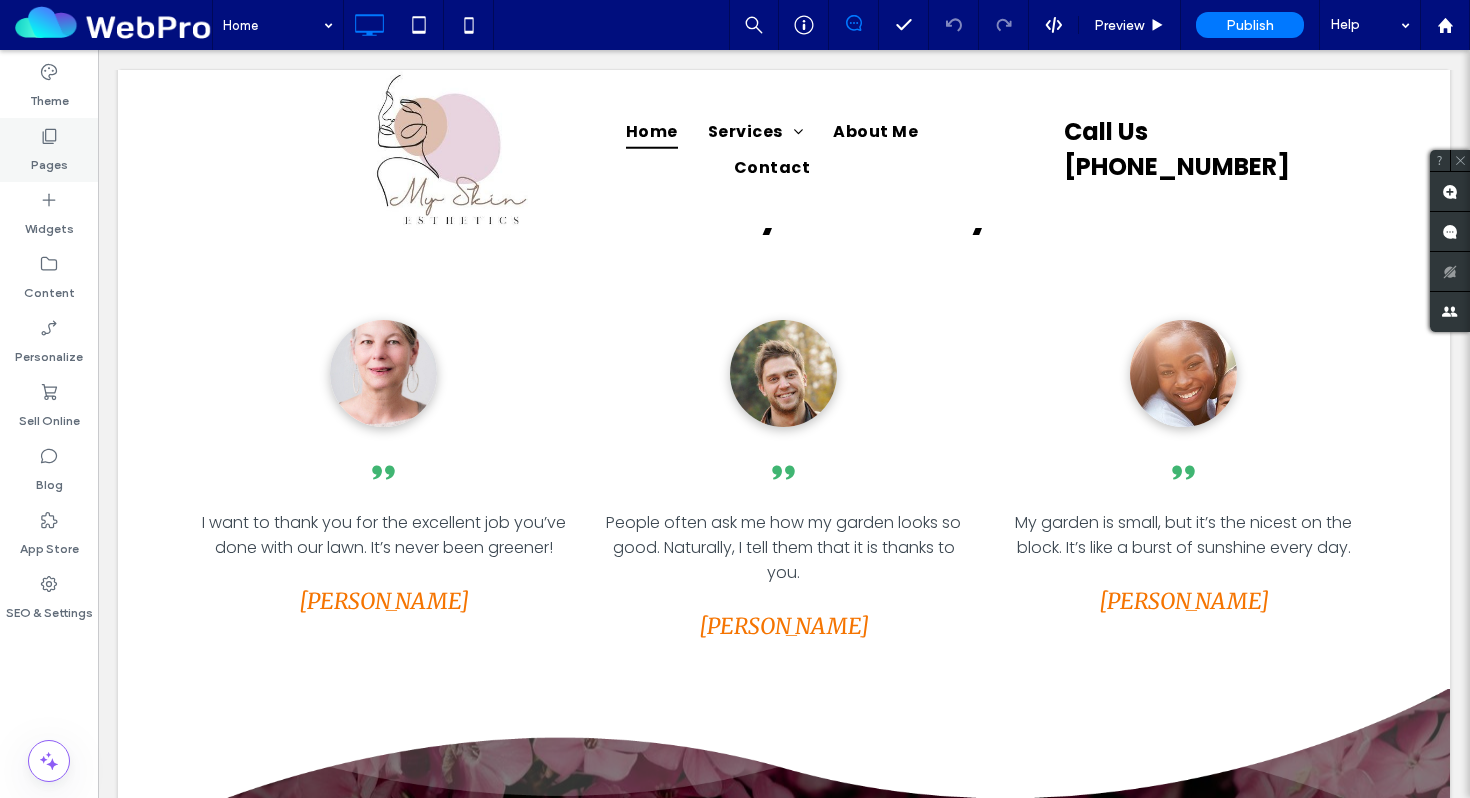 click 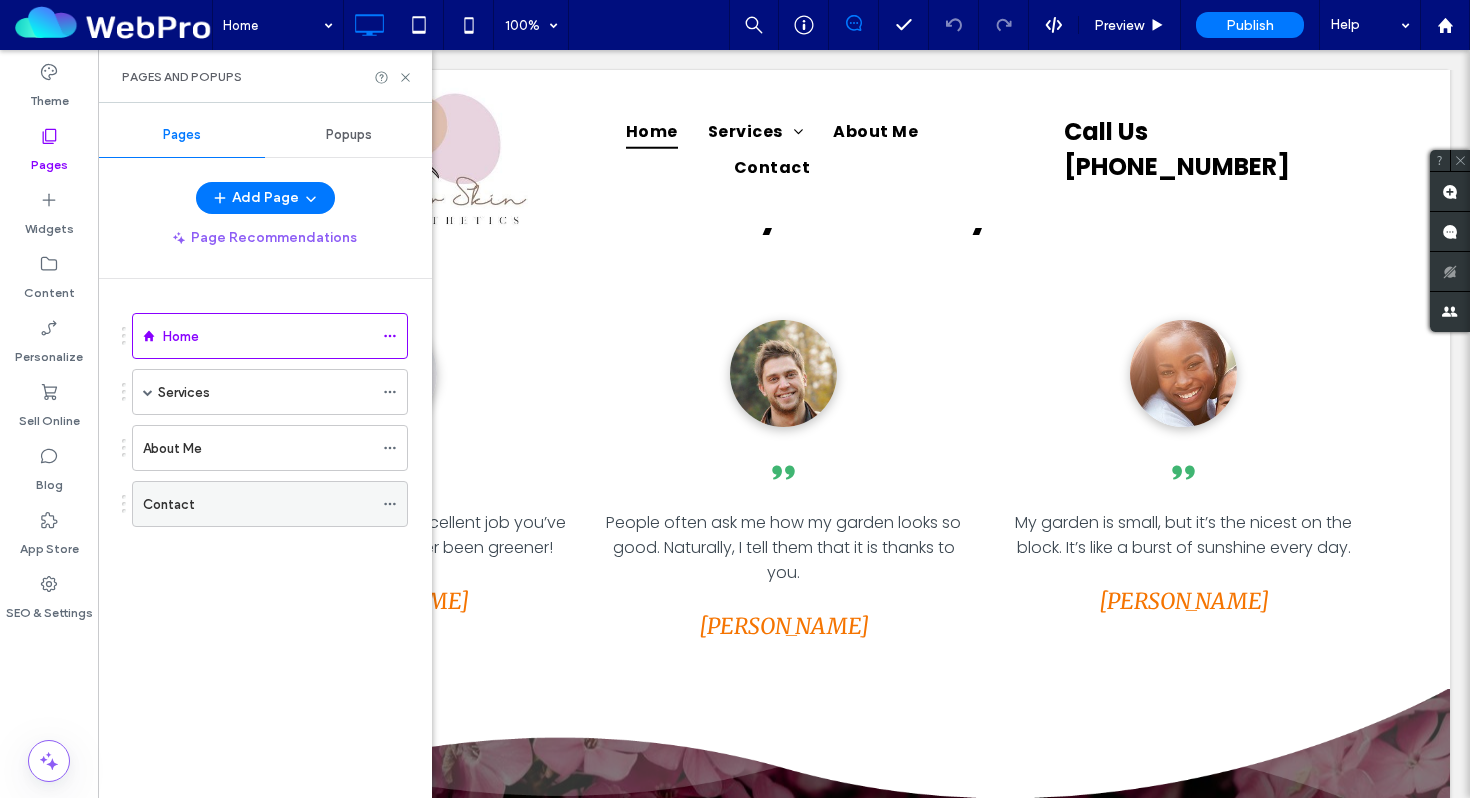 click on "Contact" at bounding box center (258, 504) 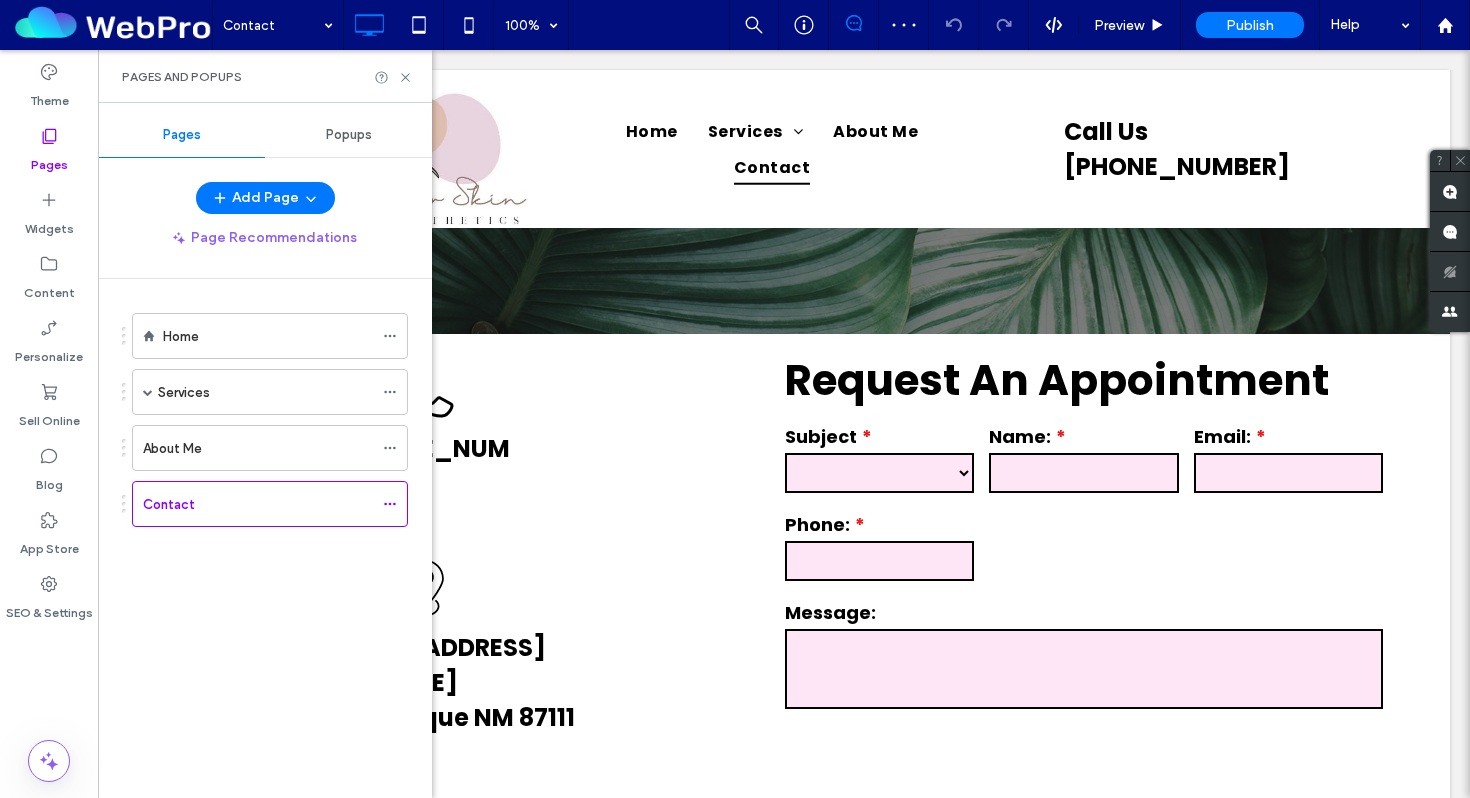 scroll, scrollTop: 819, scrollLeft: 0, axis: vertical 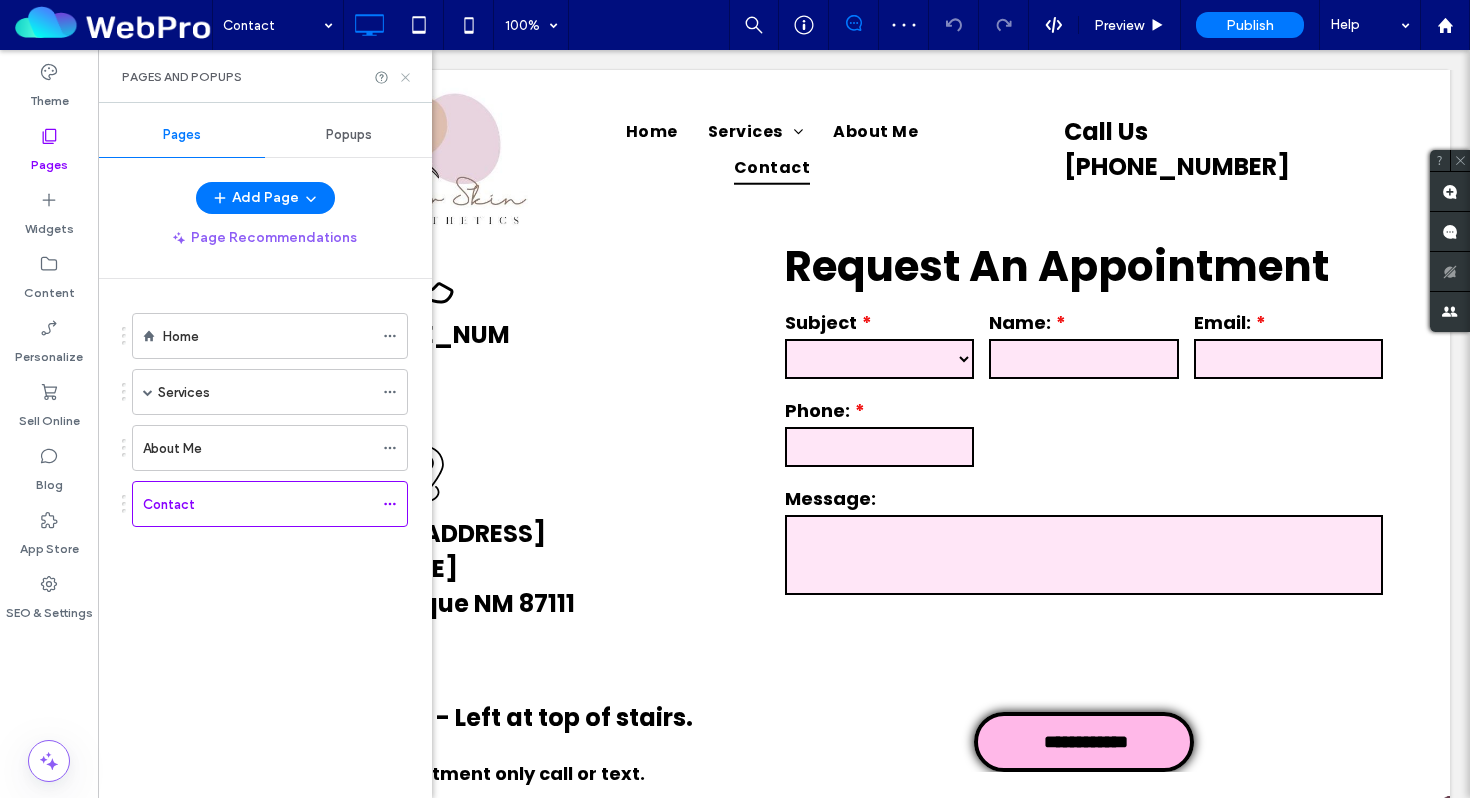 click 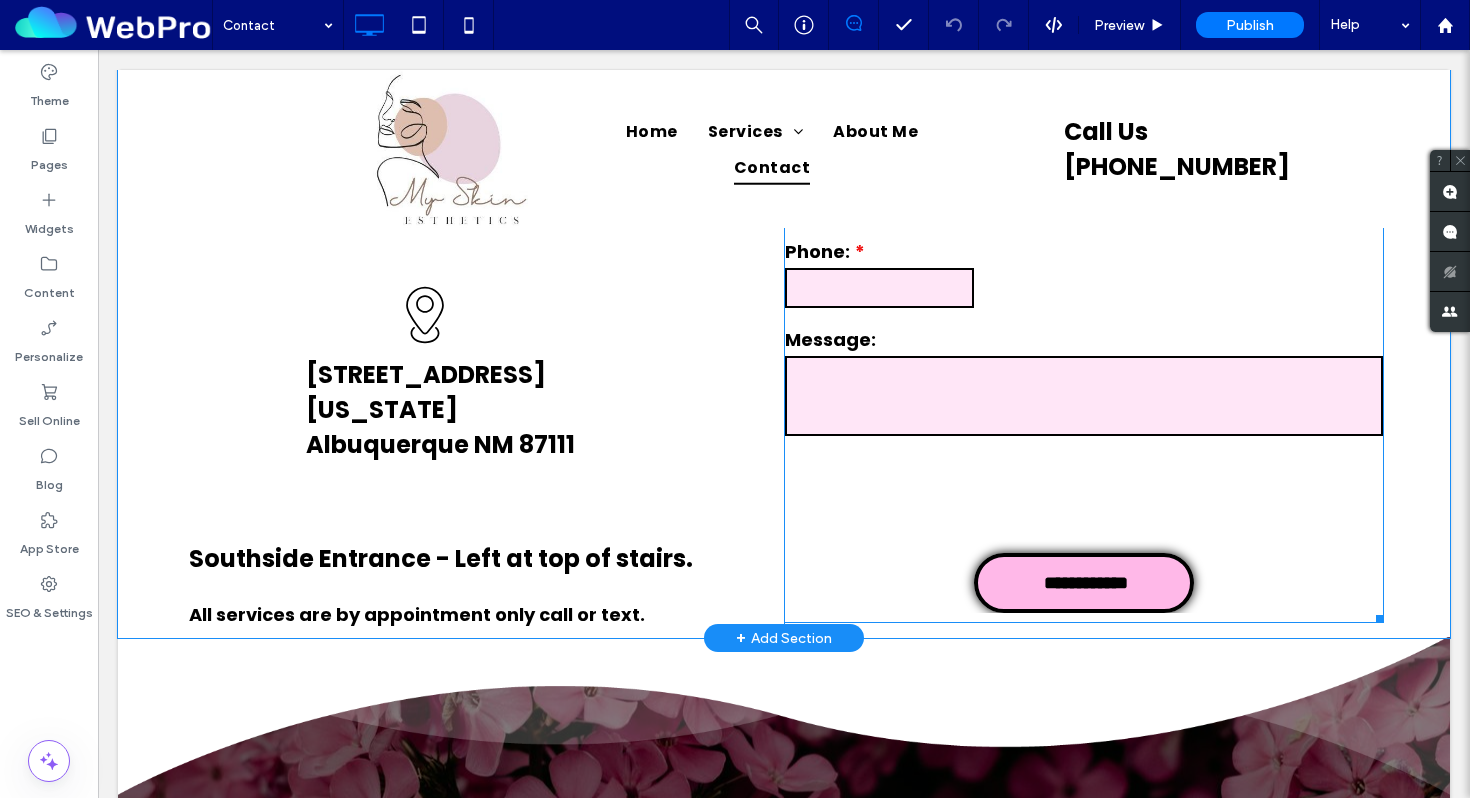 scroll, scrollTop: 997, scrollLeft: 0, axis: vertical 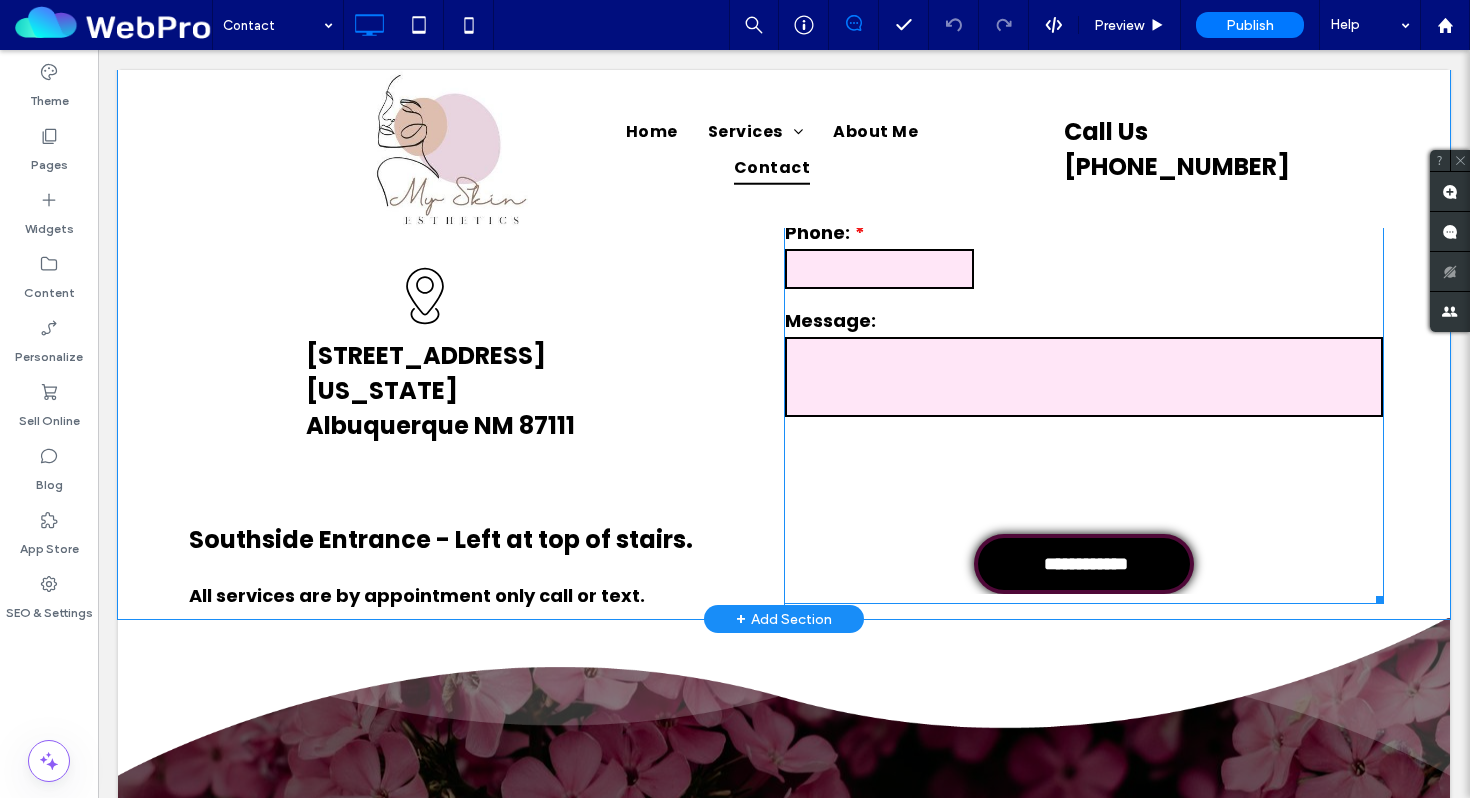 click on "**********" at bounding box center (1086, 564) 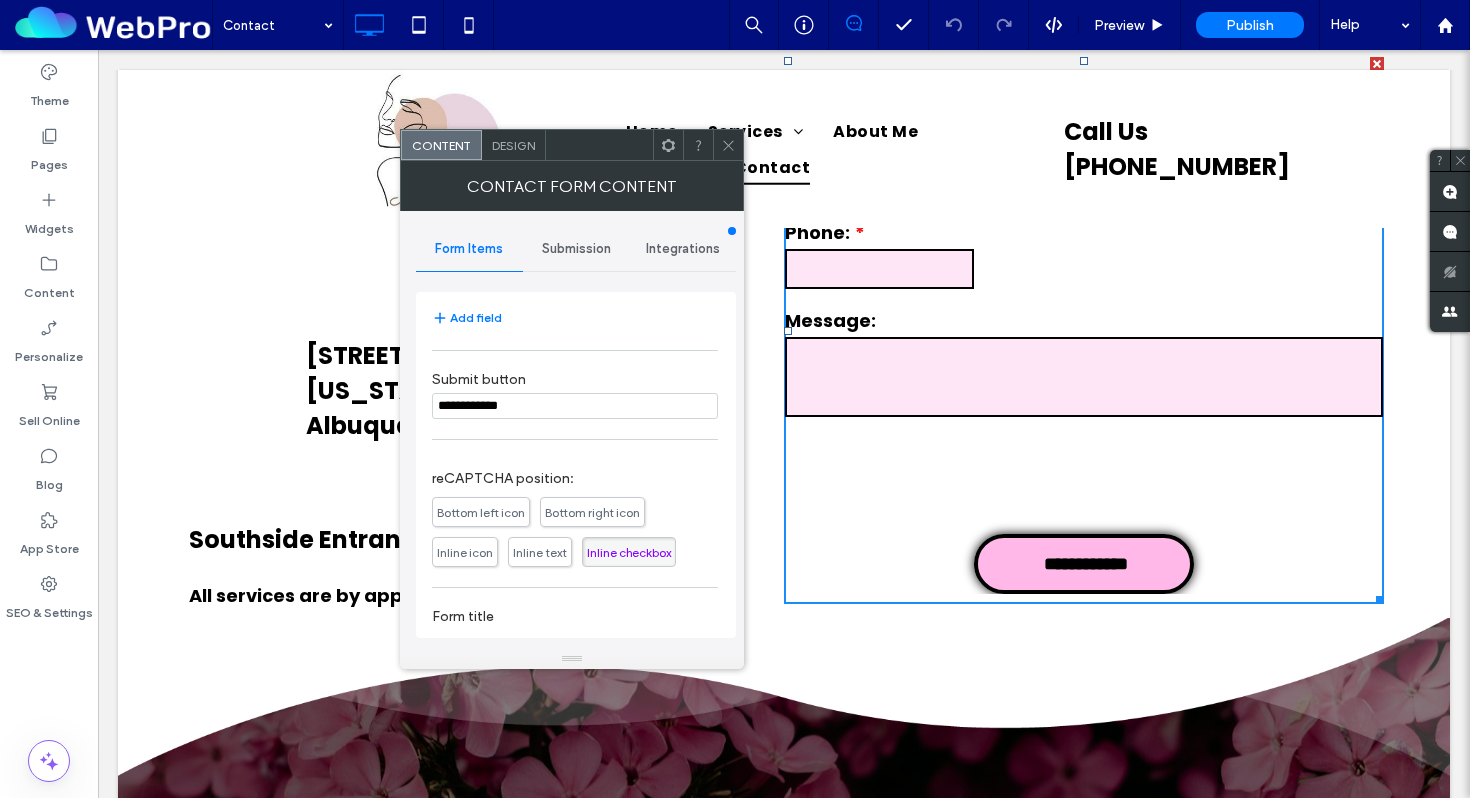 scroll, scrollTop: 386, scrollLeft: 0, axis: vertical 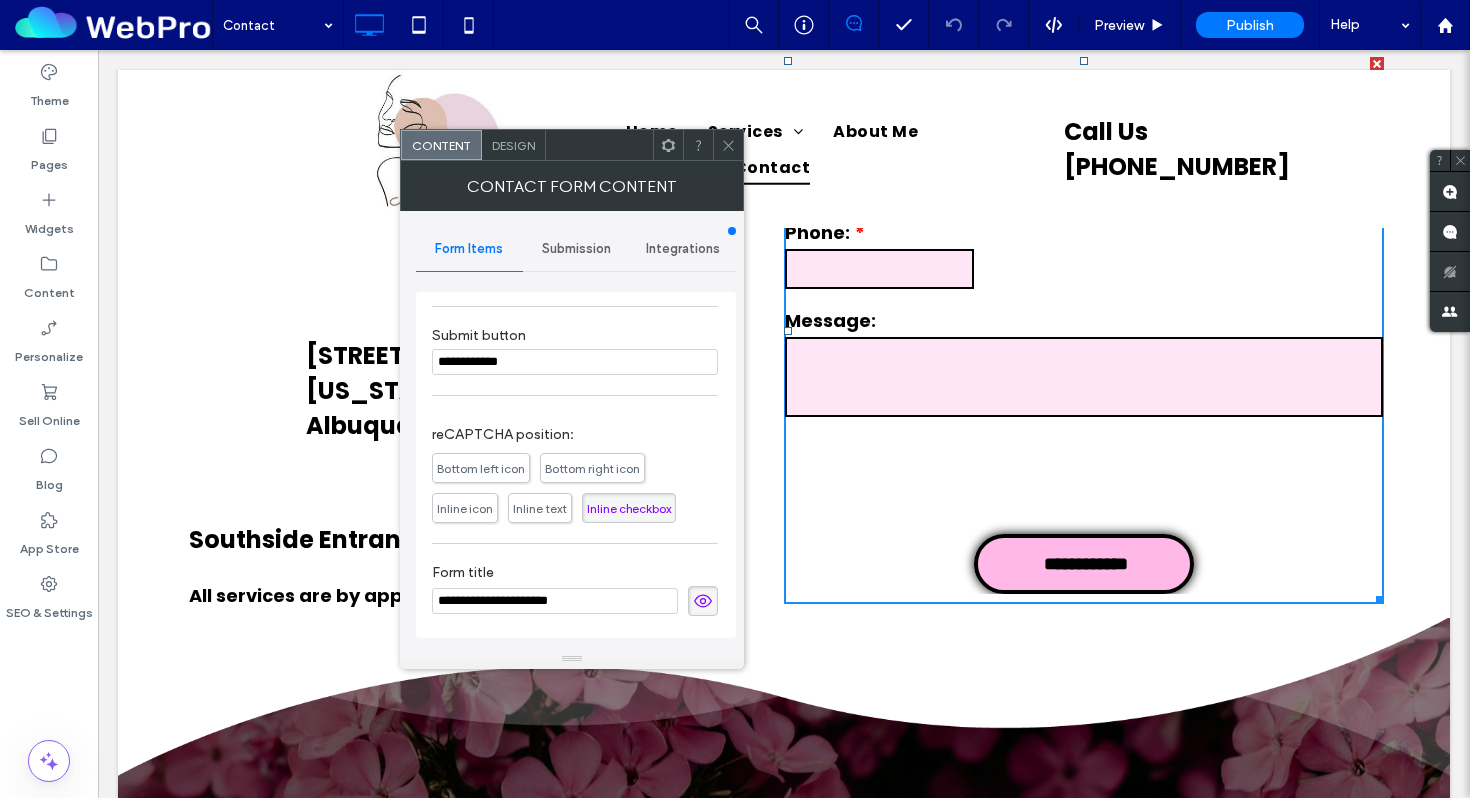 click on "Submission" at bounding box center [576, 249] 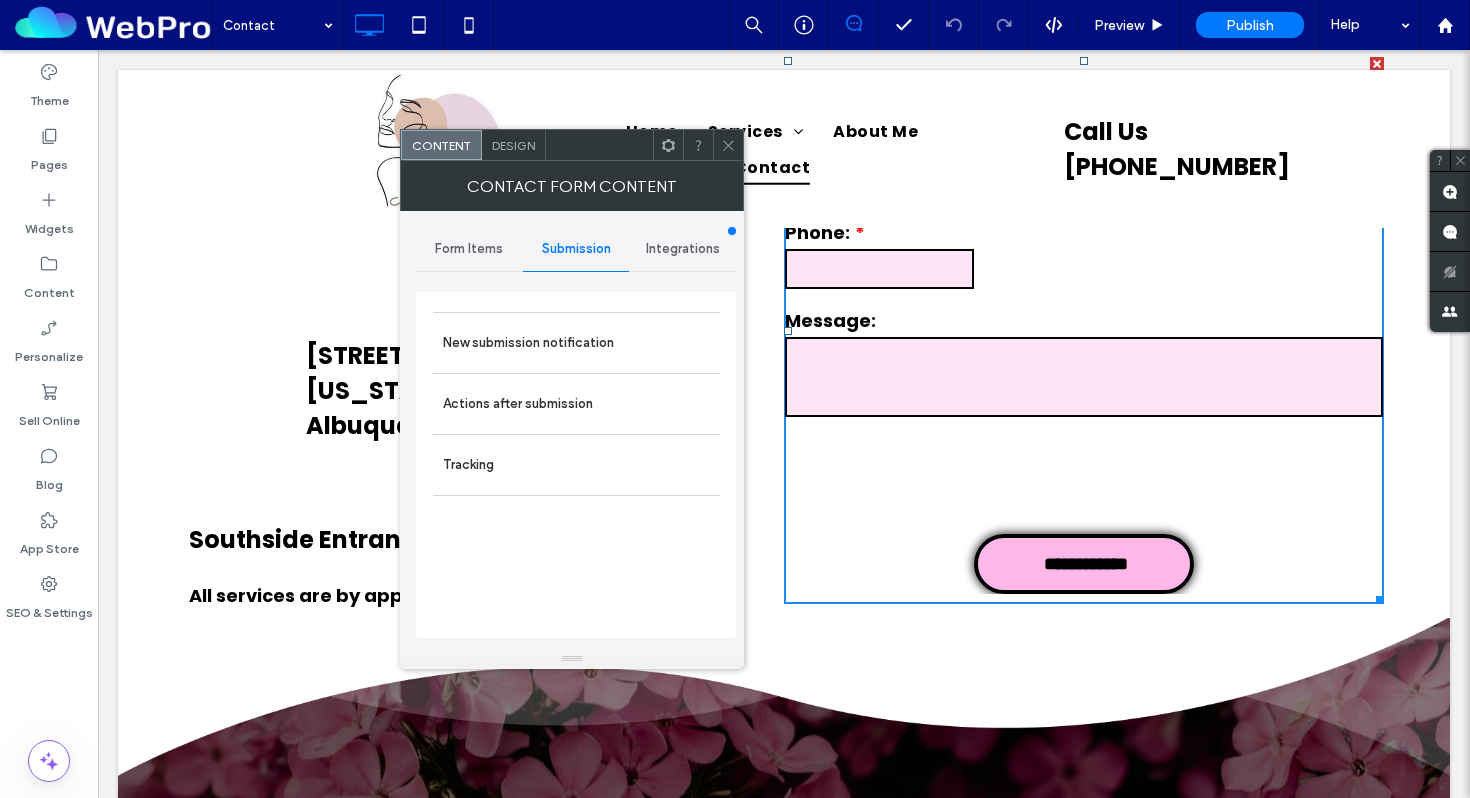 click on "Design" at bounding box center (513, 145) 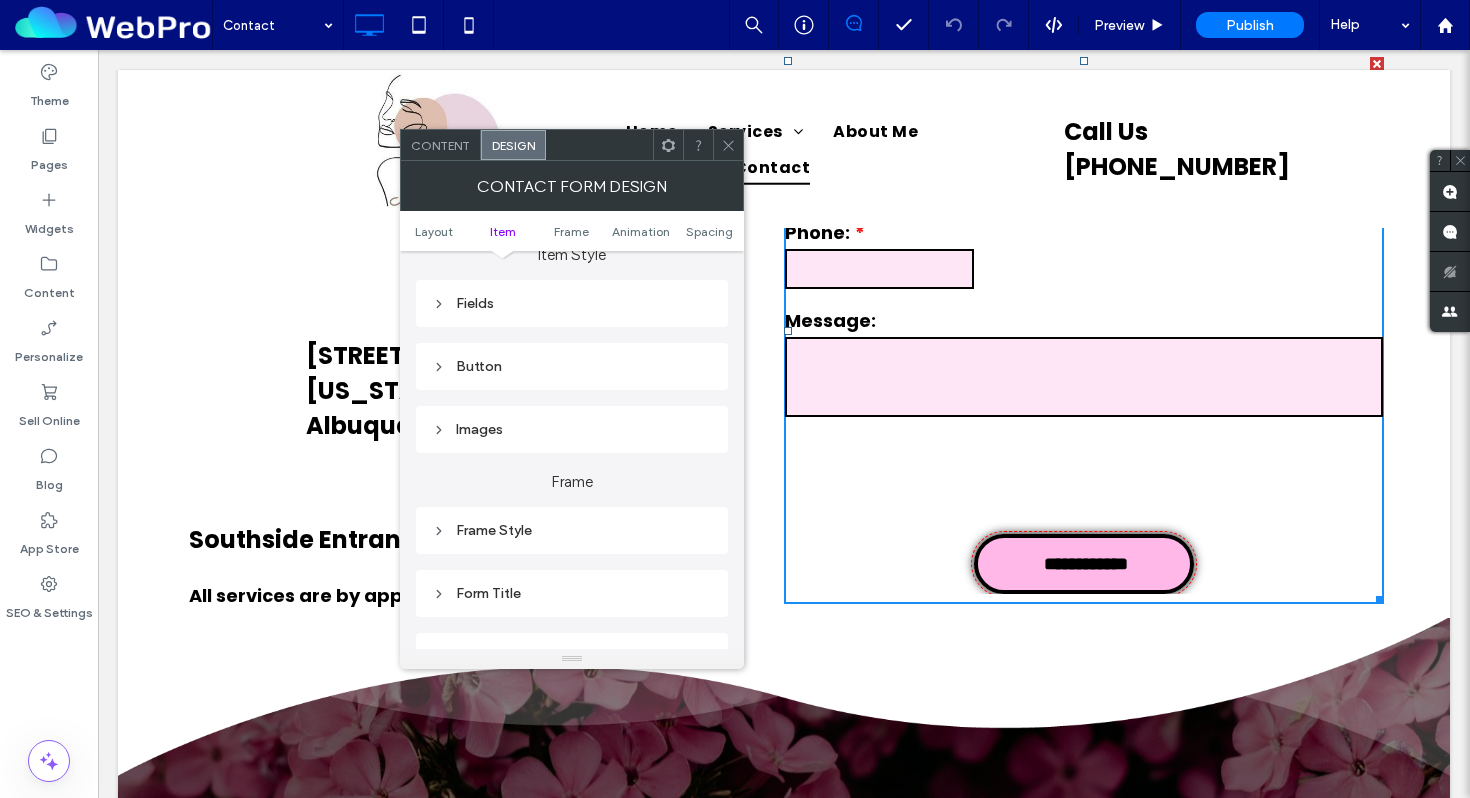 scroll, scrollTop: 346, scrollLeft: 0, axis: vertical 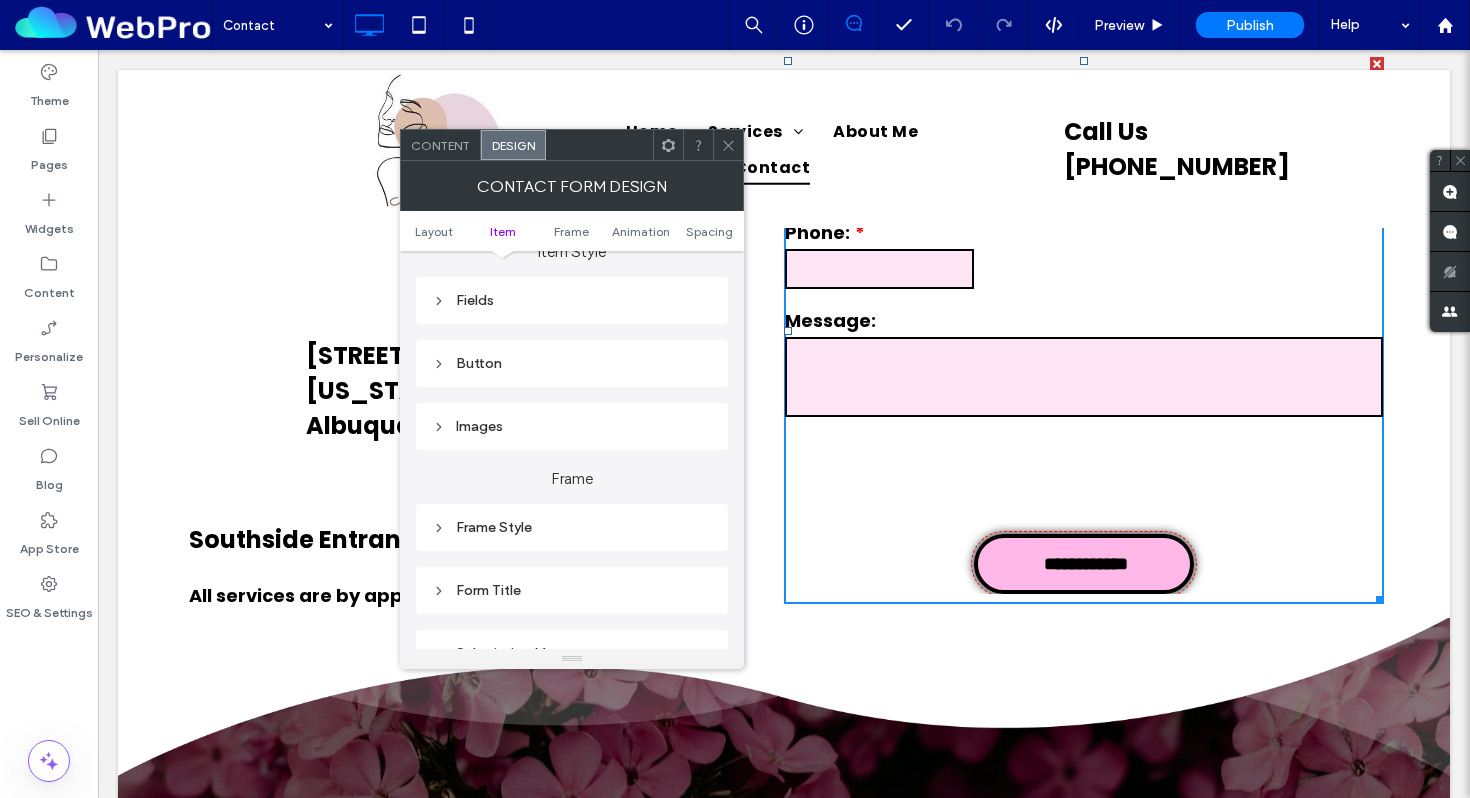 click on "Button" at bounding box center (572, 363) 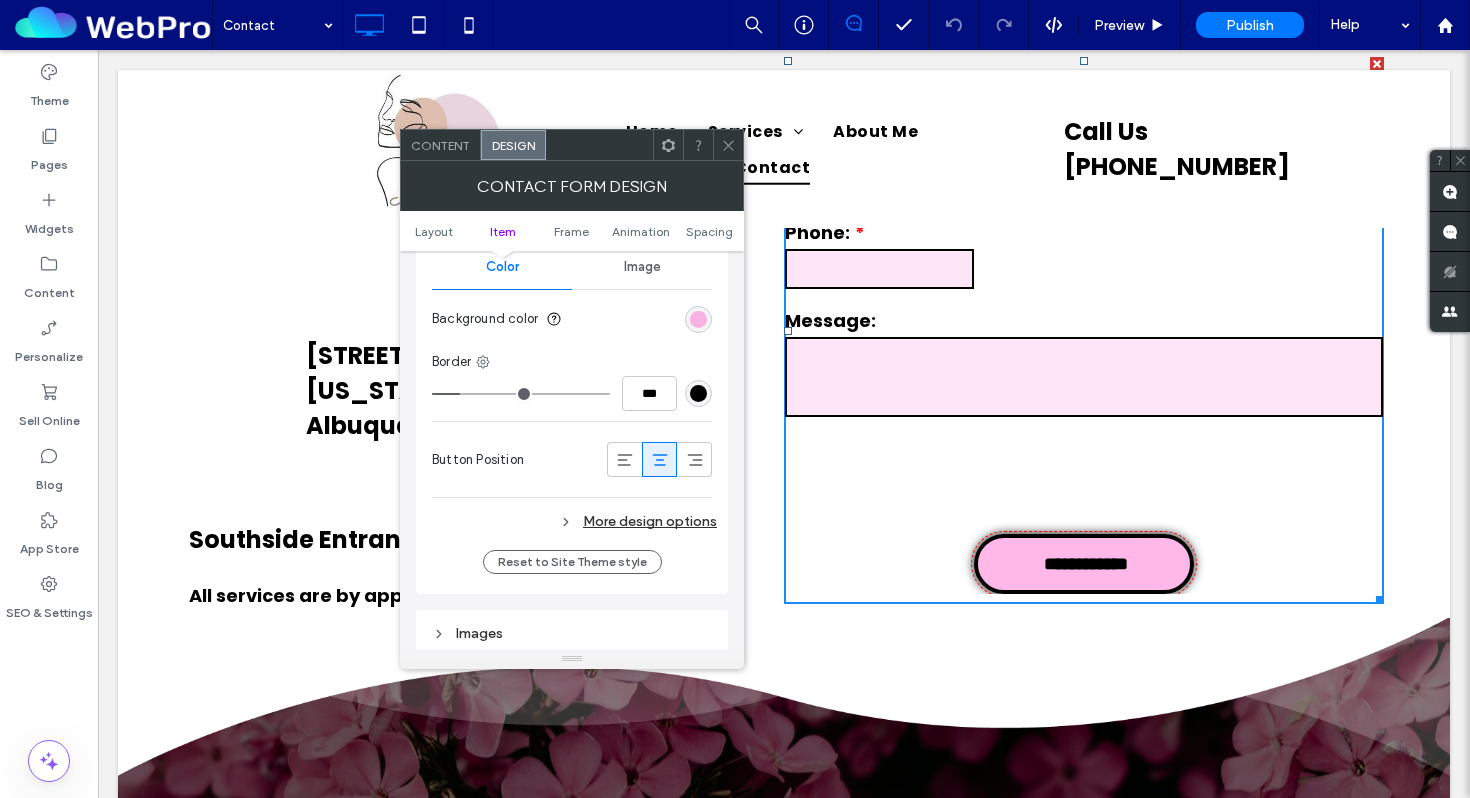 scroll, scrollTop: 887, scrollLeft: 0, axis: vertical 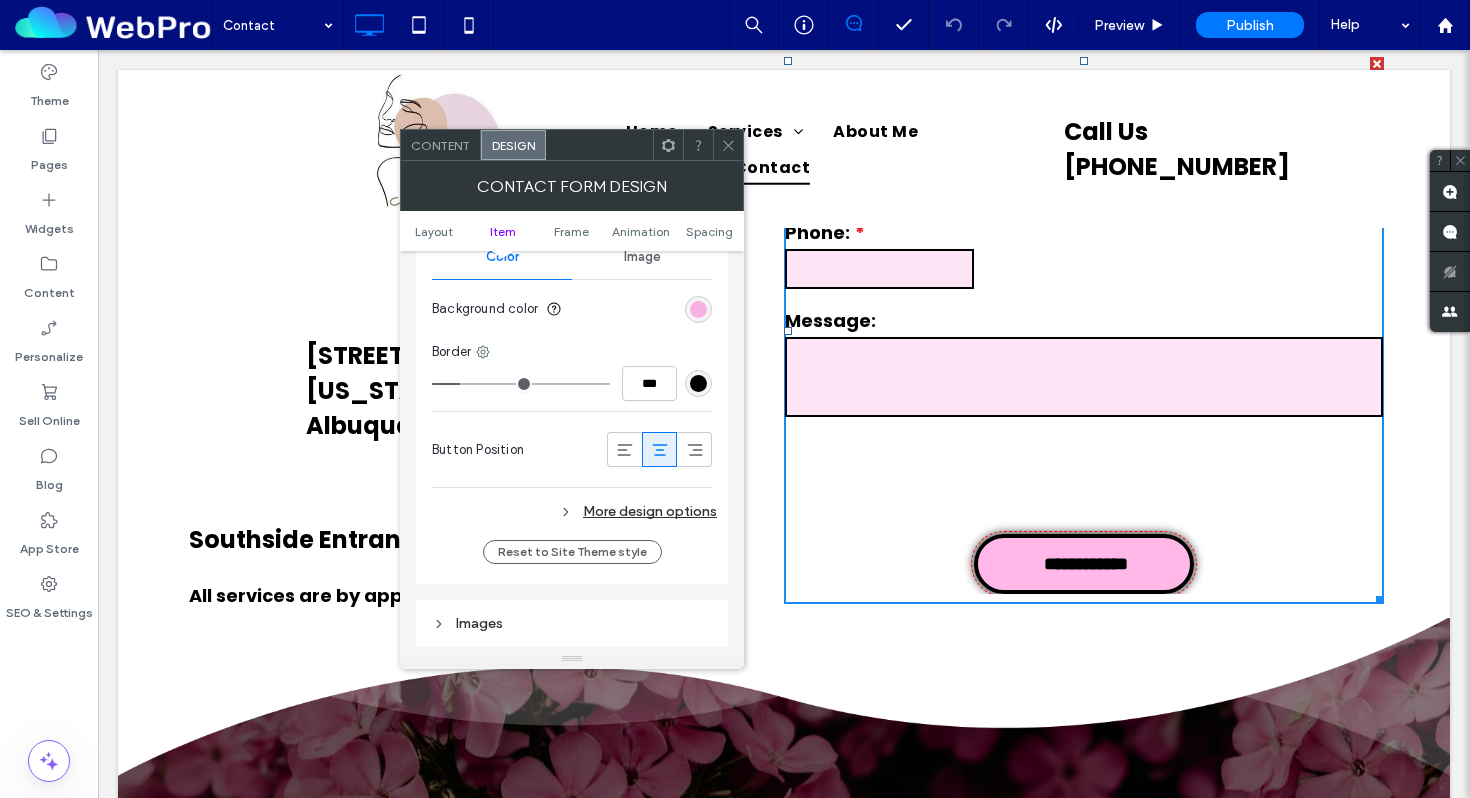 click on "More design options" at bounding box center (574, 511) 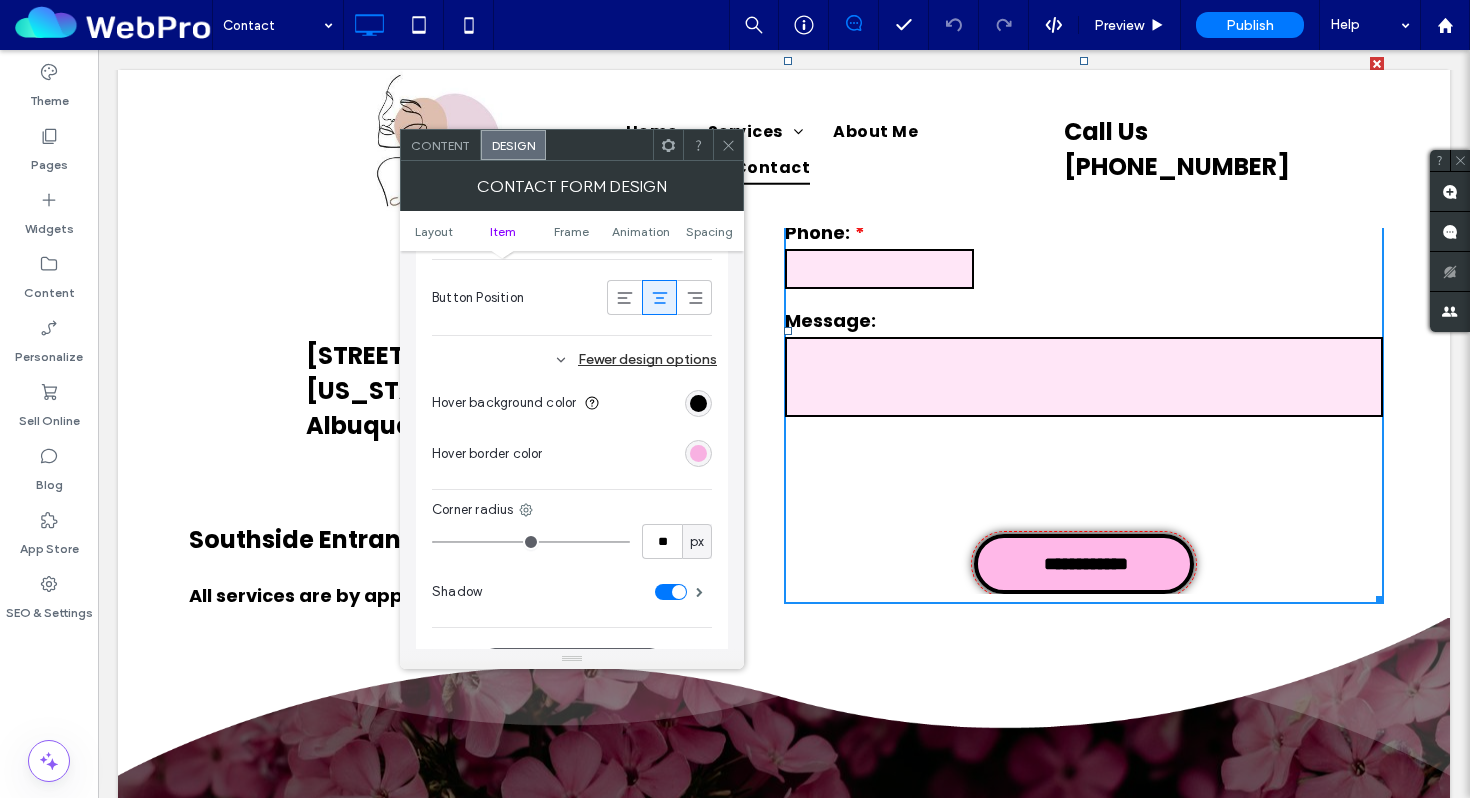 scroll, scrollTop: 1121, scrollLeft: 0, axis: vertical 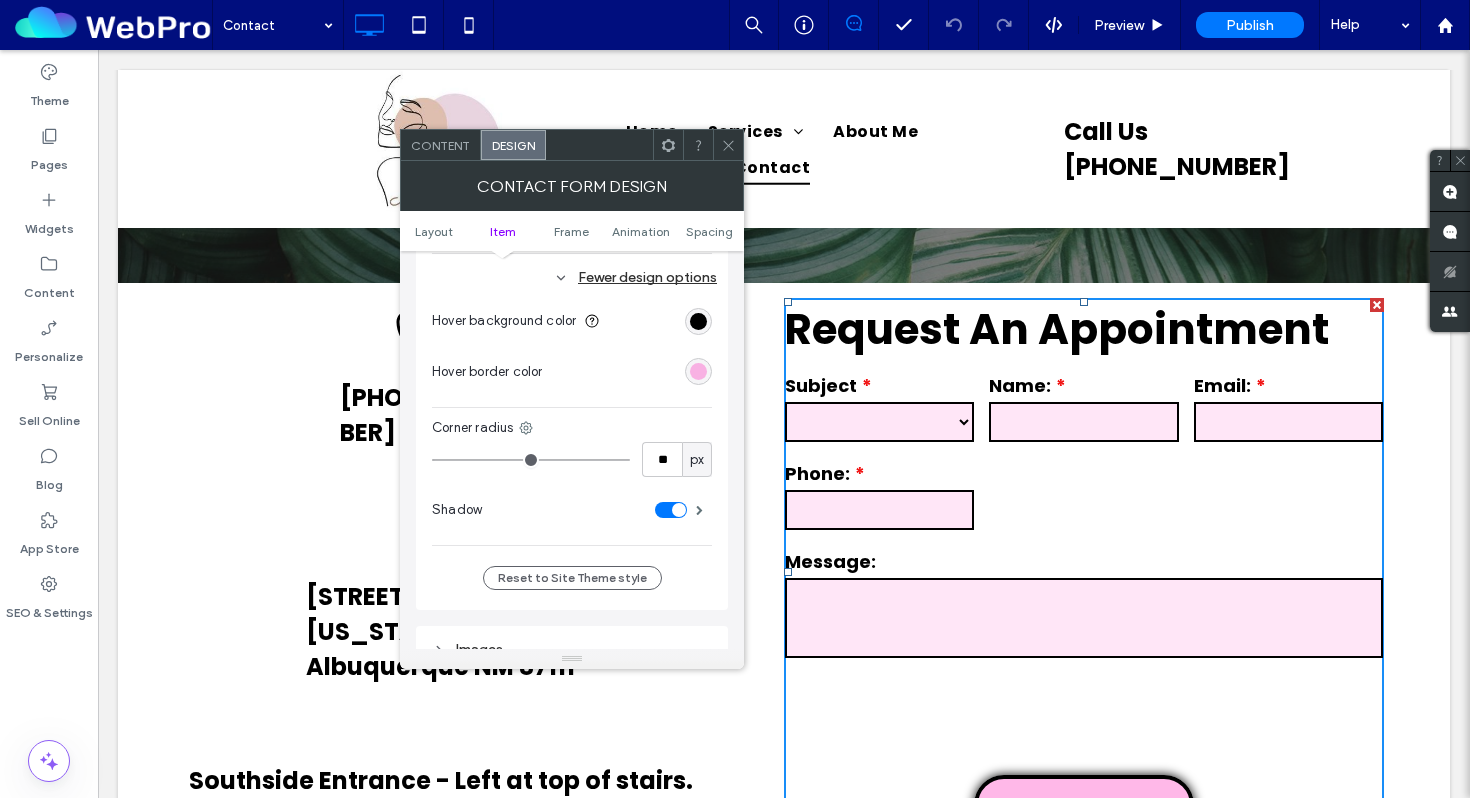 click on "**********" at bounding box center (879, 422) 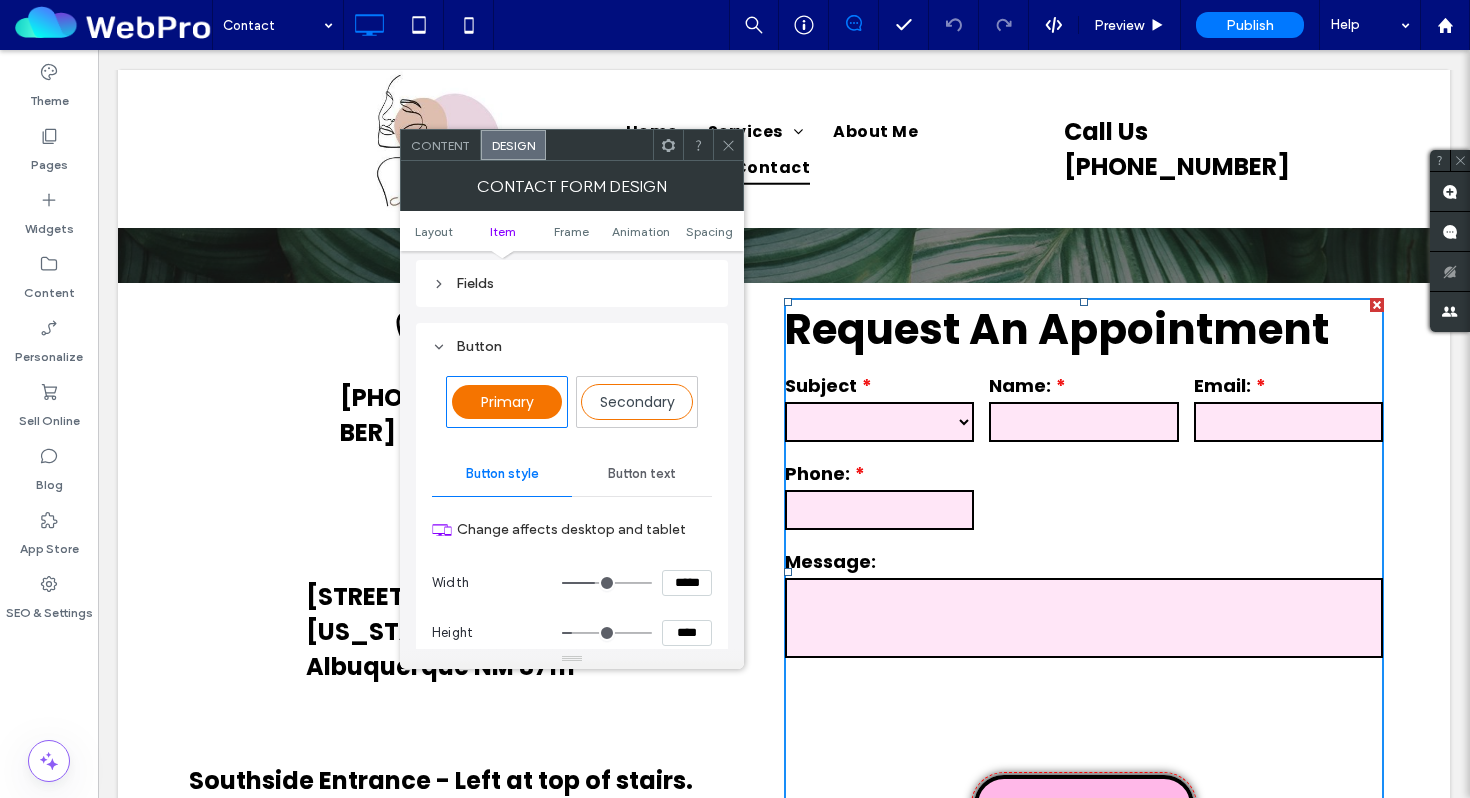 scroll, scrollTop: 359, scrollLeft: 0, axis: vertical 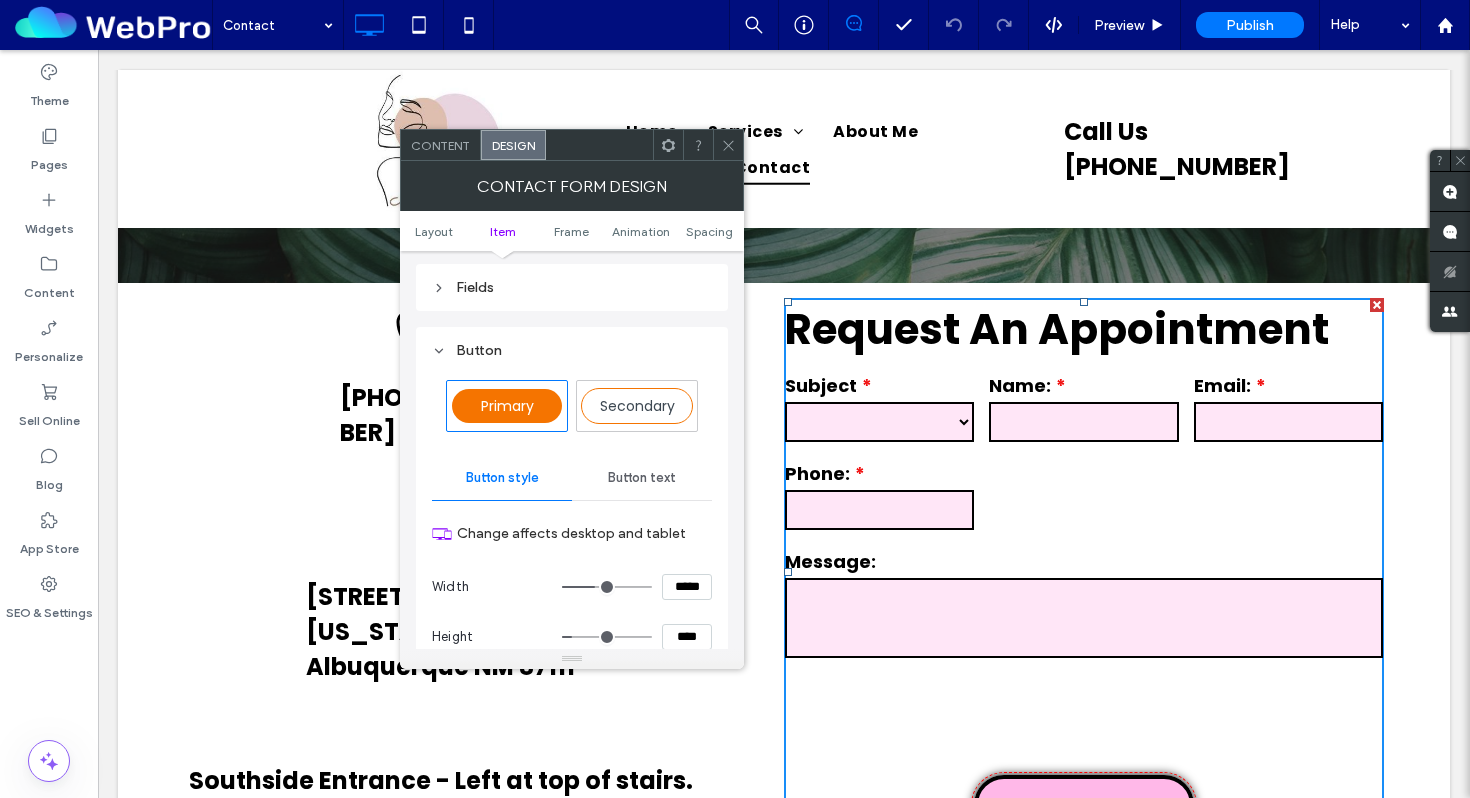 click 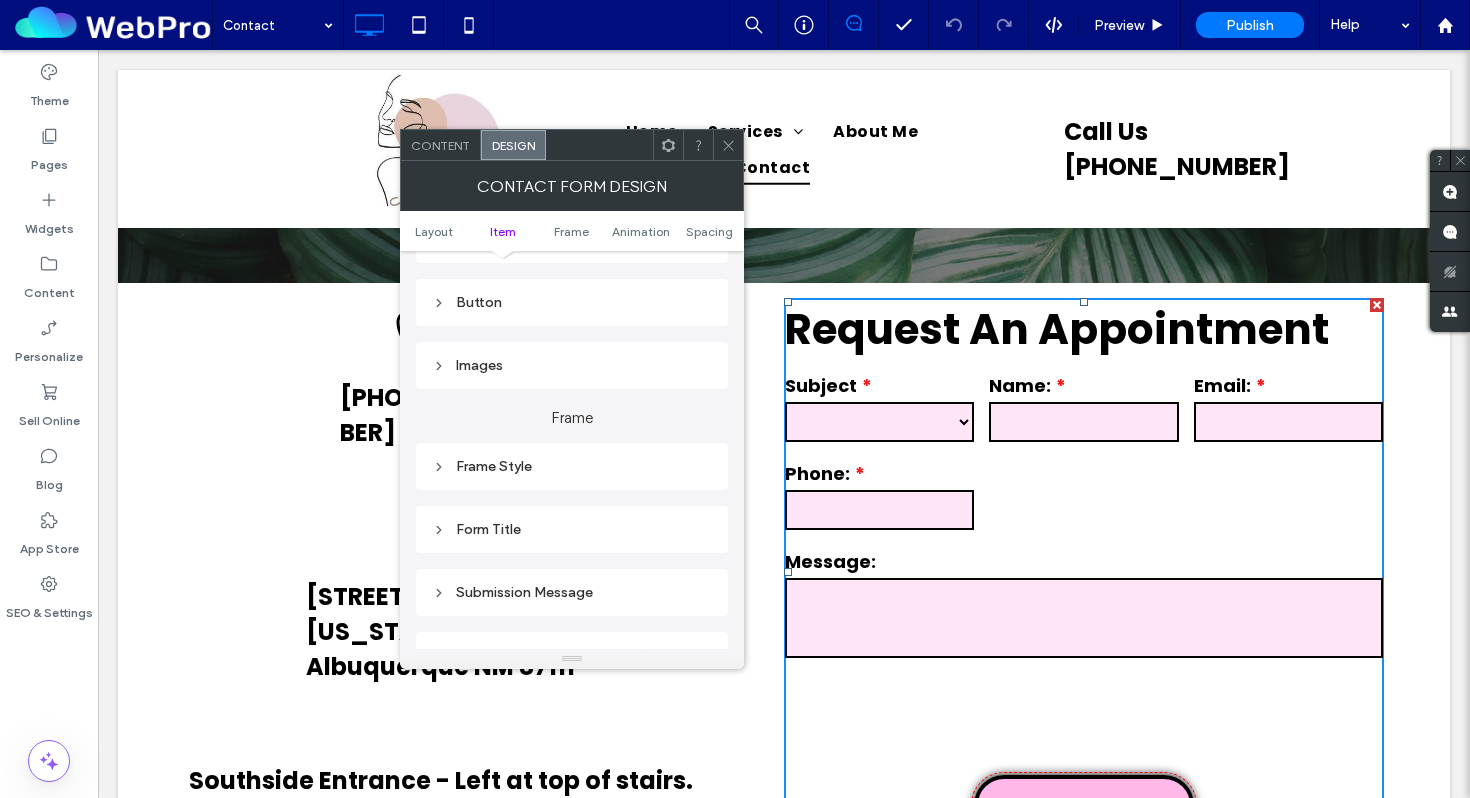 scroll, scrollTop: 412, scrollLeft: 0, axis: vertical 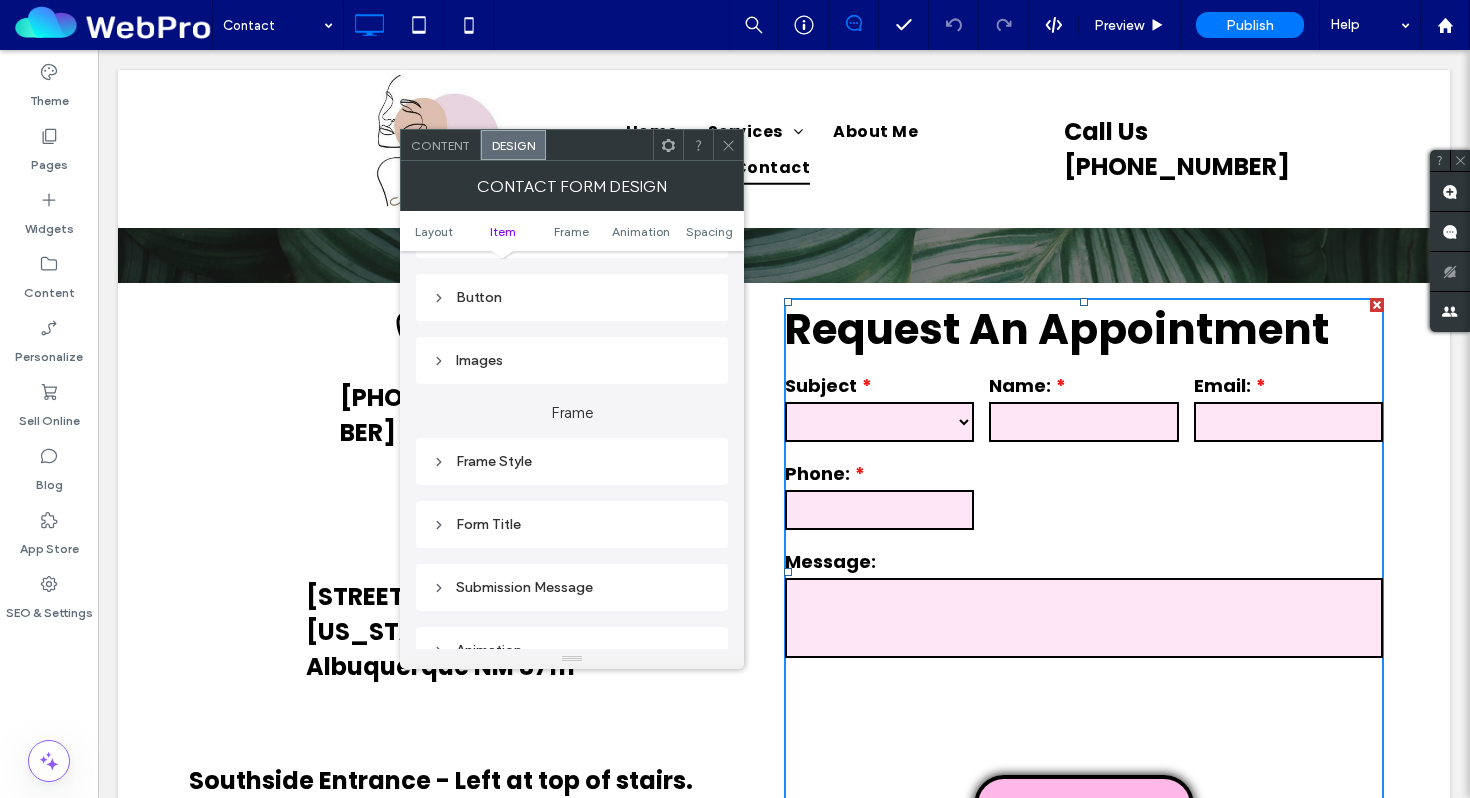 click on "Frame Style" at bounding box center [572, 461] 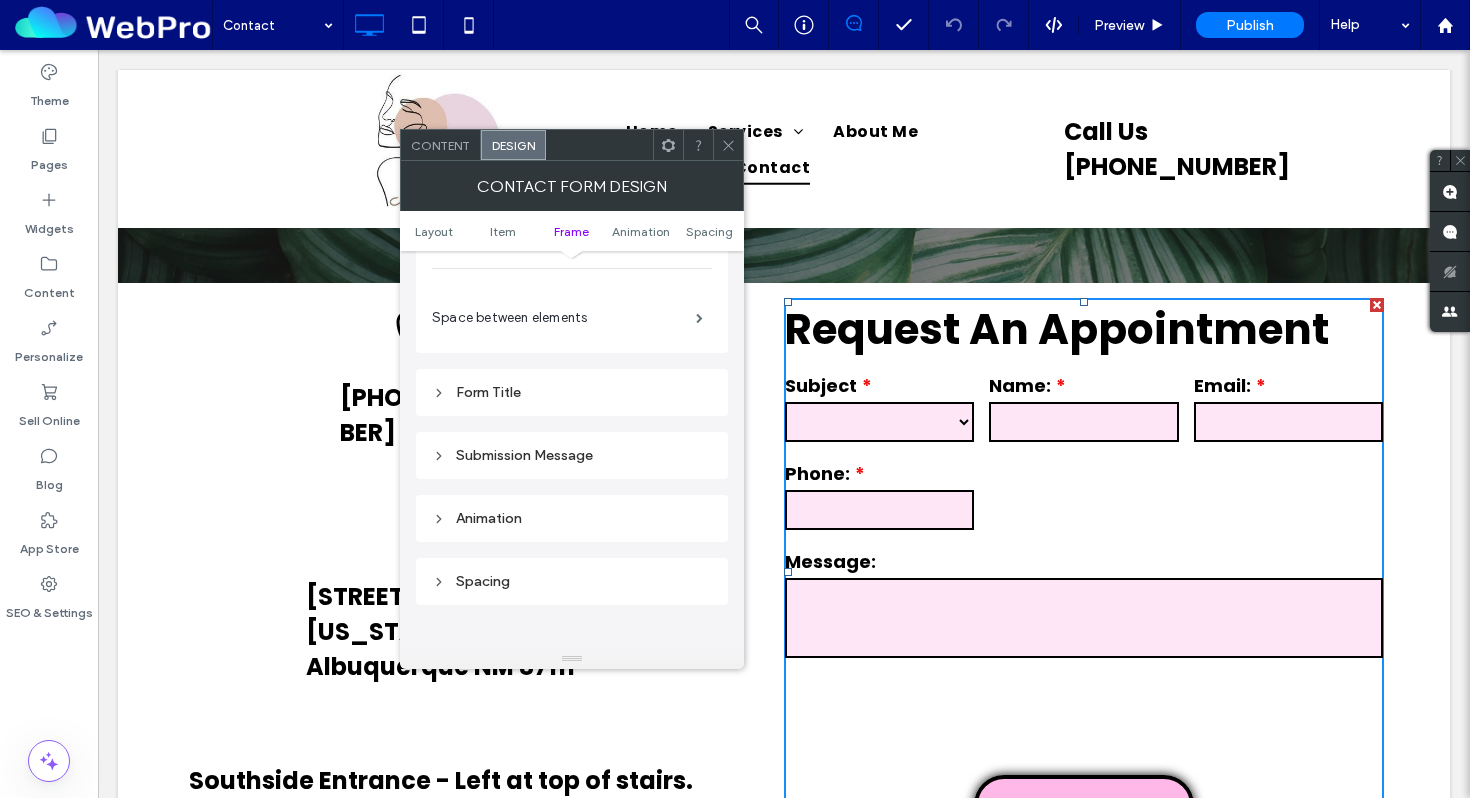 scroll, scrollTop: 888, scrollLeft: 0, axis: vertical 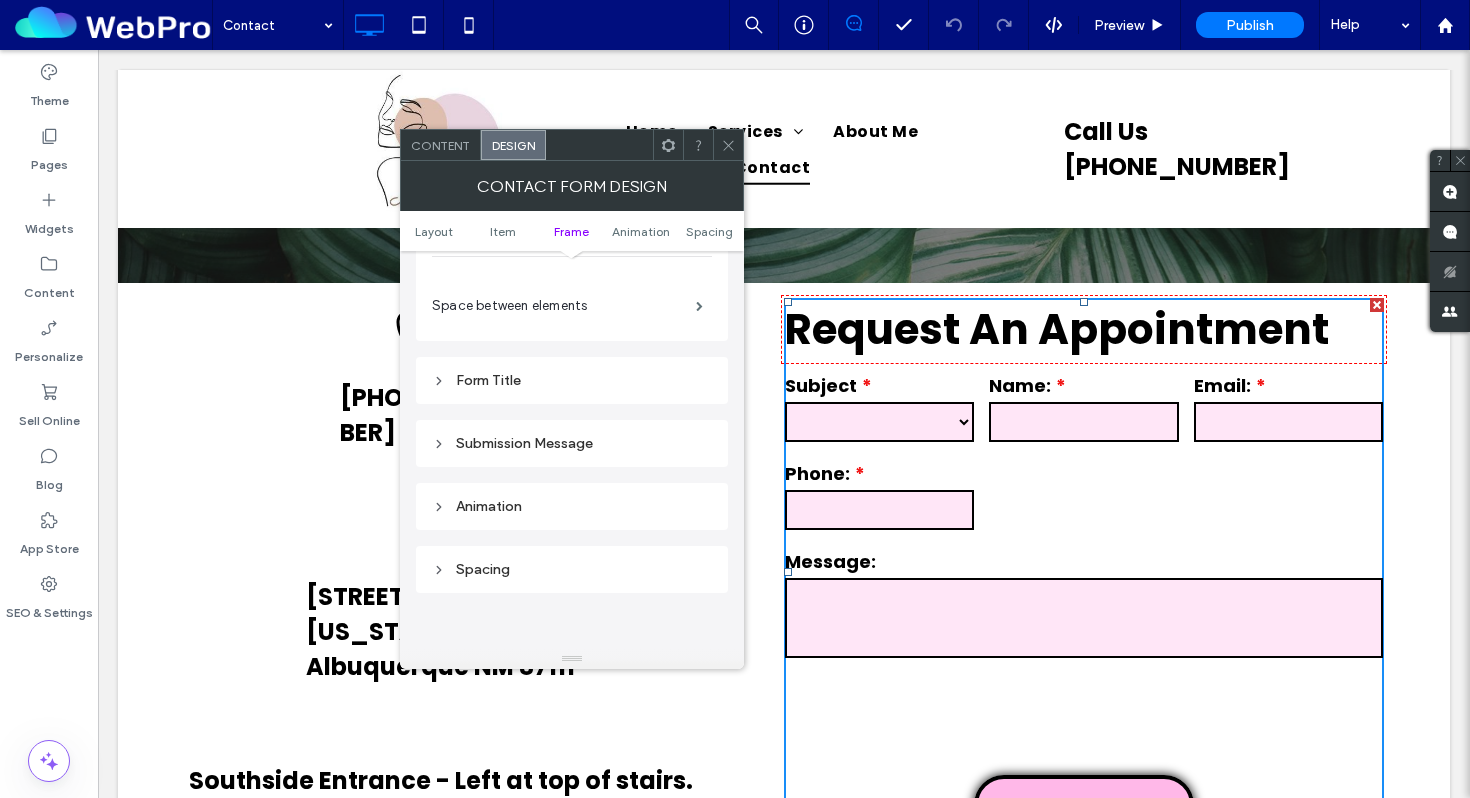 click 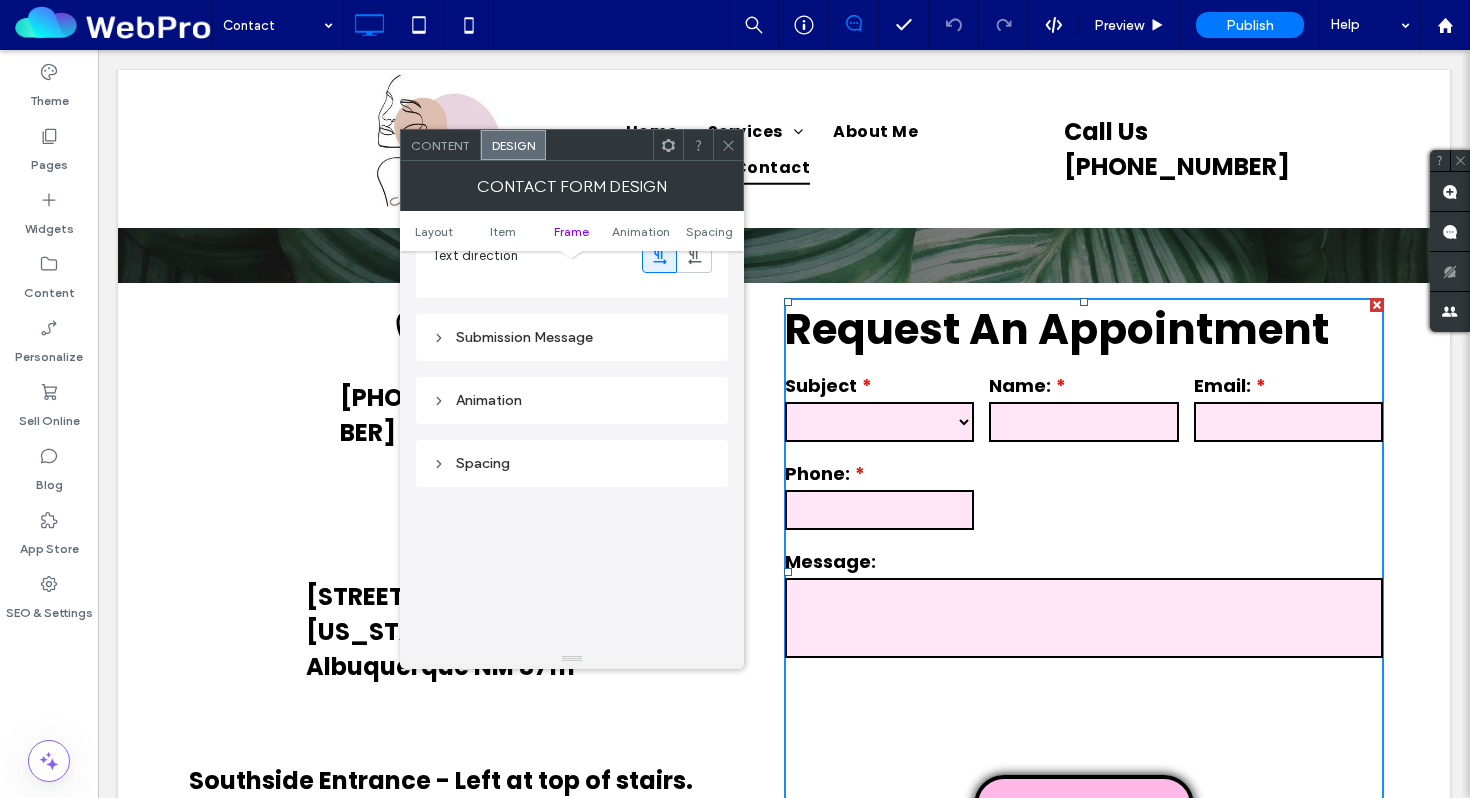 scroll, scrollTop: 1373, scrollLeft: 0, axis: vertical 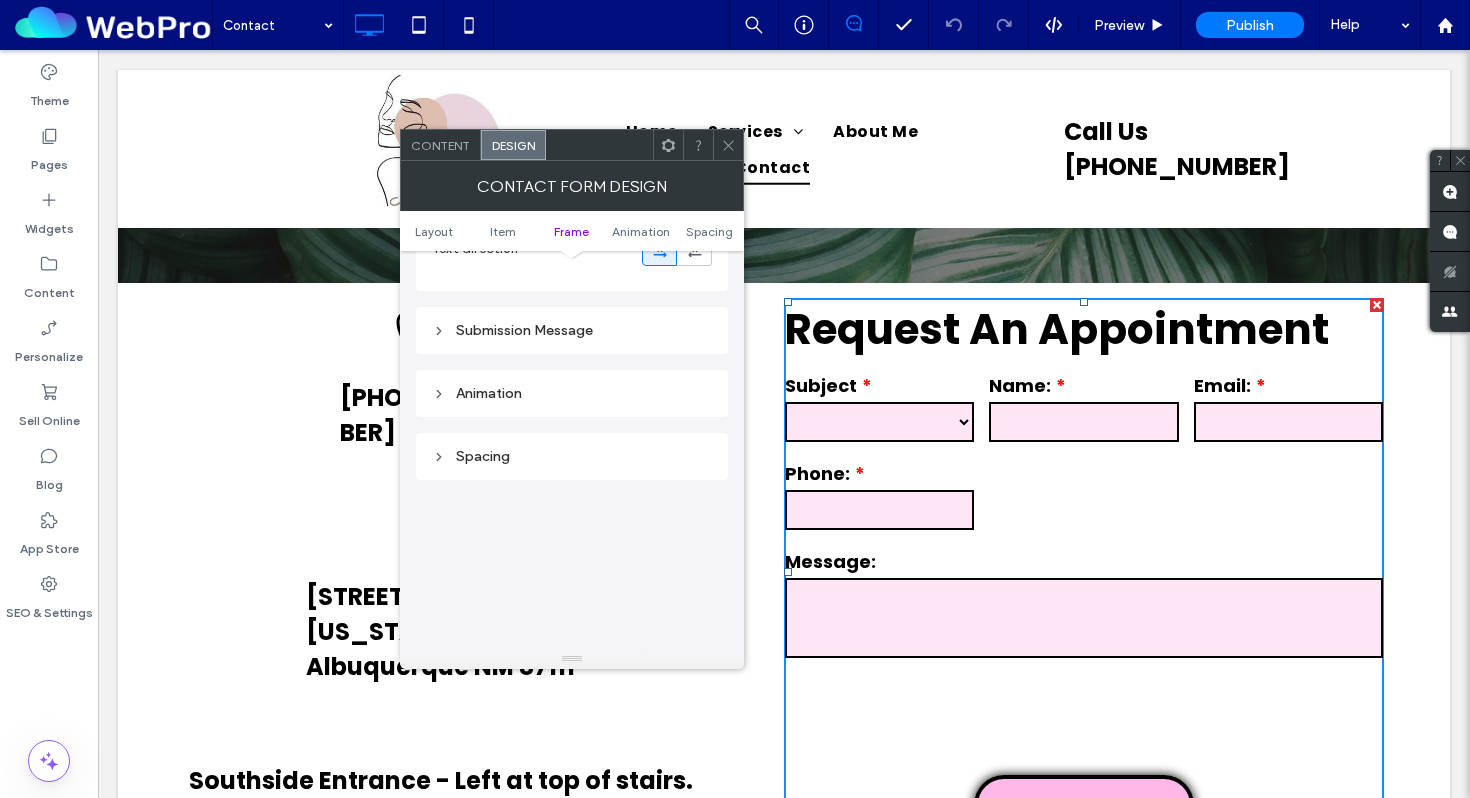 click on "Animation" at bounding box center (572, 393) 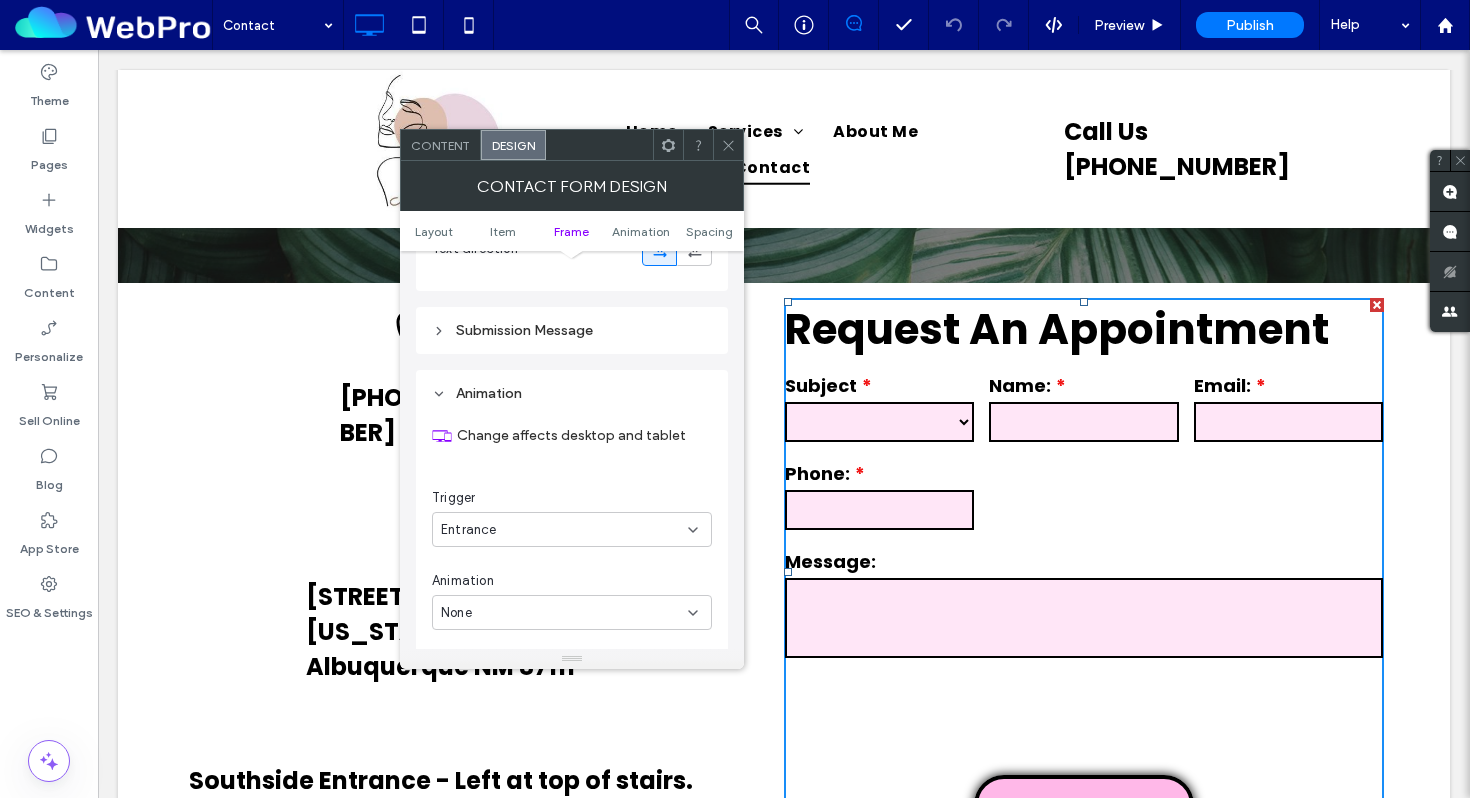 click on "Animation" at bounding box center (572, 393) 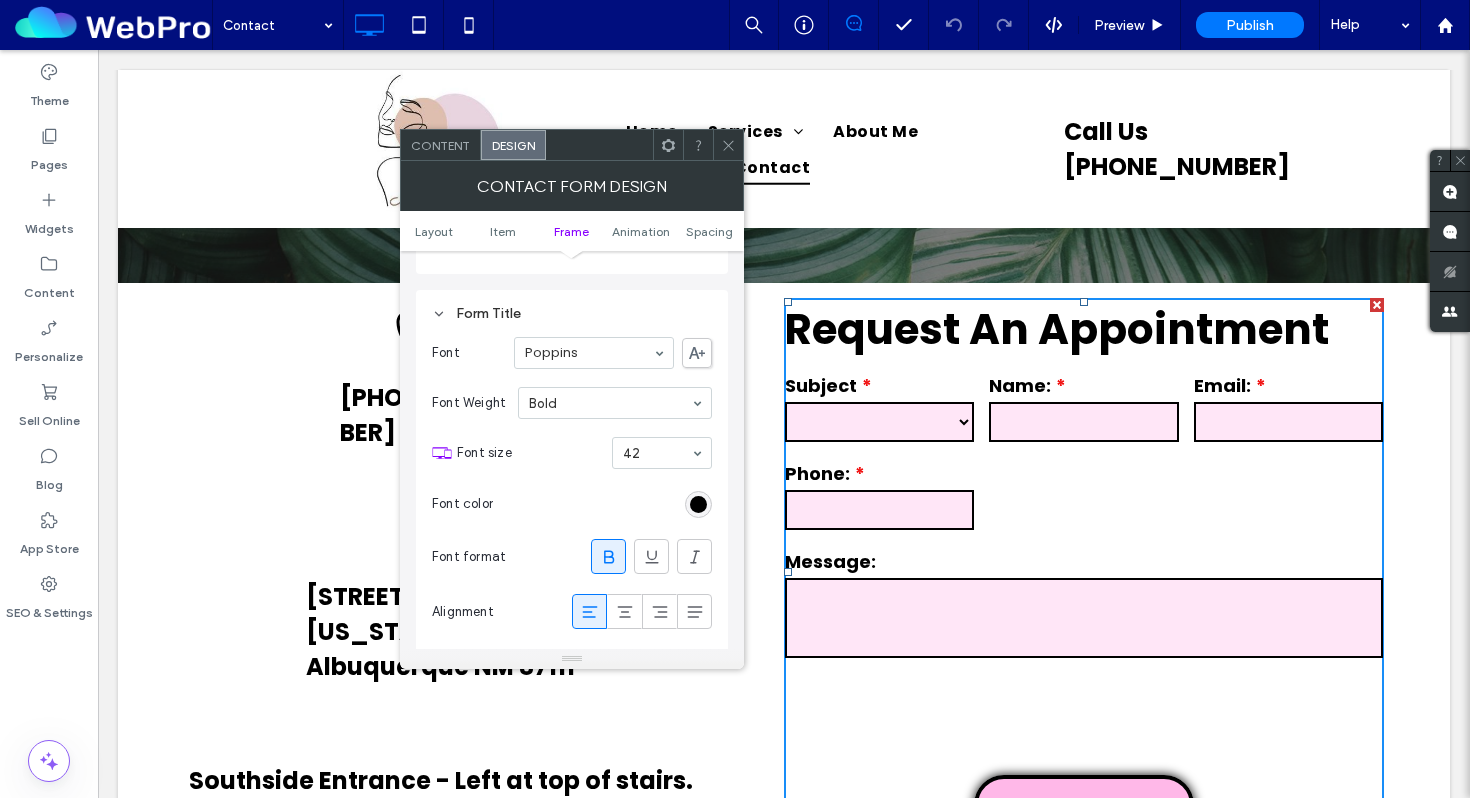 scroll, scrollTop: 951, scrollLeft: 0, axis: vertical 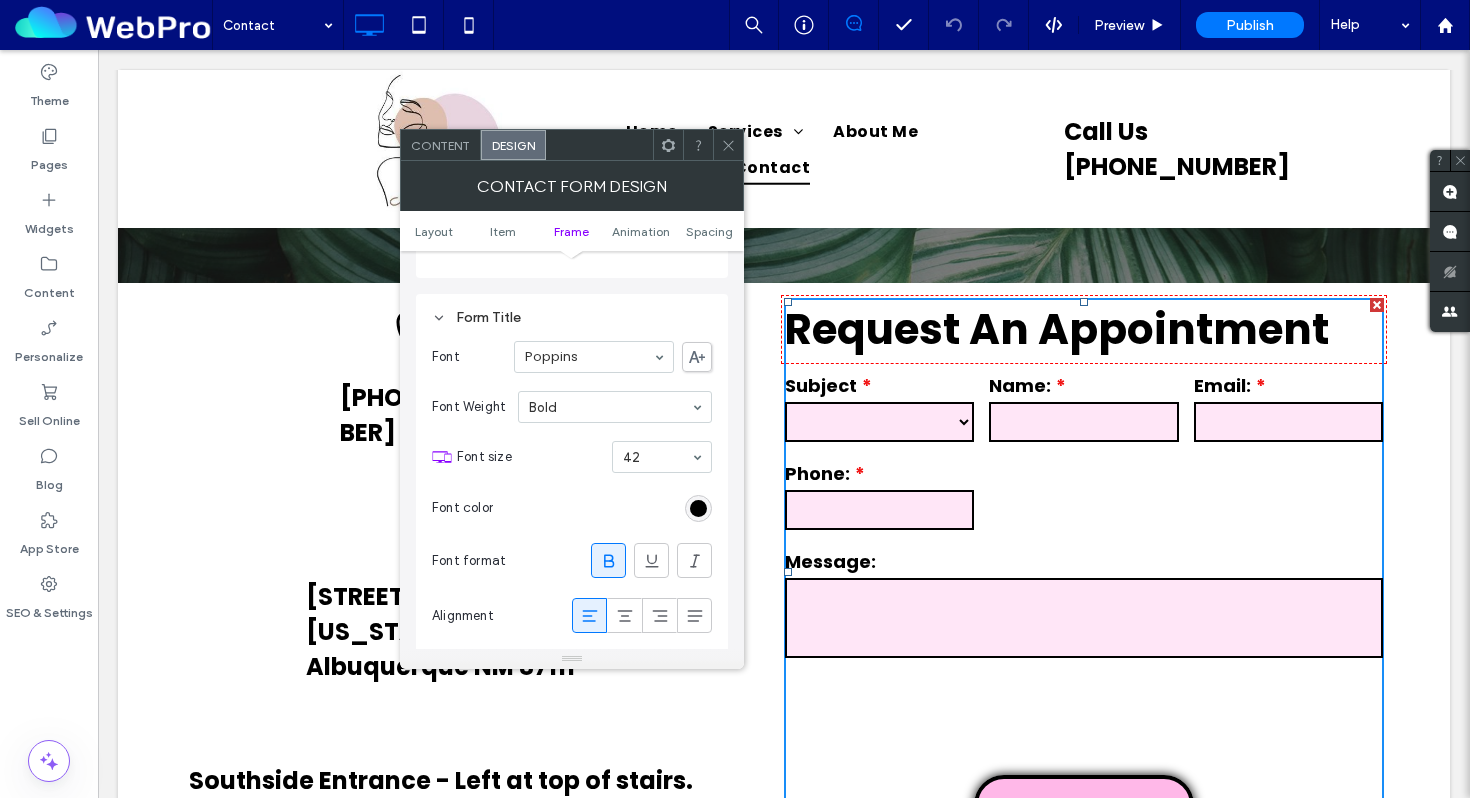 click 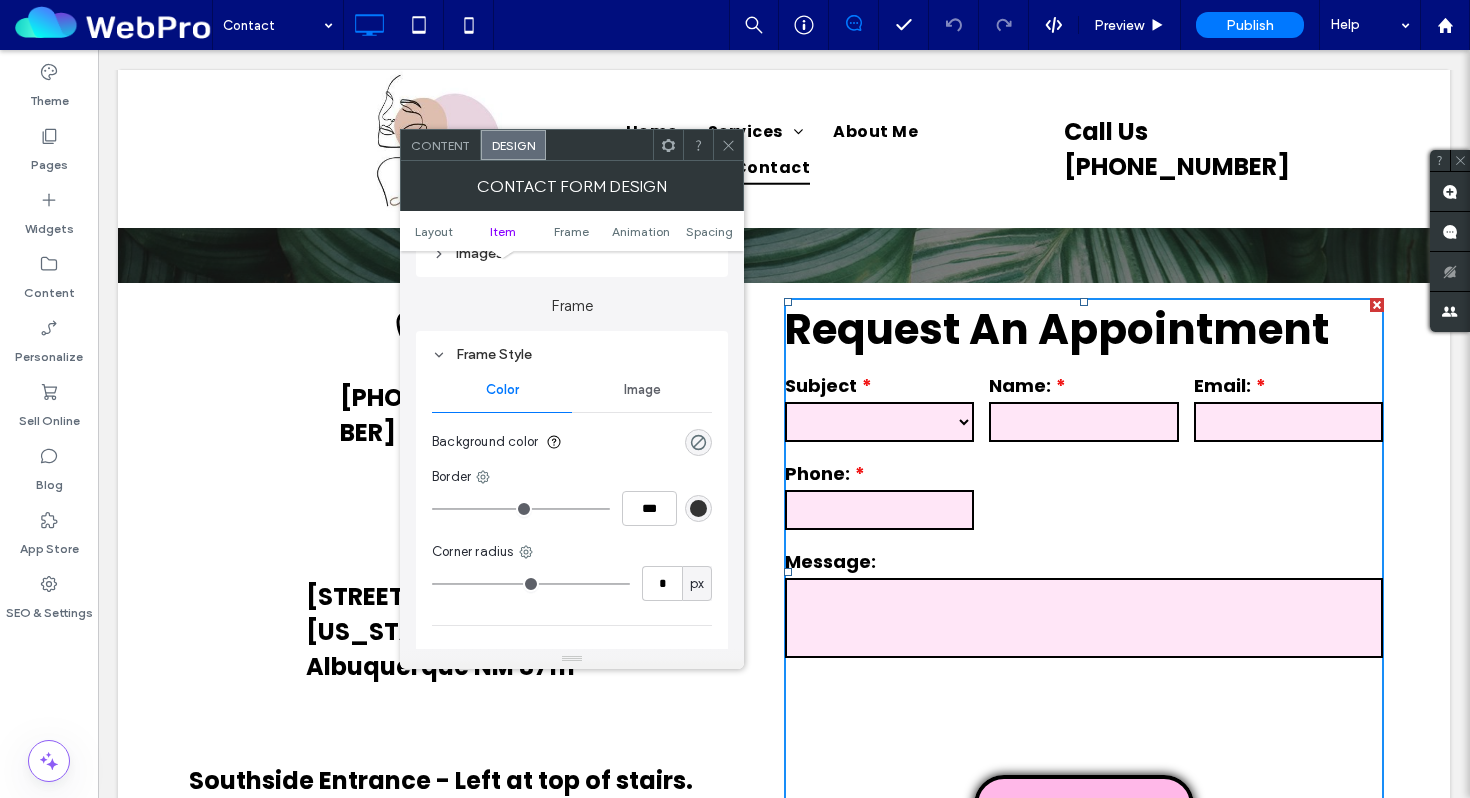 scroll, scrollTop: 514, scrollLeft: 0, axis: vertical 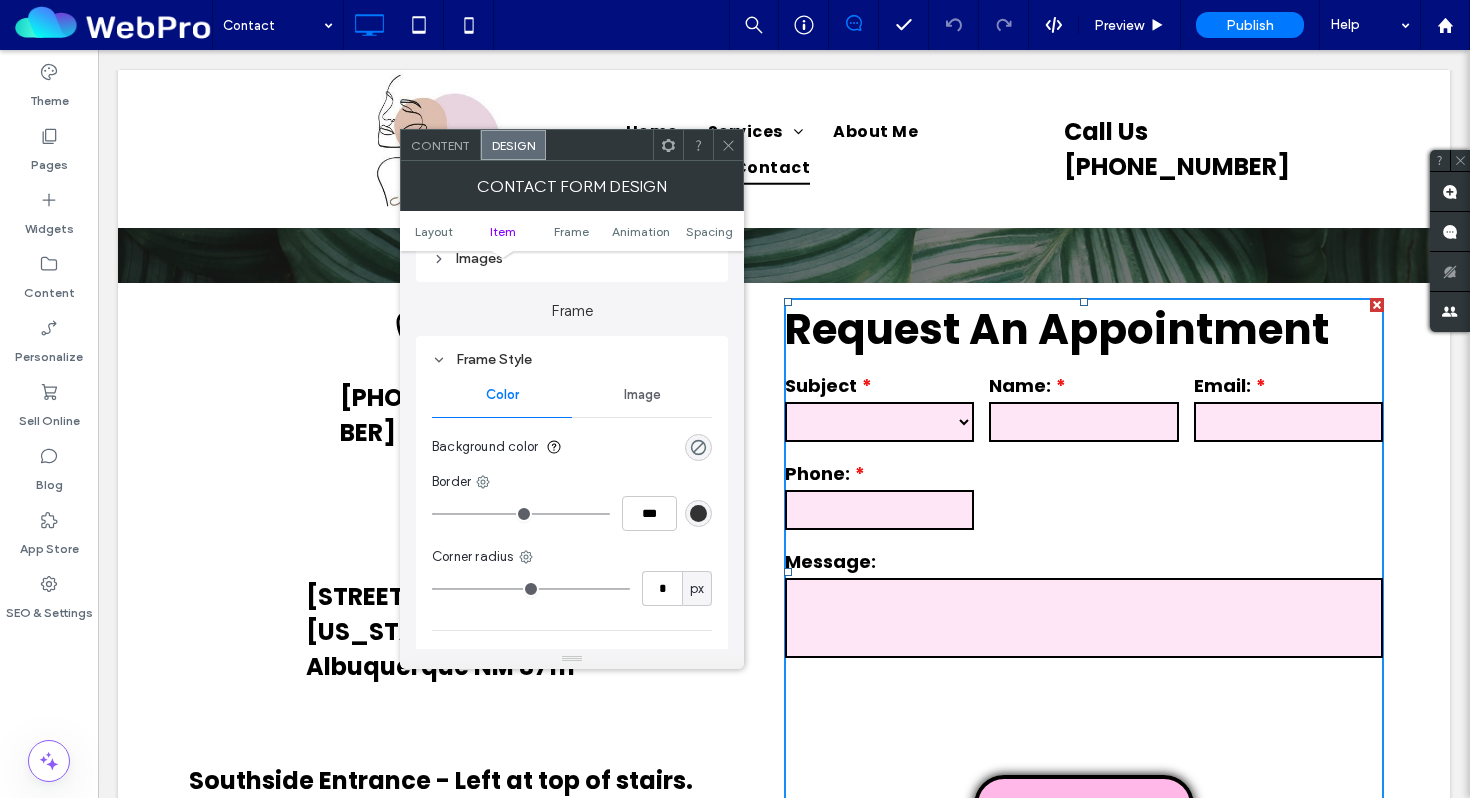 click on "Frame Style" at bounding box center [572, 359] 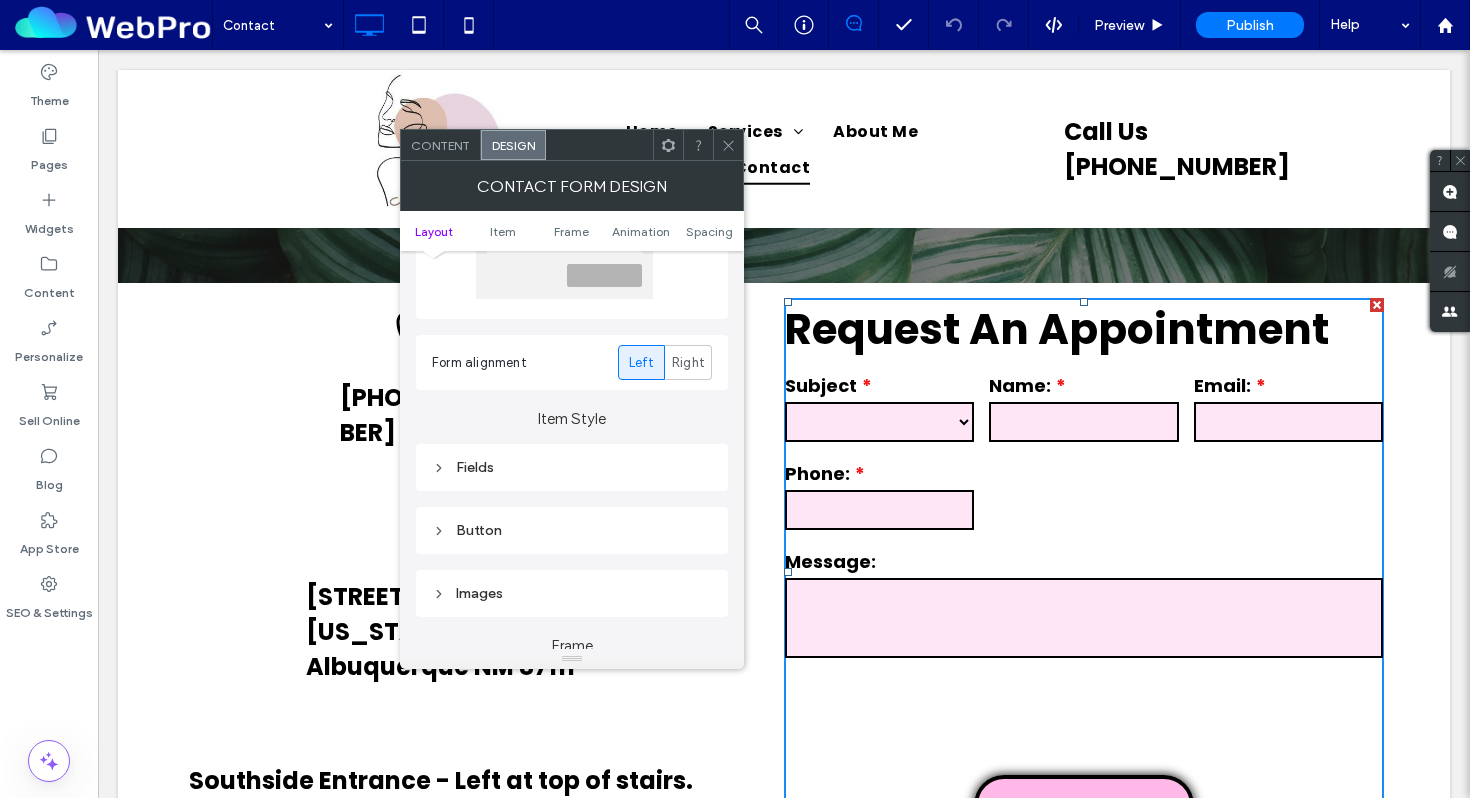 scroll, scrollTop: 162, scrollLeft: 0, axis: vertical 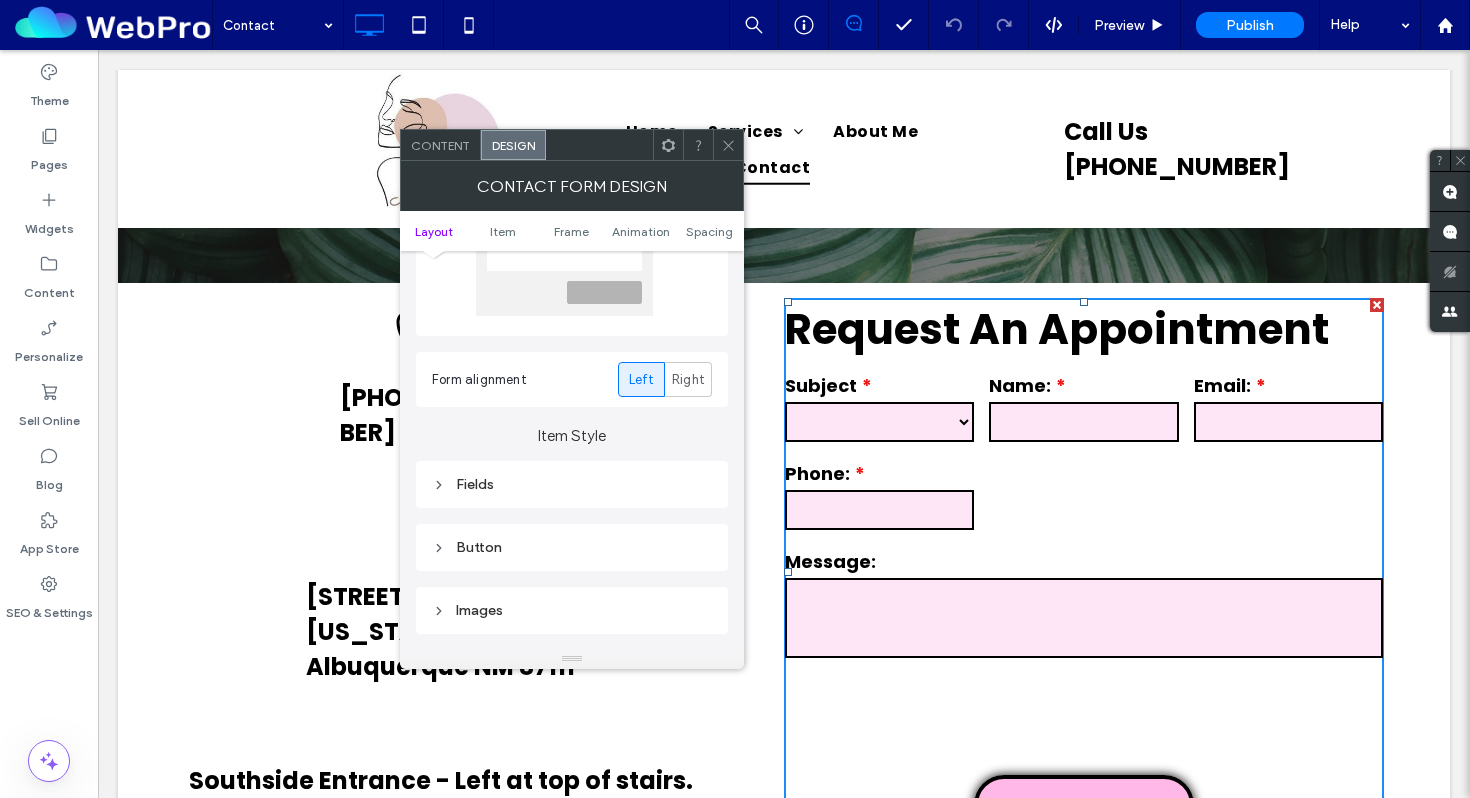 click on "Fields" at bounding box center [572, 484] 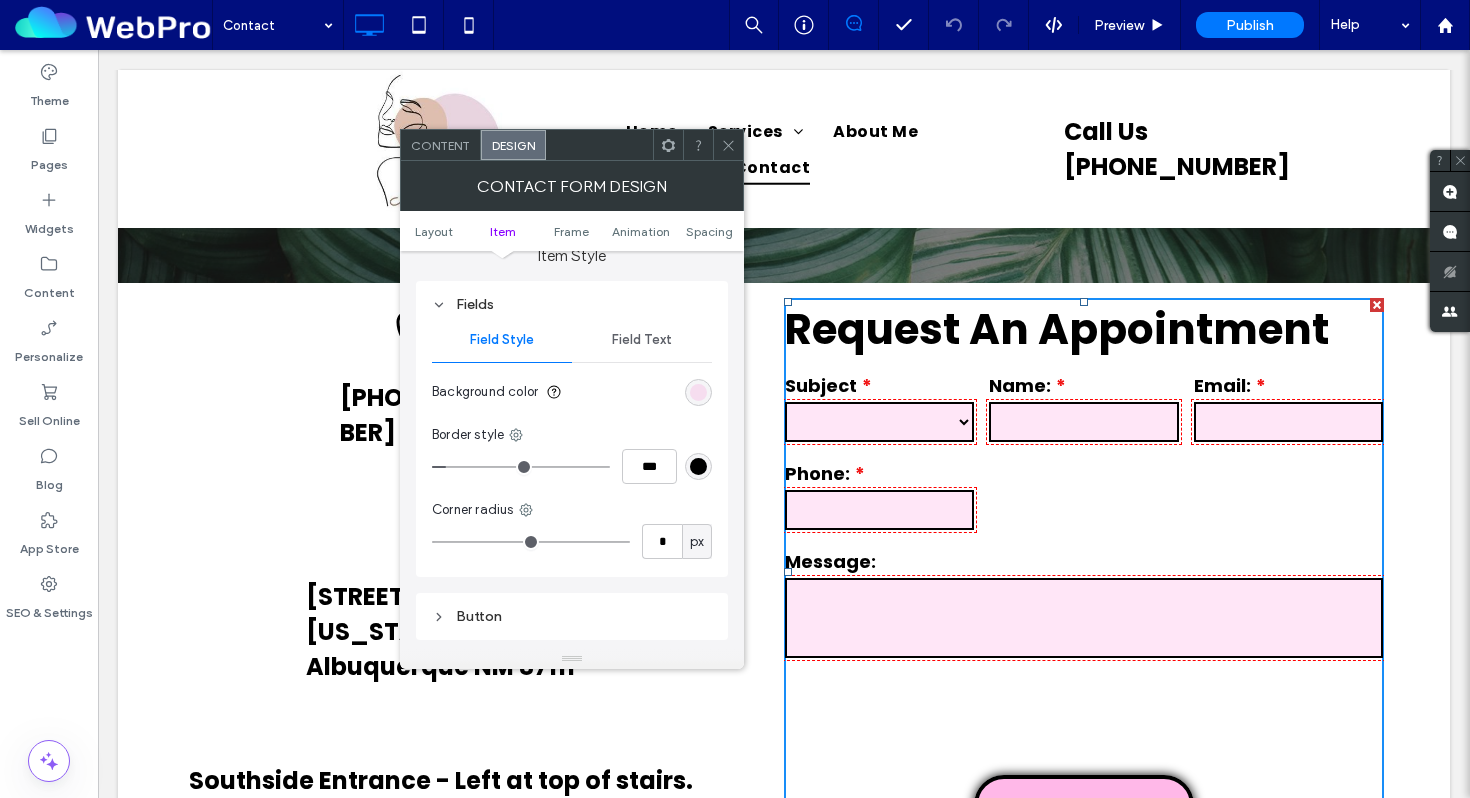 scroll, scrollTop: 377, scrollLeft: 0, axis: vertical 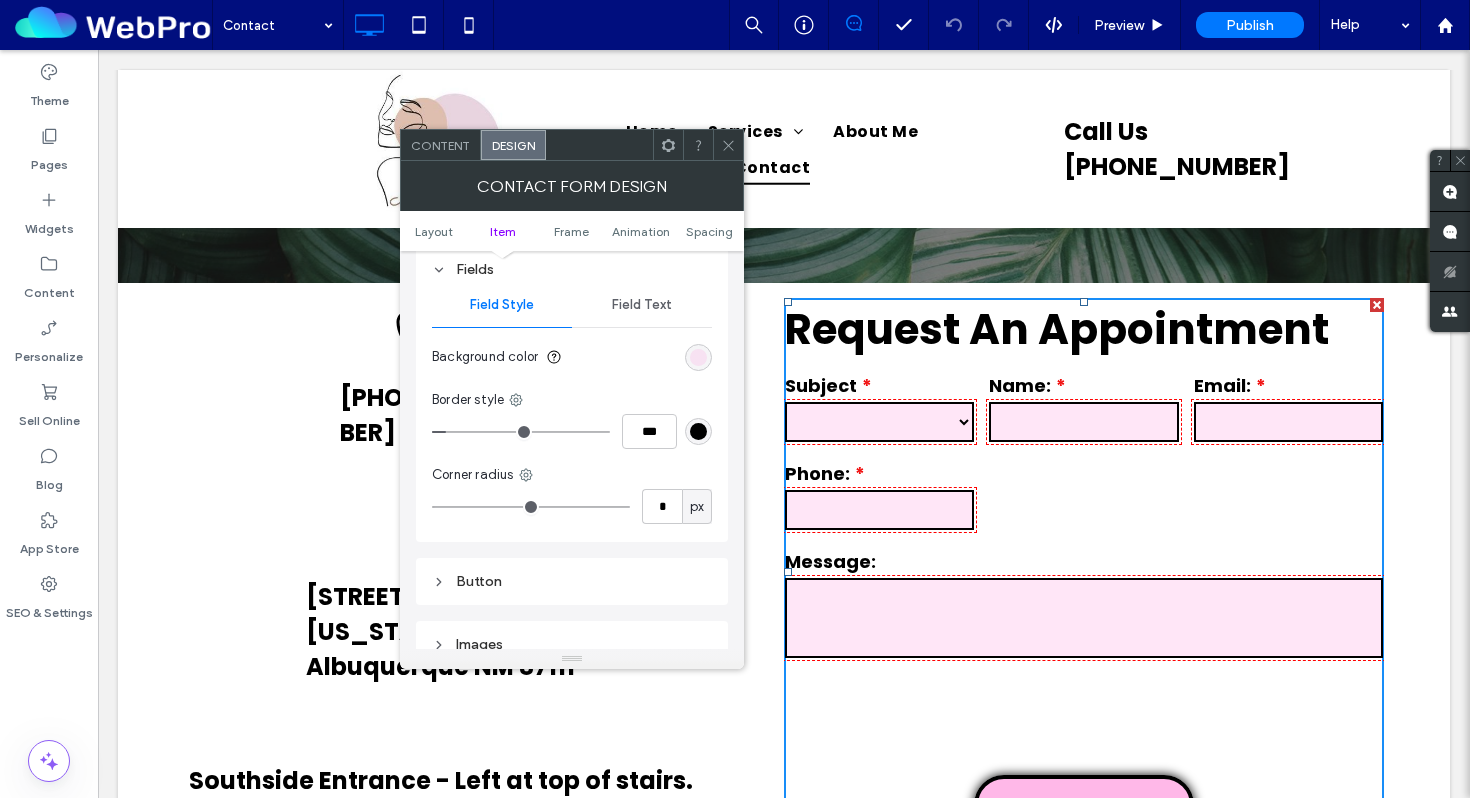 click at bounding box center (698, 357) 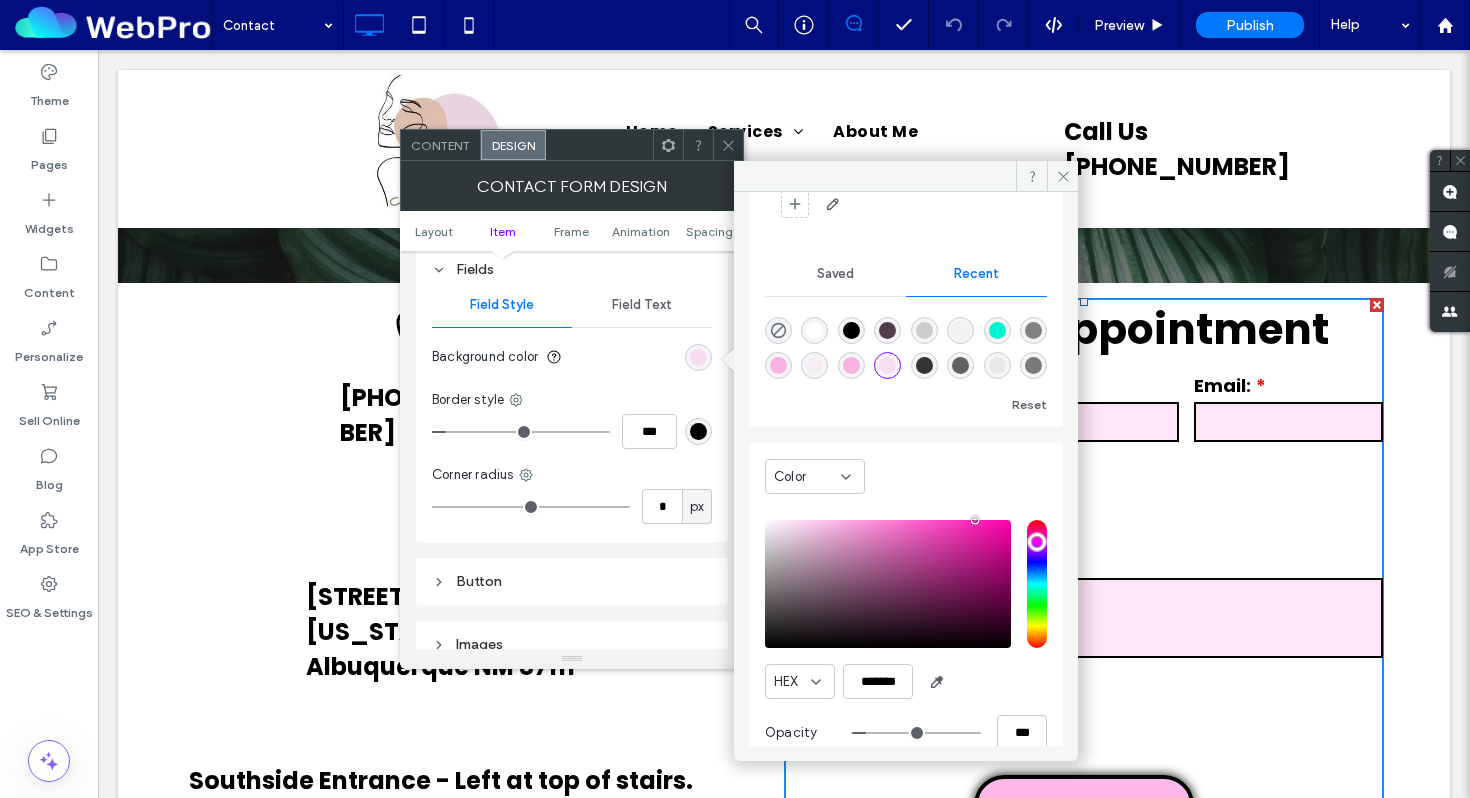 scroll, scrollTop: 159, scrollLeft: 0, axis: vertical 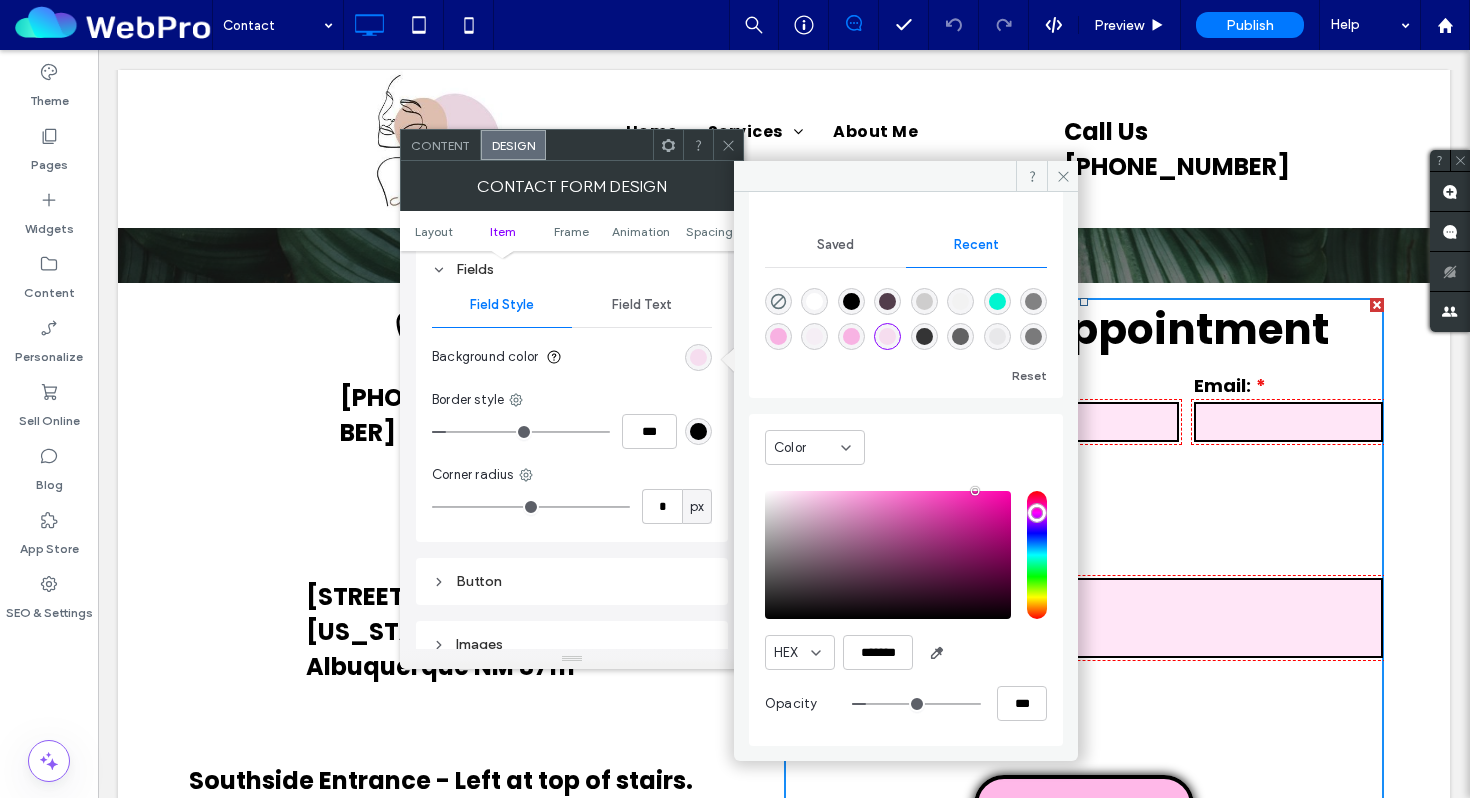 click on "Border style" at bounding box center [572, 400] 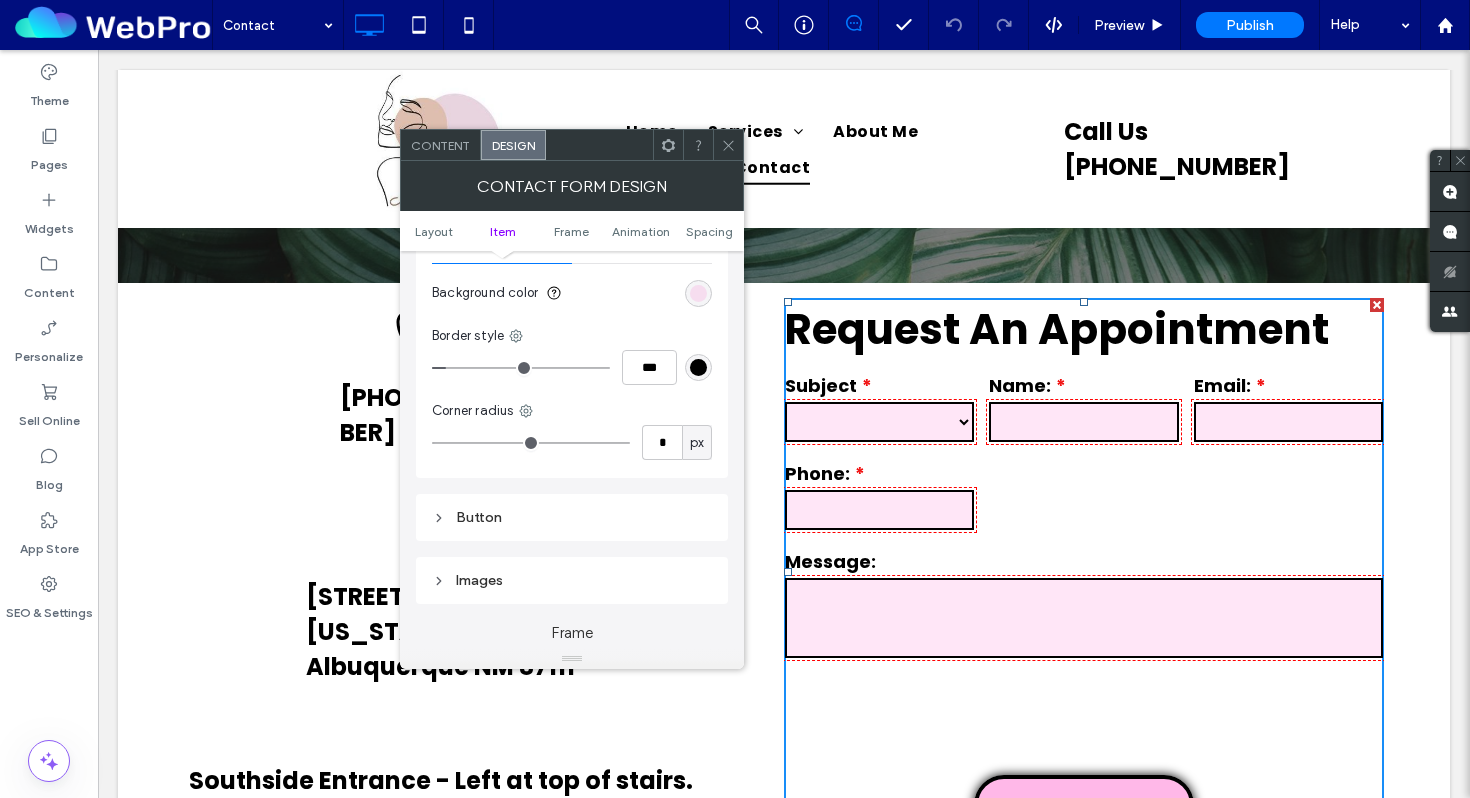 scroll, scrollTop: 444, scrollLeft: 0, axis: vertical 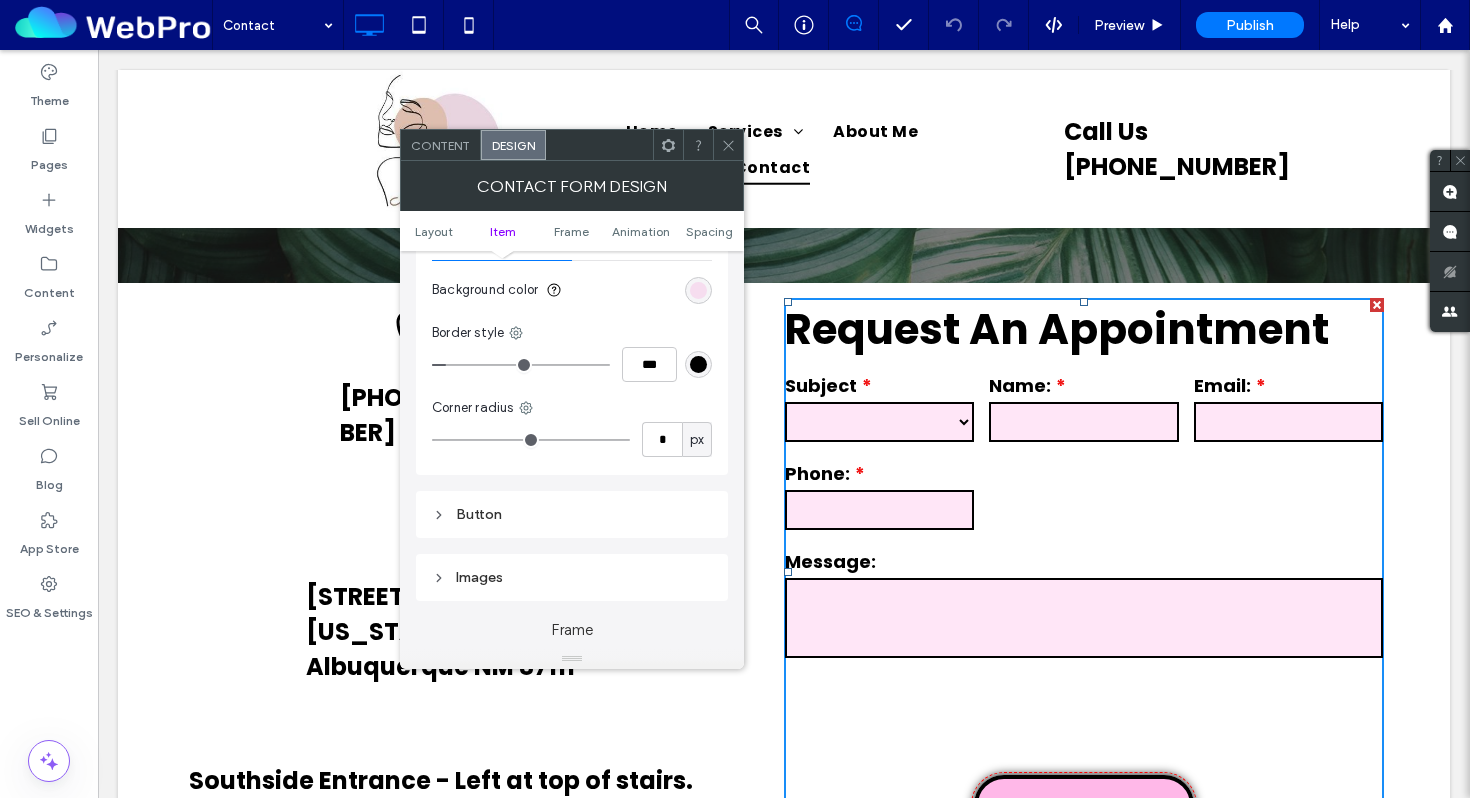click on "Button" at bounding box center (572, 514) 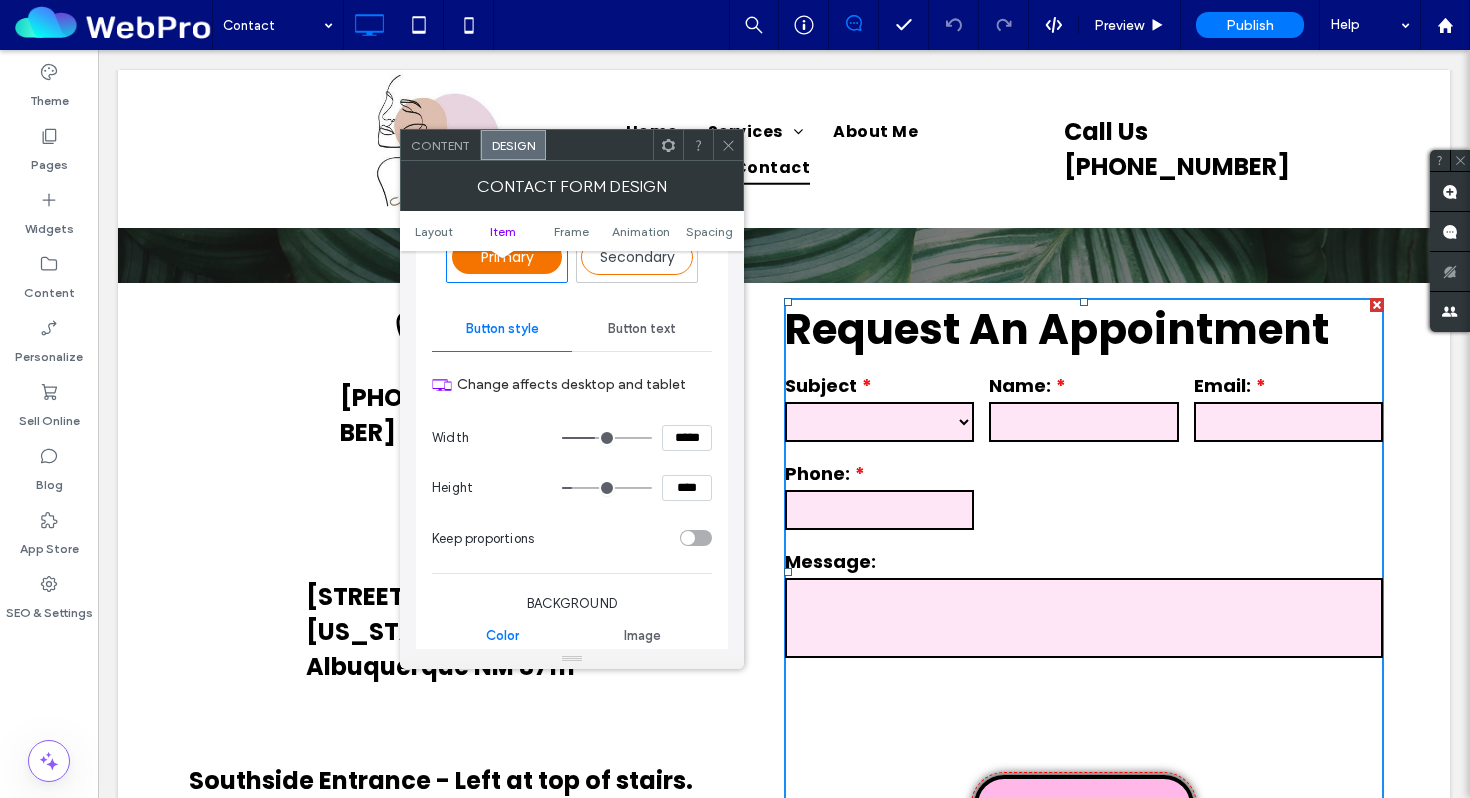 scroll, scrollTop: 767, scrollLeft: 0, axis: vertical 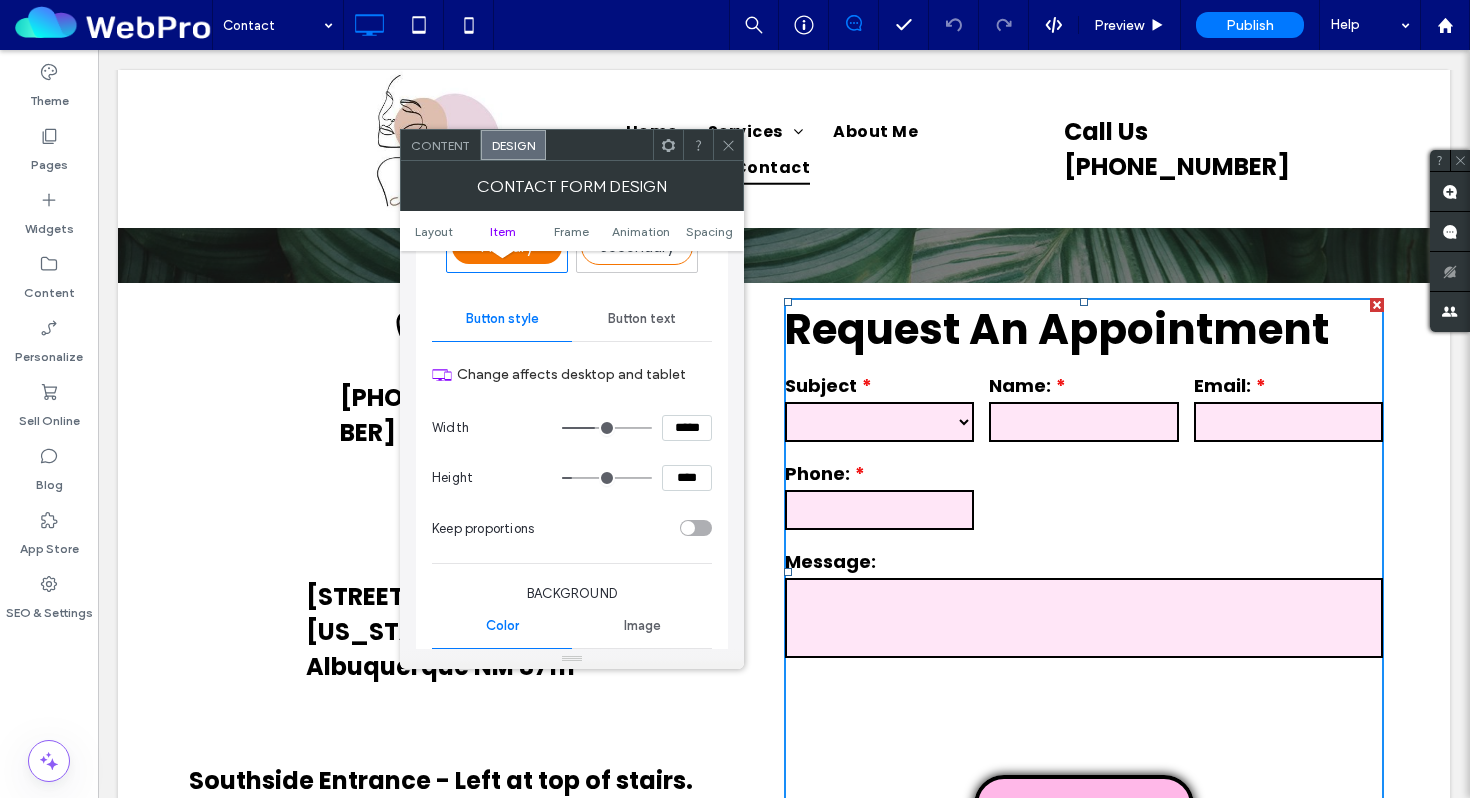 click on "**********" at bounding box center [879, 422] 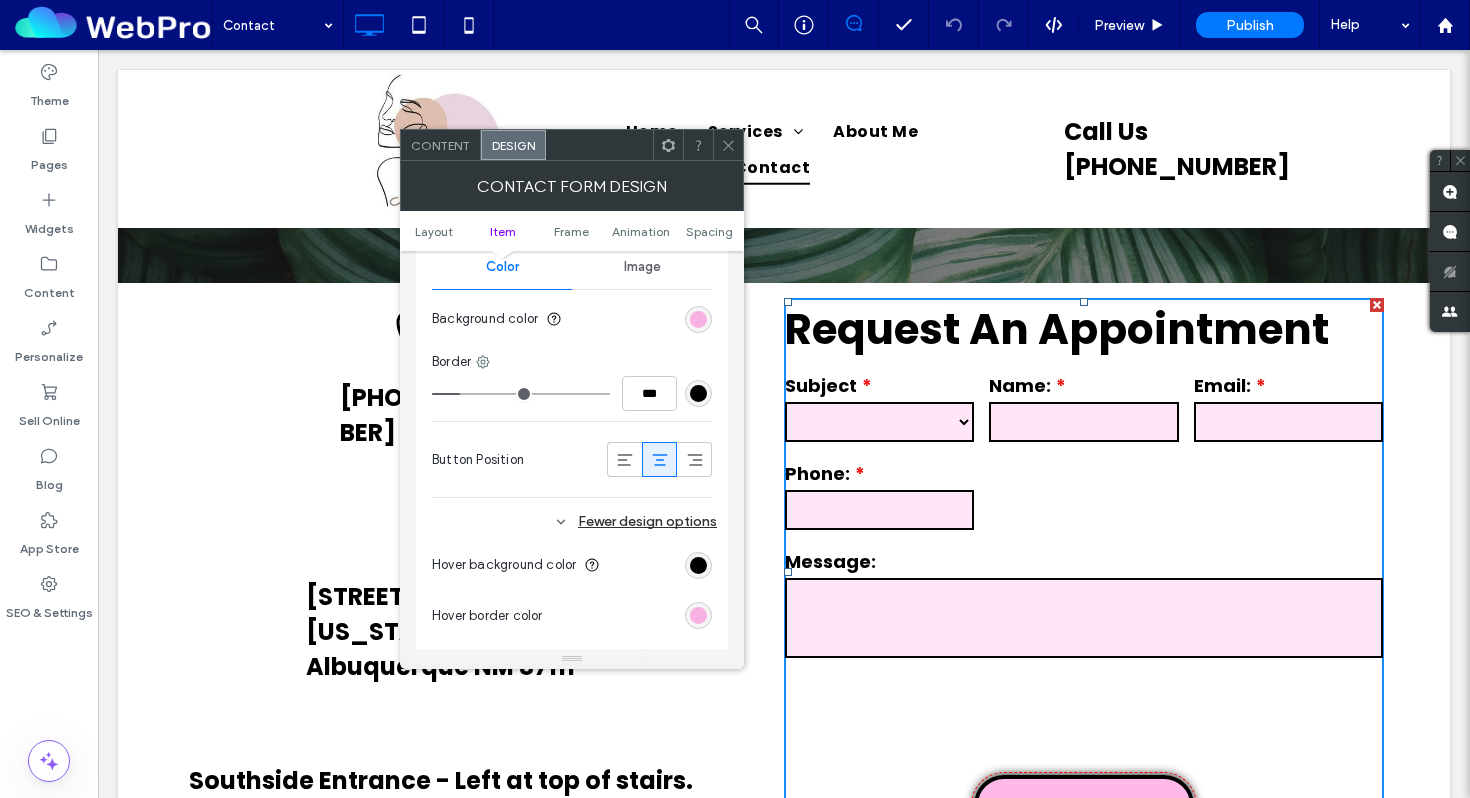 scroll, scrollTop: 1142, scrollLeft: 0, axis: vertical 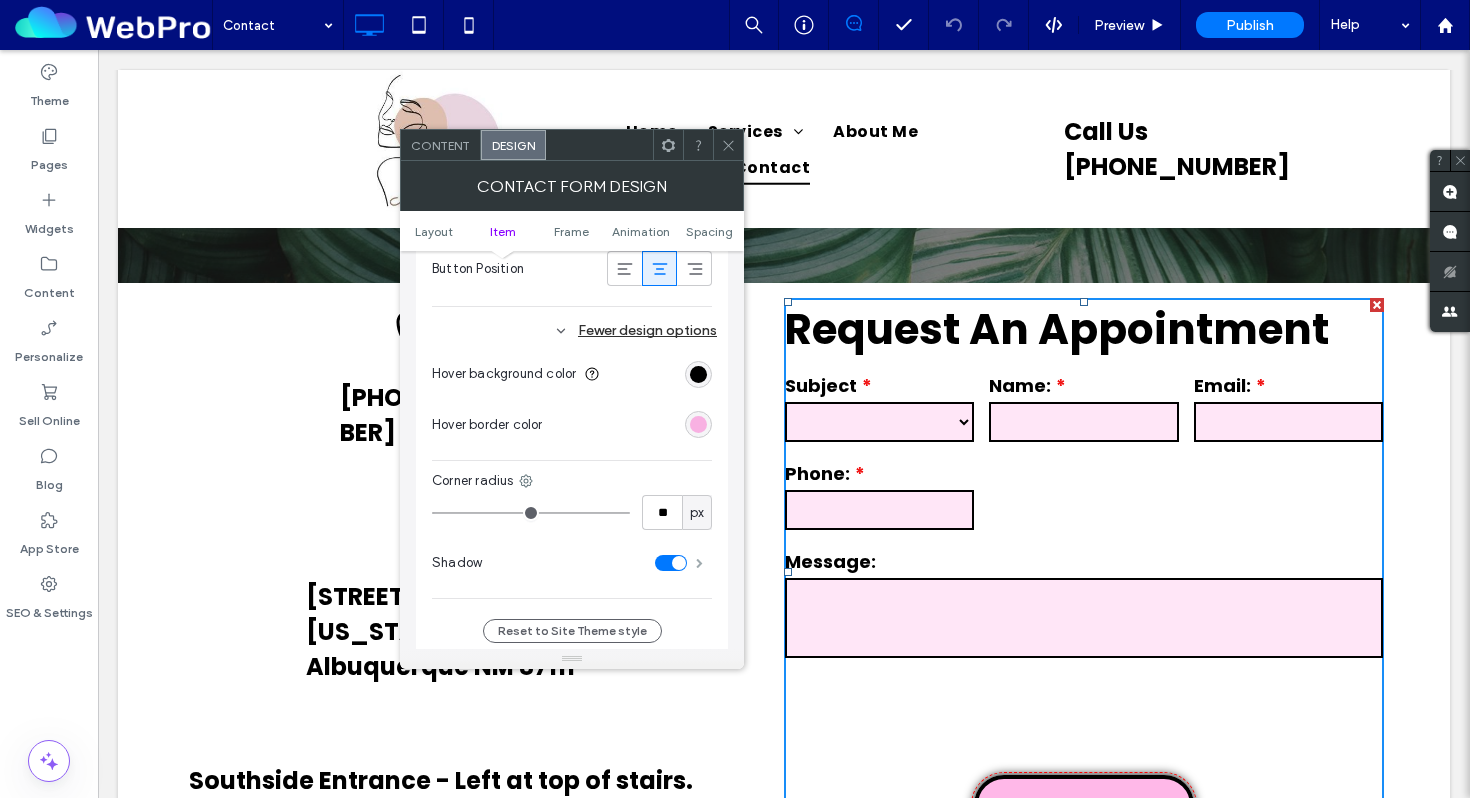 click at bounding box center [699, 563] 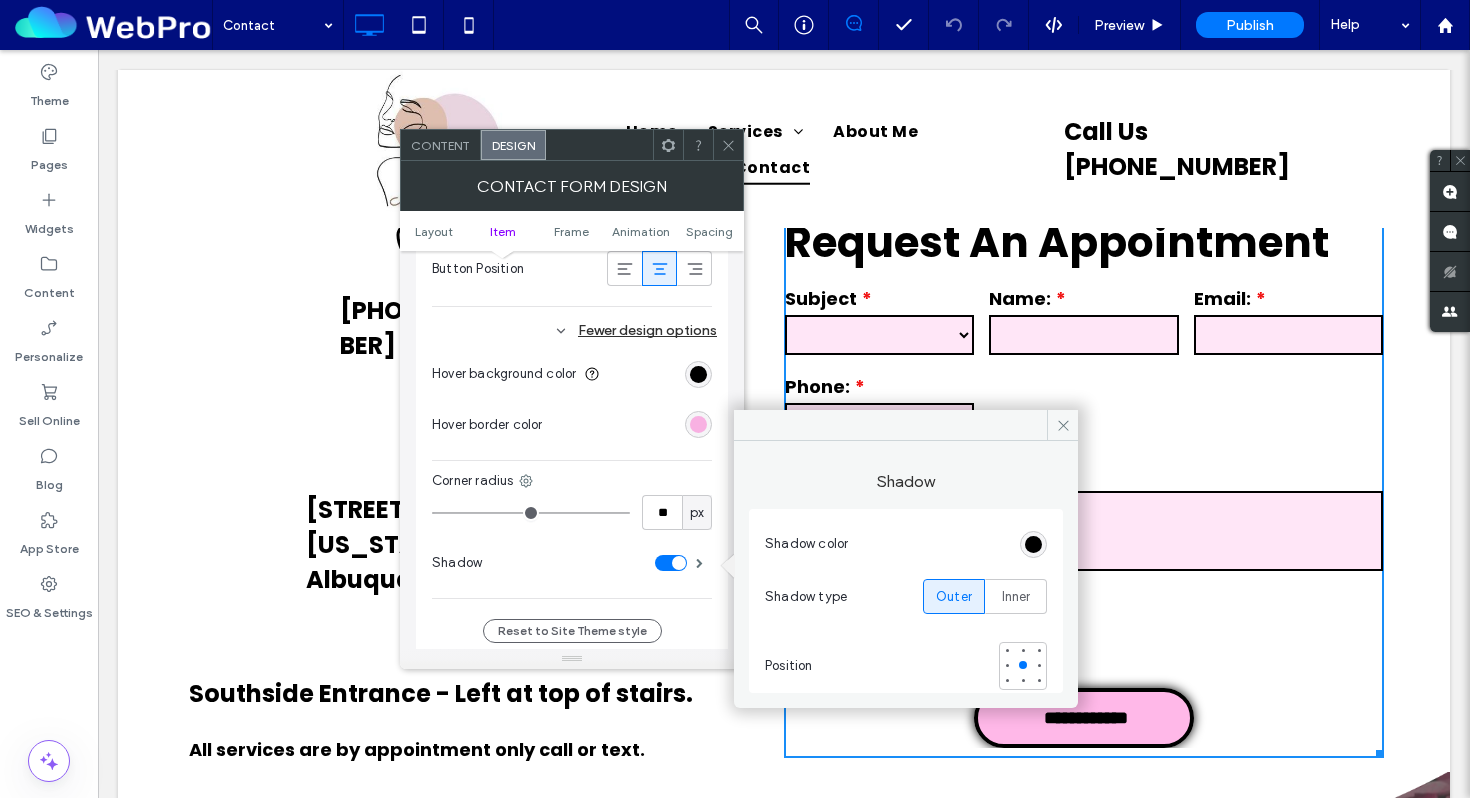 scroll, scrollTop: 842, scrollLeft: 0, axis: vertical 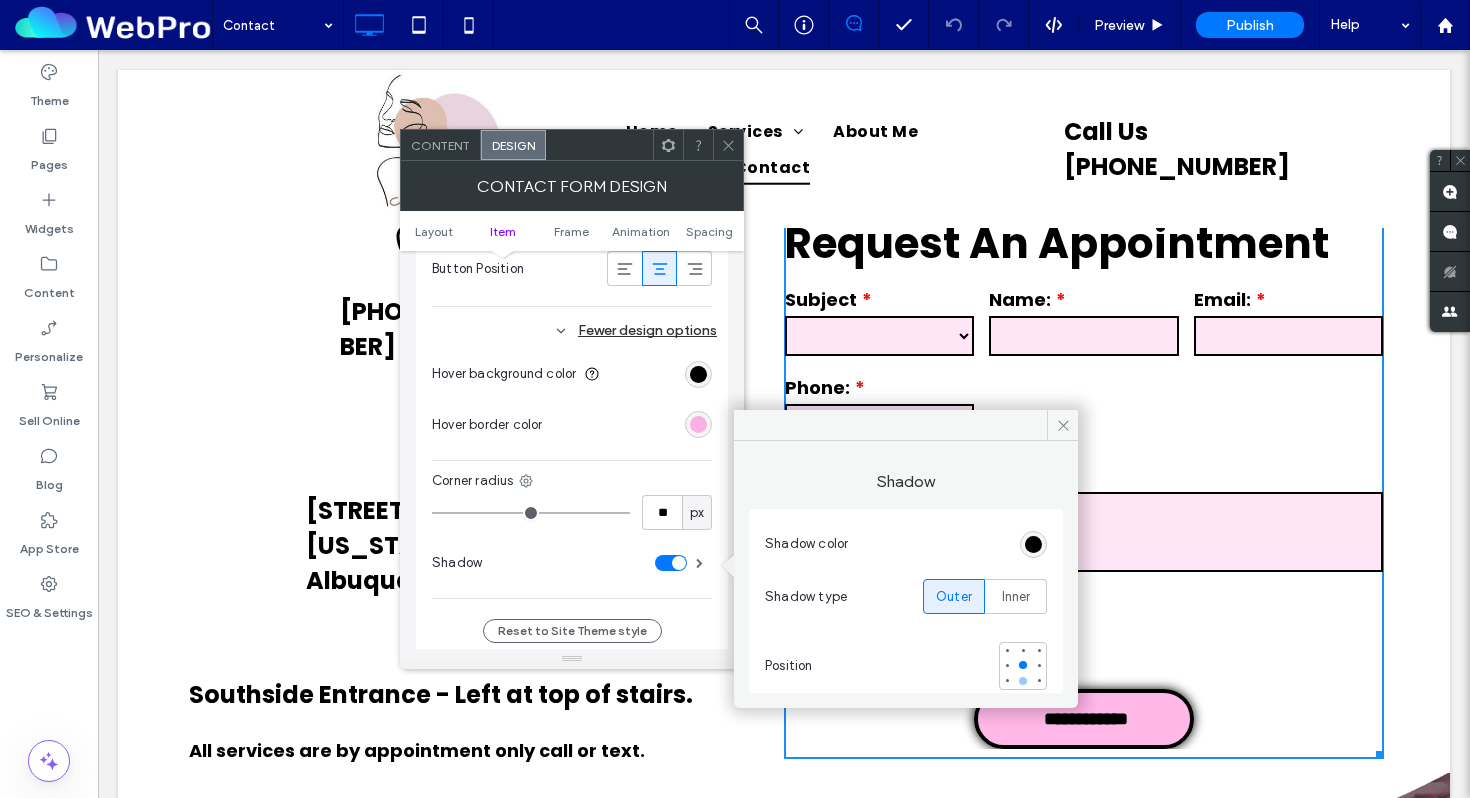 click at bounding box center (1023, 681) 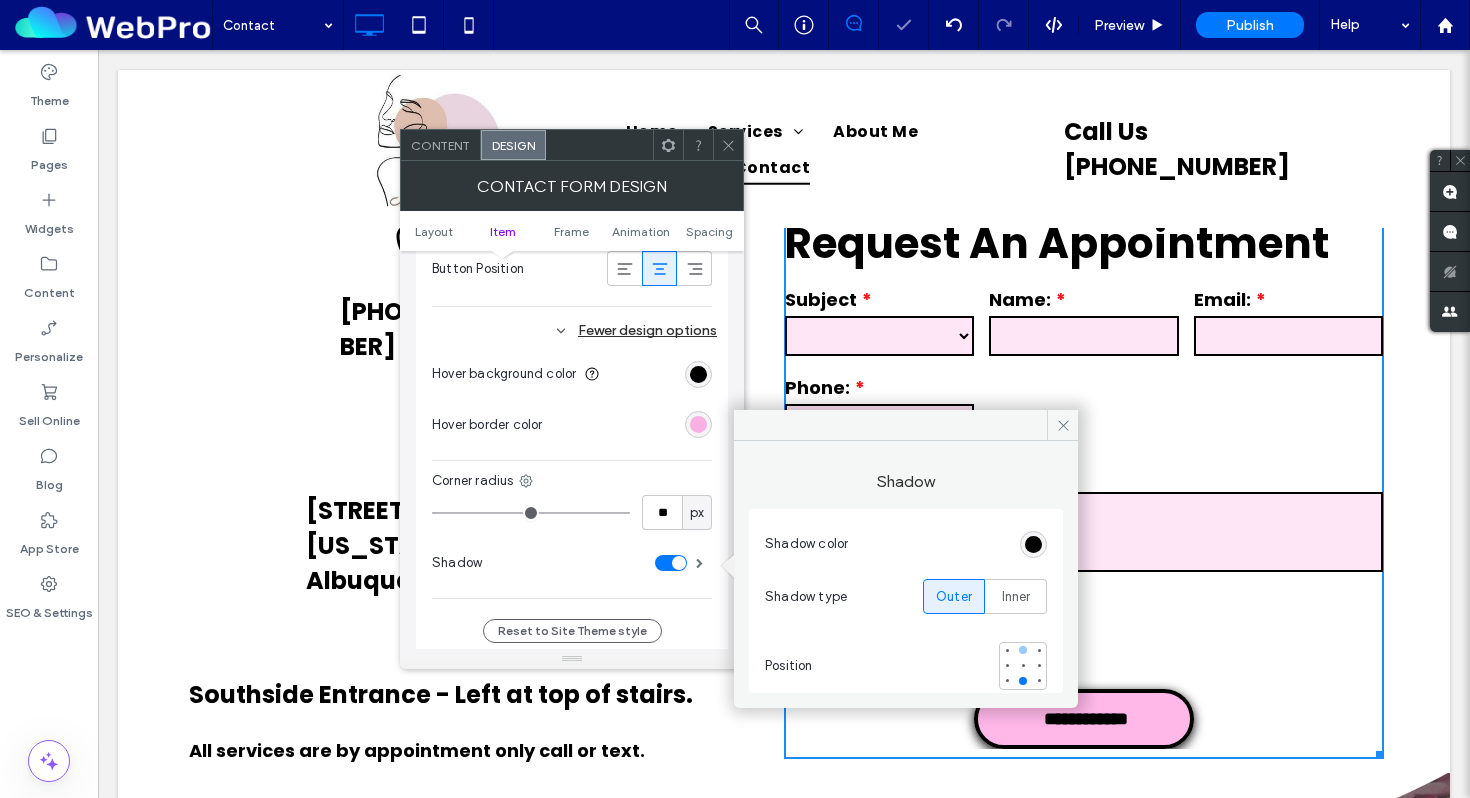 click at bounding box center [1023, 650] 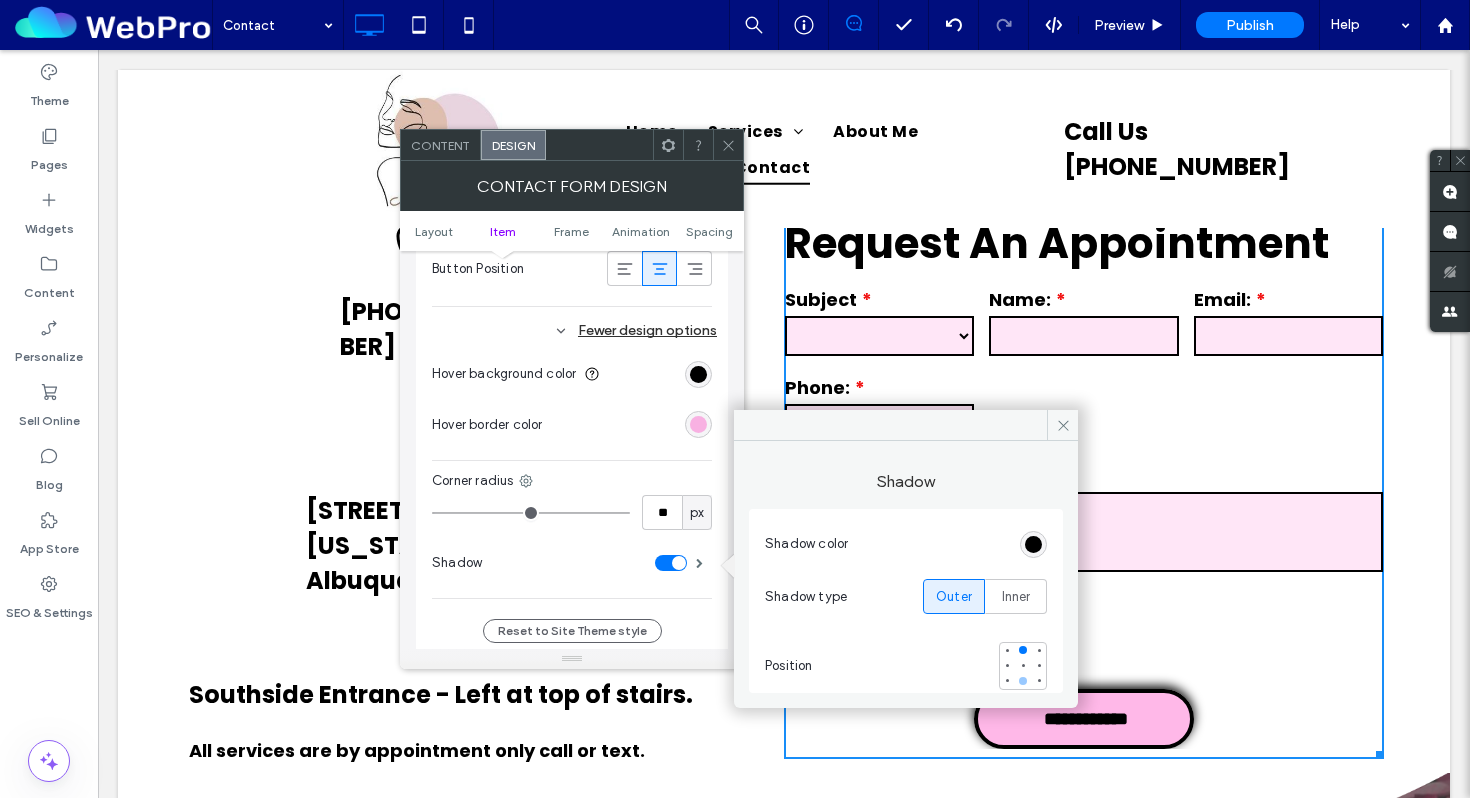 click at bounding box center [1023, 681] 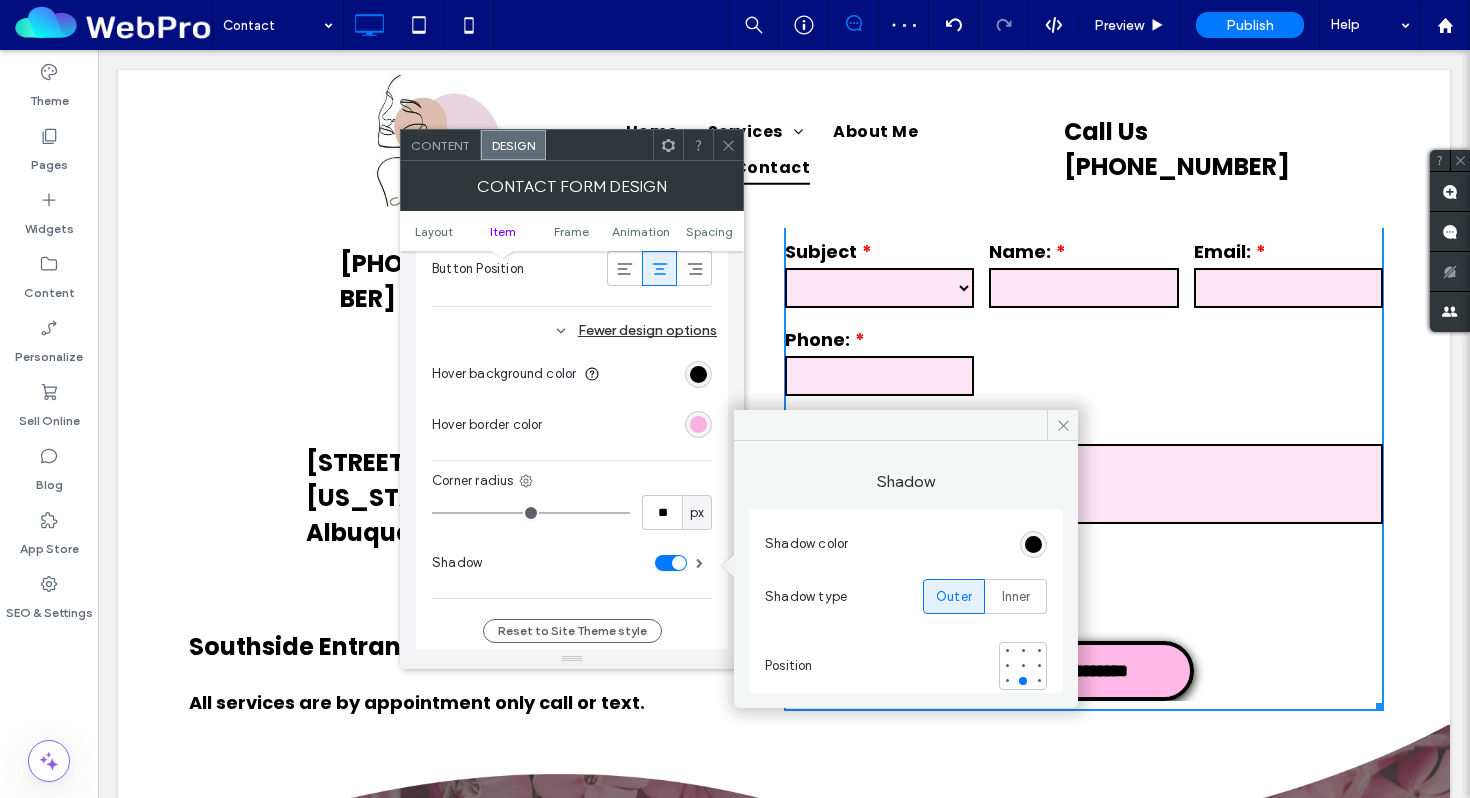 scroll, scrollTop: 894, scrollLeft: 0, axis: vertical 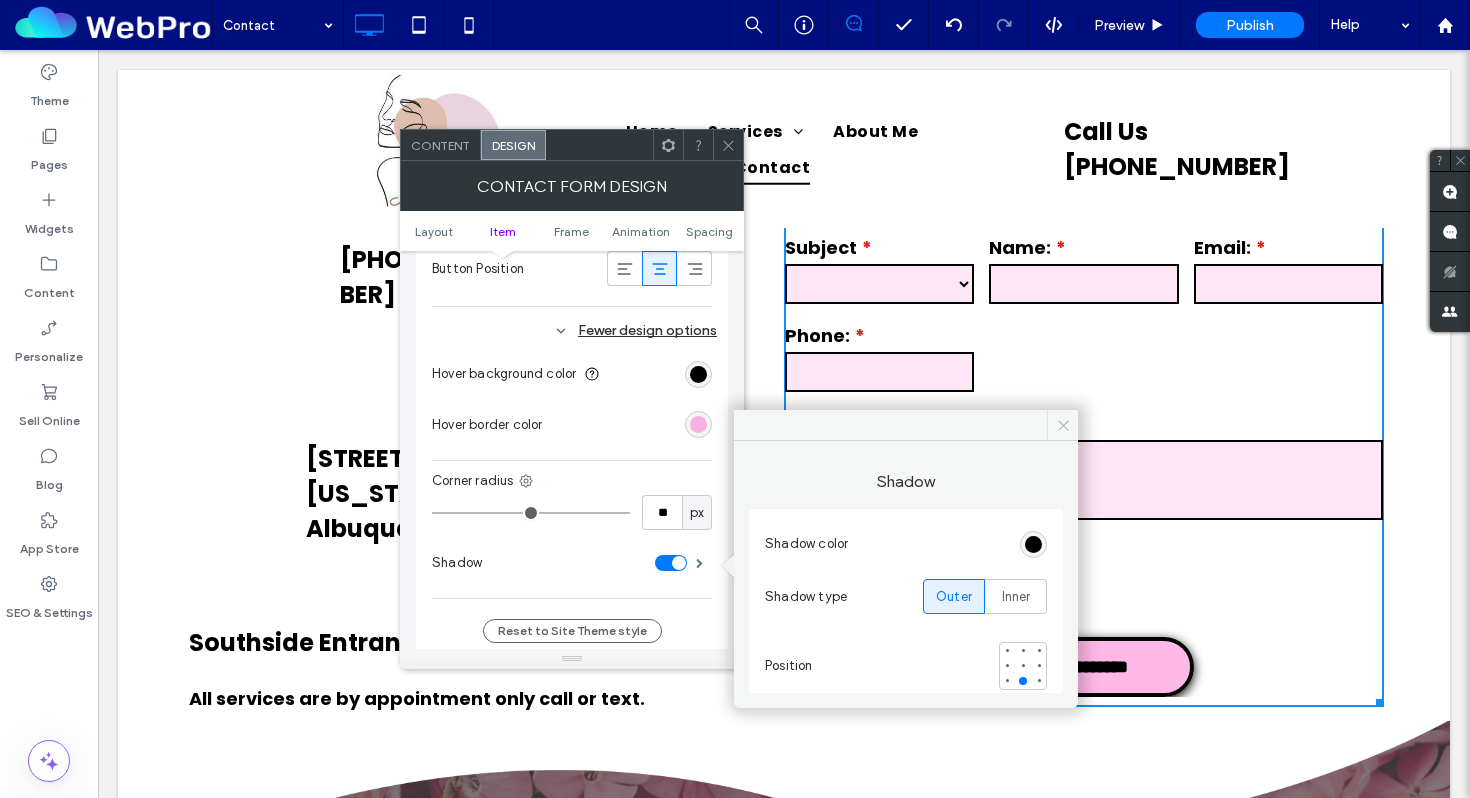 click 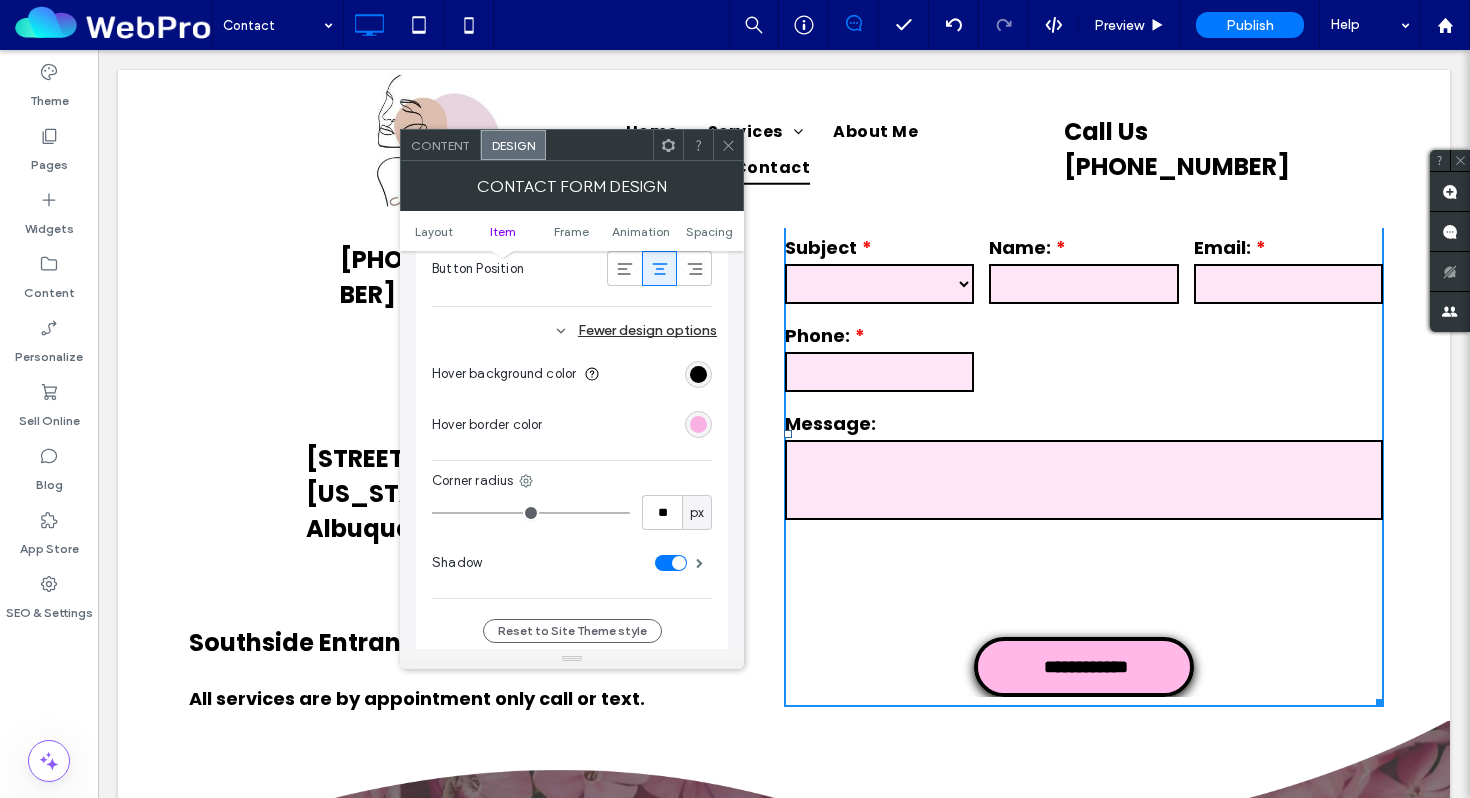 click at bounding box center [784, 803] 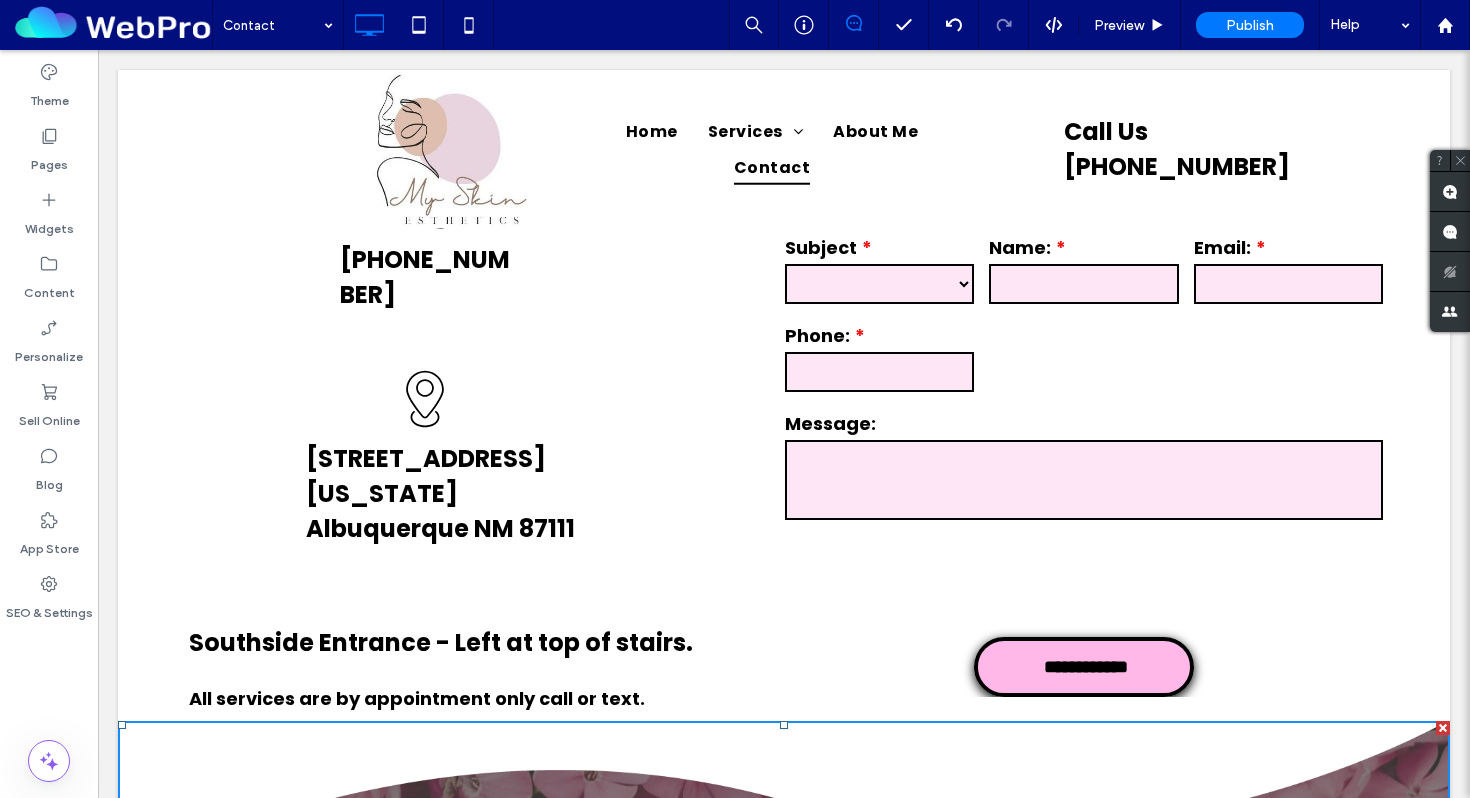 click on "**********" at bounding box center (1084, 425) 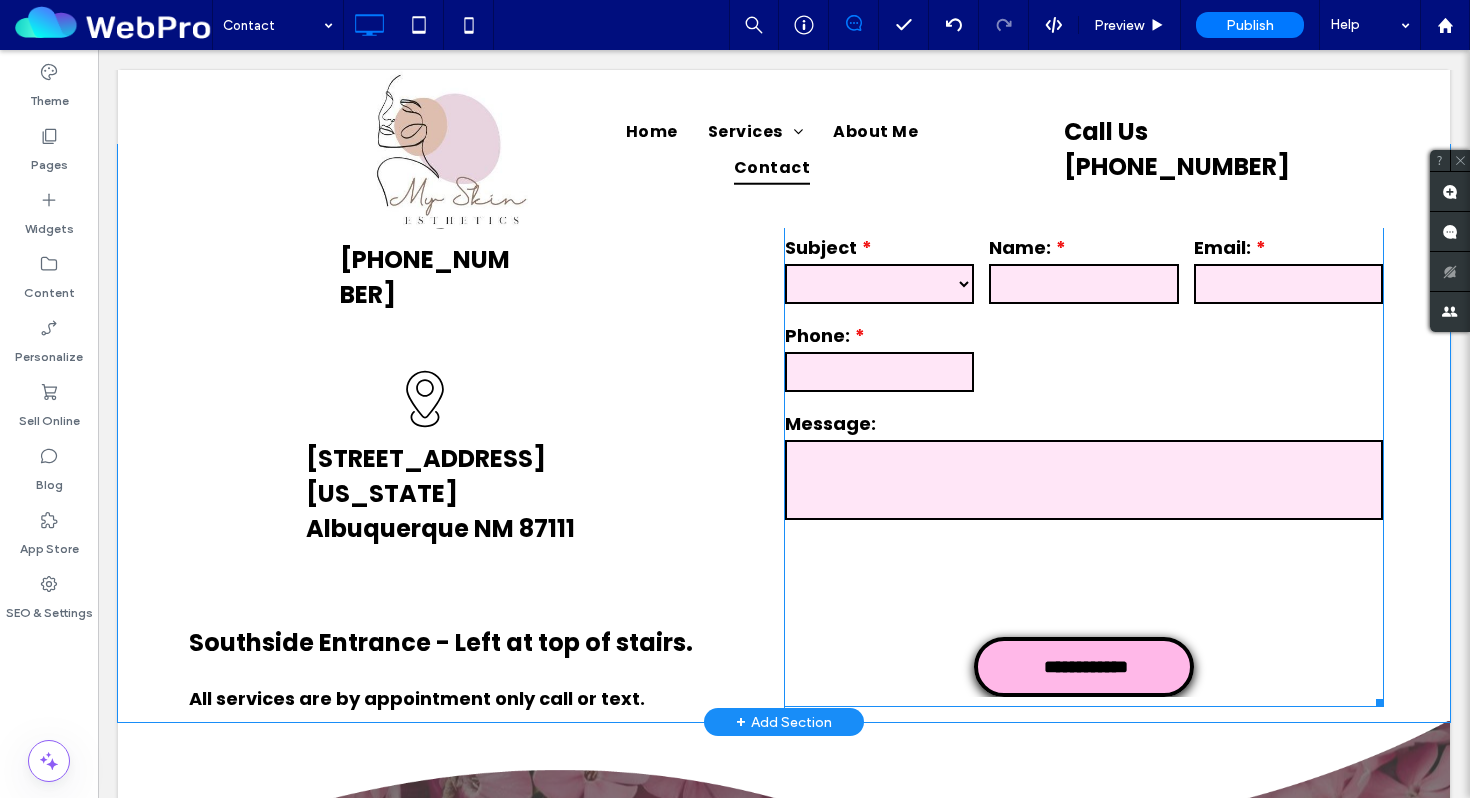 click on "**********" at bounding box center (1084, 465) 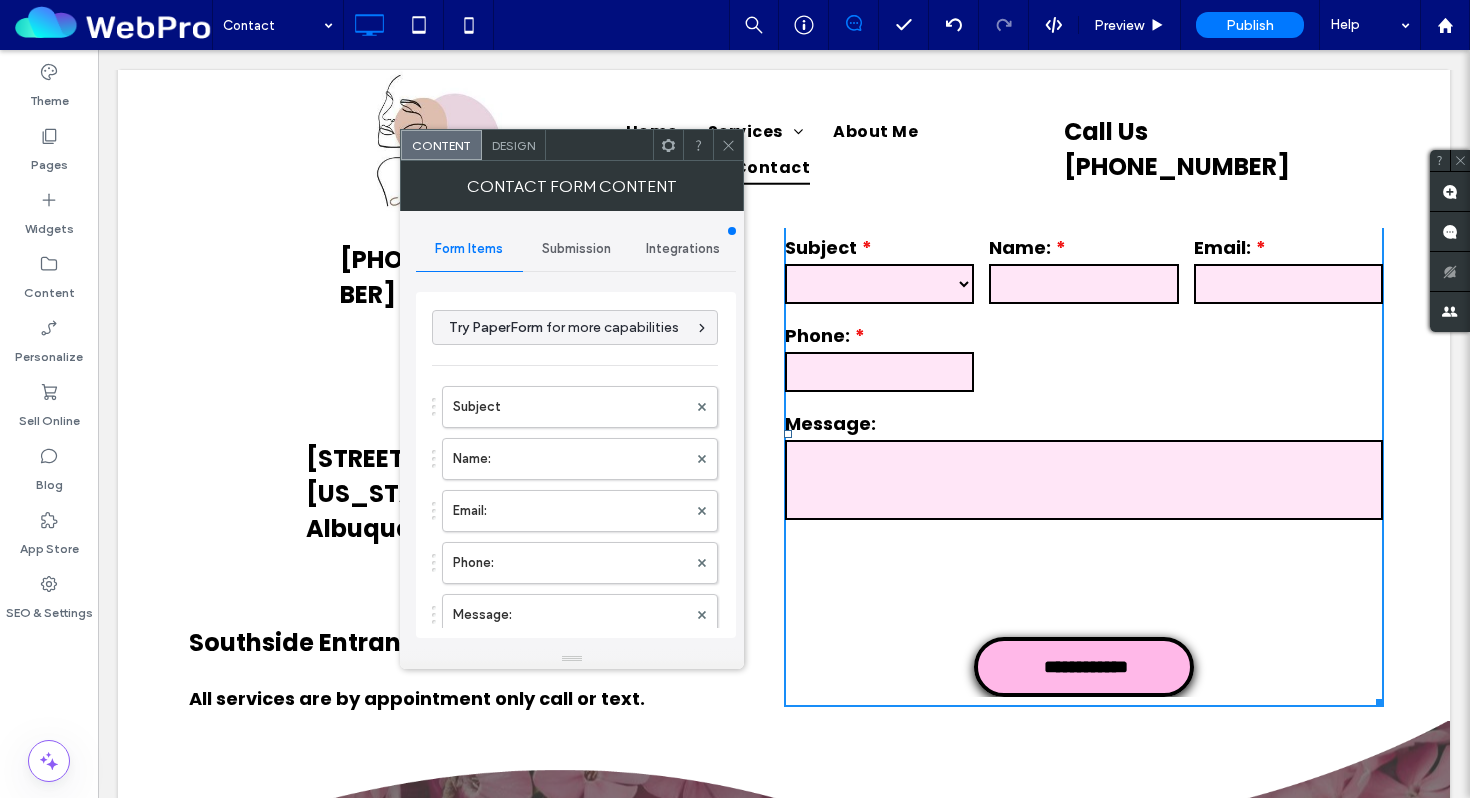 click on "Design" at bounding box center [514, 145] 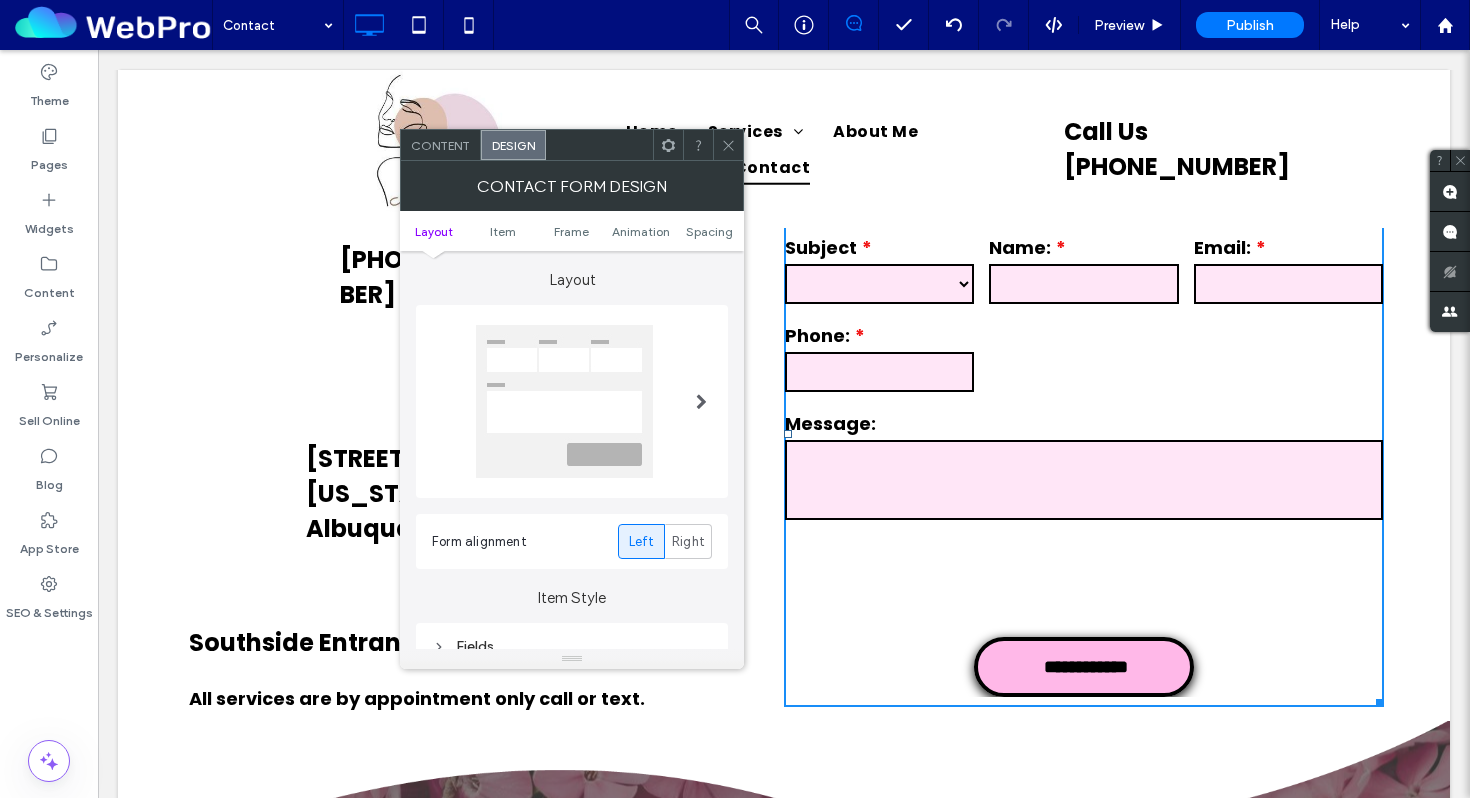 click on "Layout Item Frame Animation Spacing" at bounding box center [572, 231] 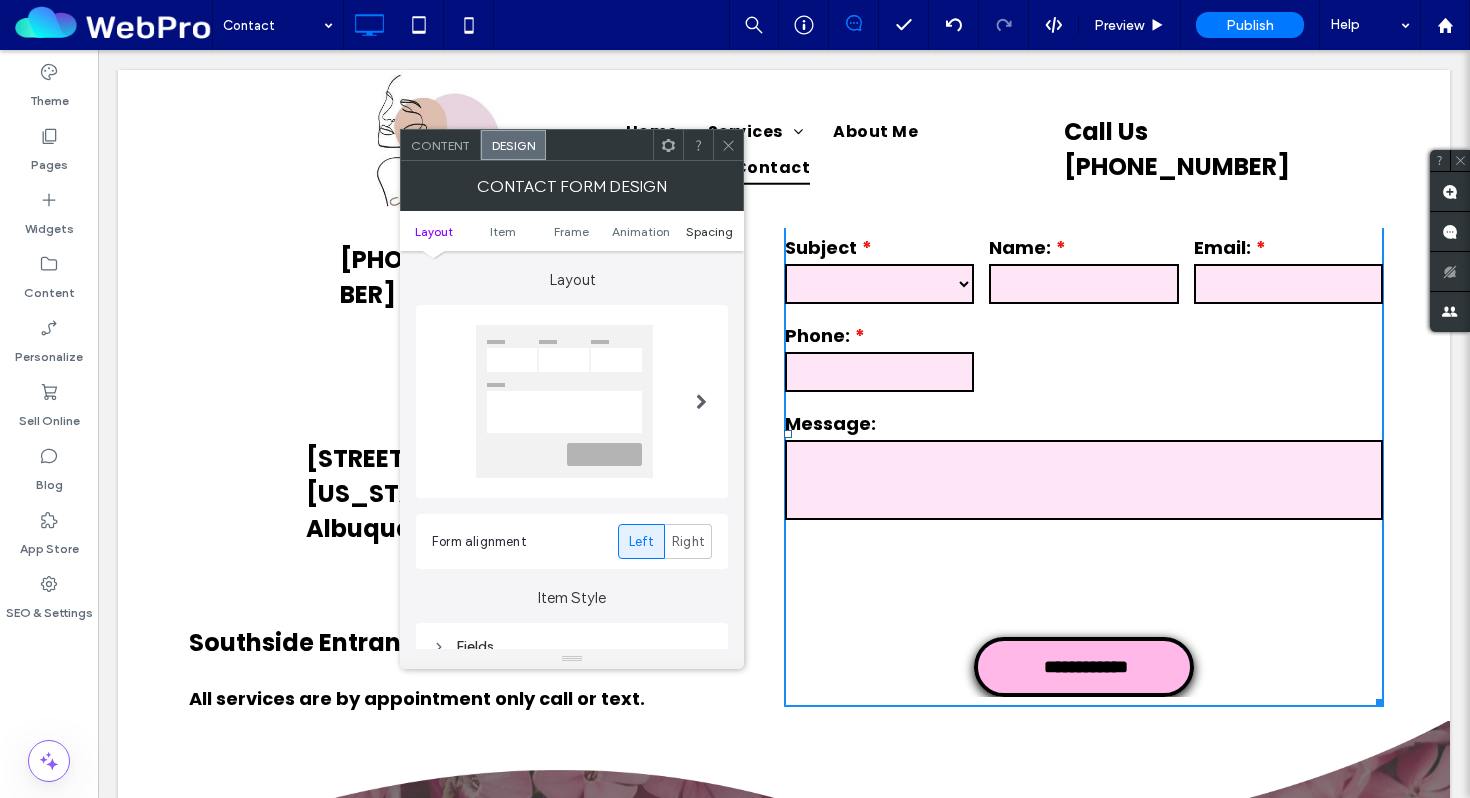 click on "Spacing" at bounding box center (709, 231) 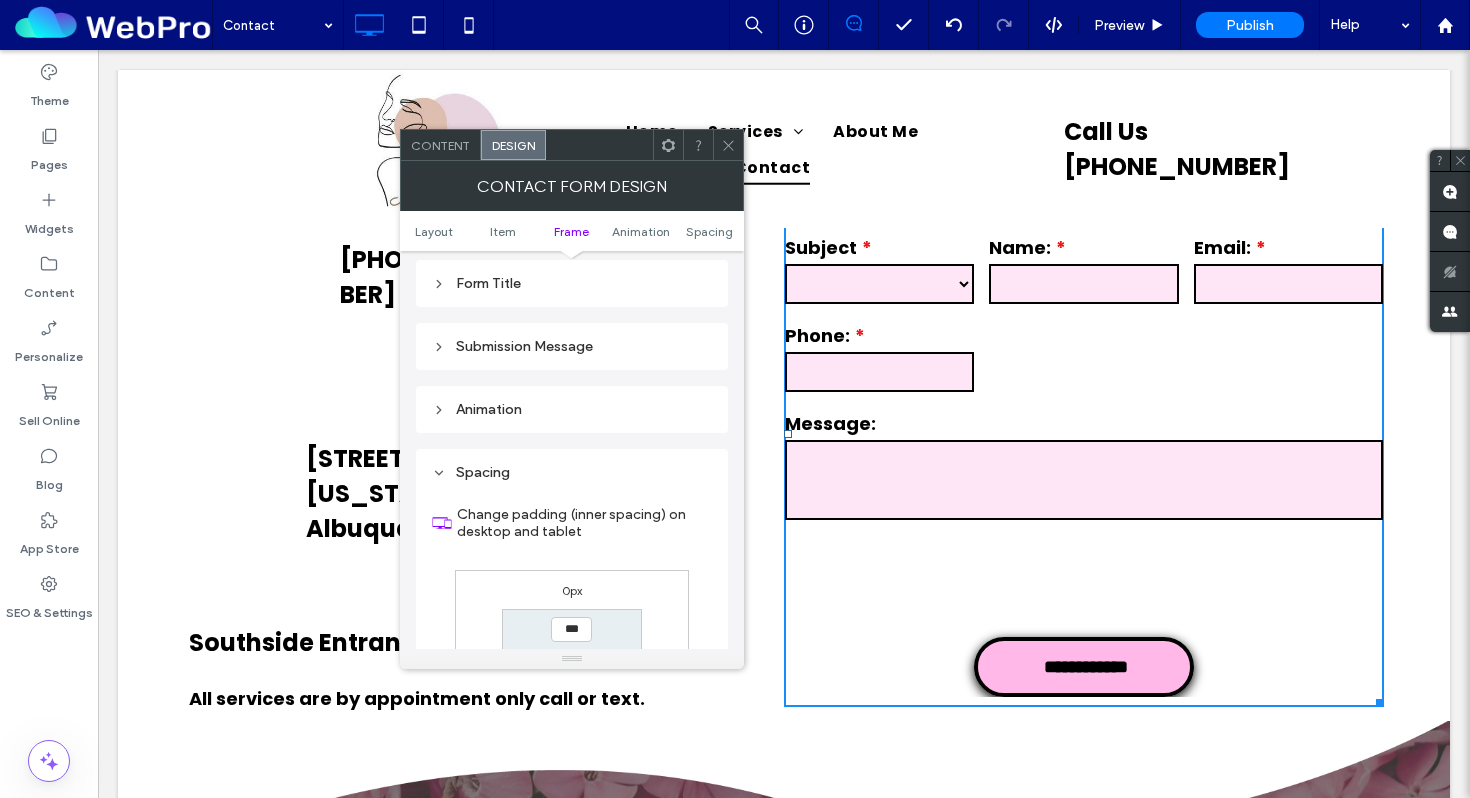 scroll, scrollTop: 837, scrollLeft: 0, axis: vertical 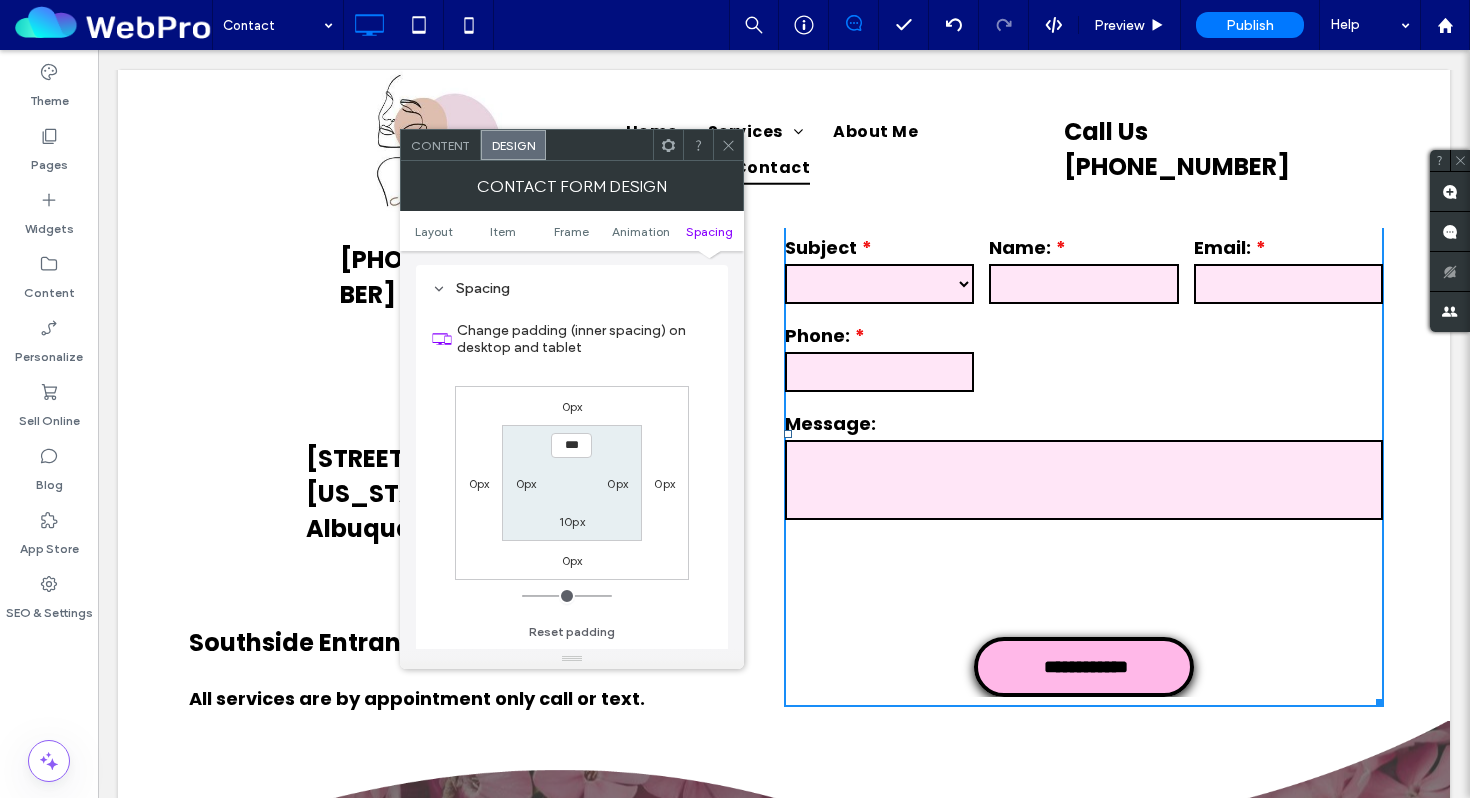 click on "10px" at bounding box center [572, 521] 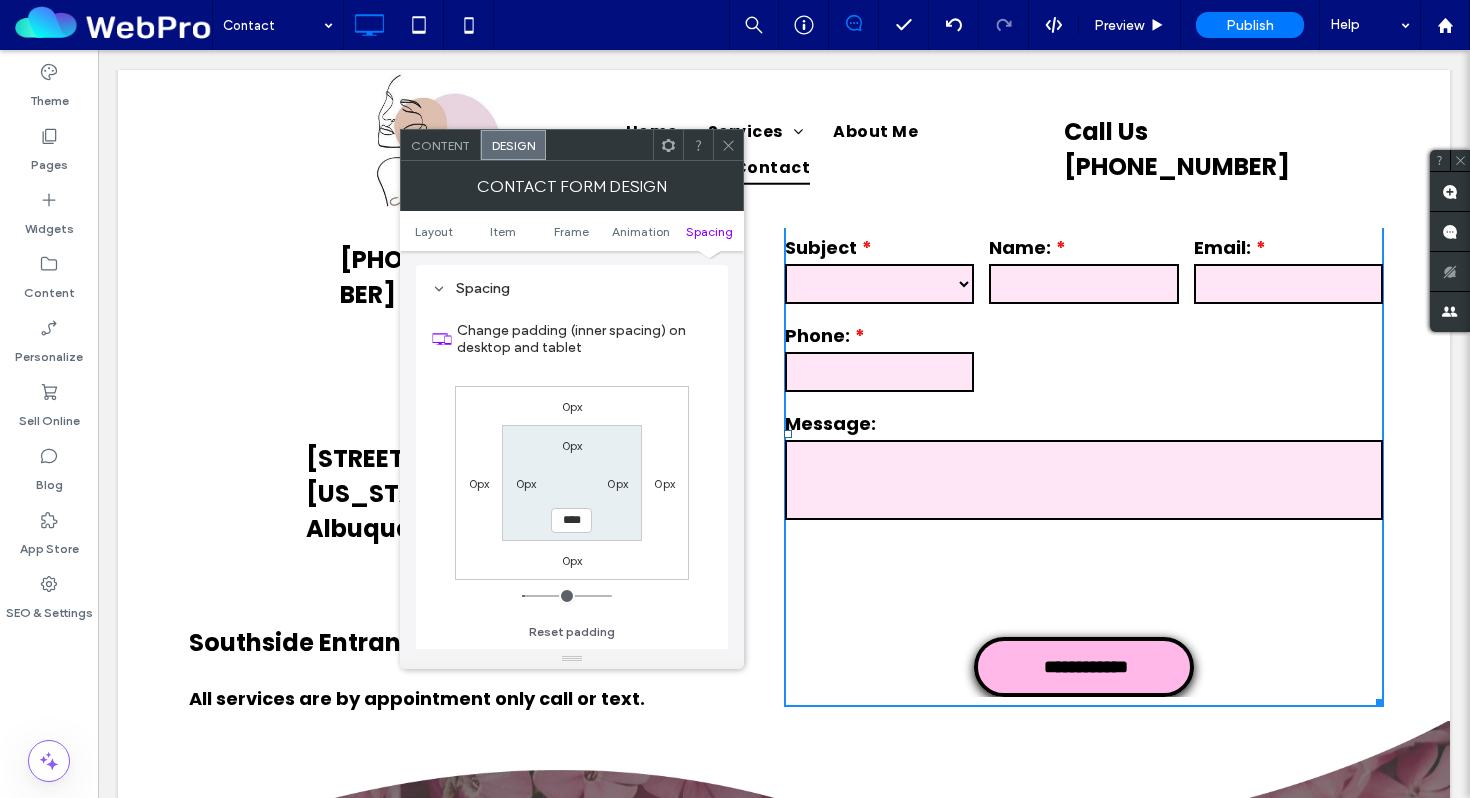 type on "**" 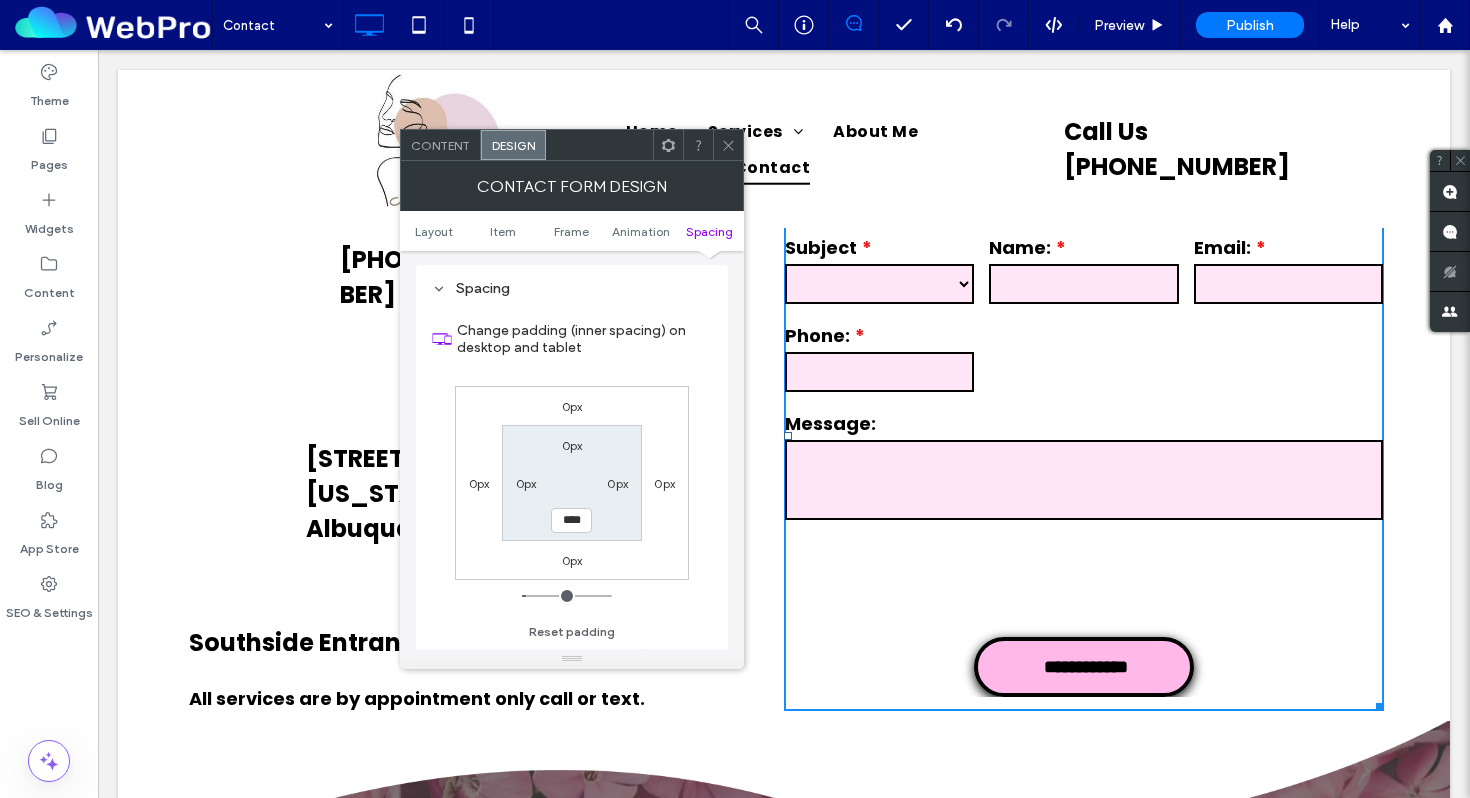 type on "**" 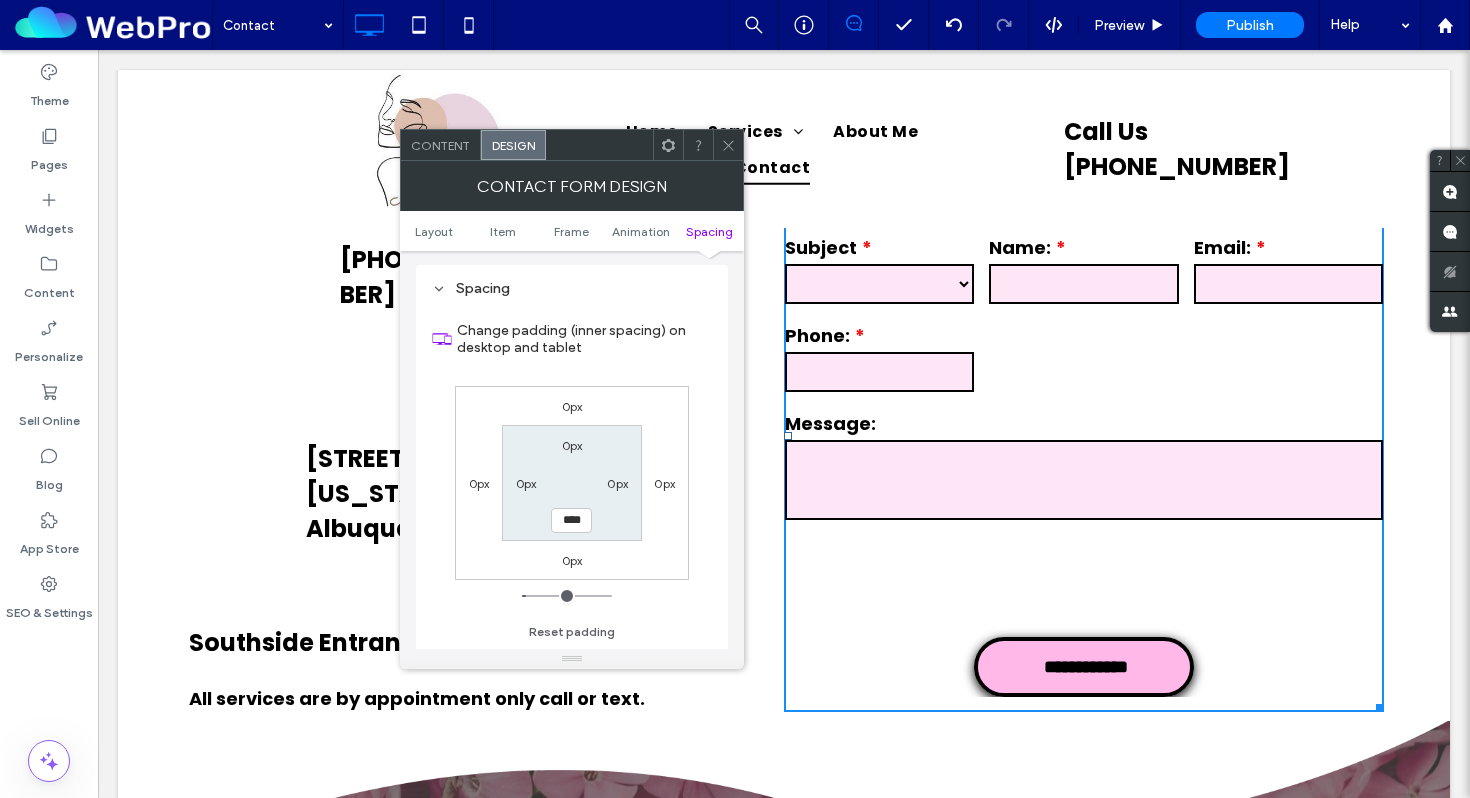 type on "**" 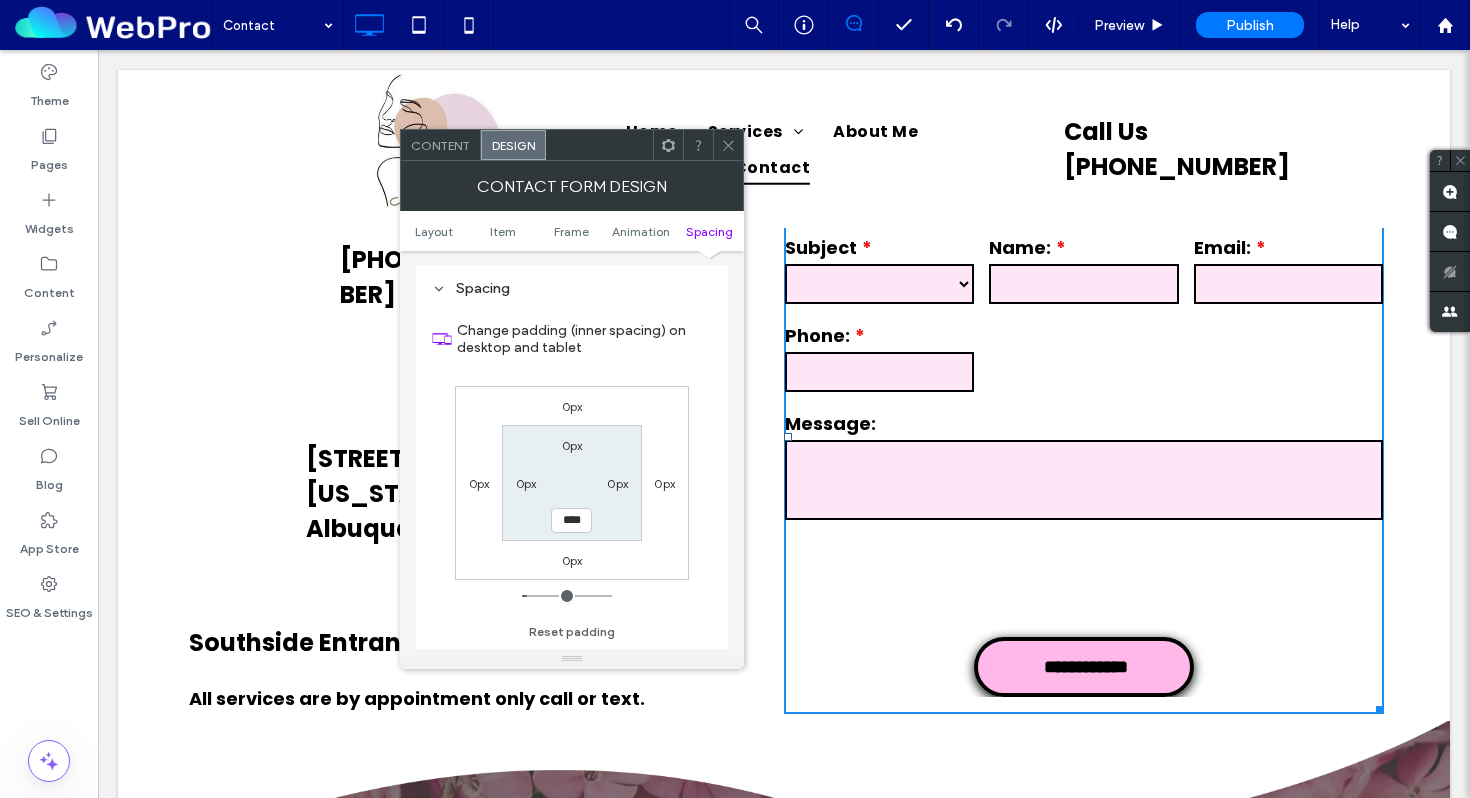 click at bounding box center (567, 596) 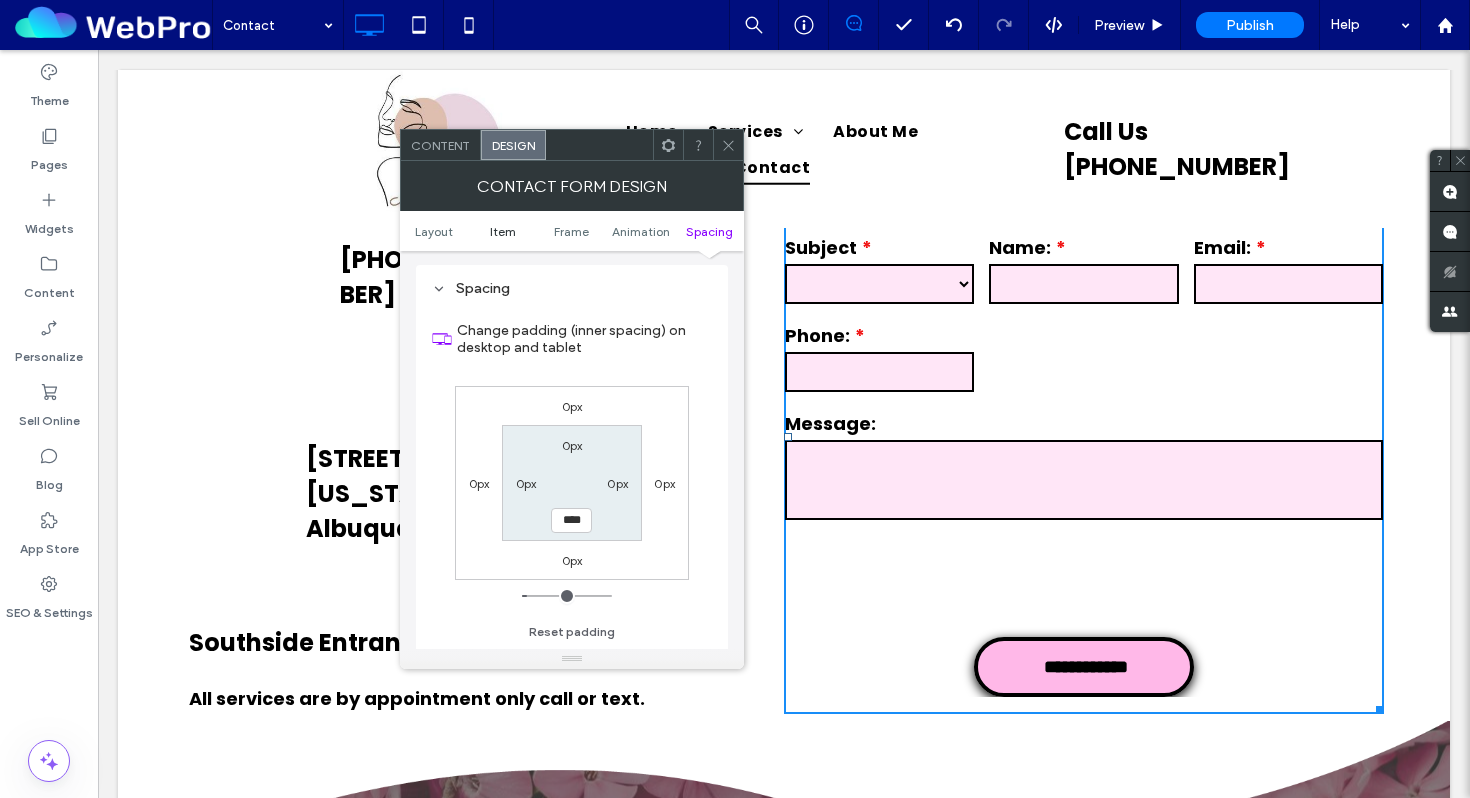 click on "Item" at bounding box center [503, 231] 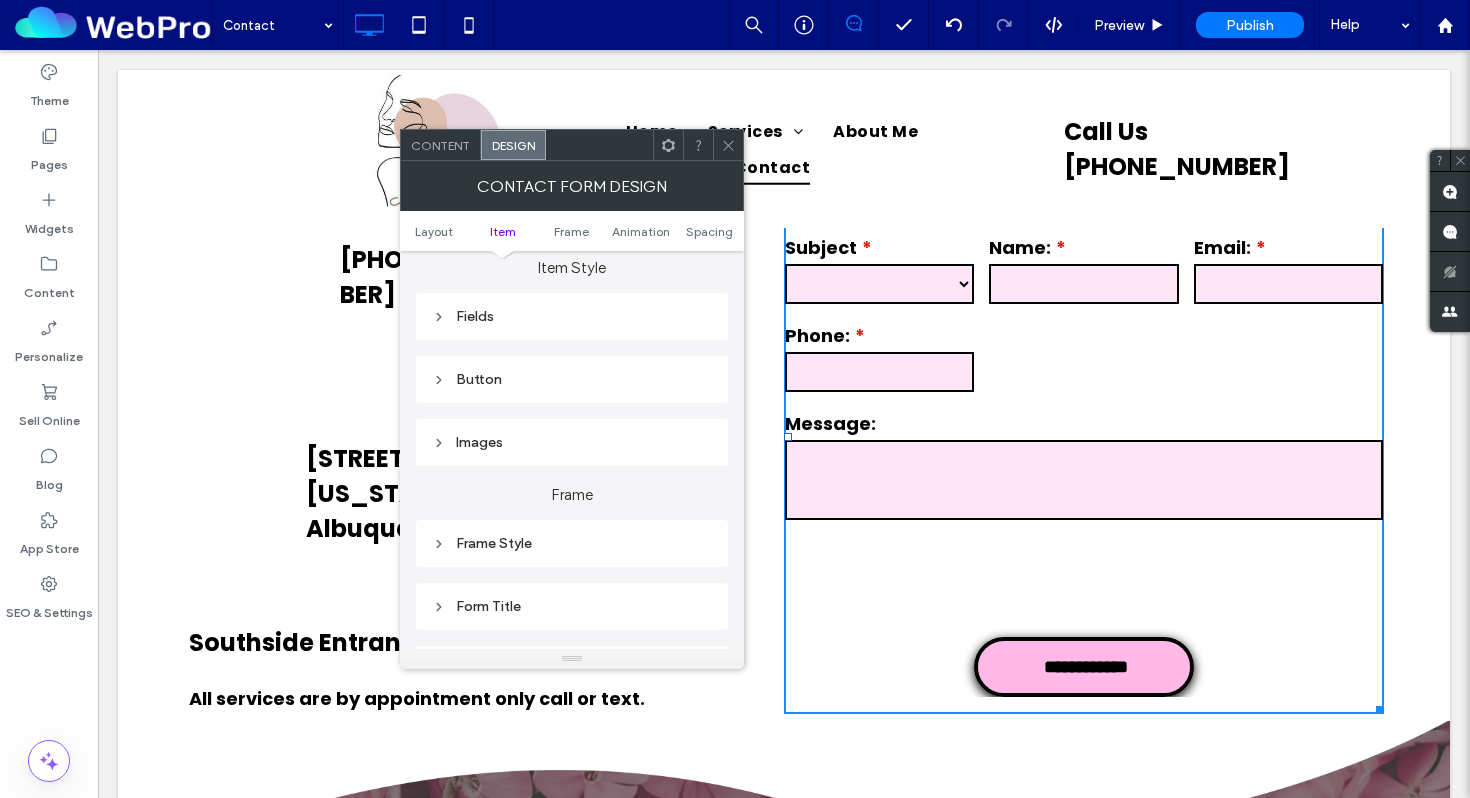 scroll, scrollTop: 319, scrollLeft: 0, axis: vertical 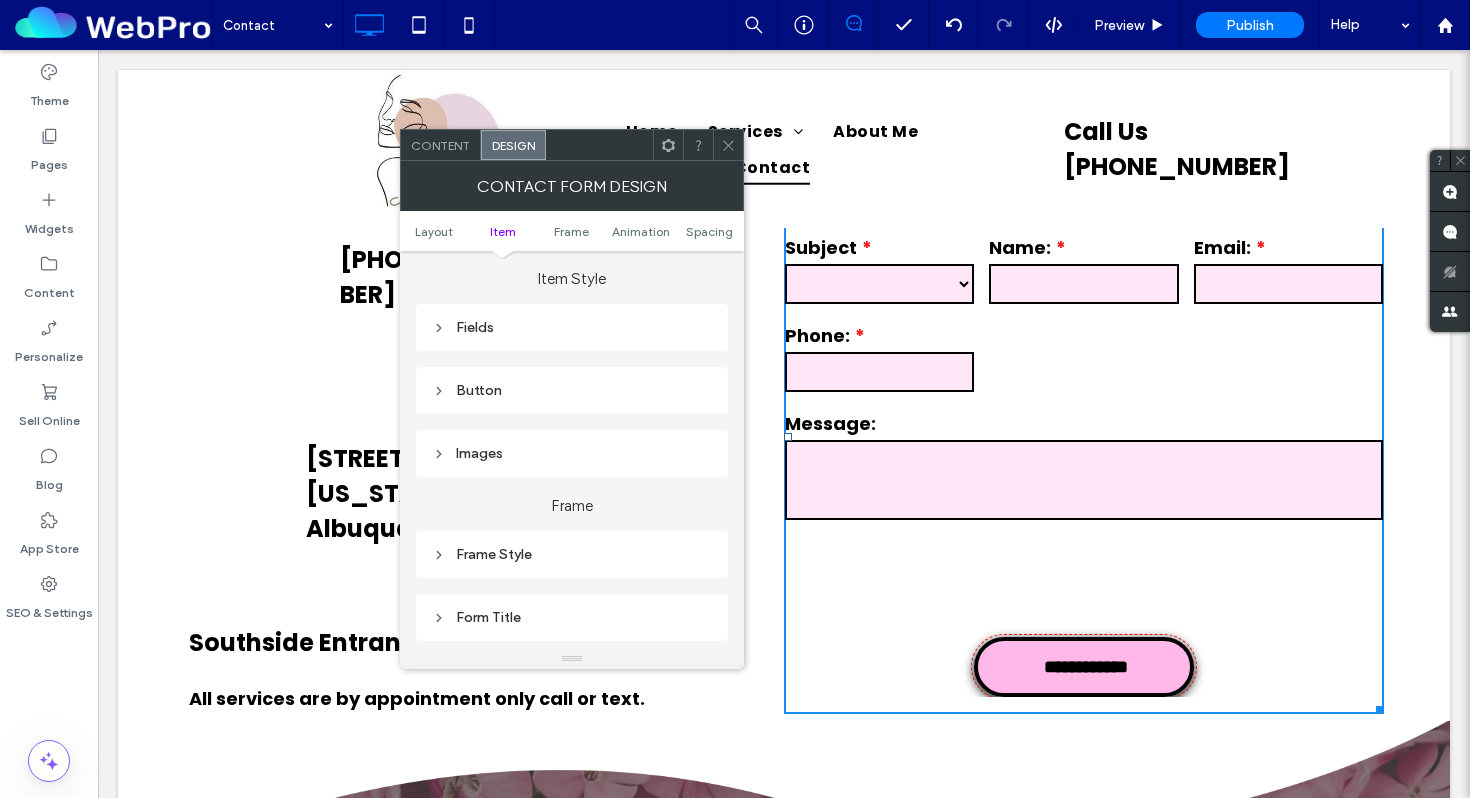 click on "Button" at bounding box center [572, 390] 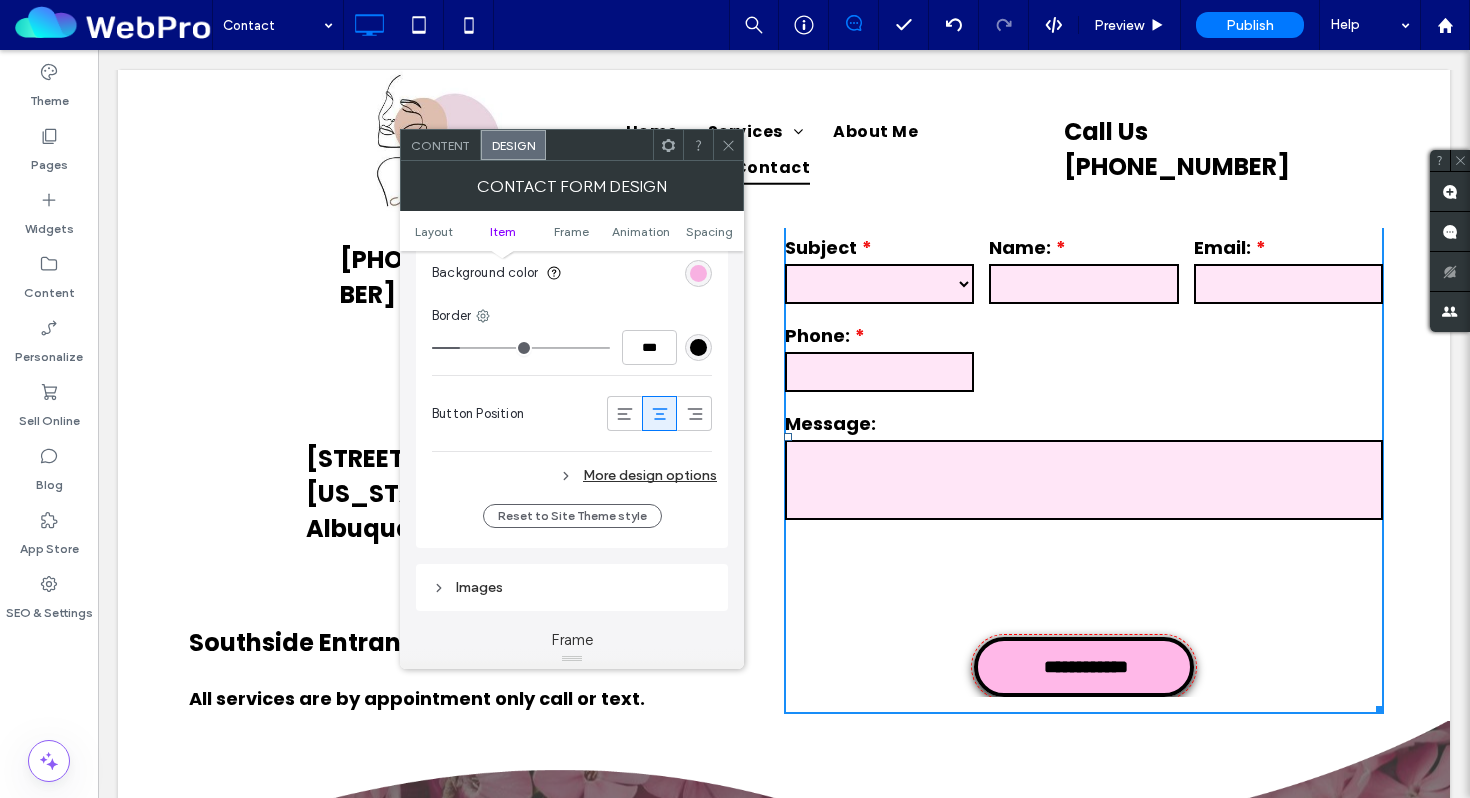 scroll, scrollTop: 925, scrollLeft: 0, axis: vertical 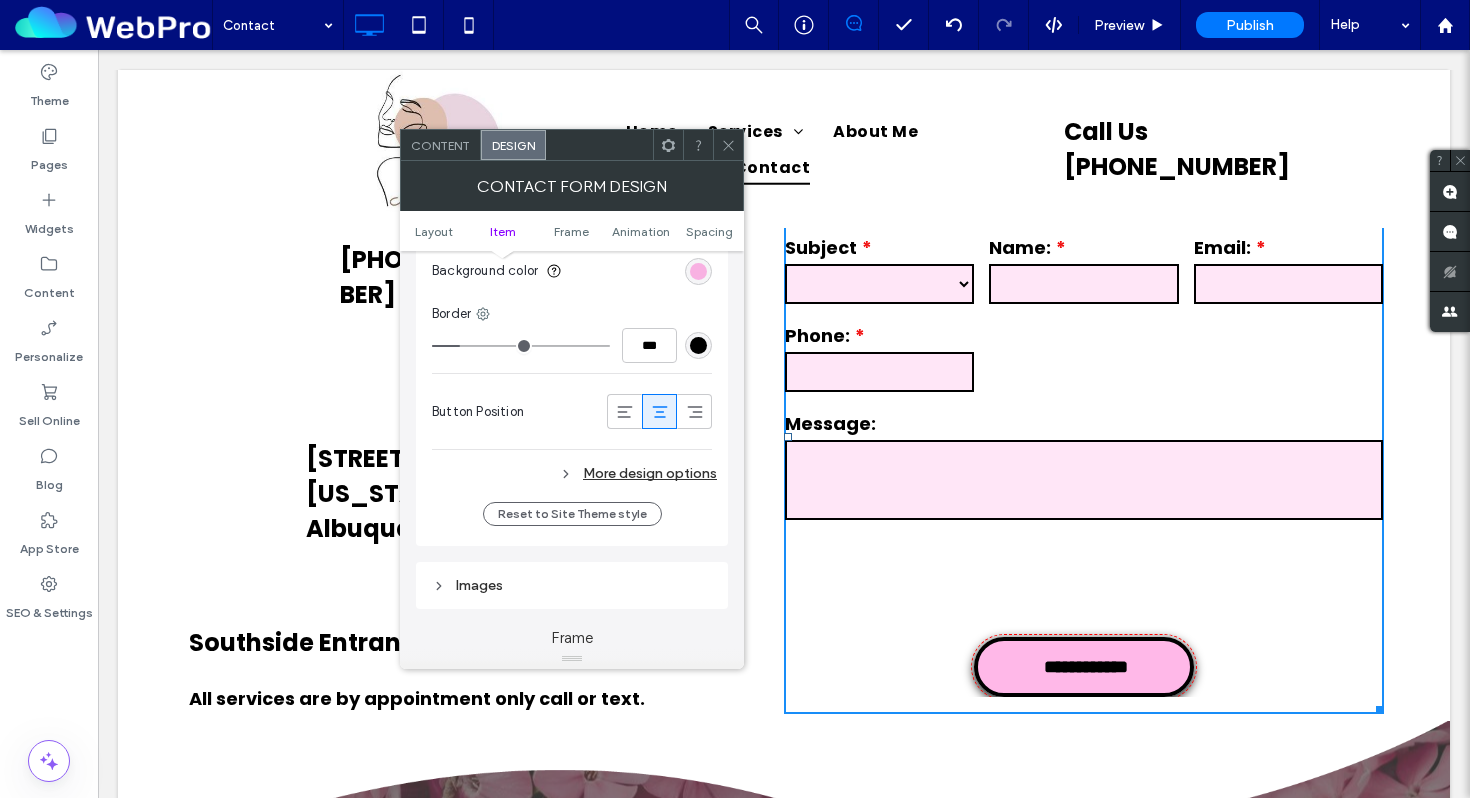 click 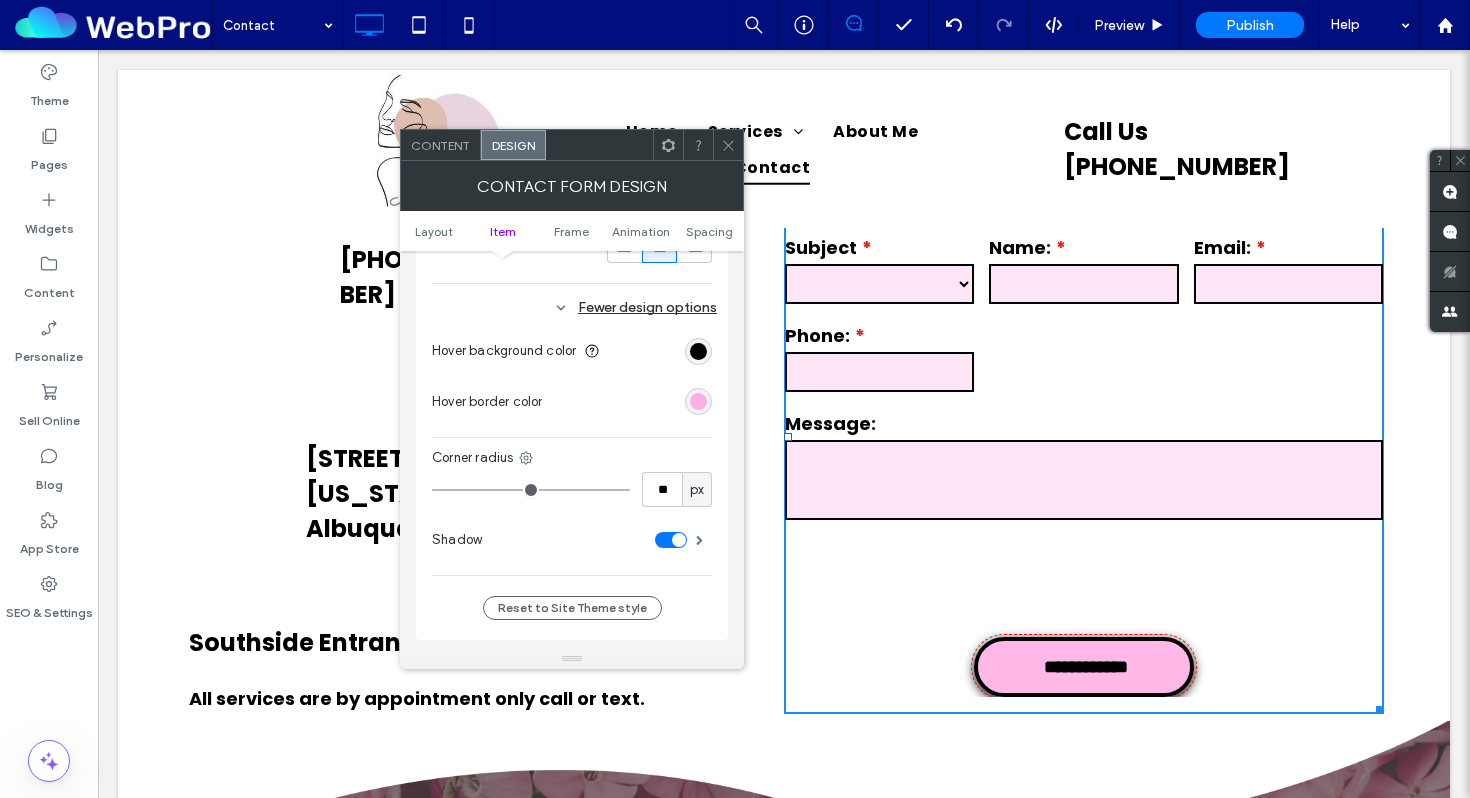 scroll, scrollTop: 1145, scrollLeft: 0, axis: vertical 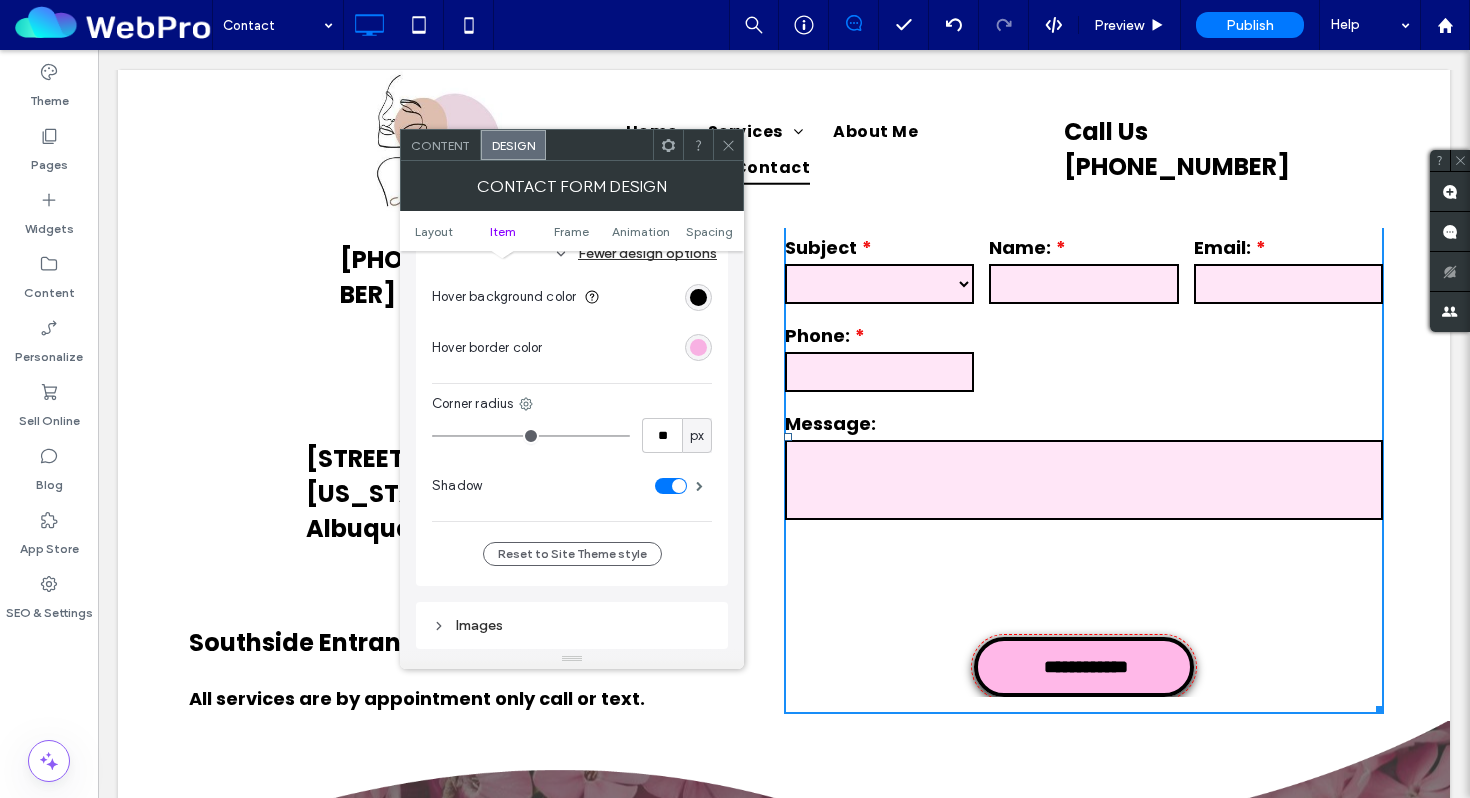 click at bounding box center [671, 486] 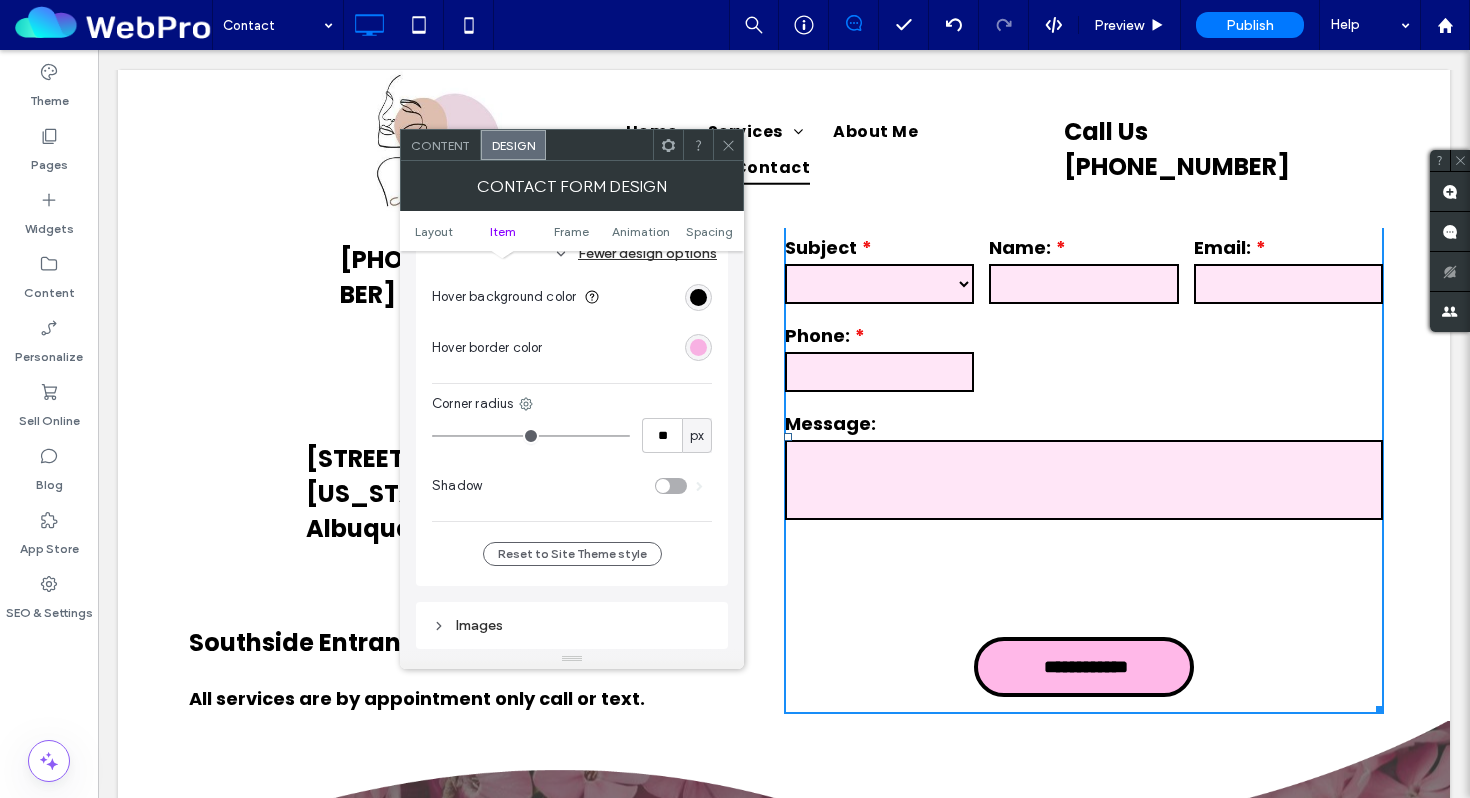 click on "Layout Item Frame Animation Spacing" at bounding box center (572, 231) 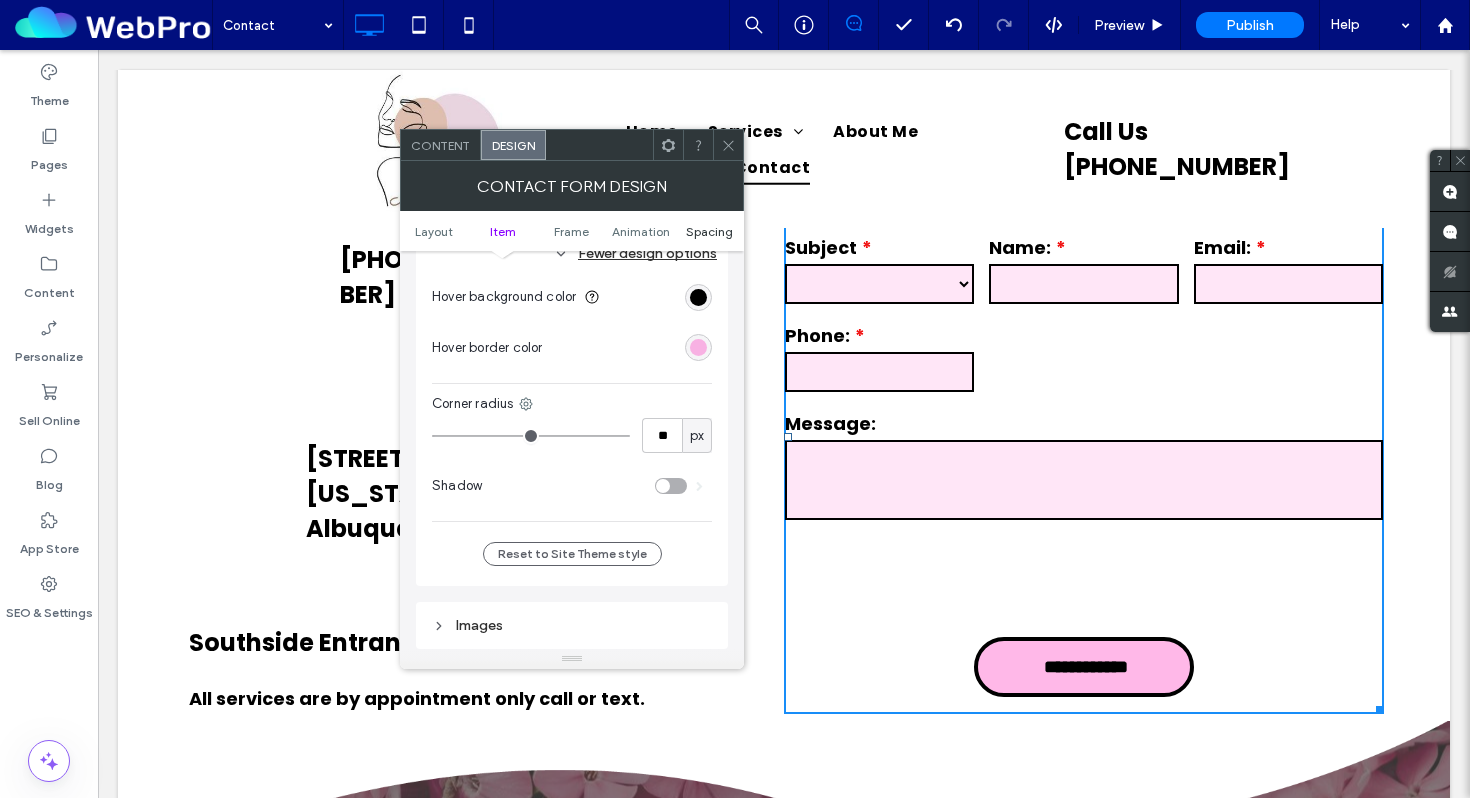 click on "Spacing" at bounding box center (709, 231) 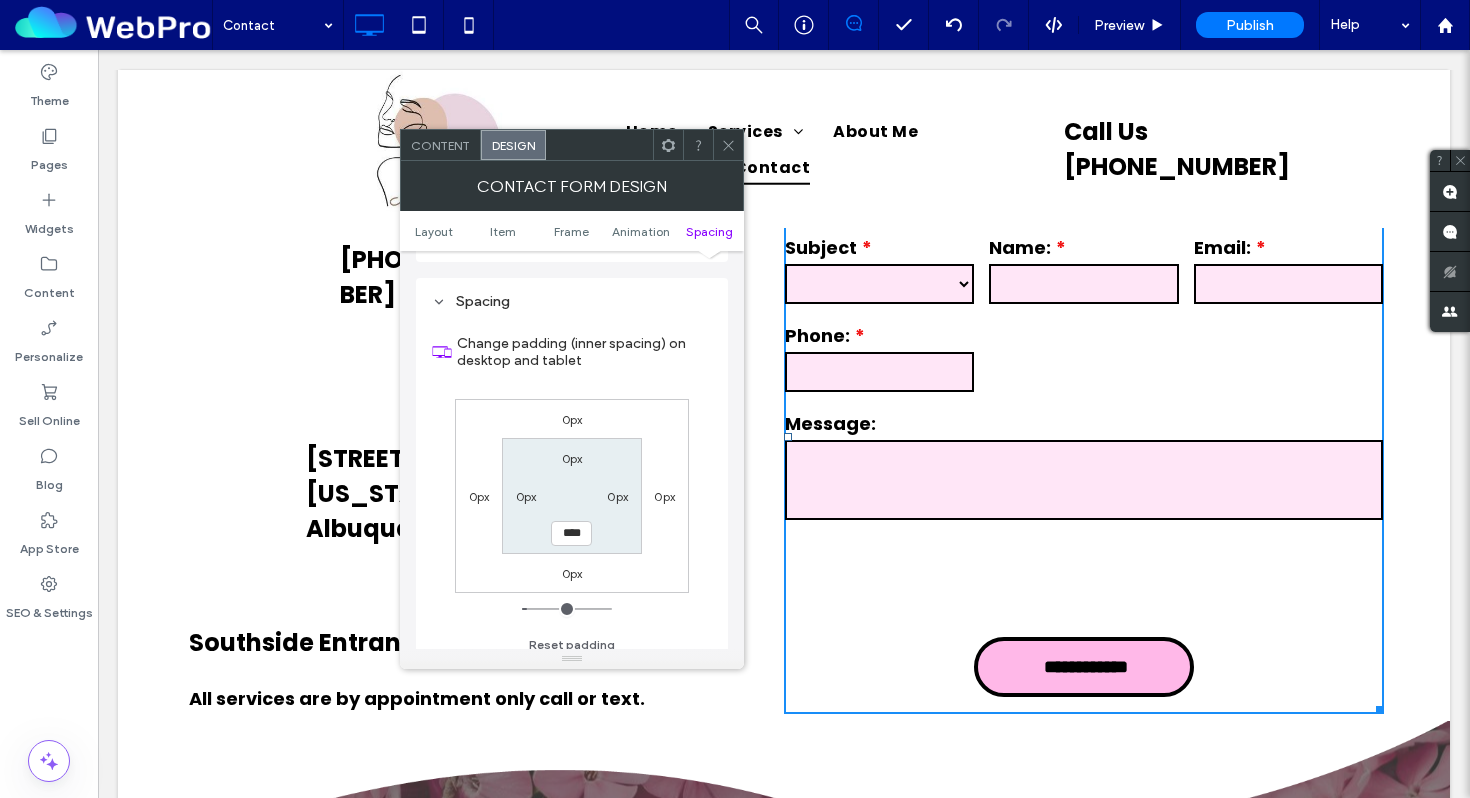 scroll, scrollTop: 1835, scrollLeft: 0, axis: vertical 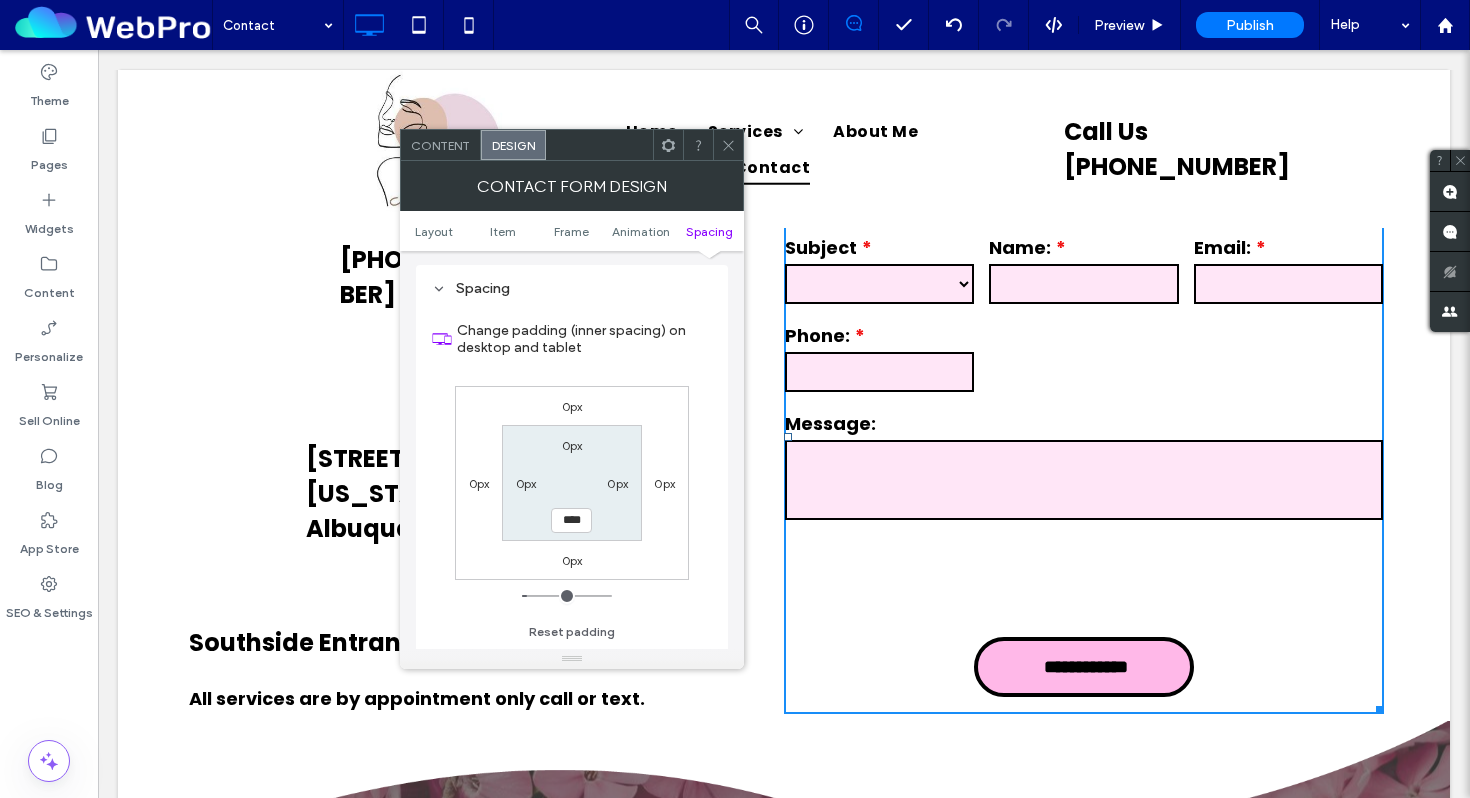 click on "0px" at bounding box center (572, 445) 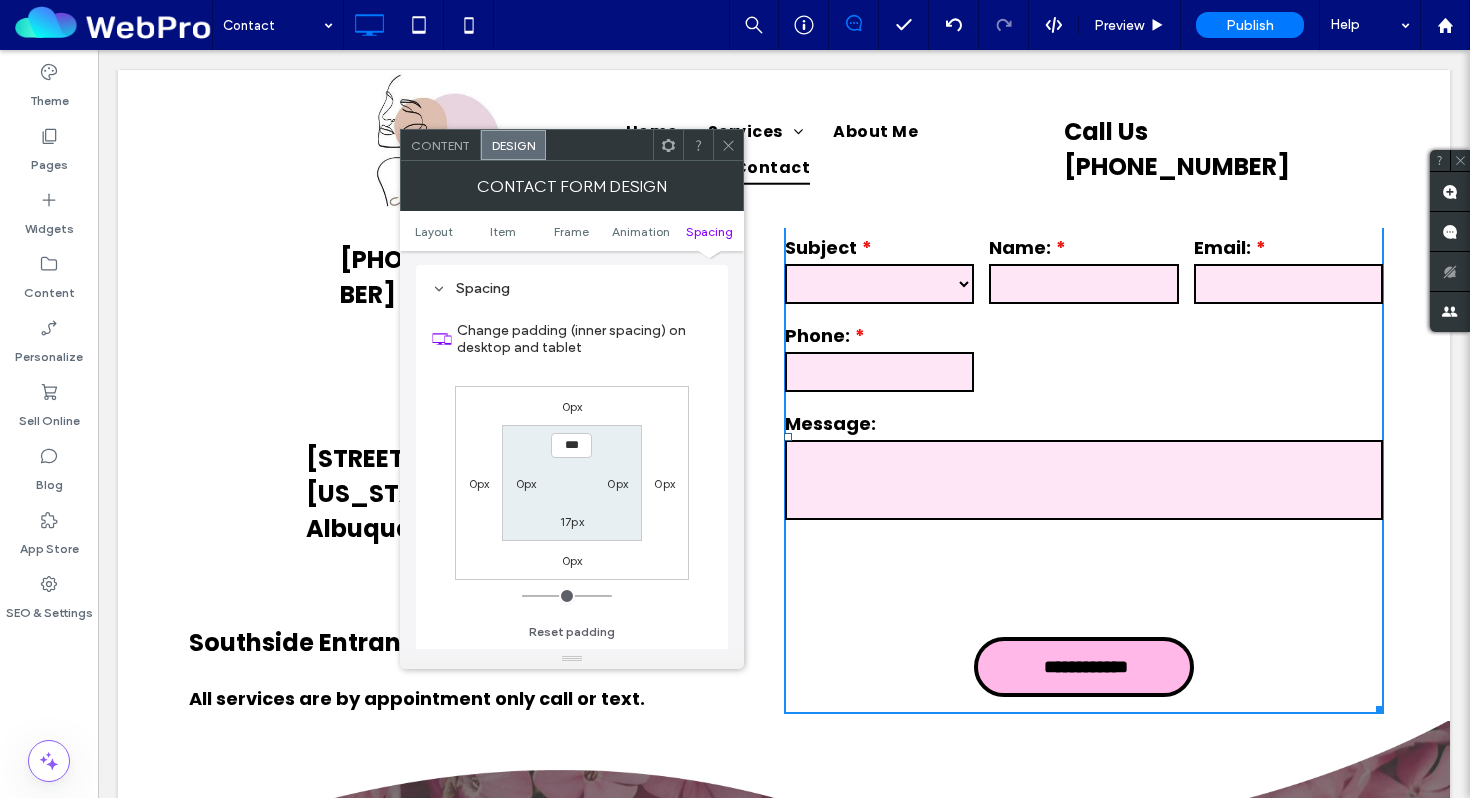 type on "**" 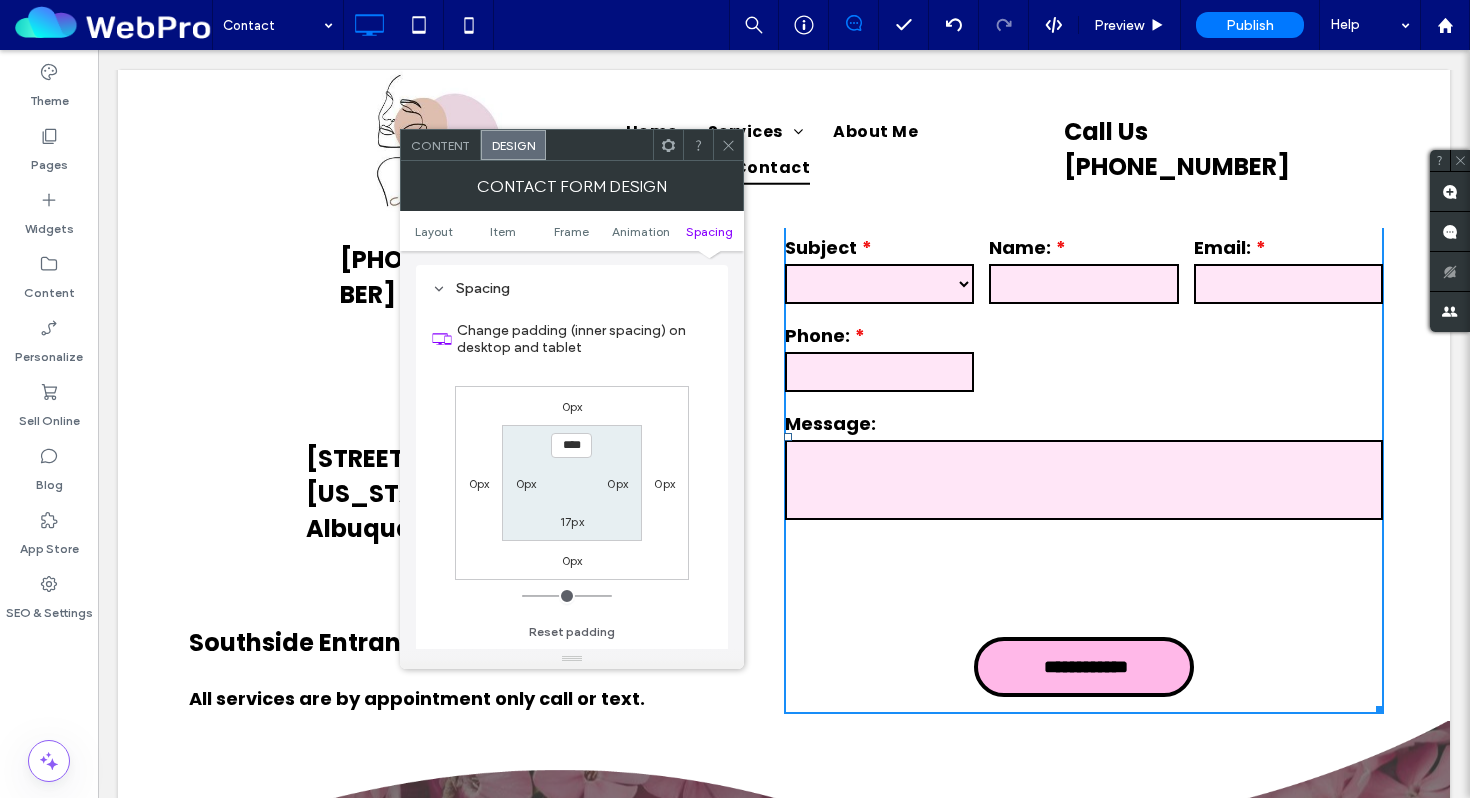 type on "**" 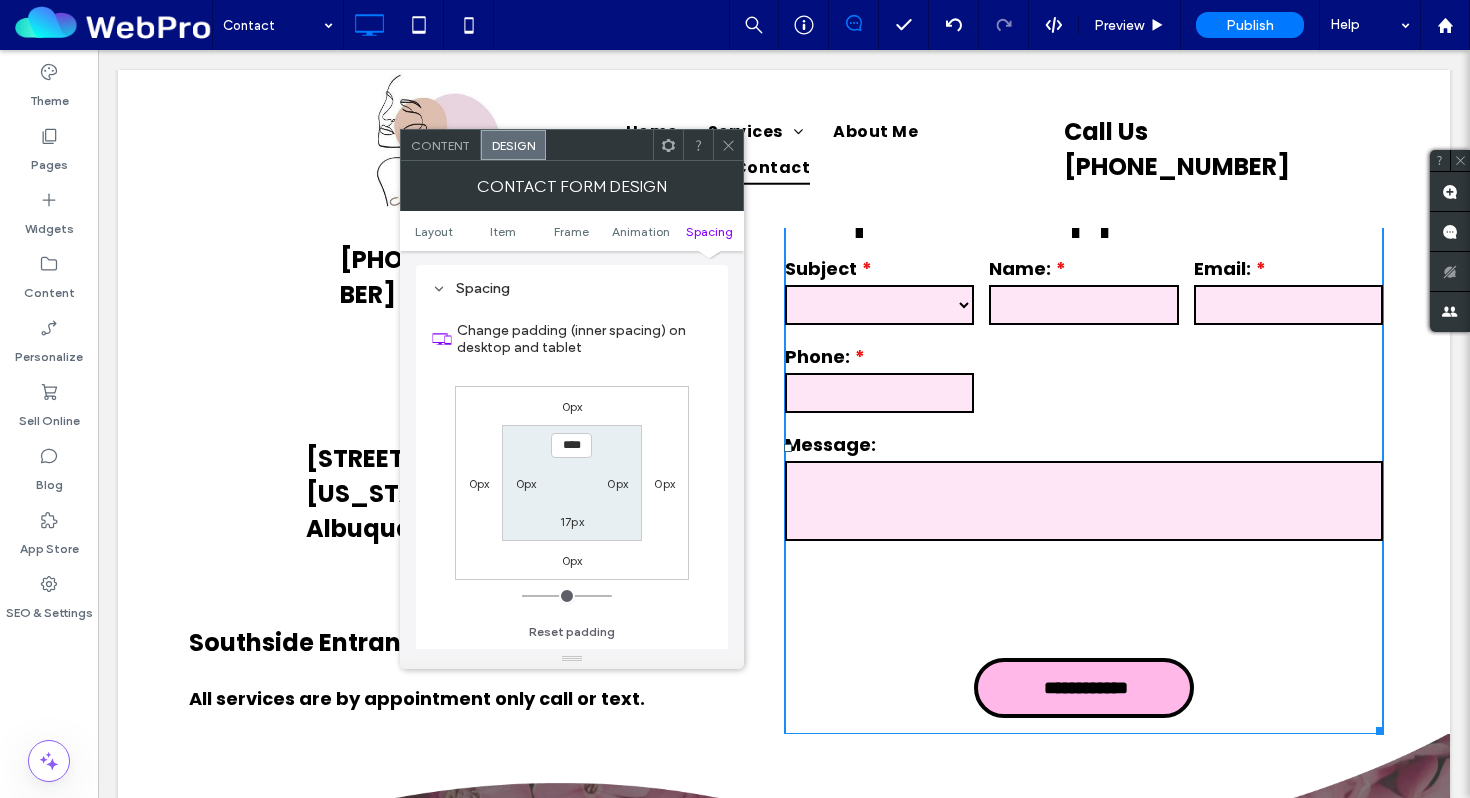 type on "****" 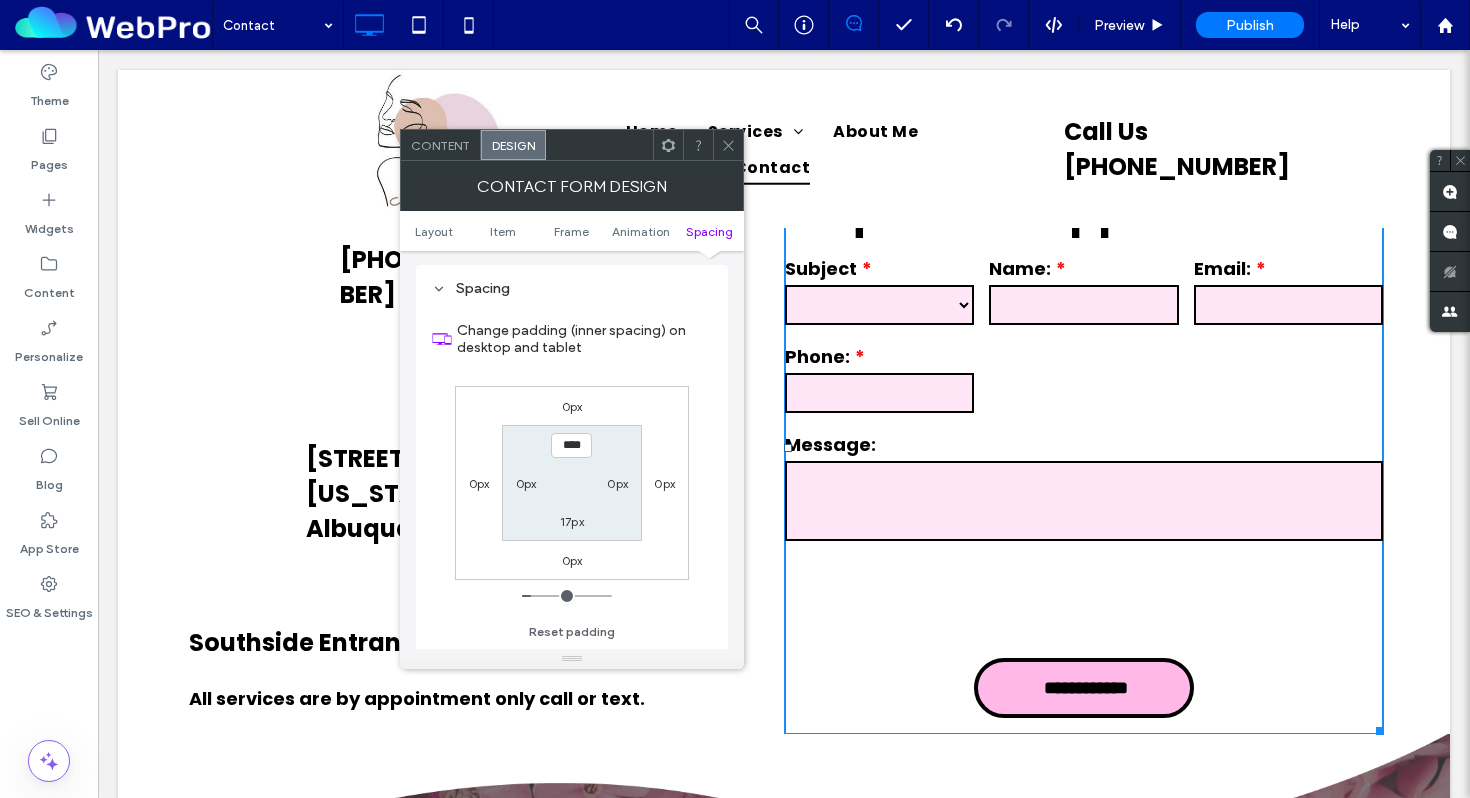 type on "**" 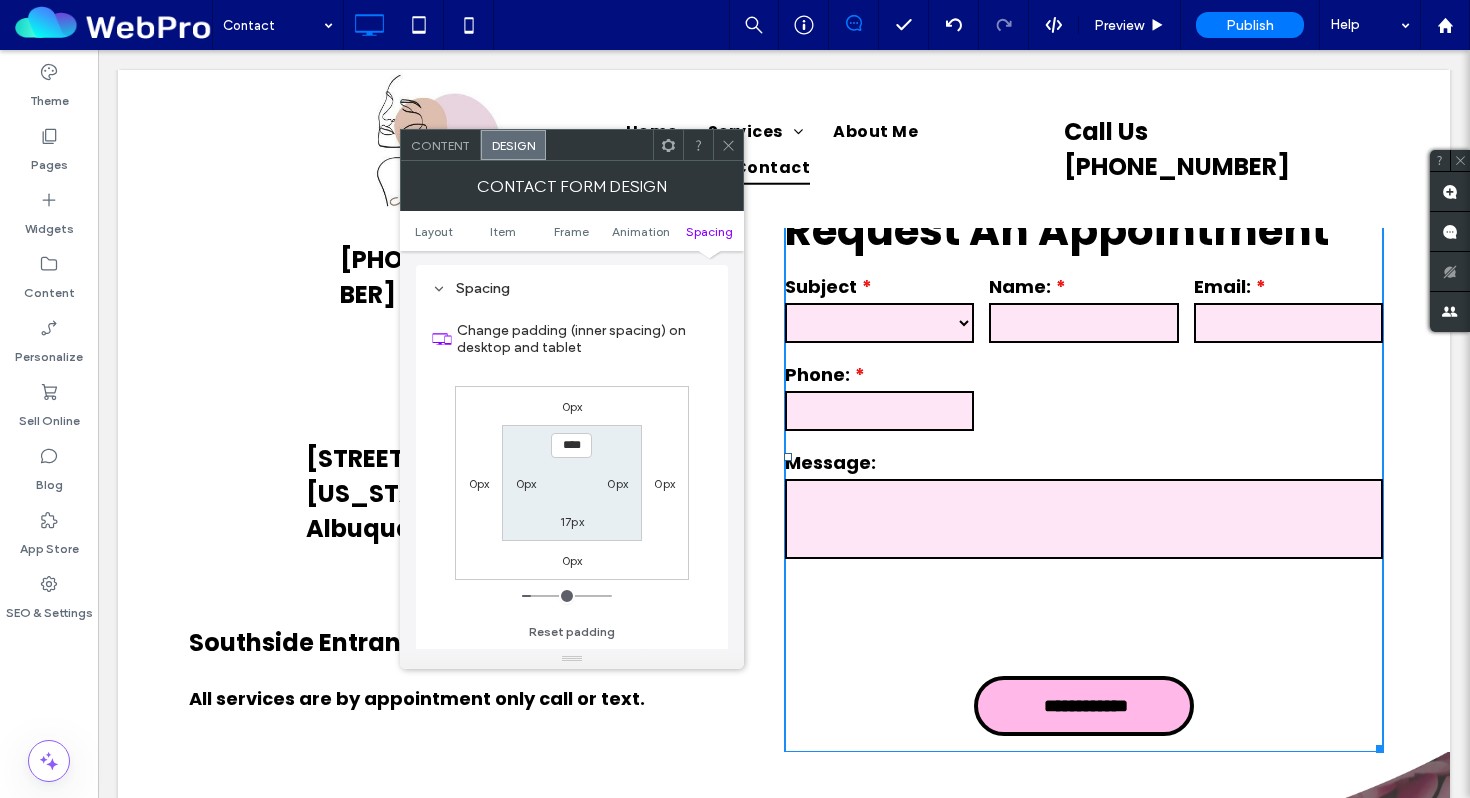 type on "**" 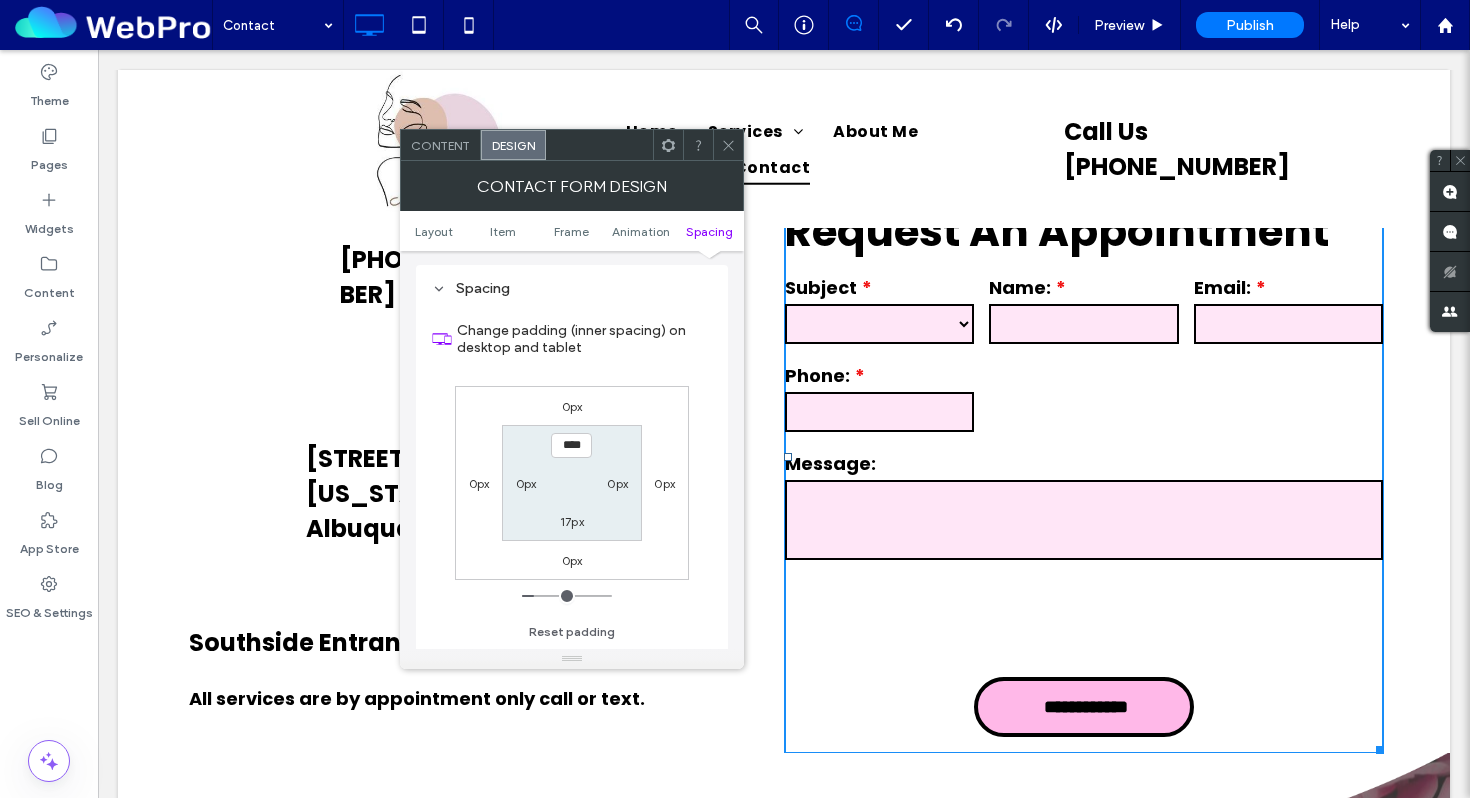 type on "**" 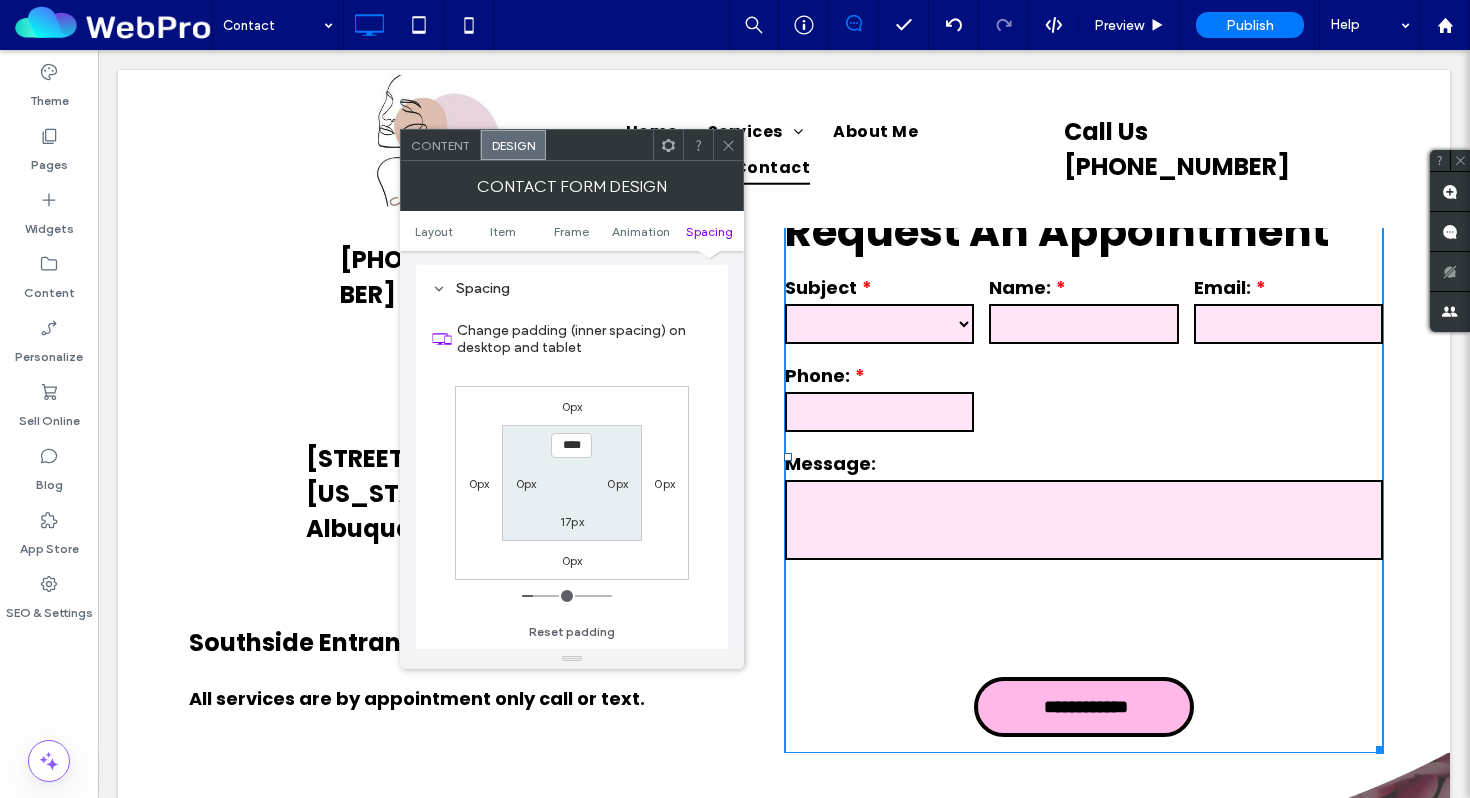type on "****" 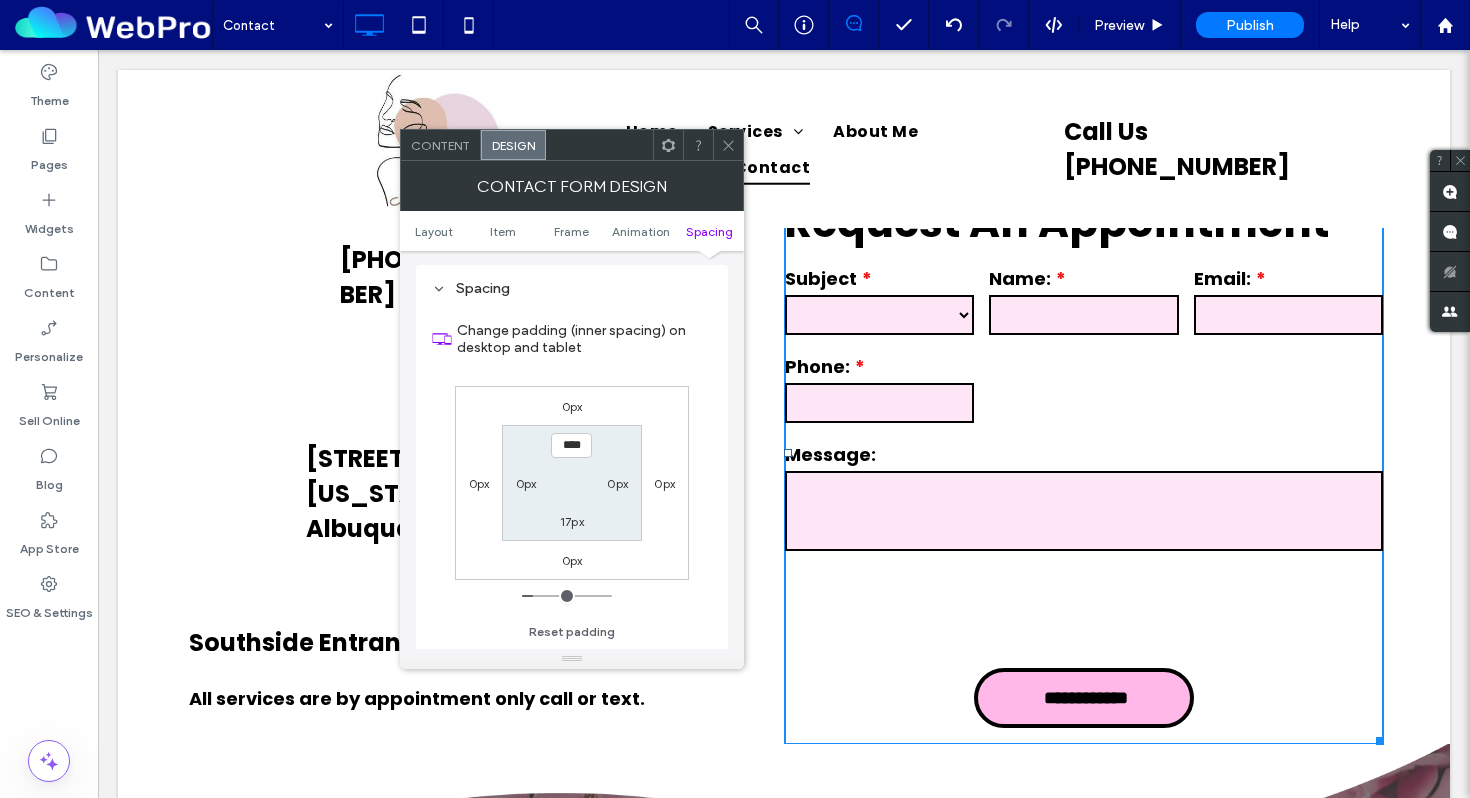 type on "**" 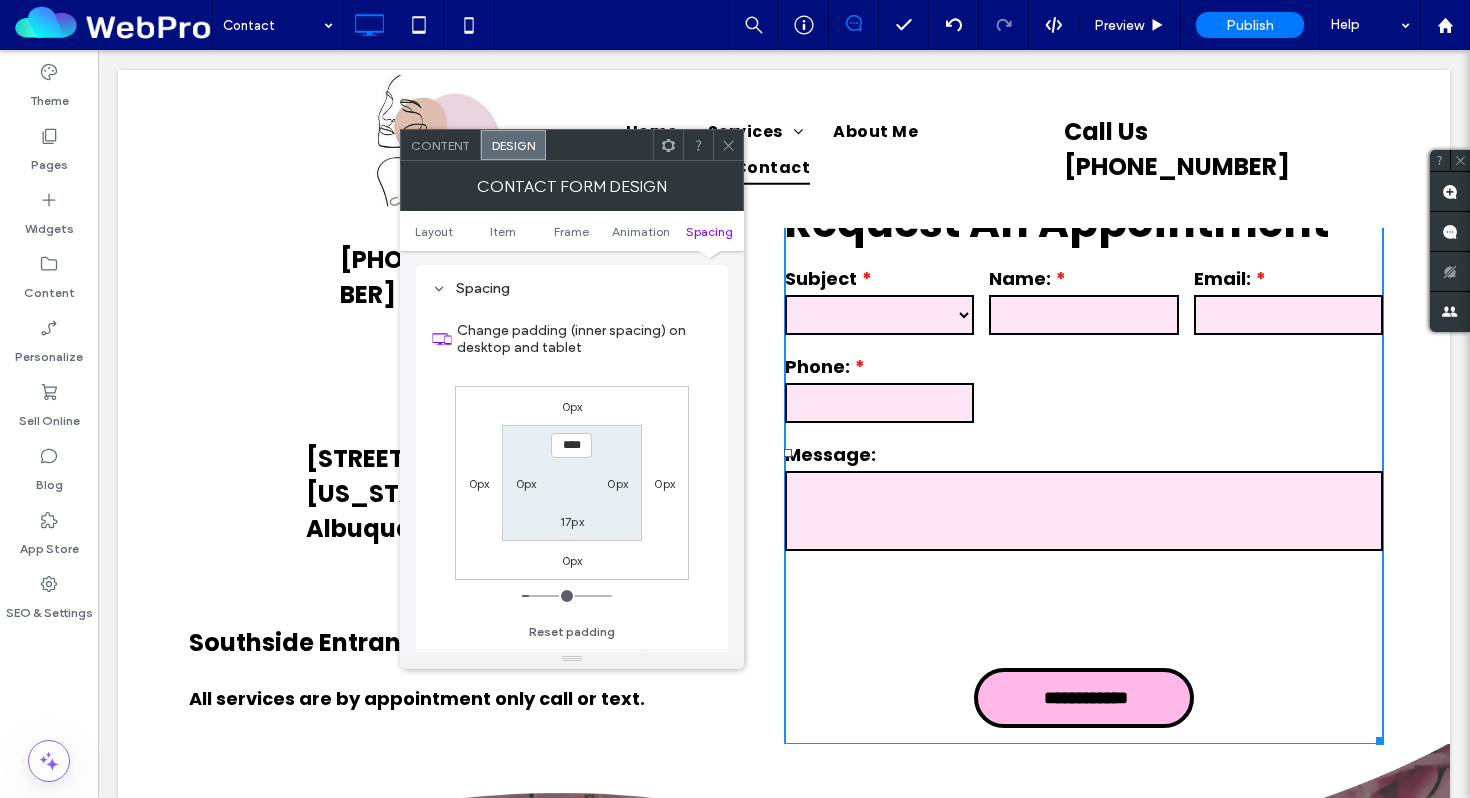 type on "**" 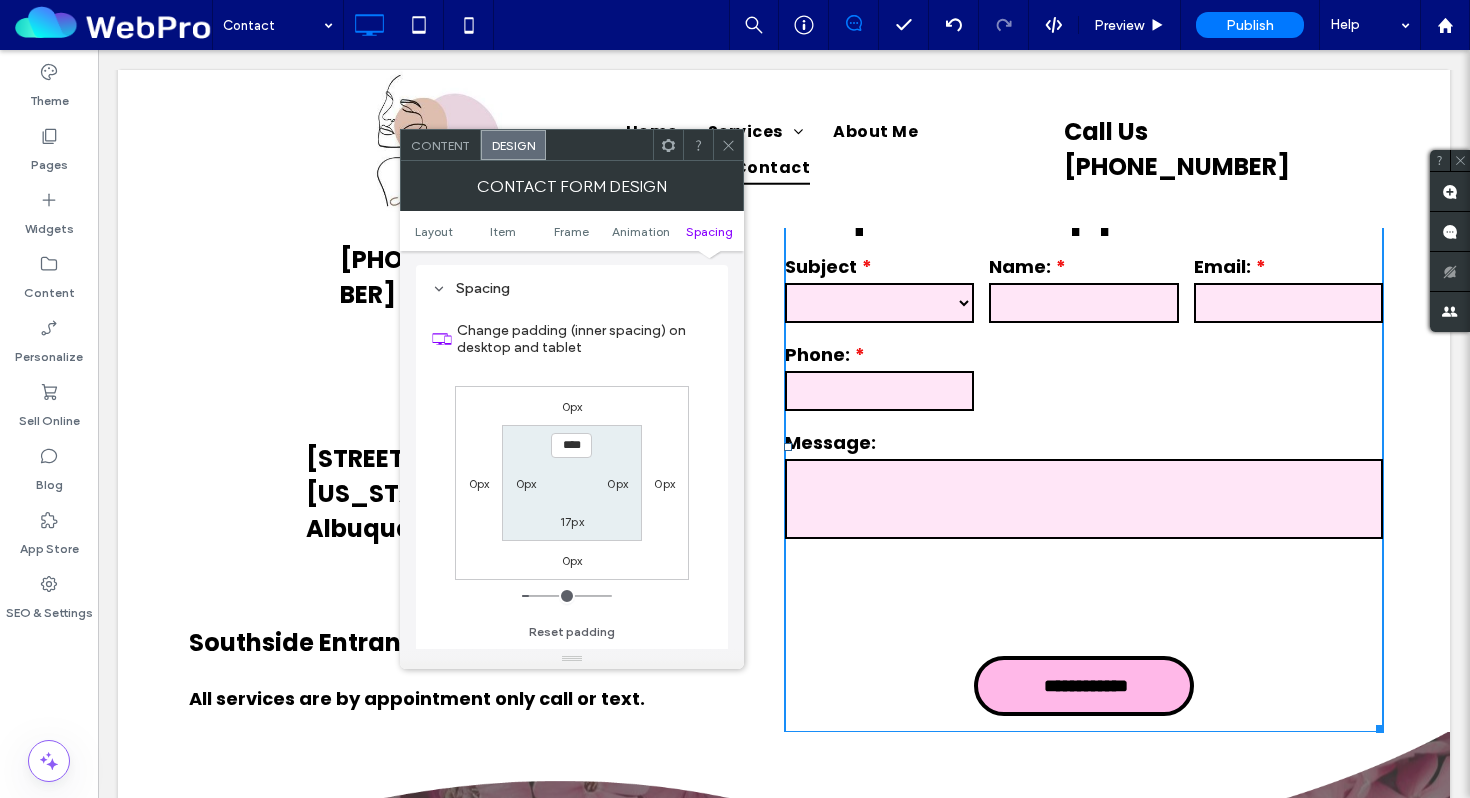 type on "**" 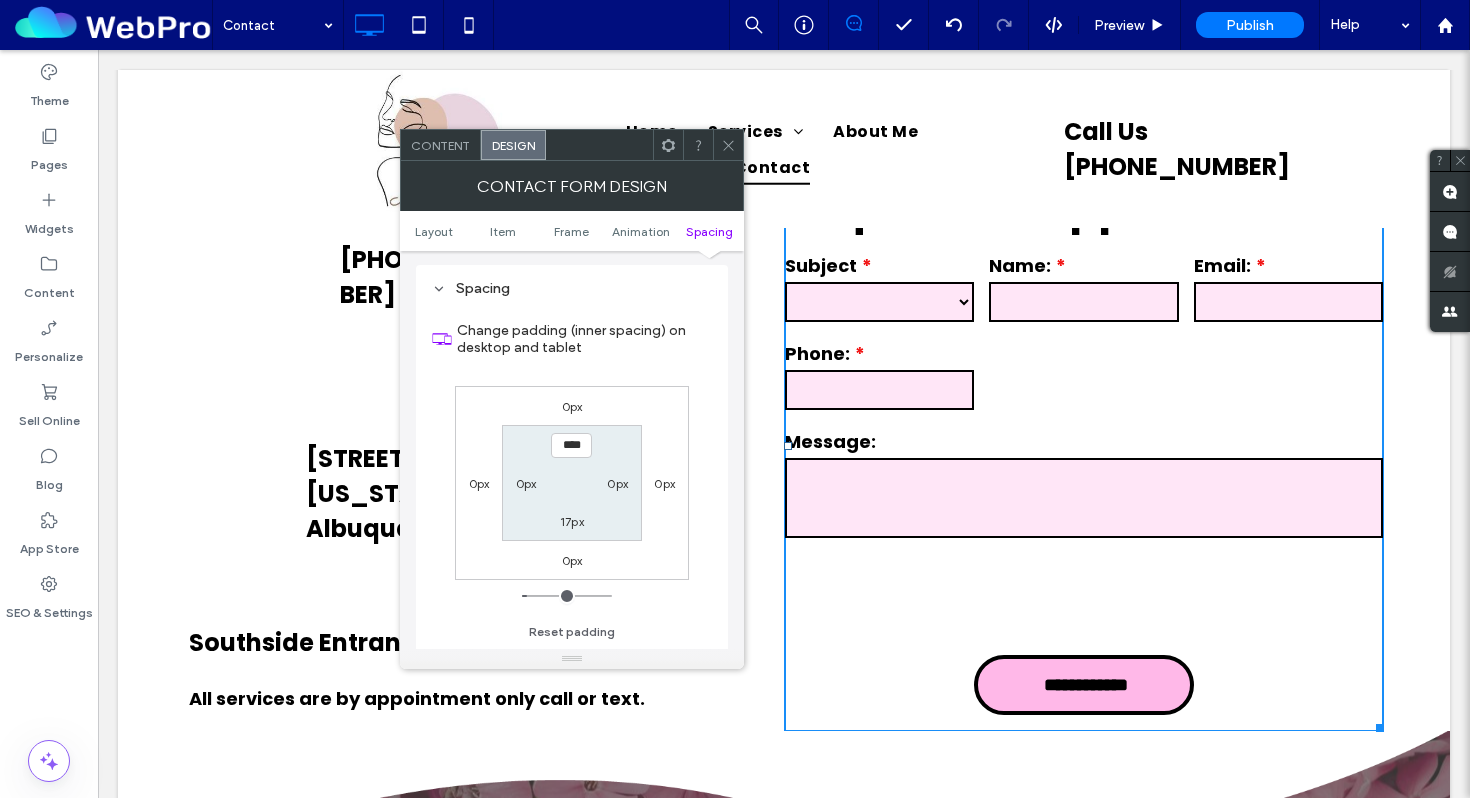 type on "**" 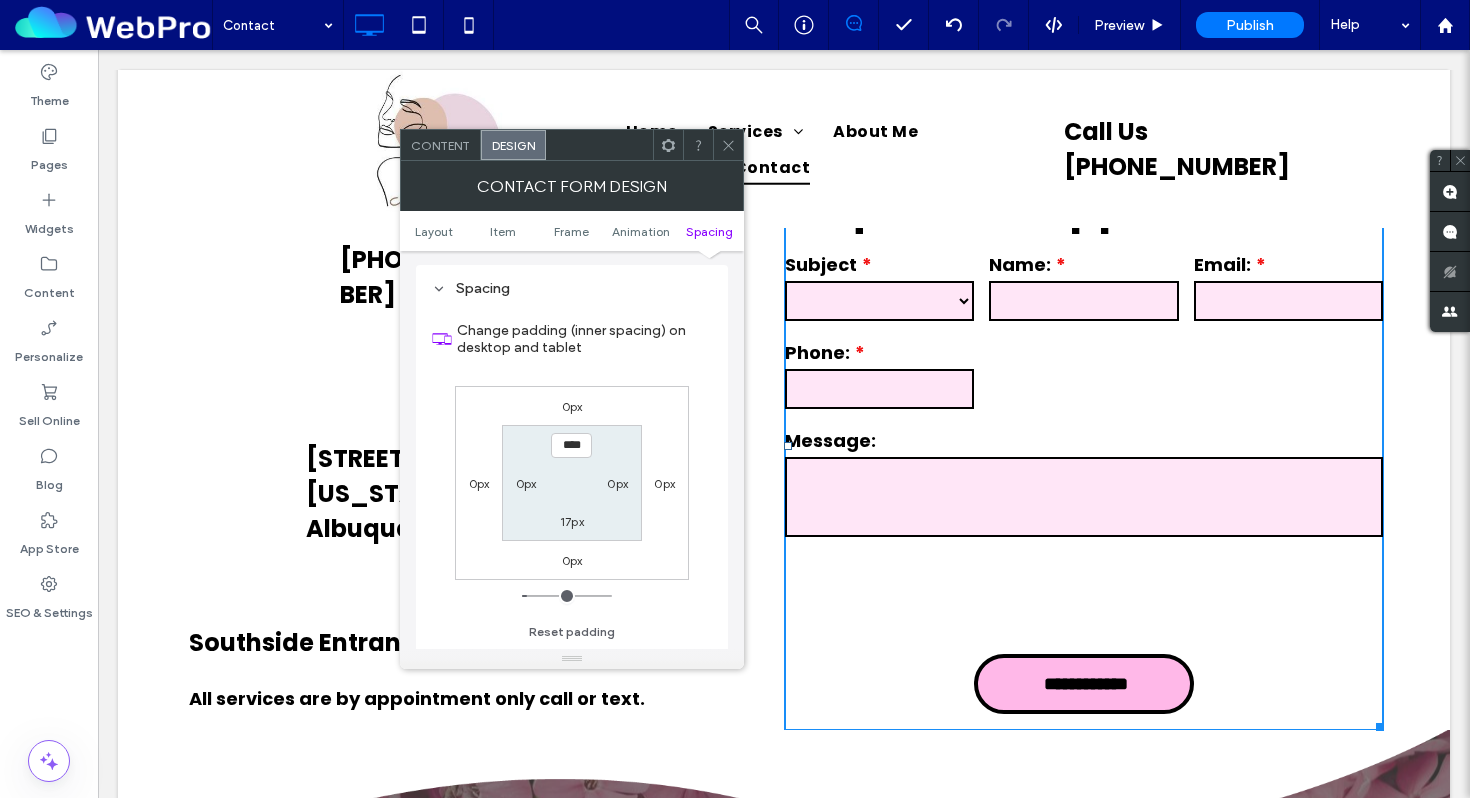 type on "**" 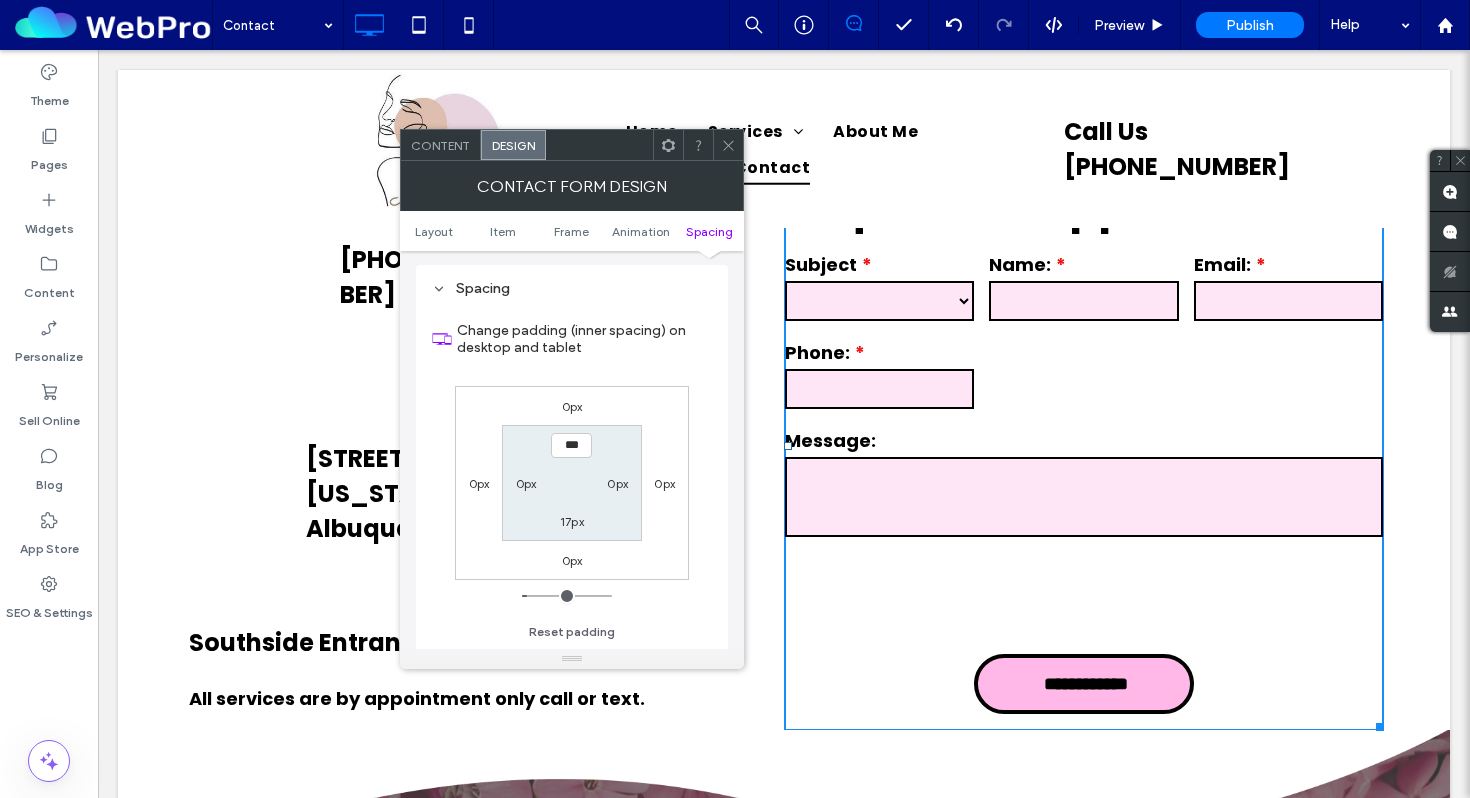 type on "*" 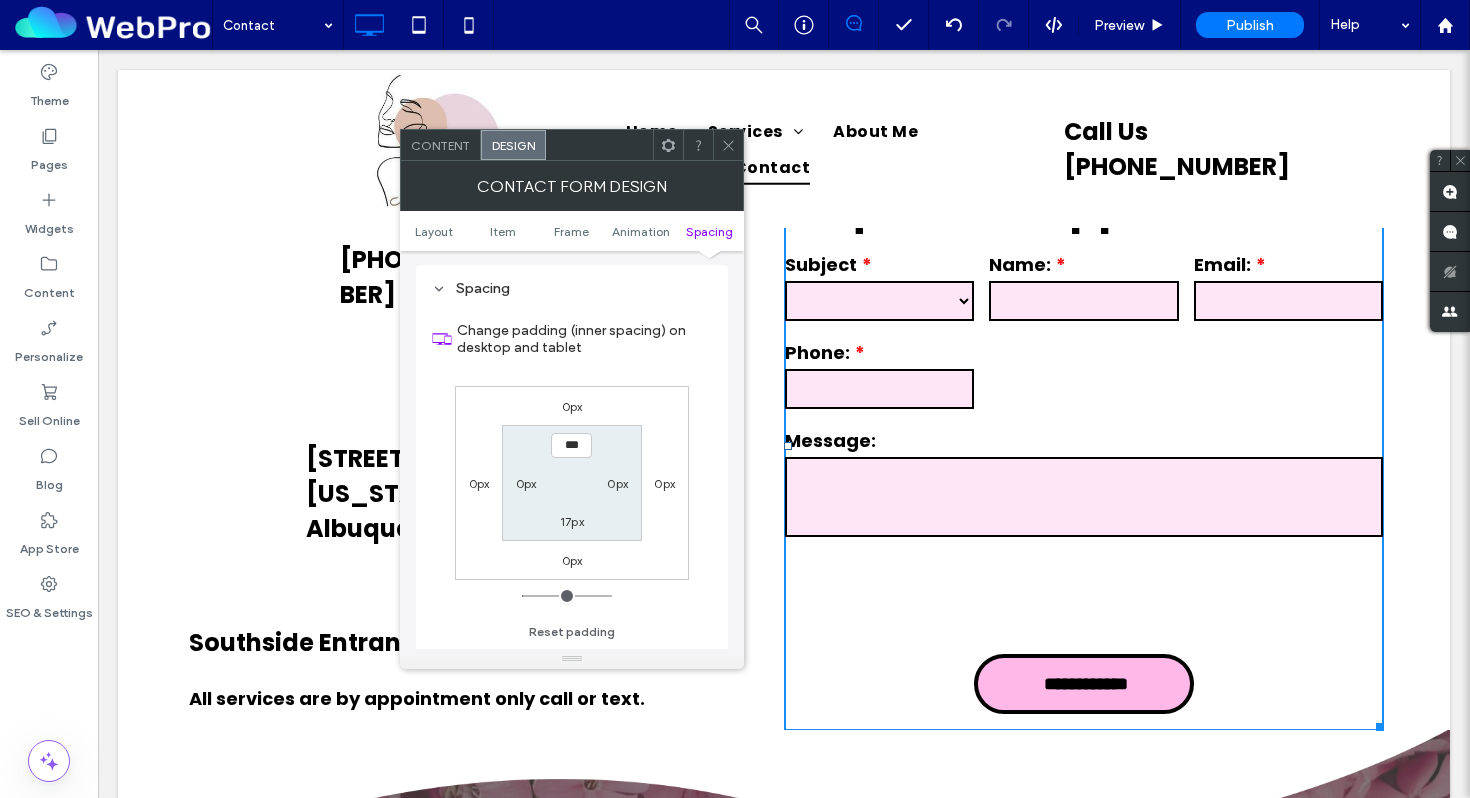 type on "*" 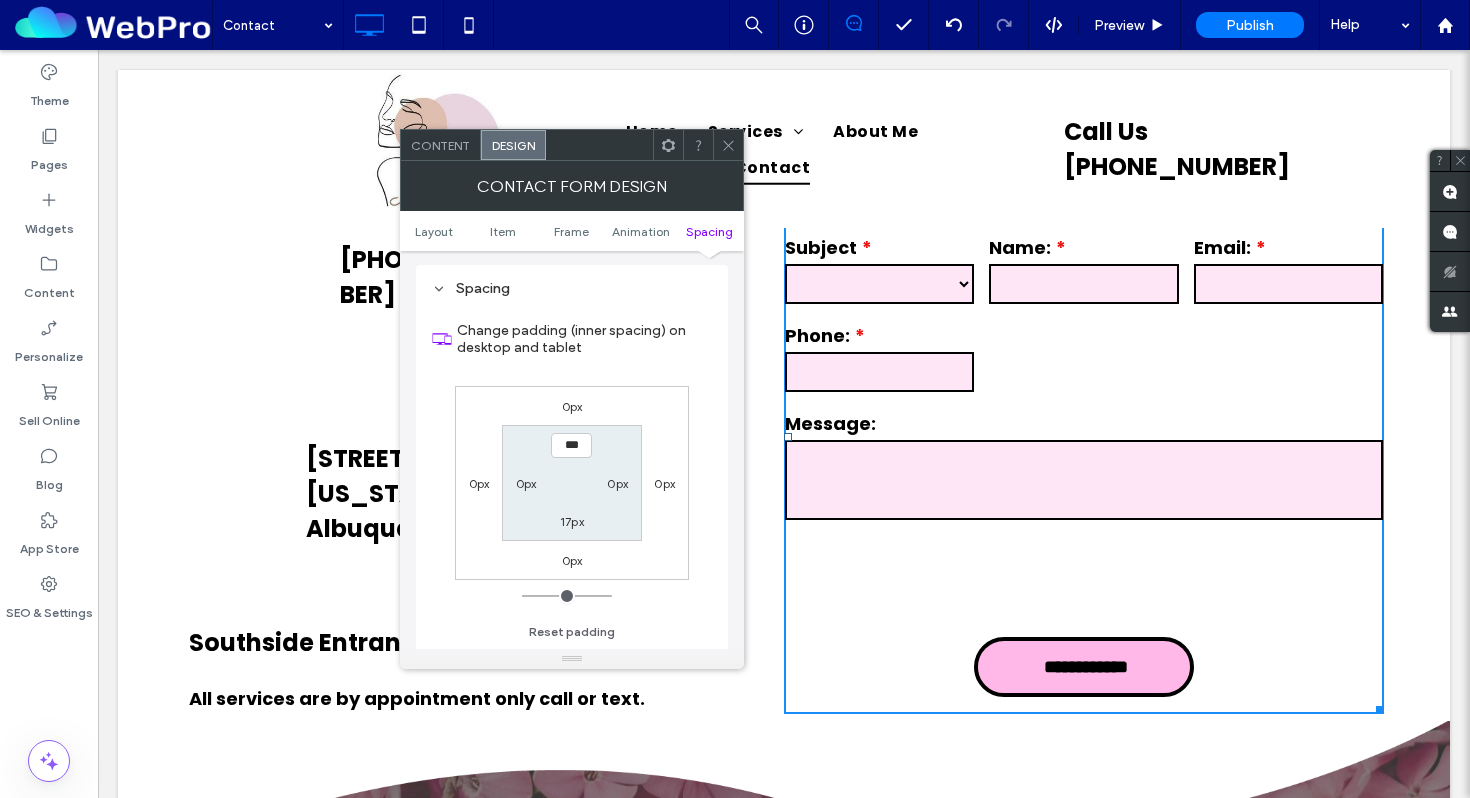 drag, startPoint x: 532, startPoint y: 598, endPoint x: 519, endPoint y: 596, distance: 13.152946 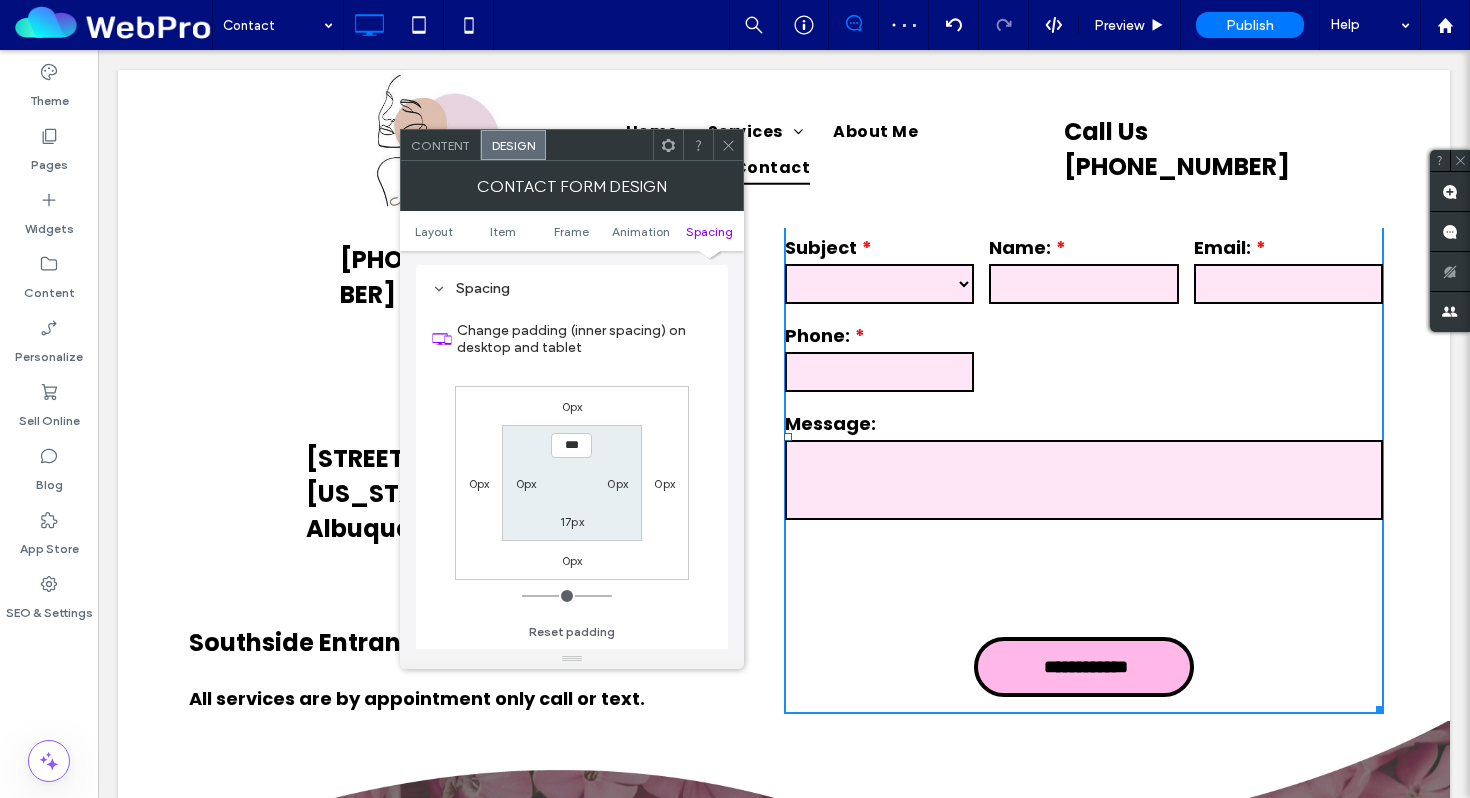 click on "0px" at bounding box center [572, 406] 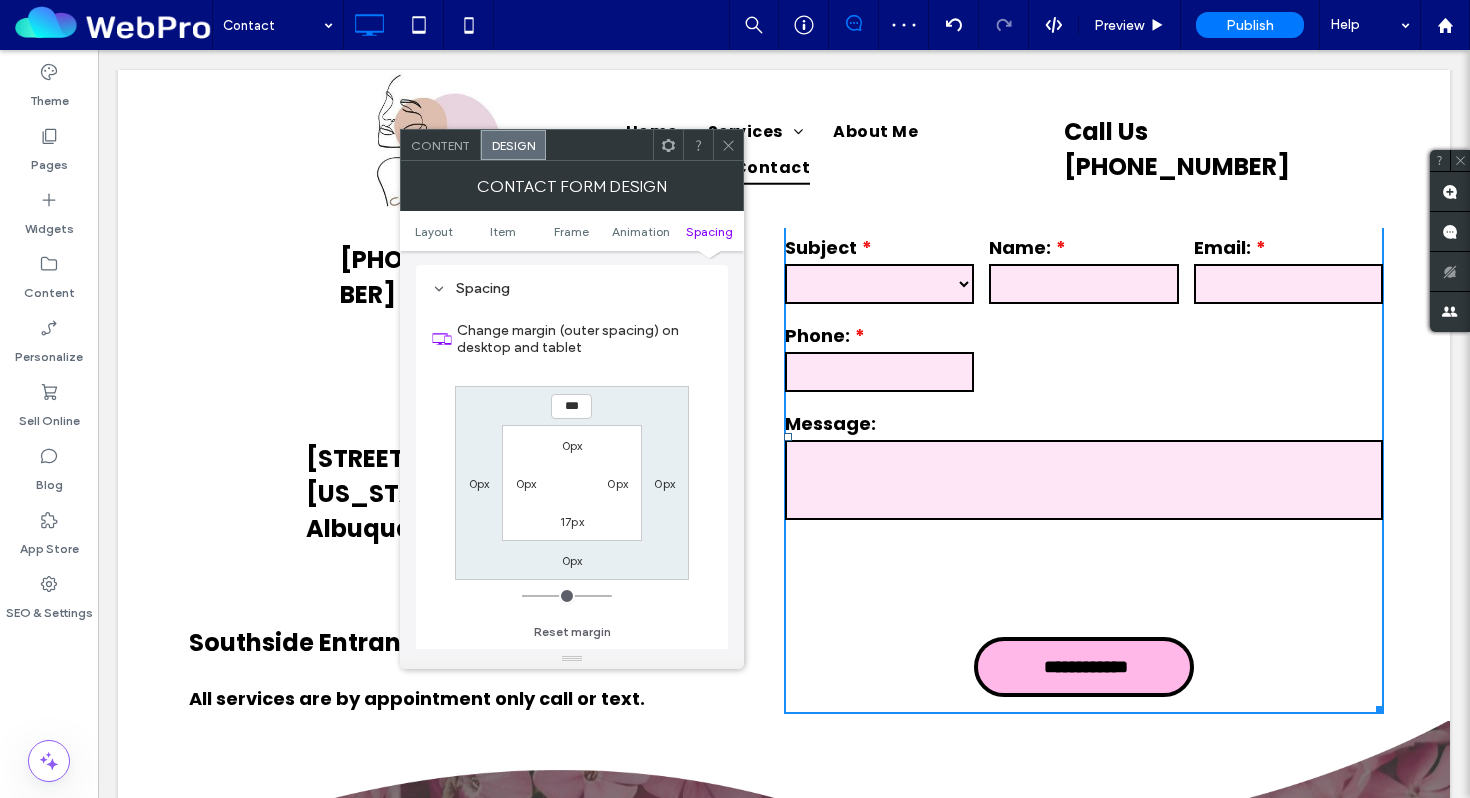 type on "*" 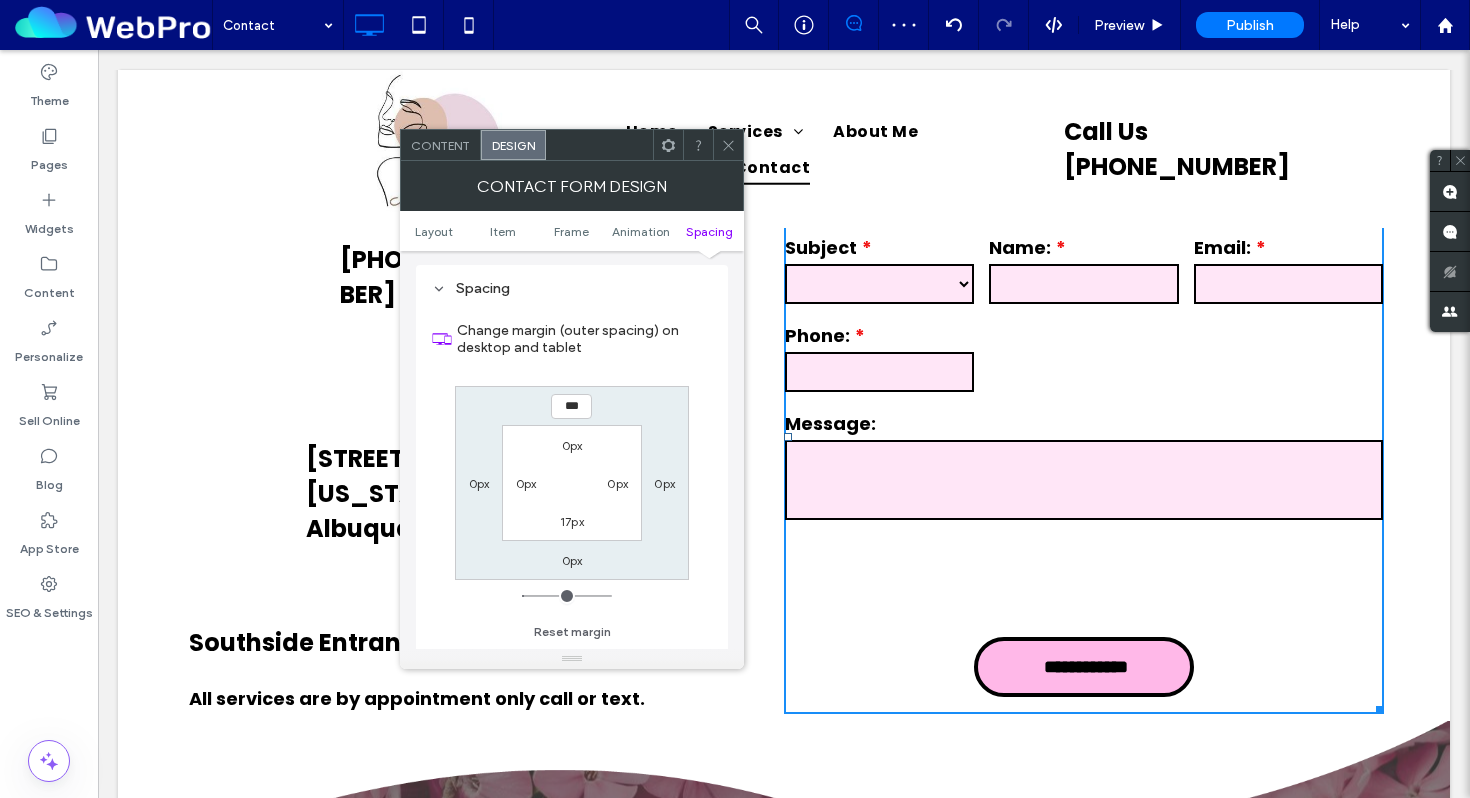 type on "*" 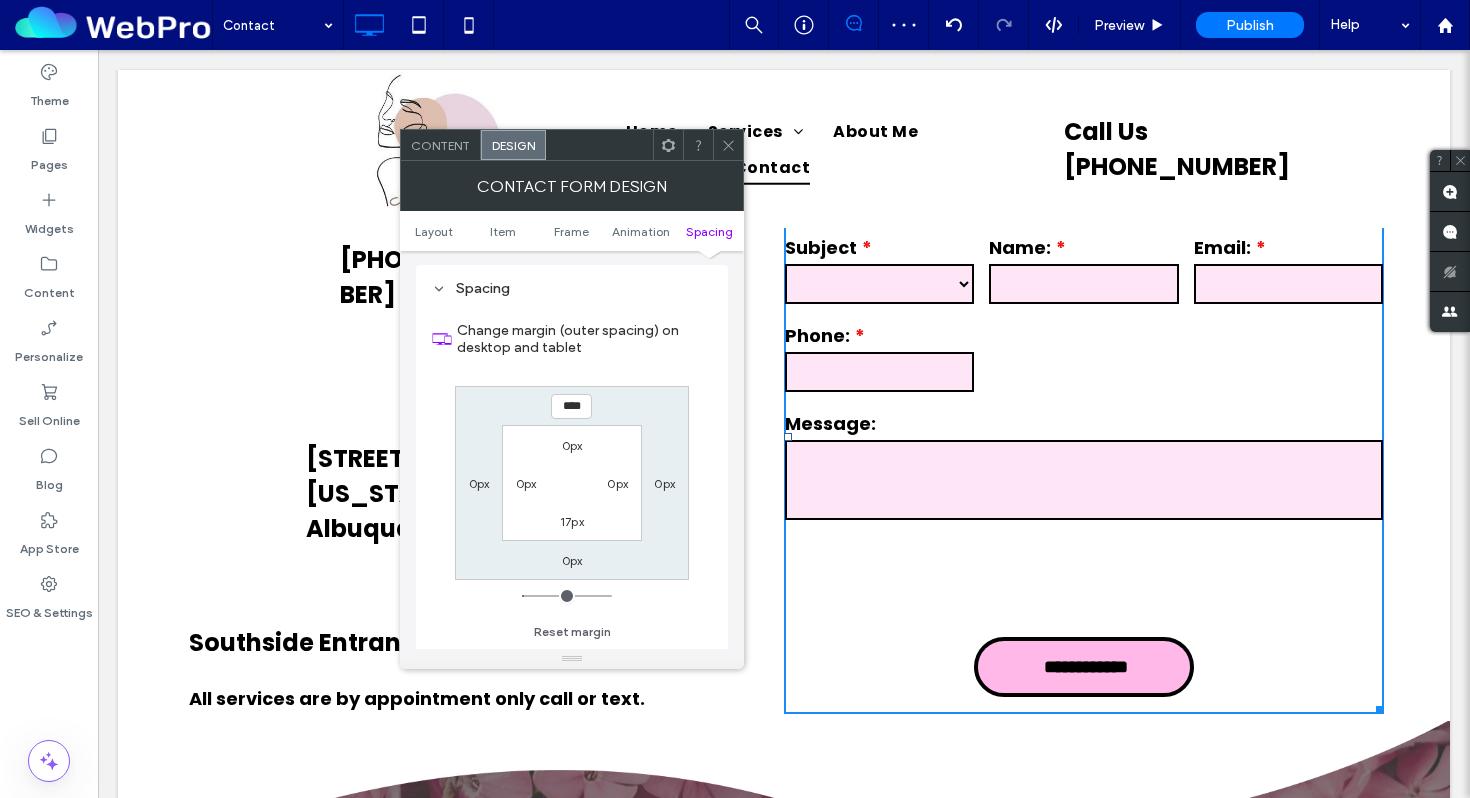 type on "**" 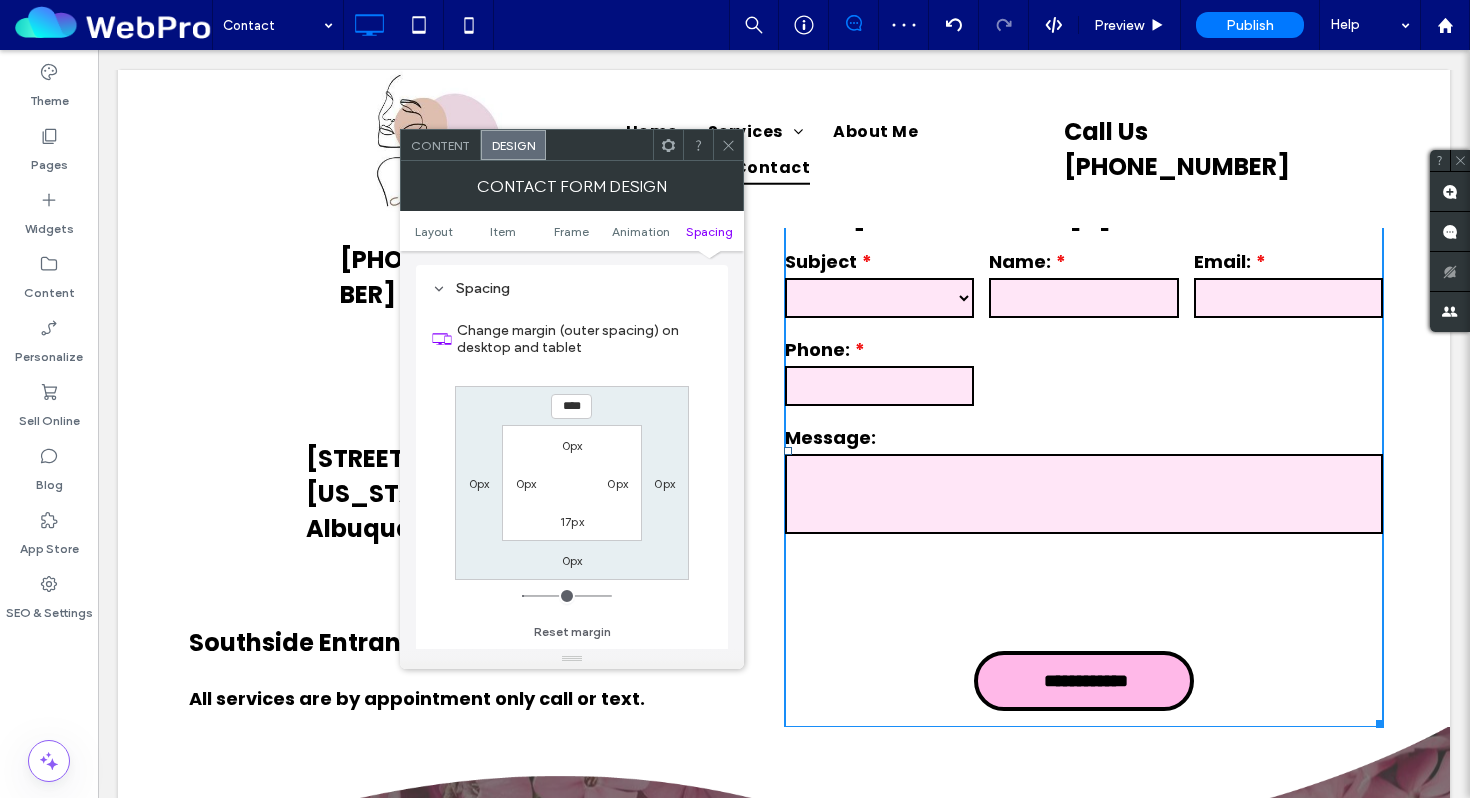 type on "**" 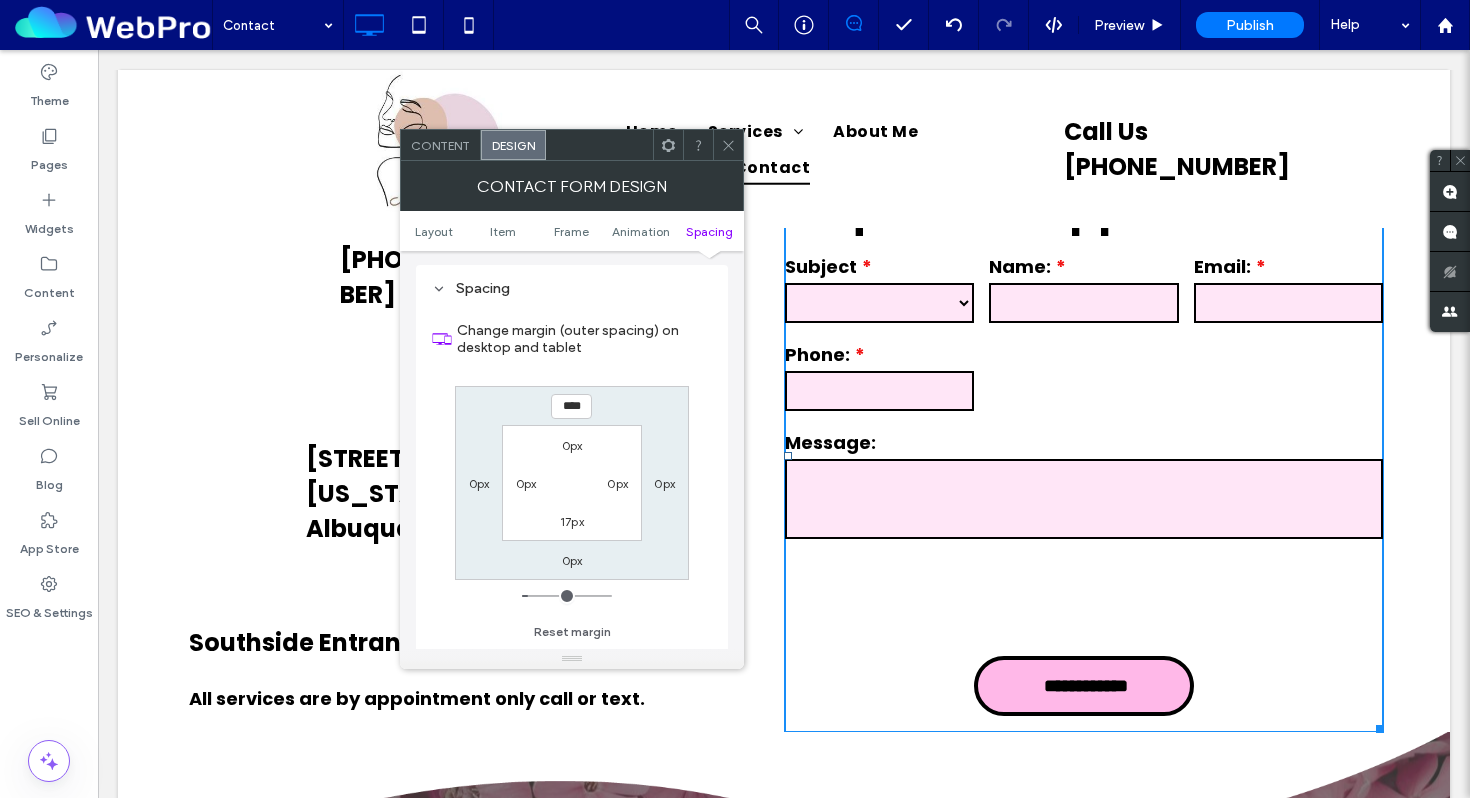 type on "**" 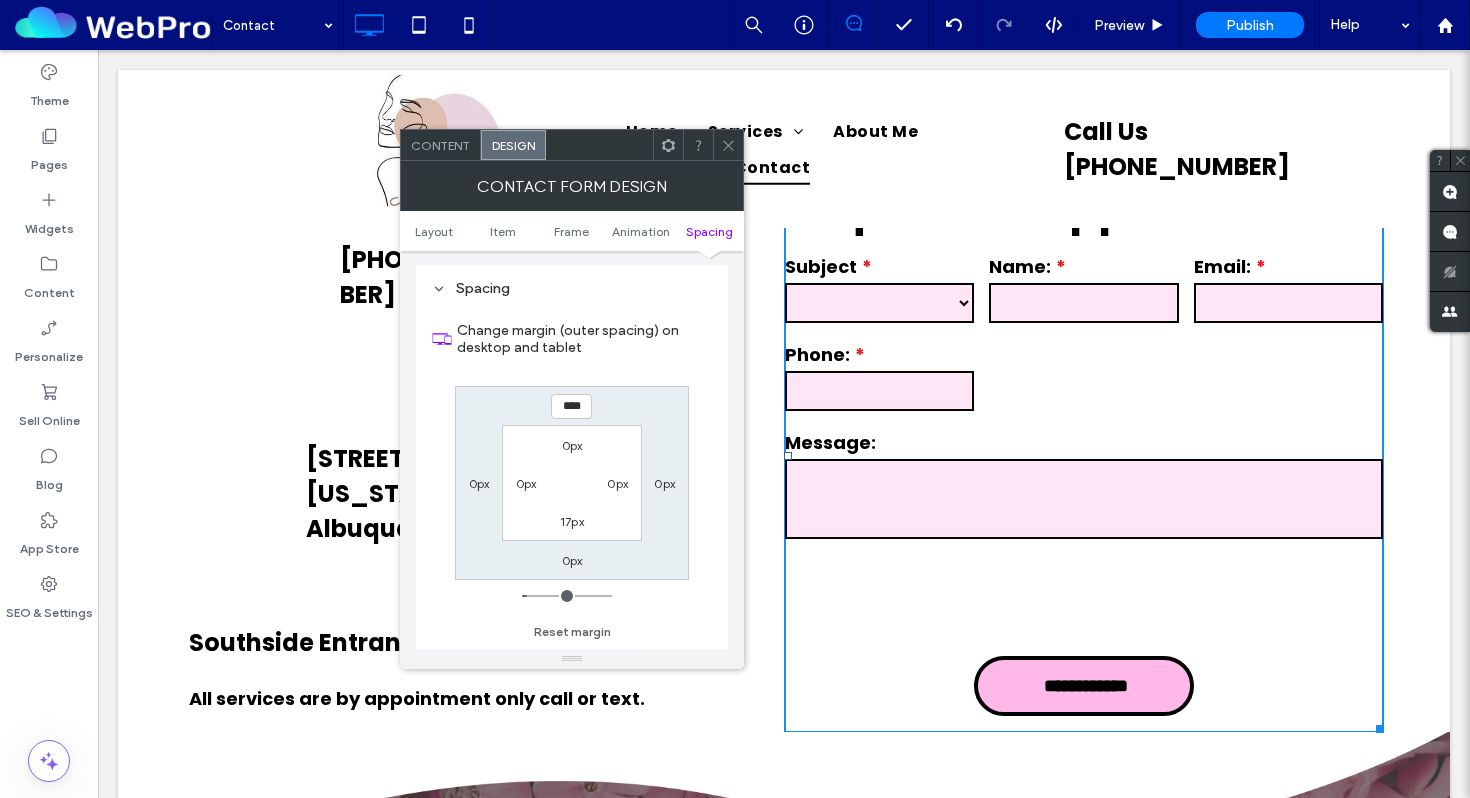 type on "**" 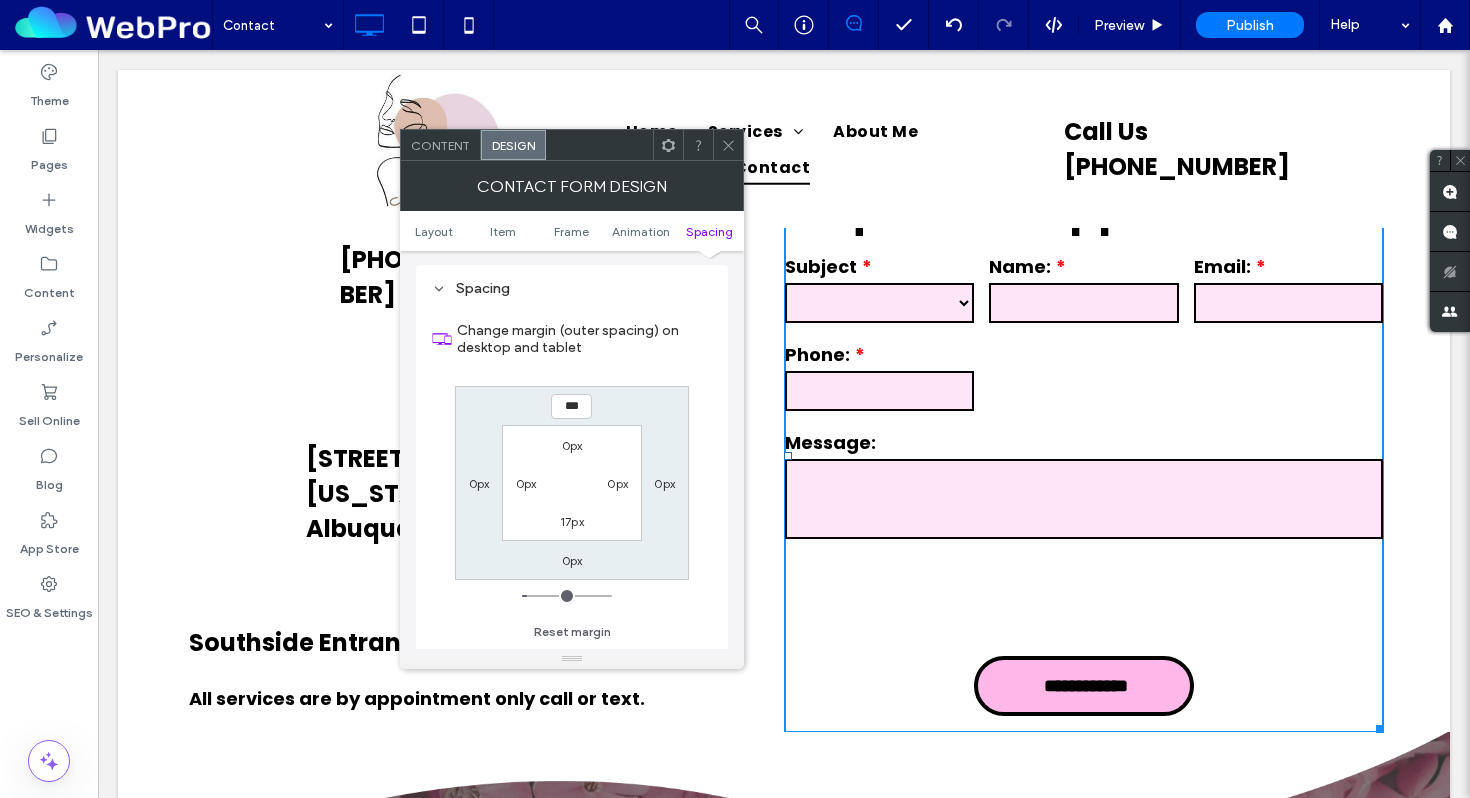 type on "*" 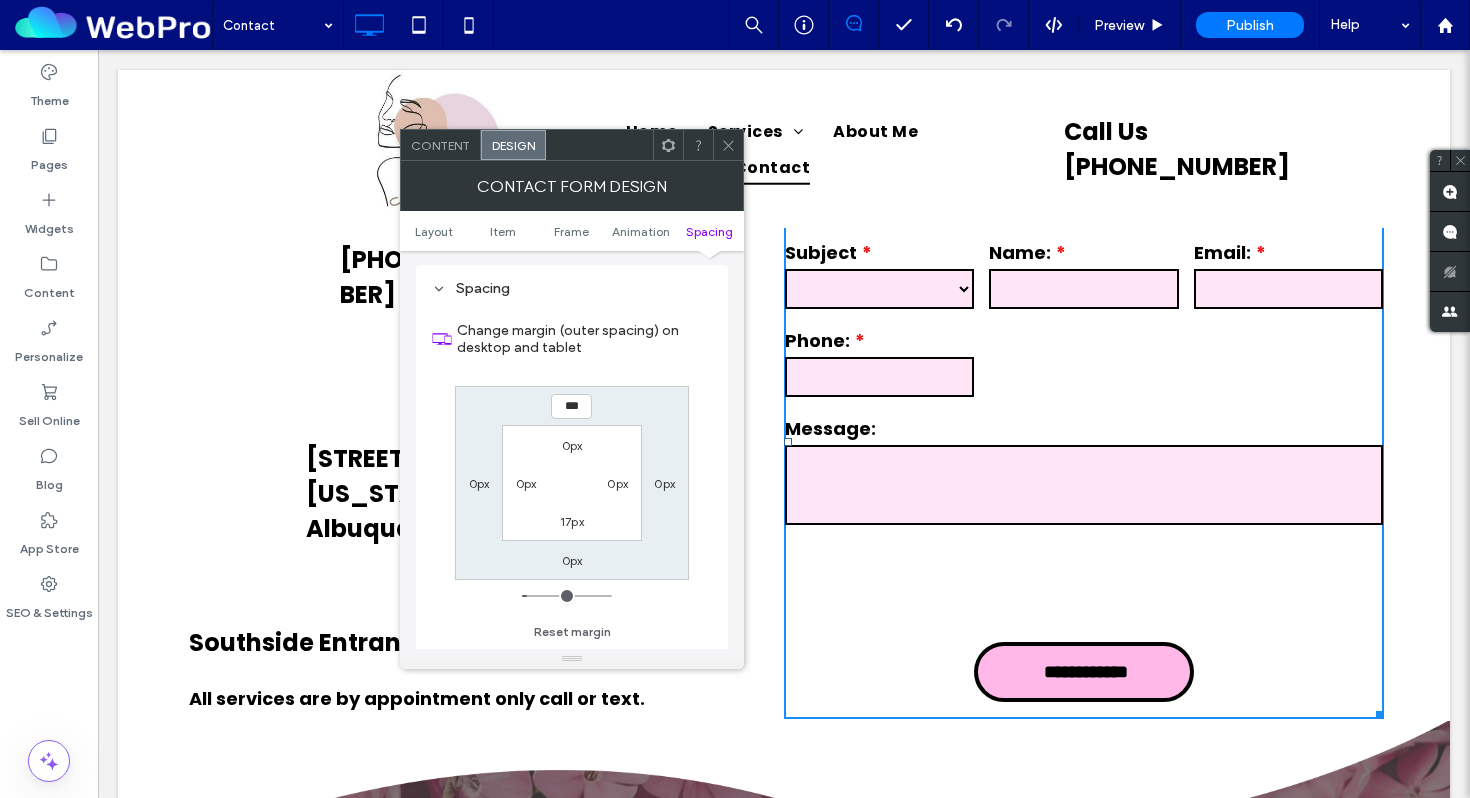 type on "*" 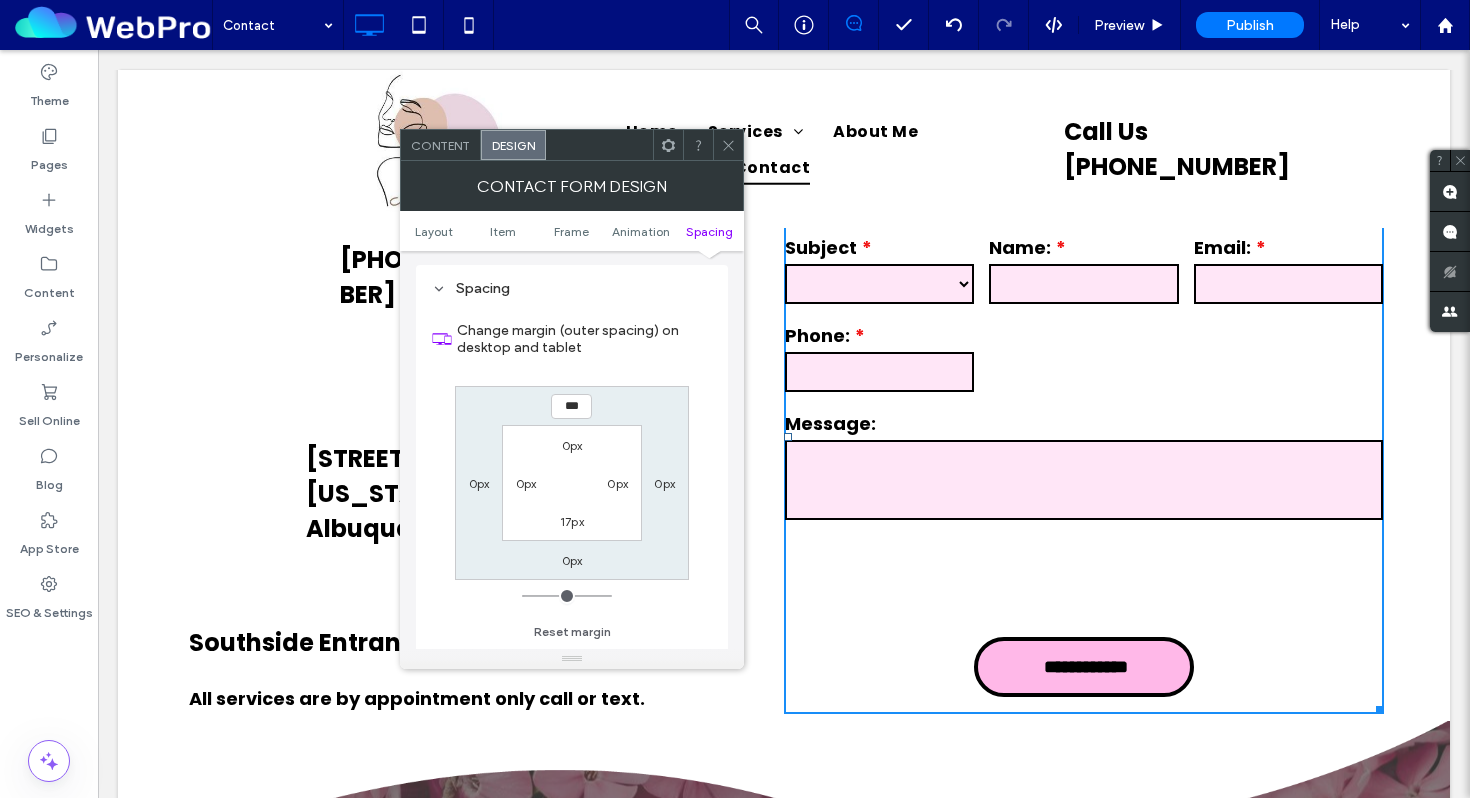 click at bounding box center (567, 596) 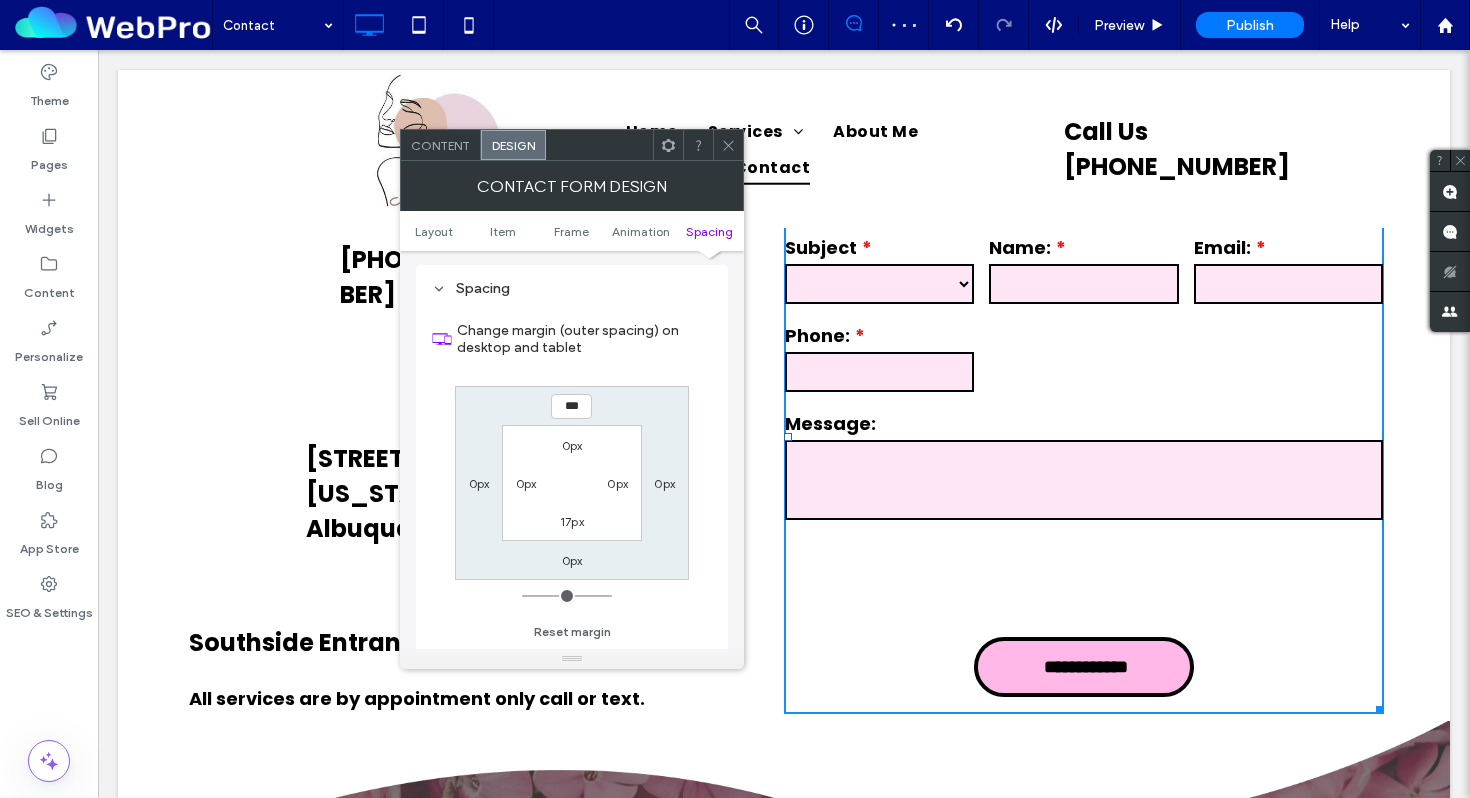 click on "0px" at bounding box center [572, 560] 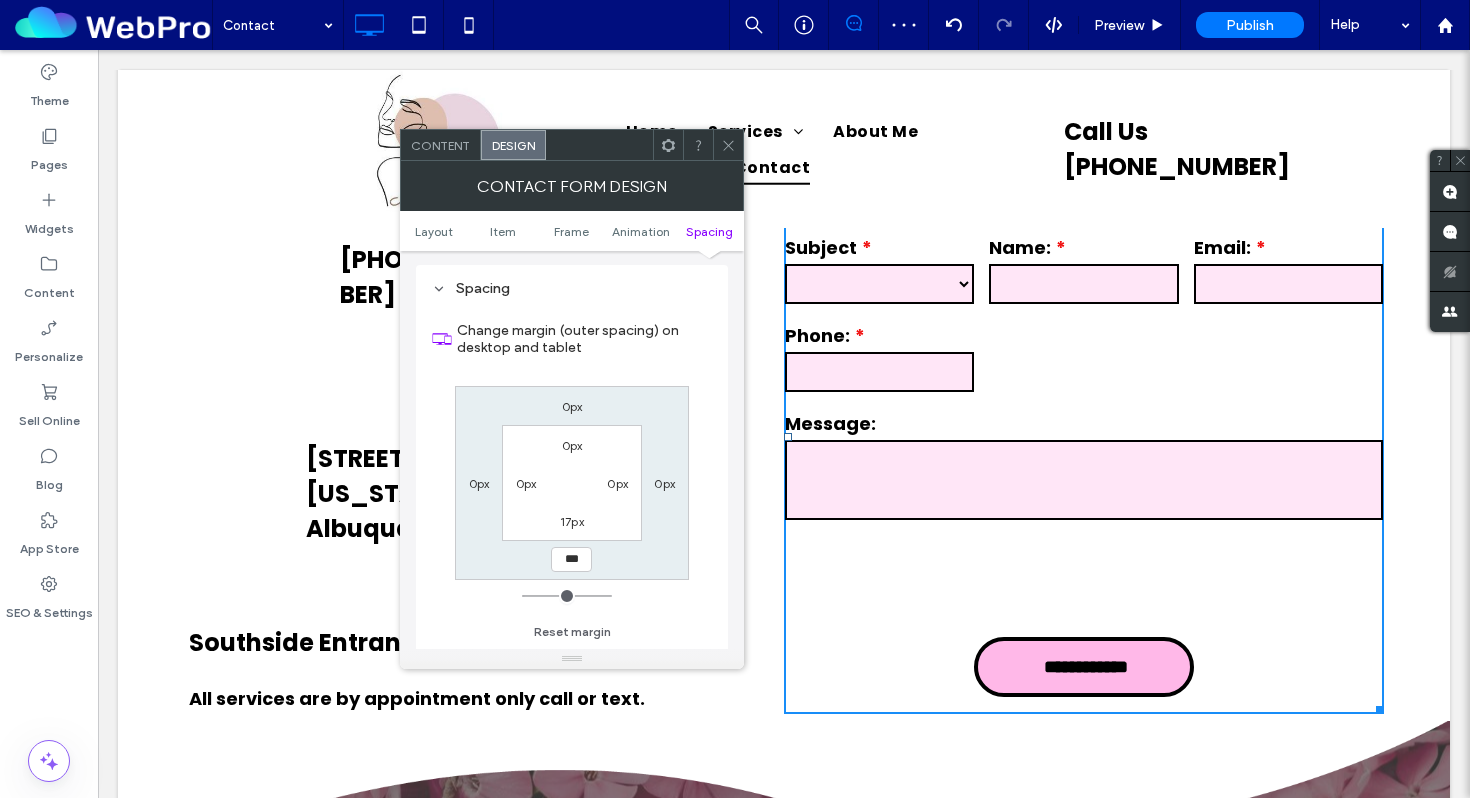 type on "**" 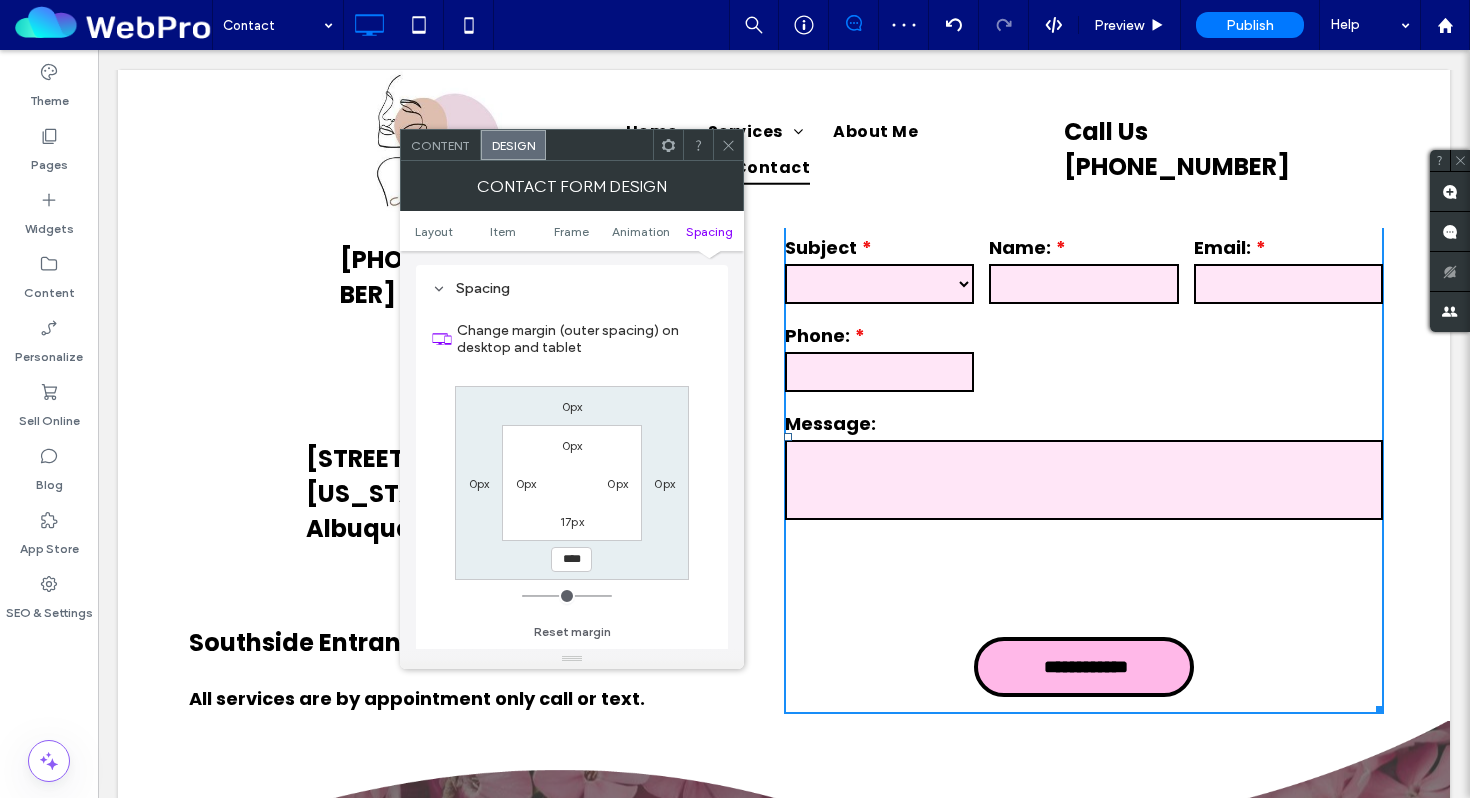 type on "**" 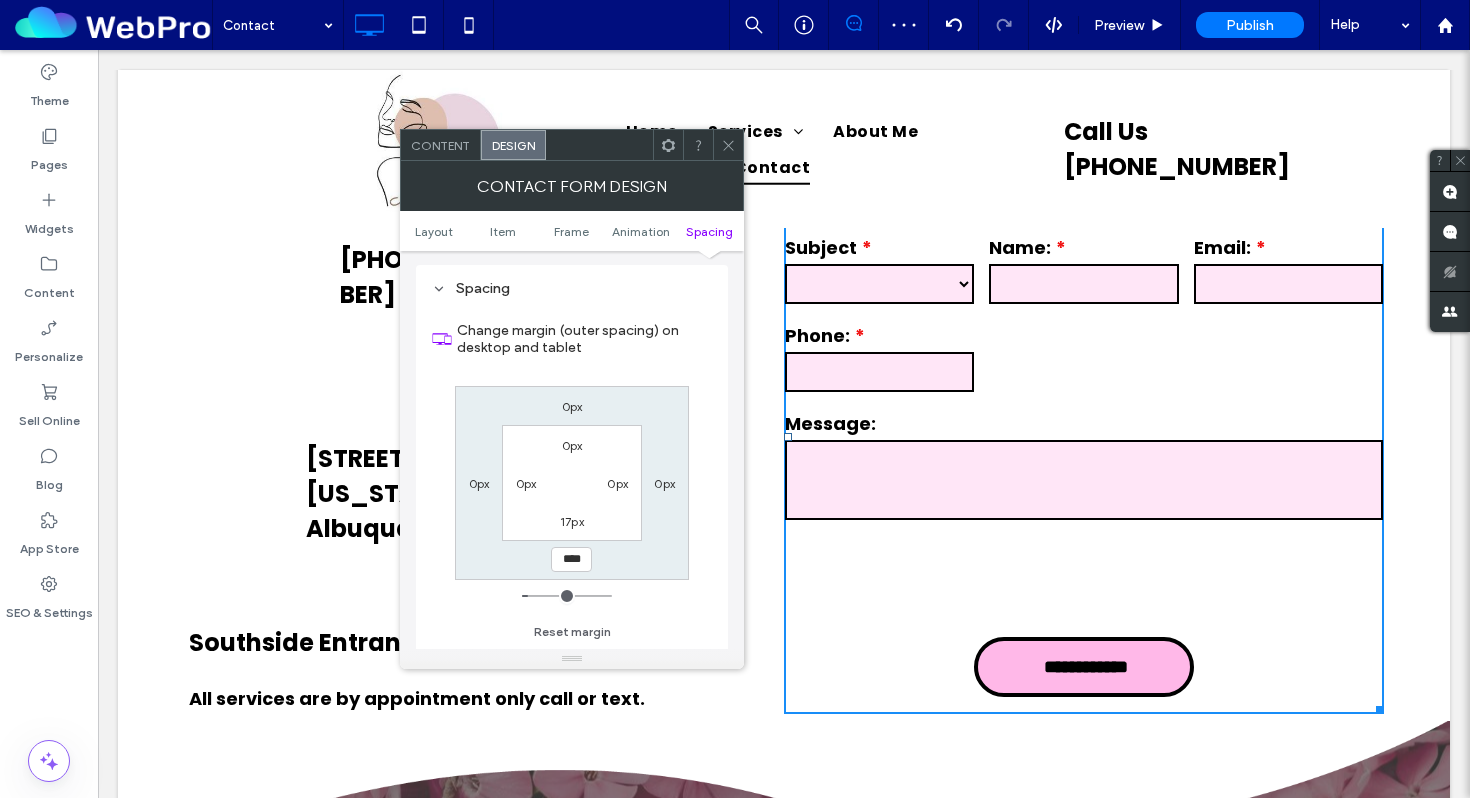 type on "**" 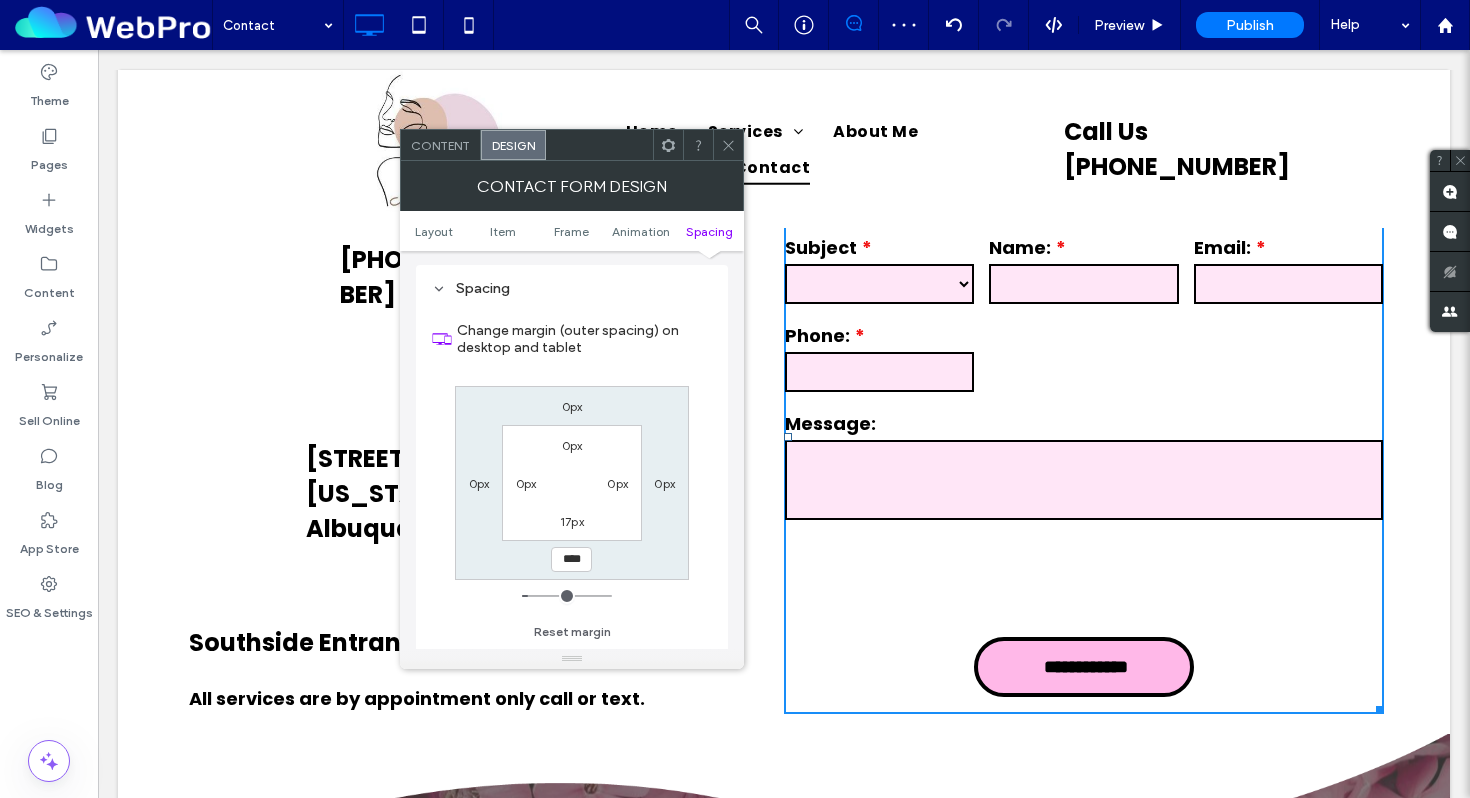 type on "****" 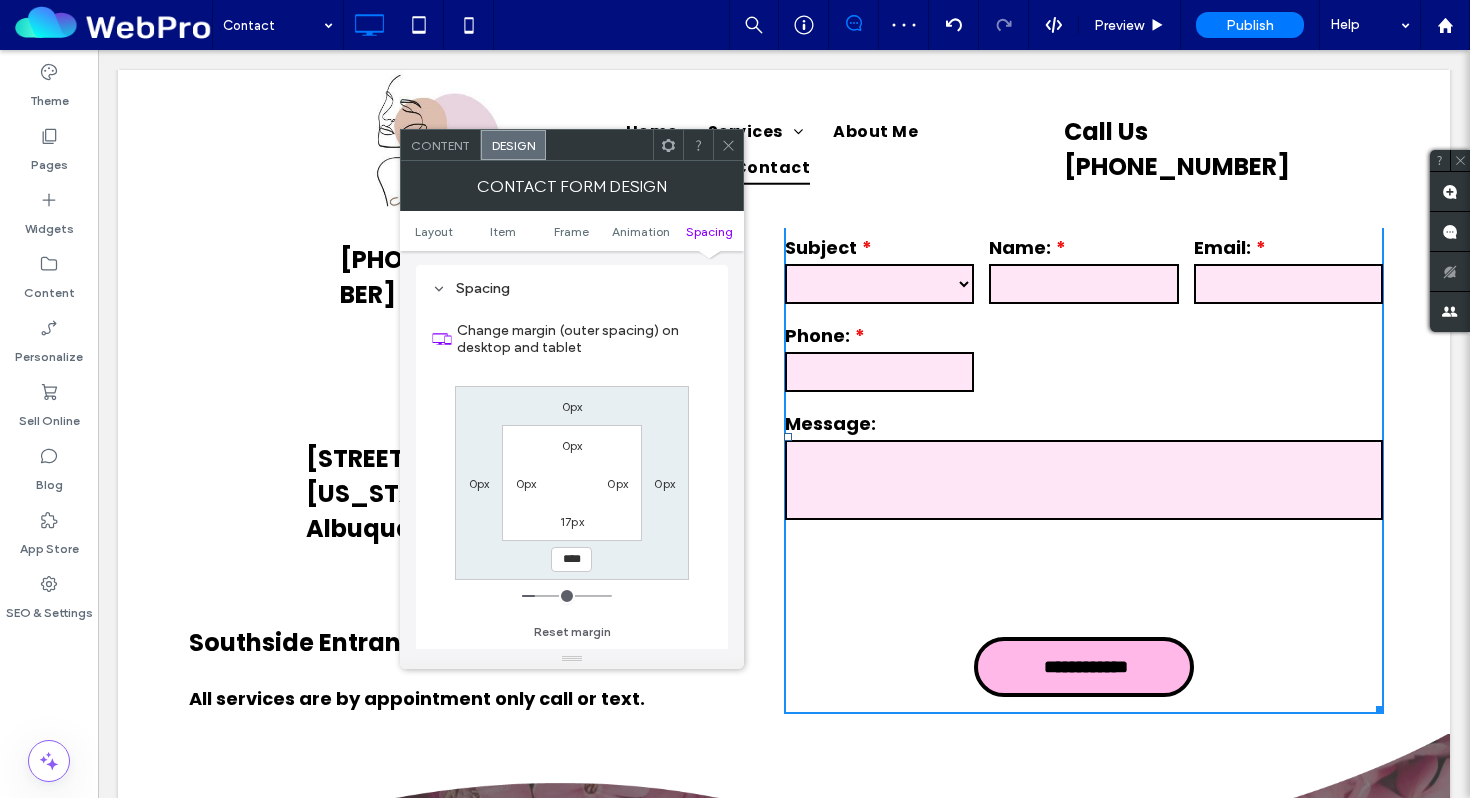 type on "**" 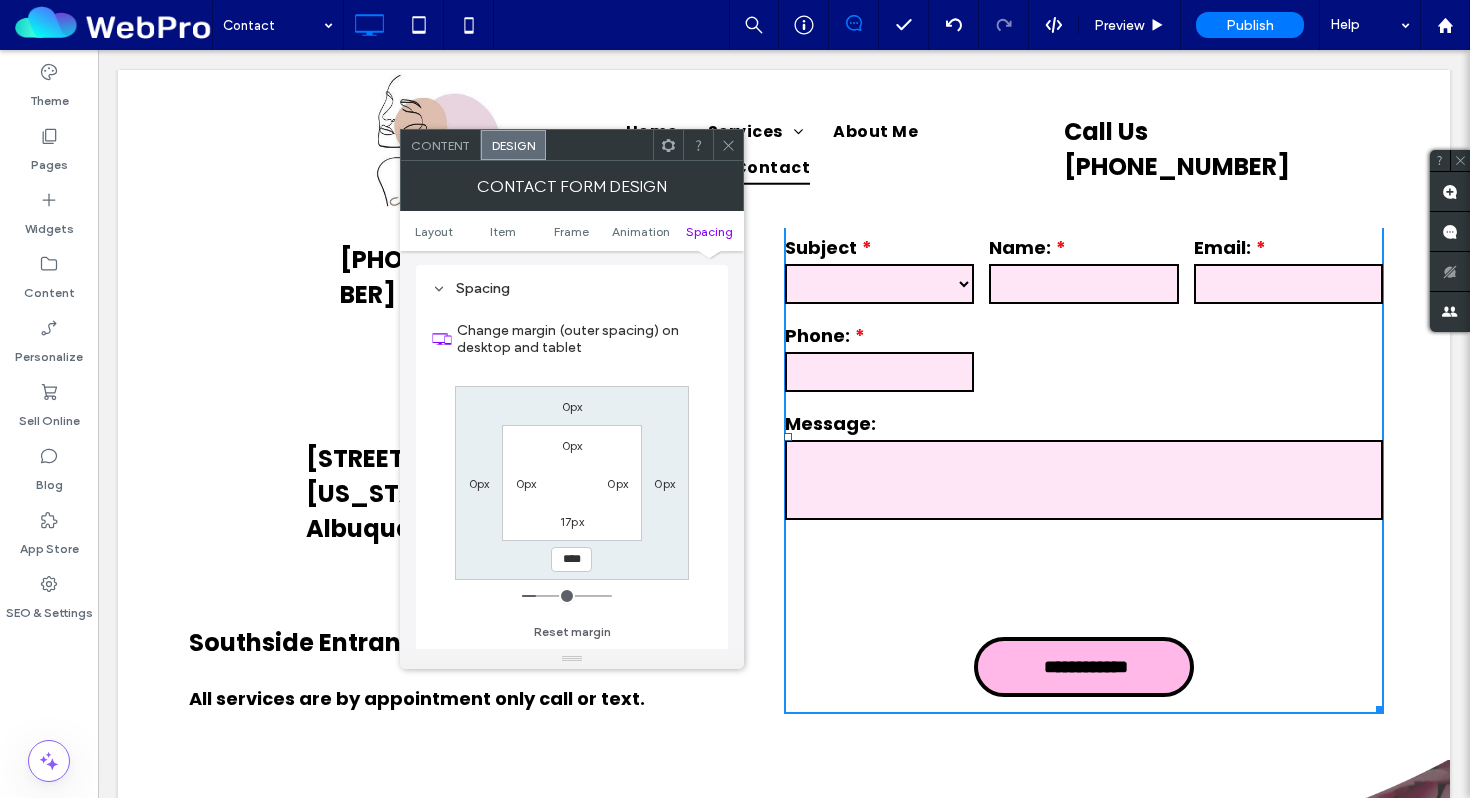 type on "**" 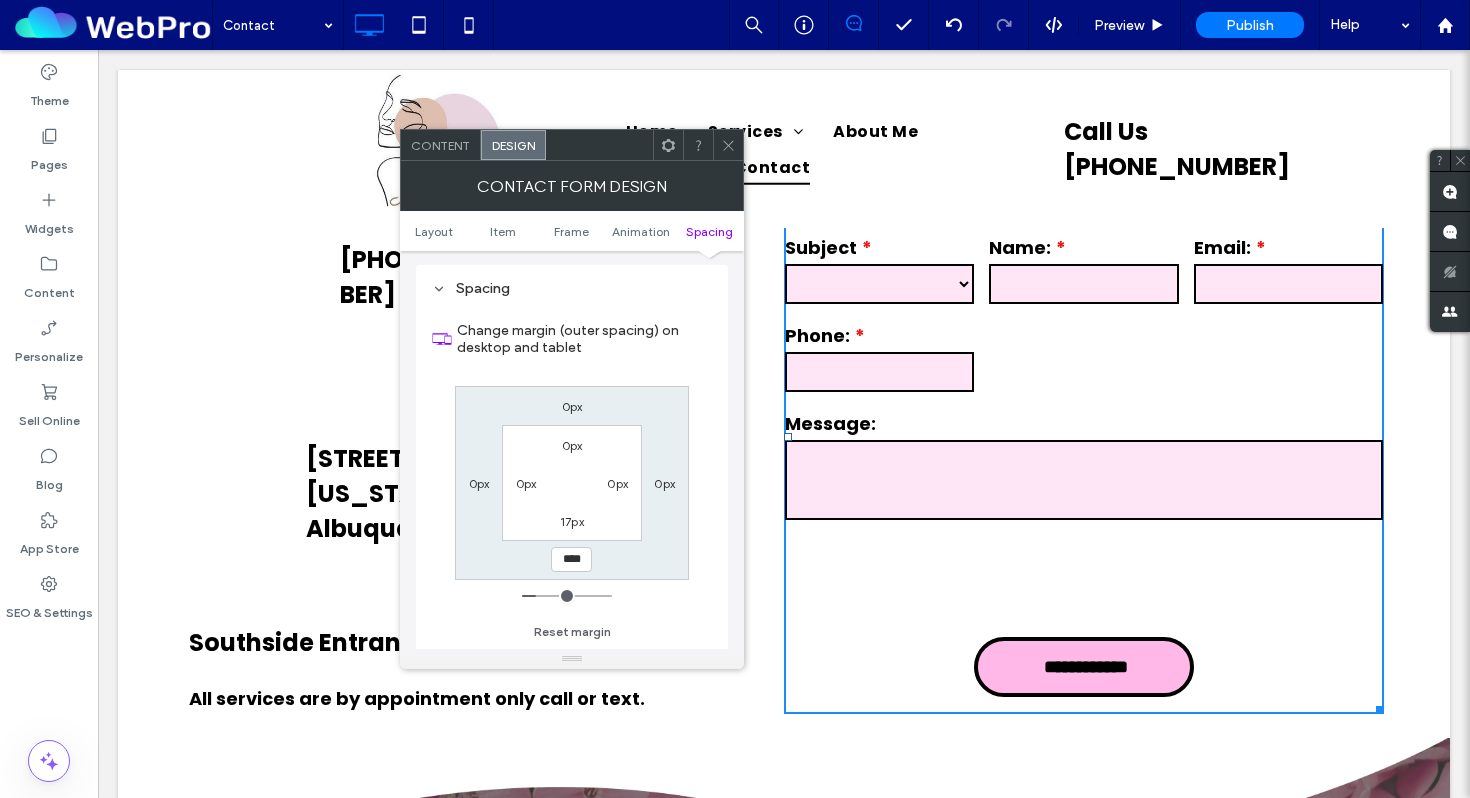 type on "**" 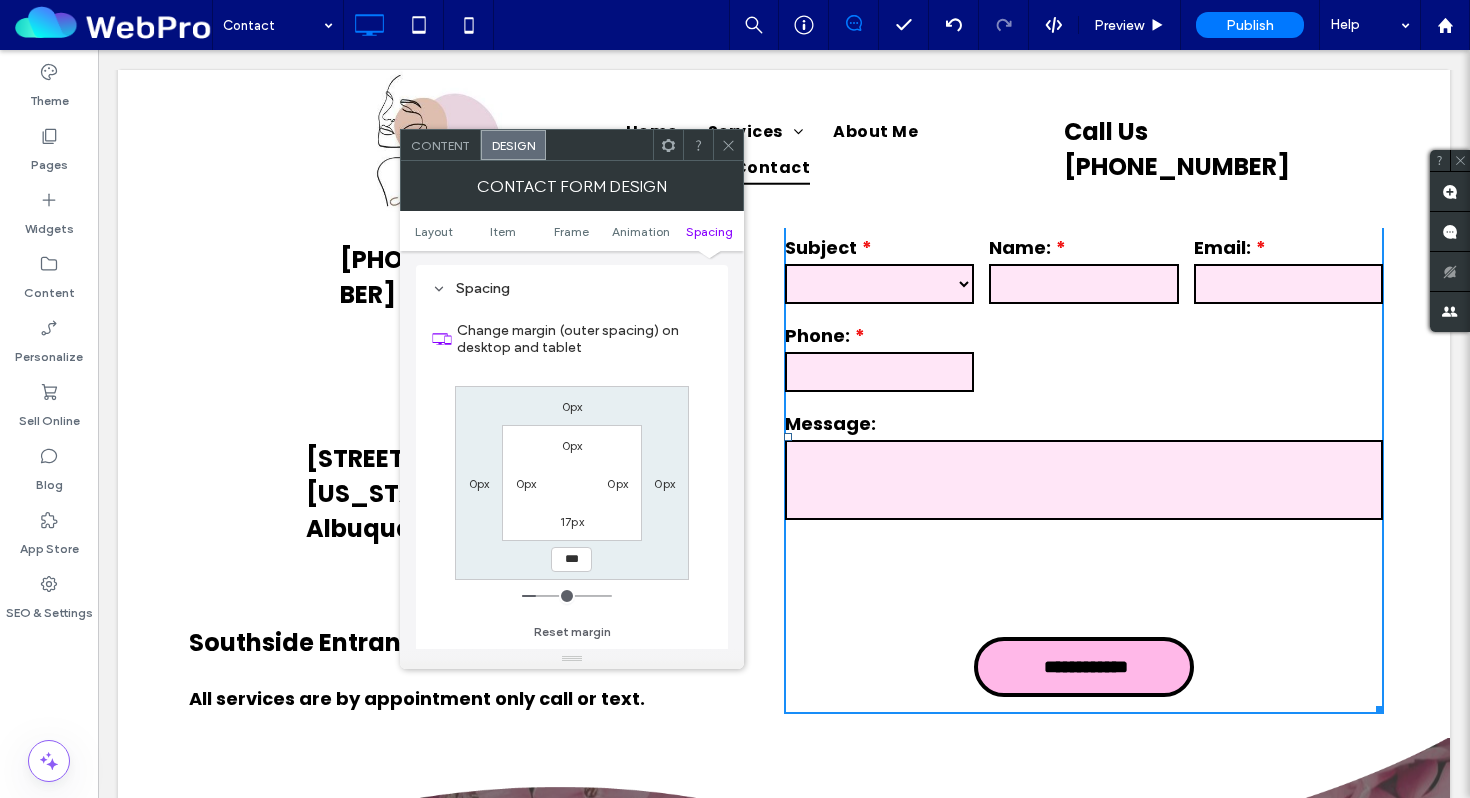 type on "*" 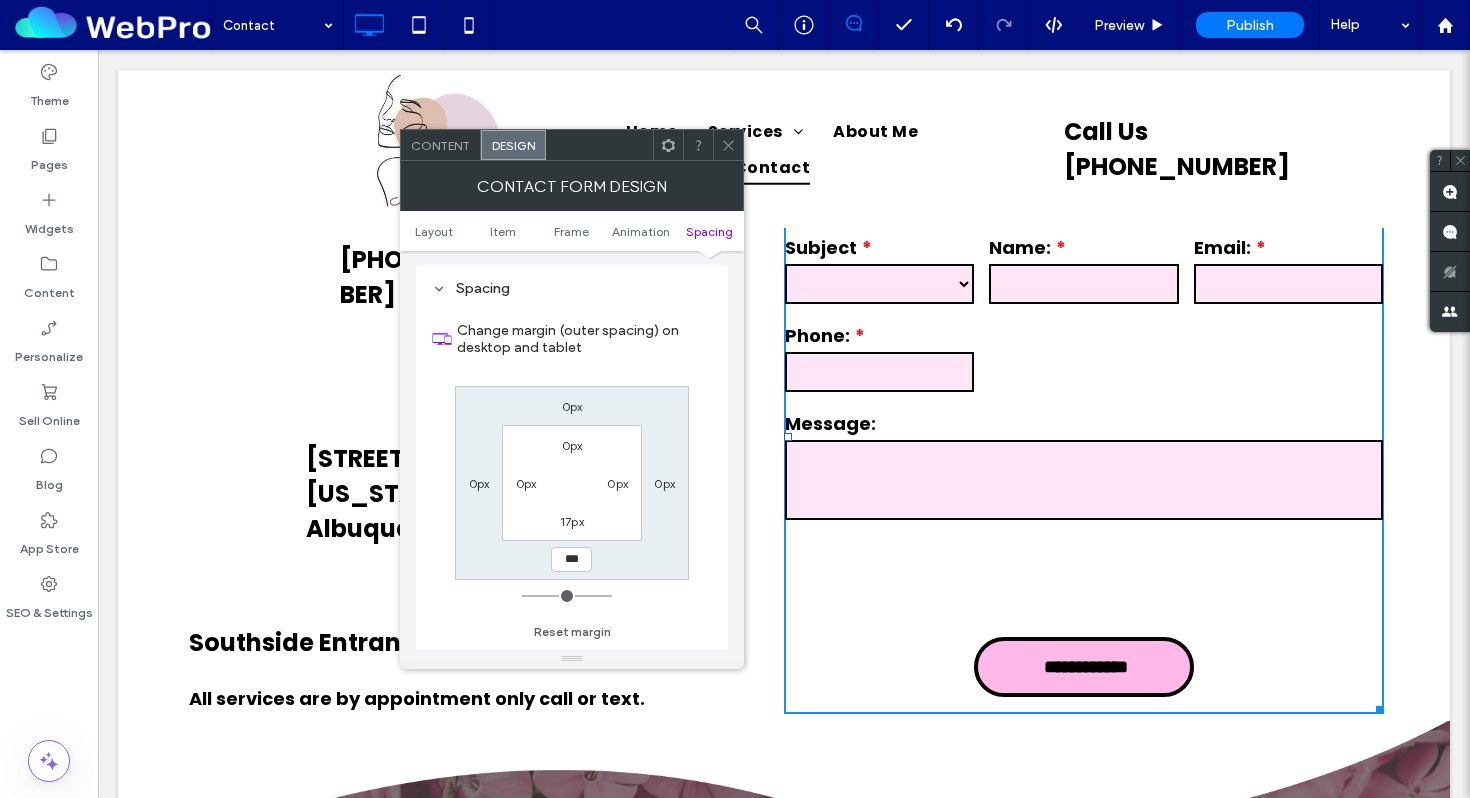 drag, startPoint x: 532, startPoint y: 595, endPoint x: 496, endPoint y: 591, distance: 36.221542 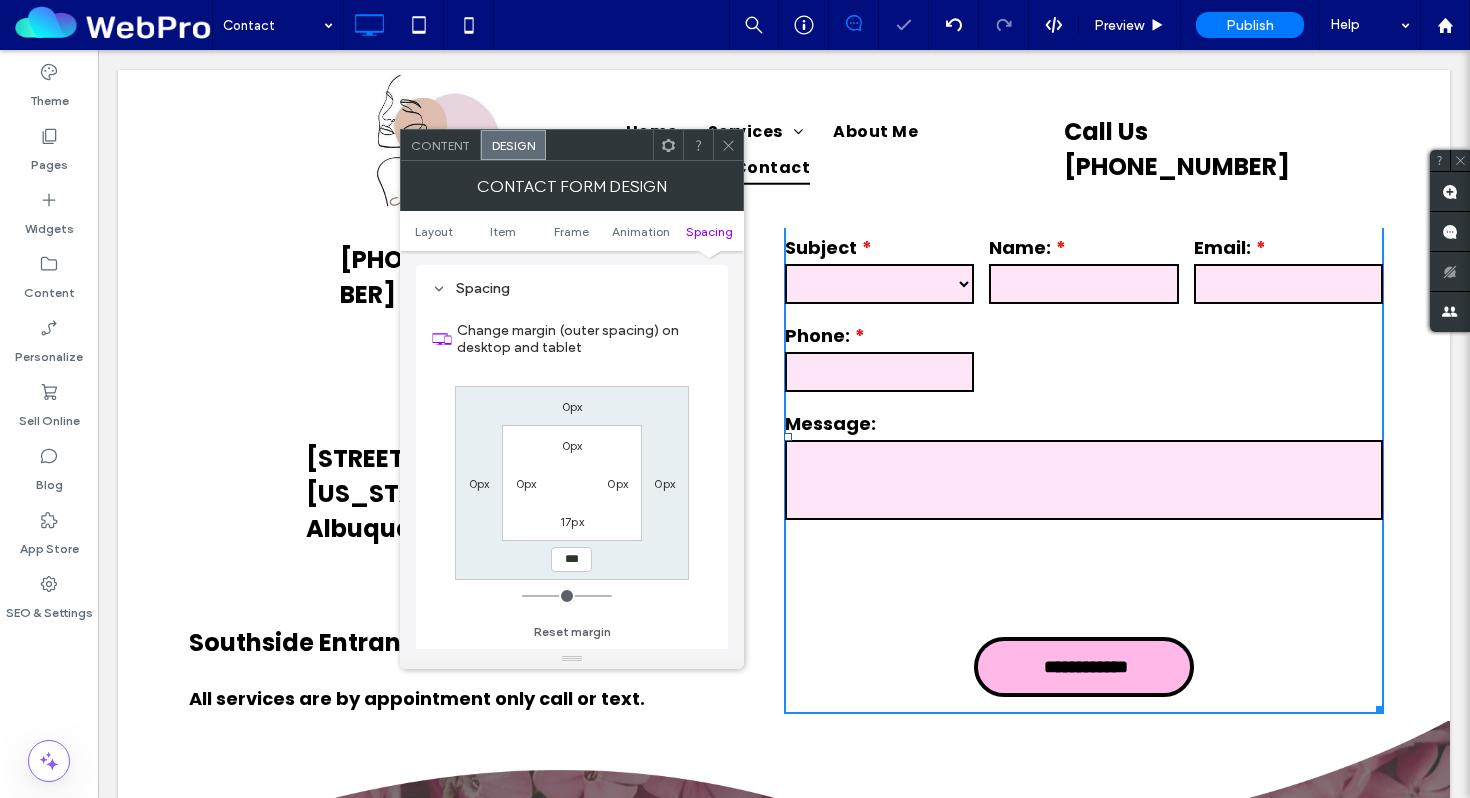 click on "17px" at bounding box center [572, 521] 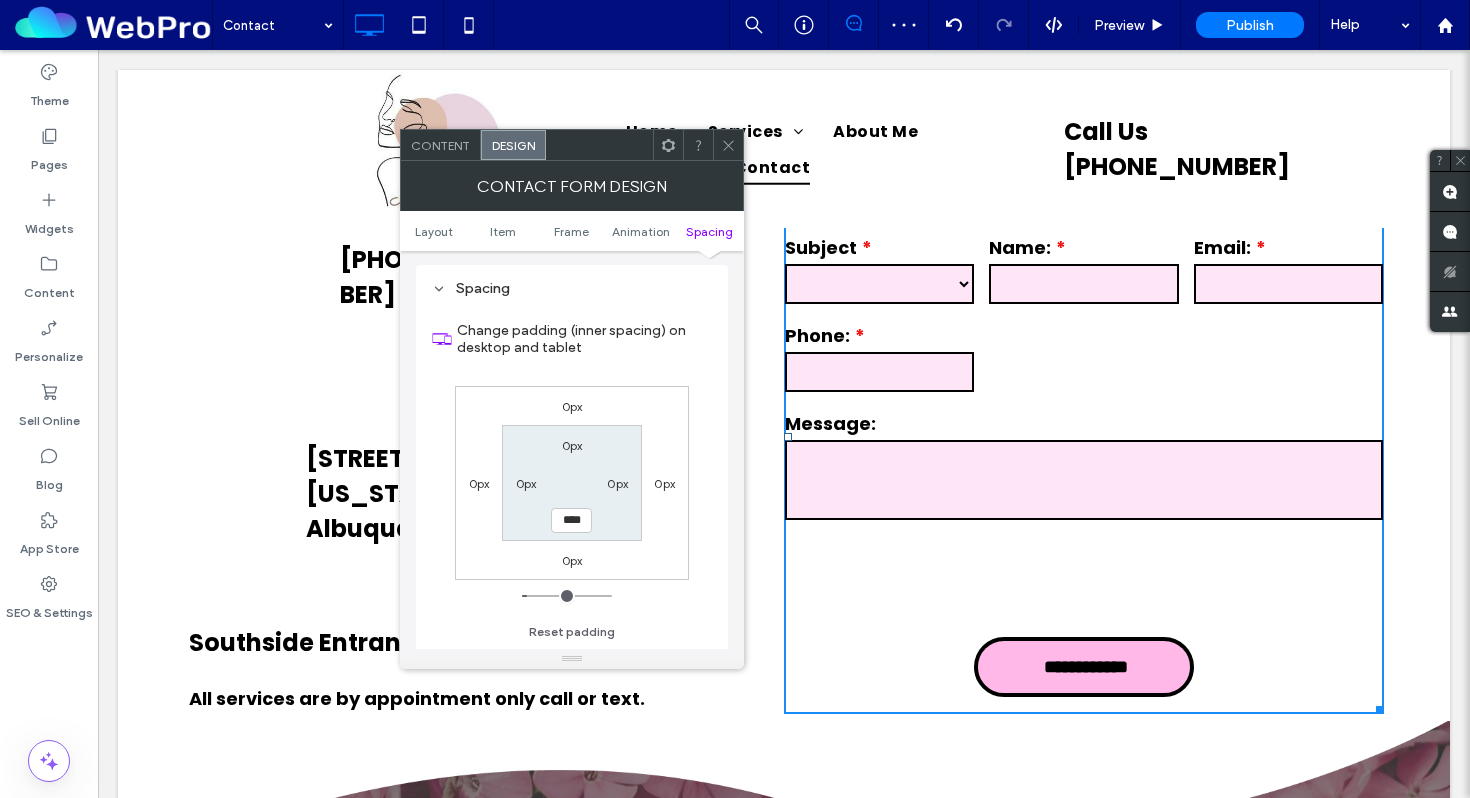 type on "**" 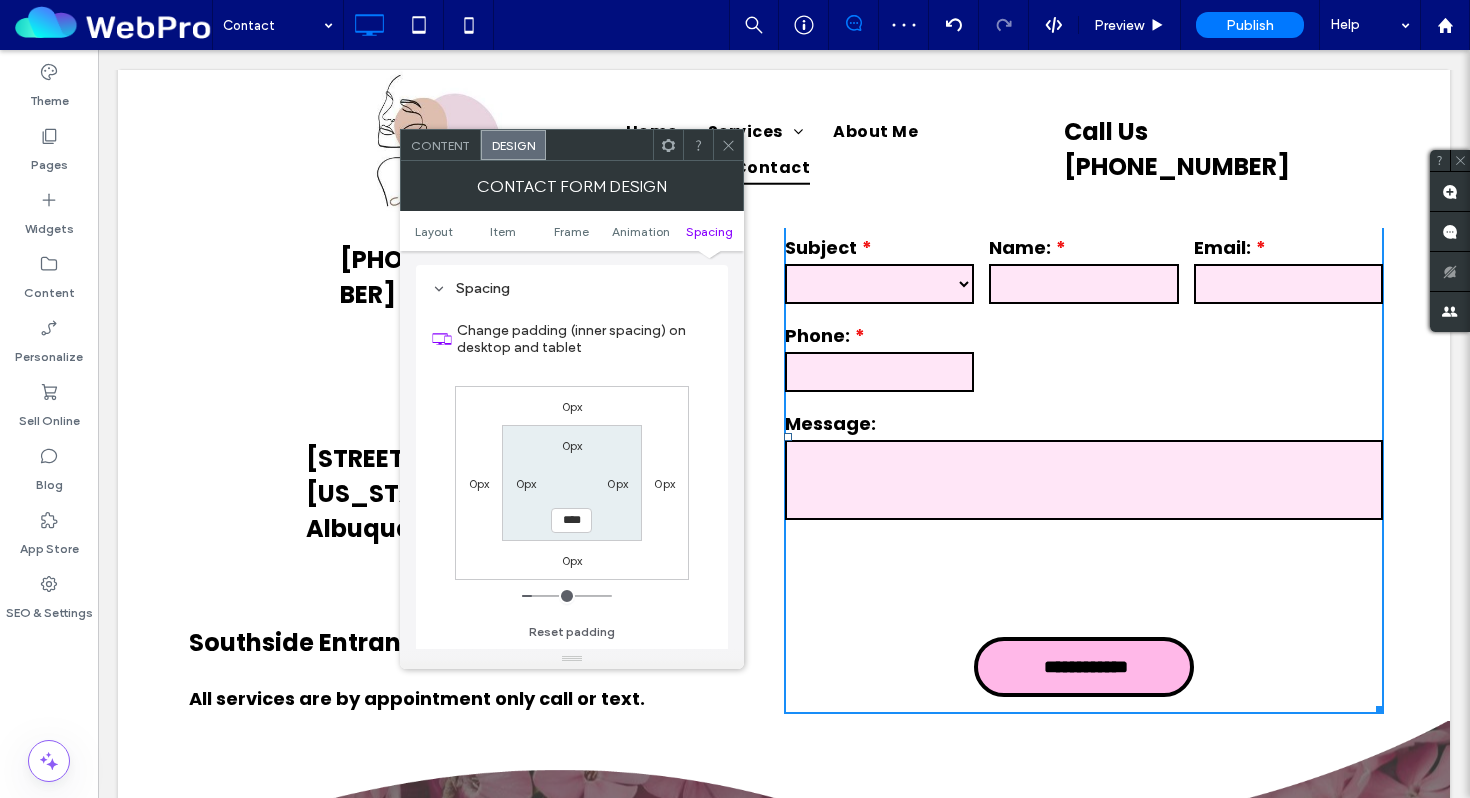 type on "**" 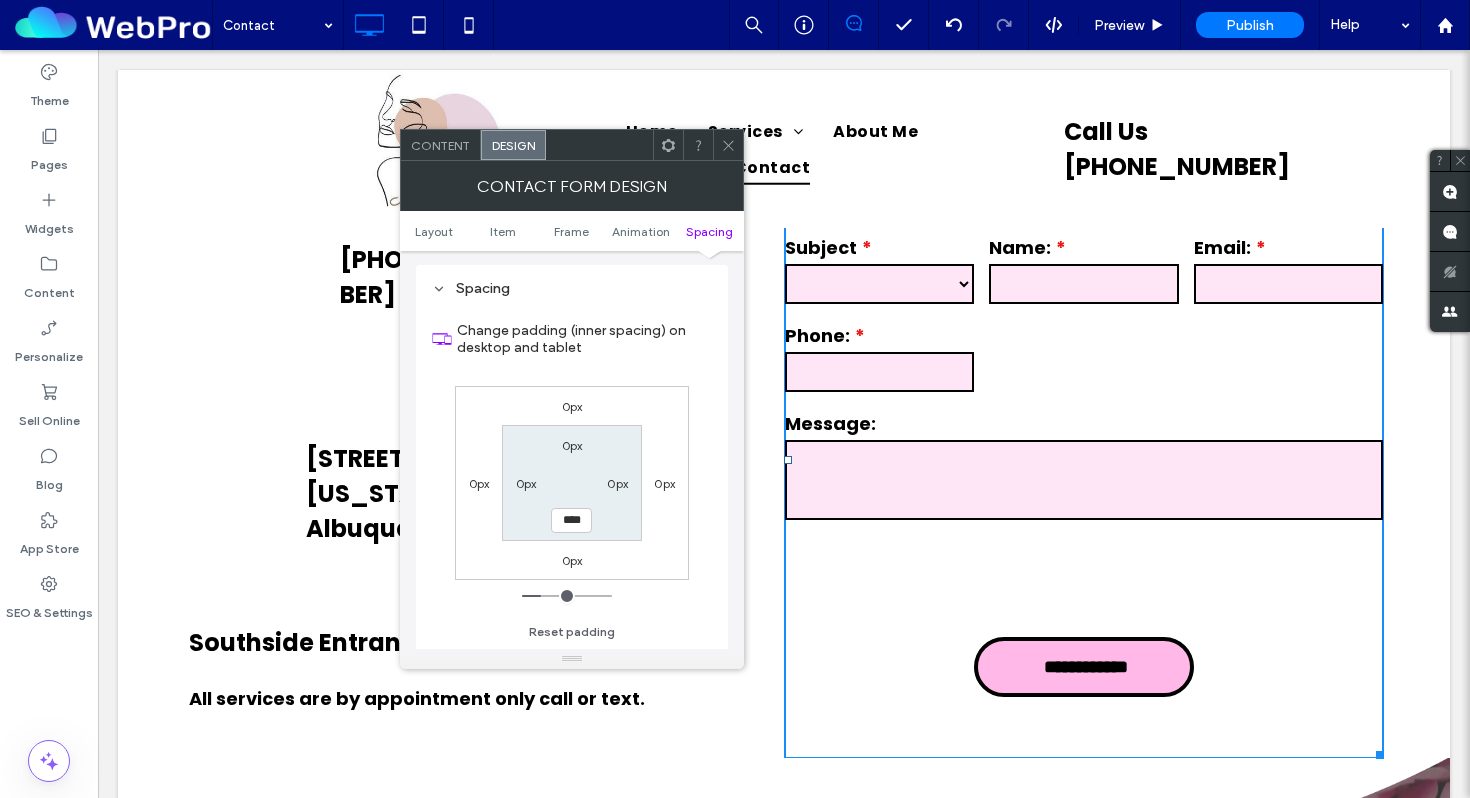 click at bounding box center (567, 596) 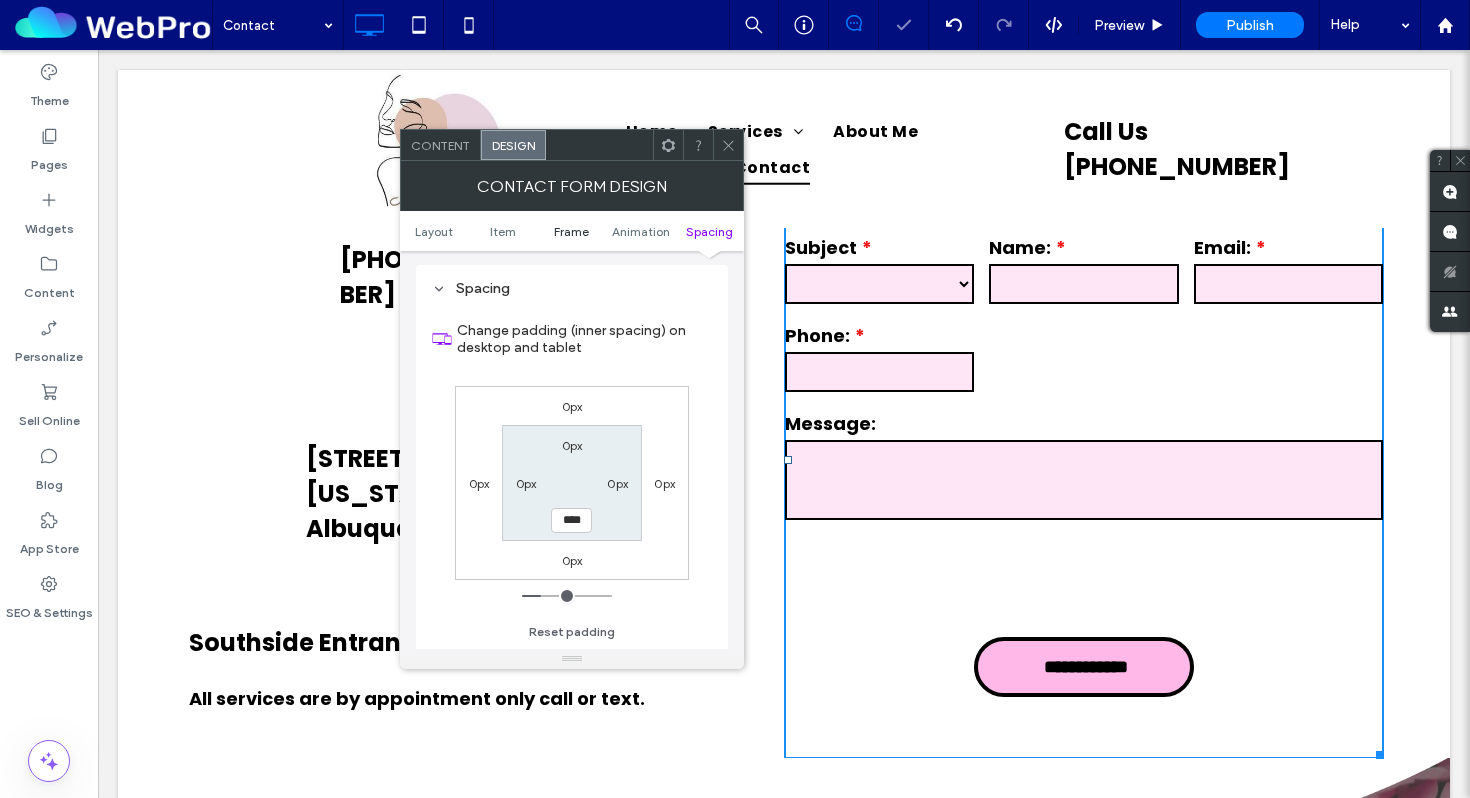 click on "Frame" at bounding box center (572, 231) 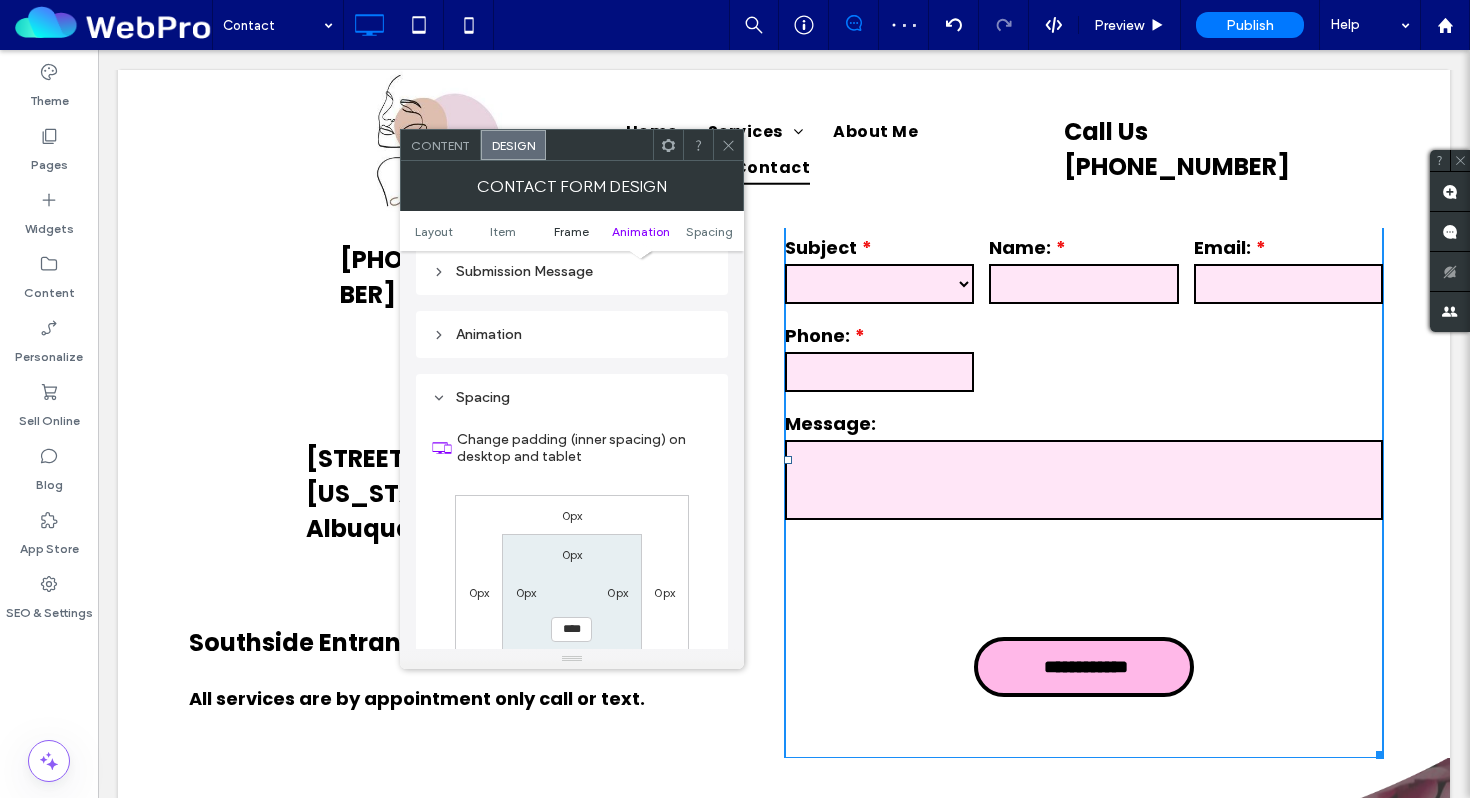 click on "Frame" at bounding box center [571, 231] 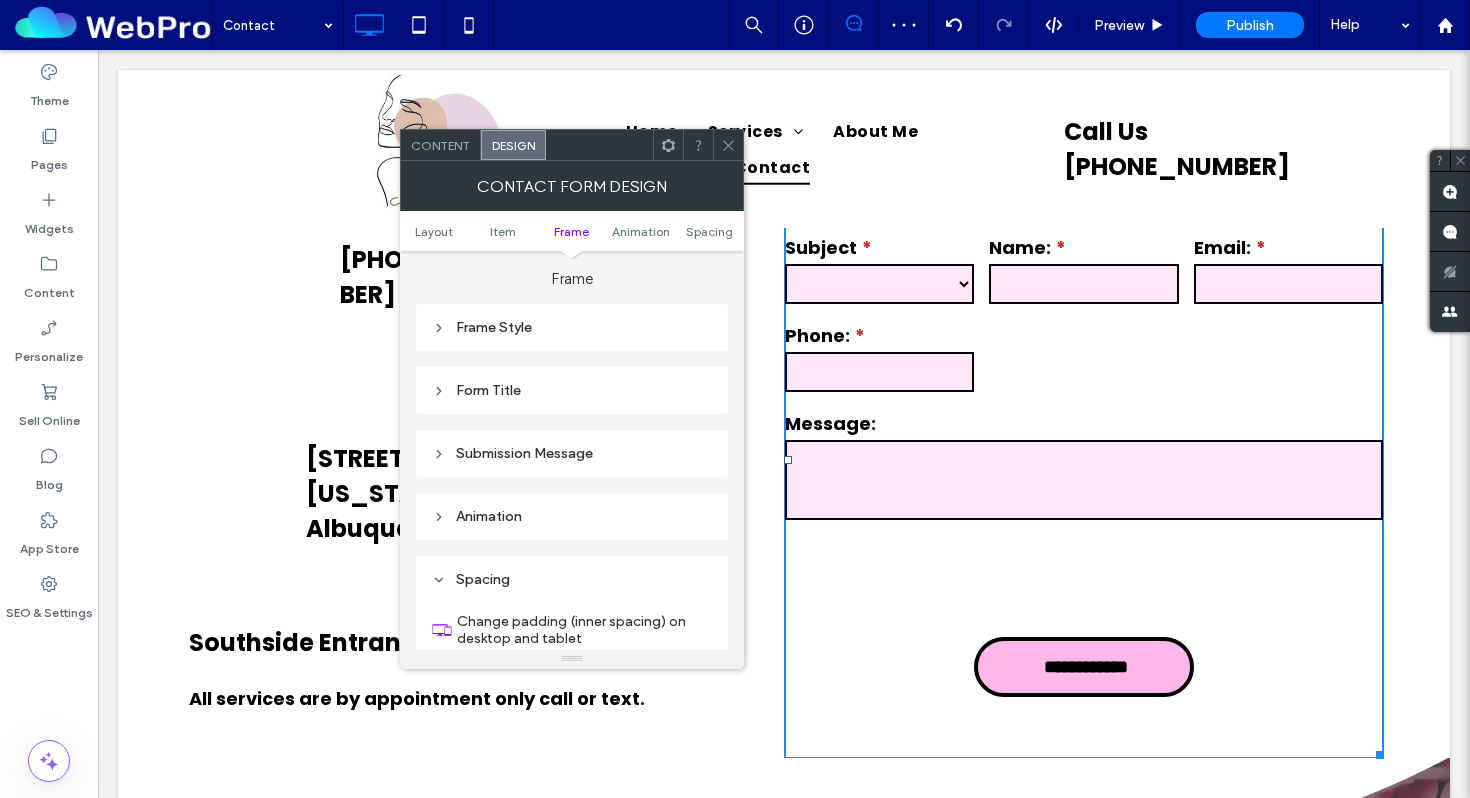scroll, scrollTop: 1544, scrollLeft: 0, axis: vertical 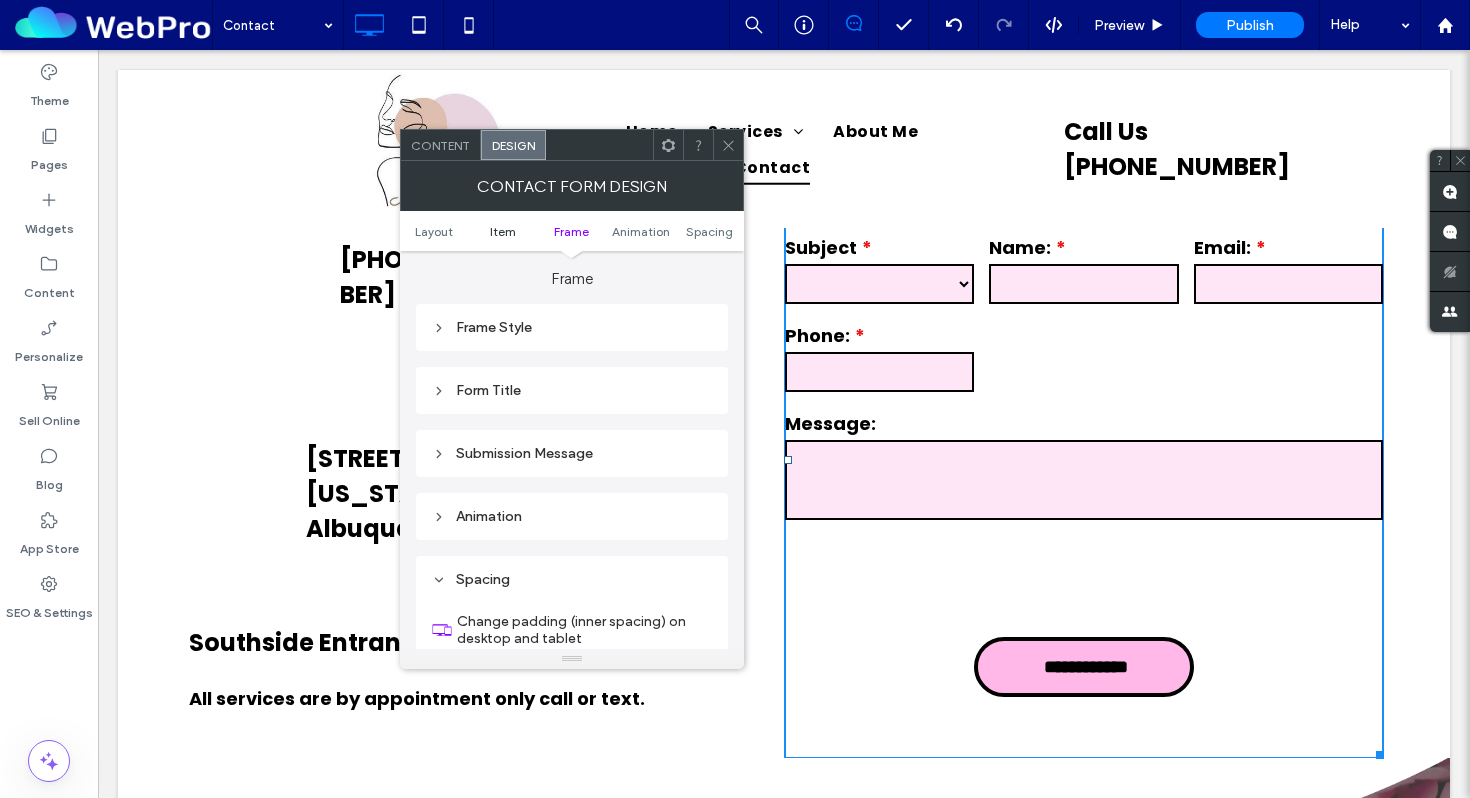 click on "Item" at bounding box center (503, 231) 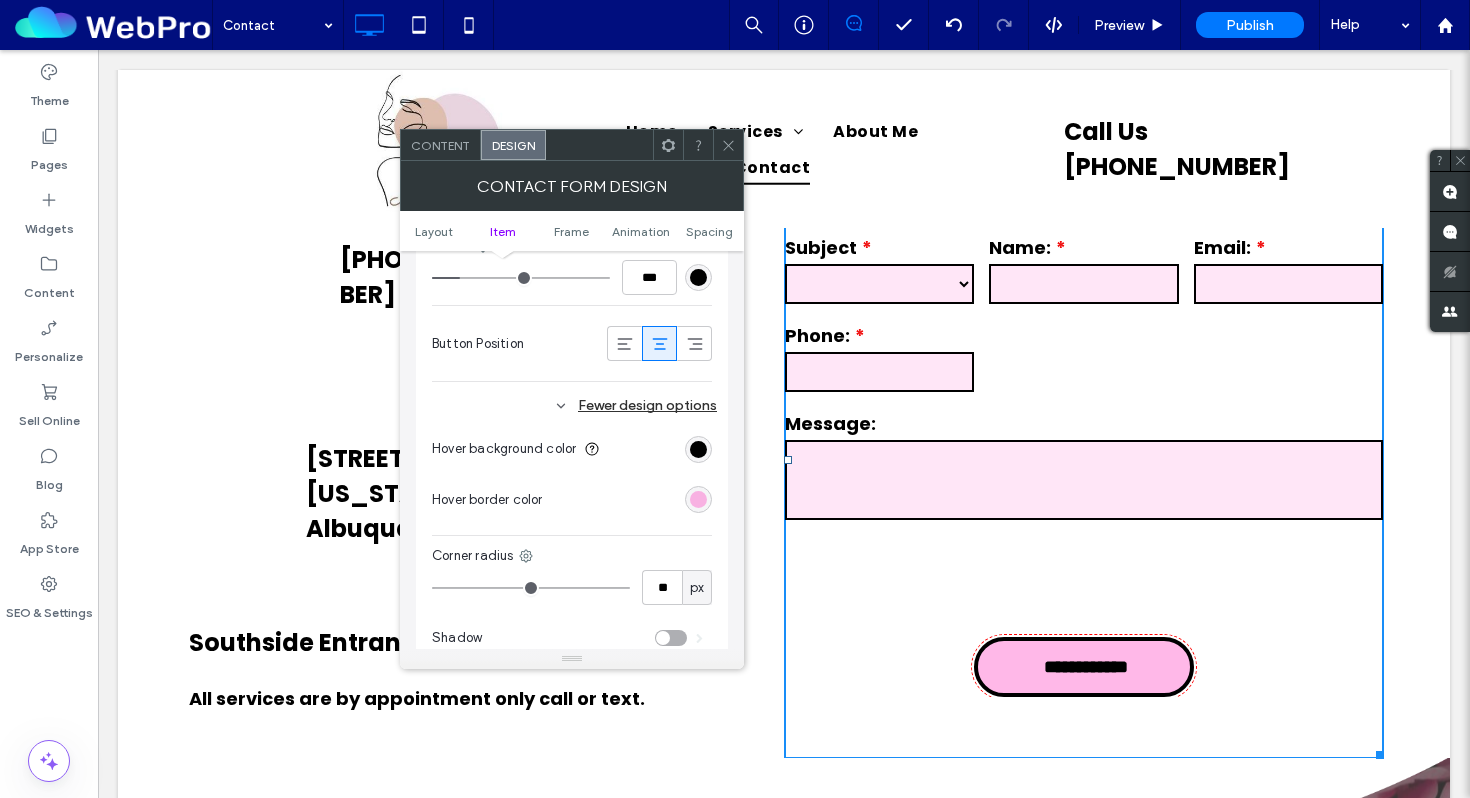 scroll, scrollTop: 1026, scrollLeft: 0, axis: vertical 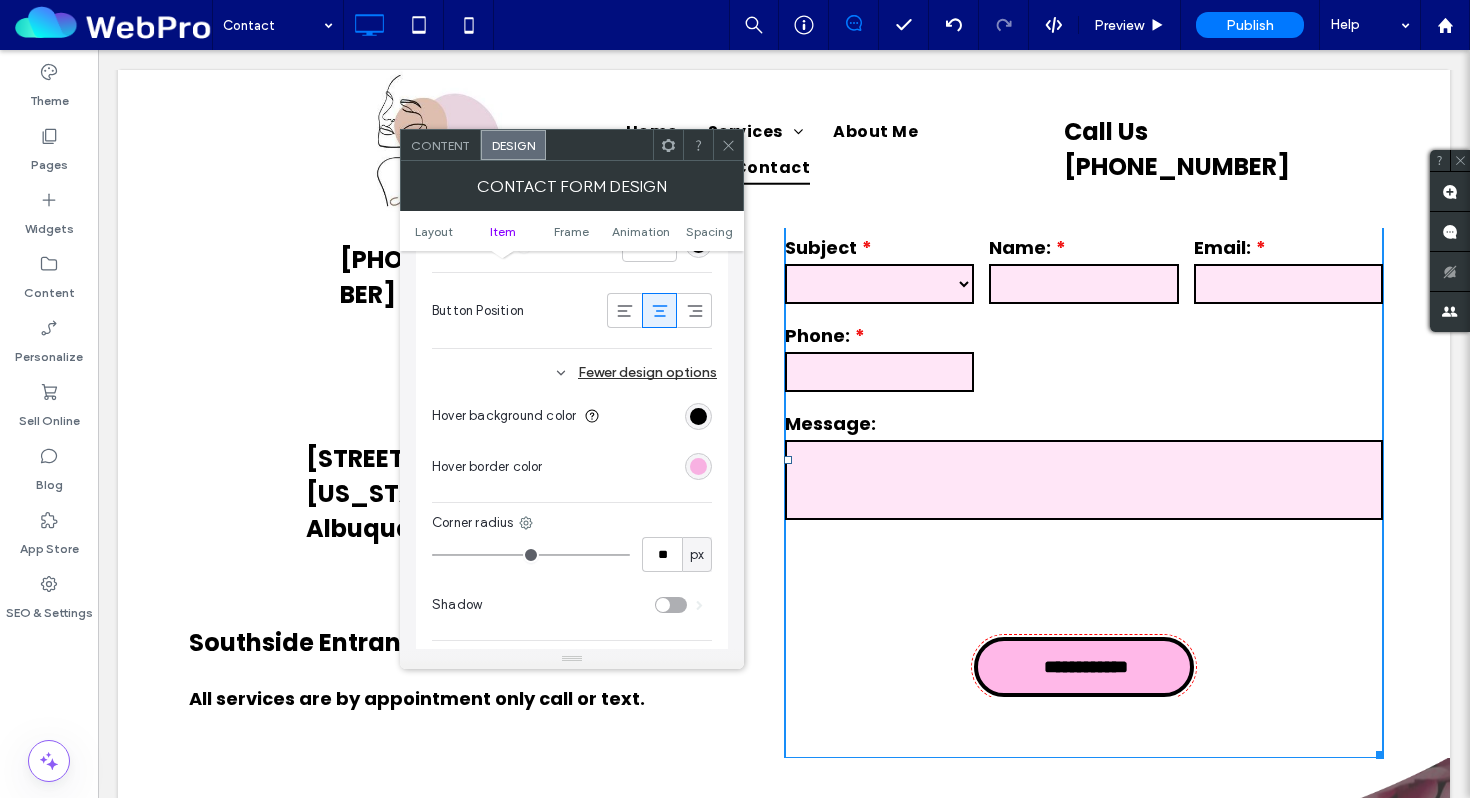 click at bounding box center (671, 605) 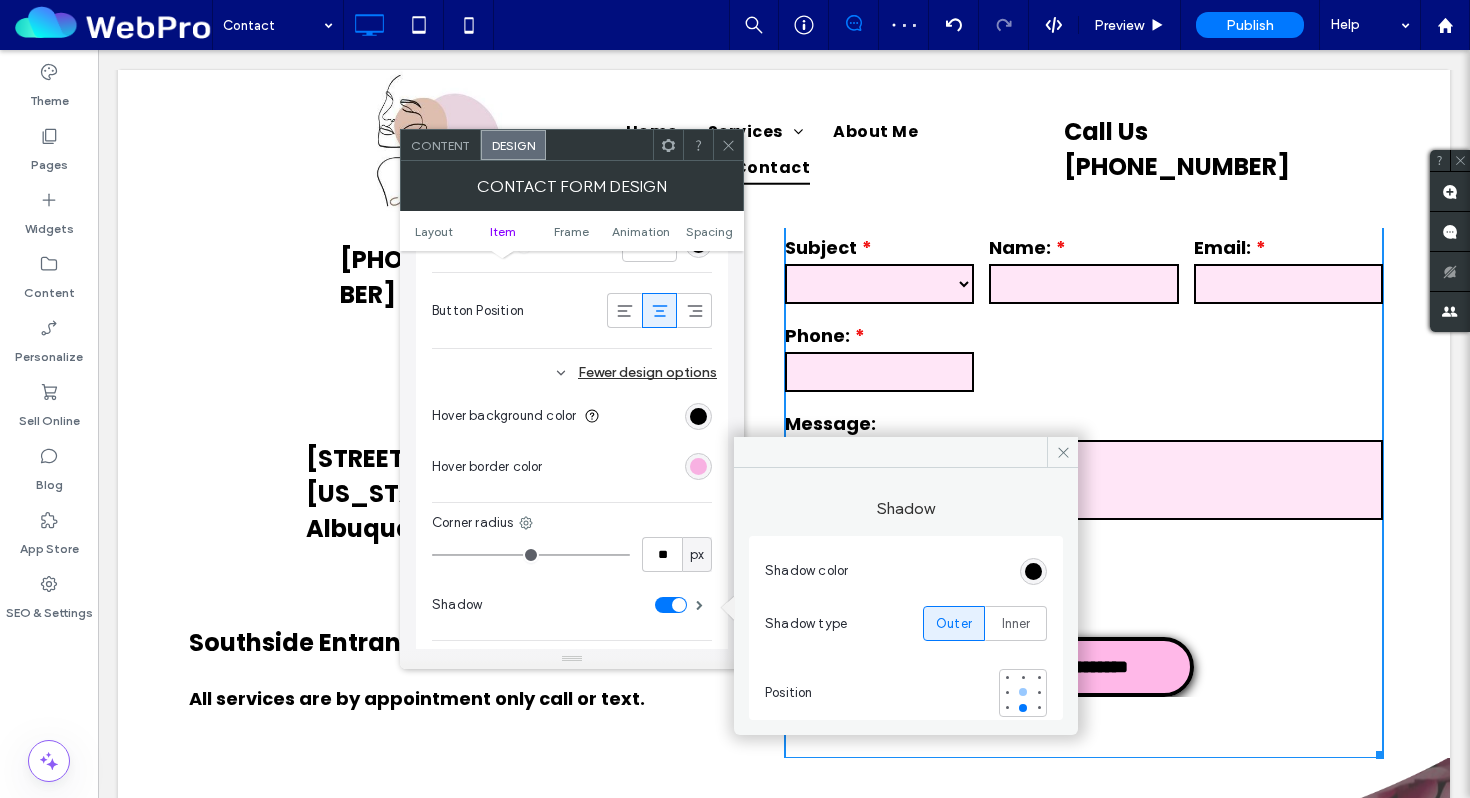click at bounding box center [1023, 692] 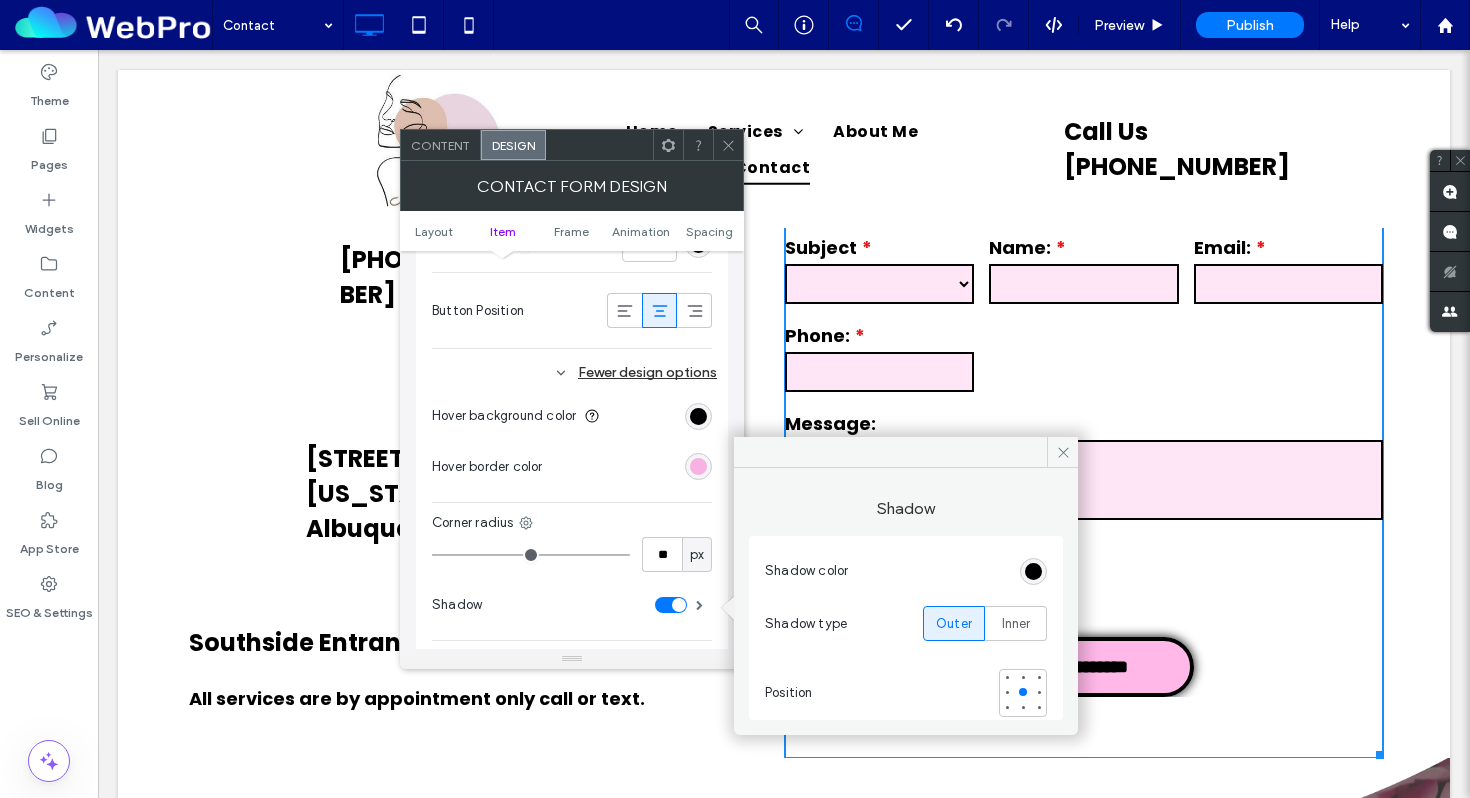 click on "Inner" at bounding box center (1016, 623) 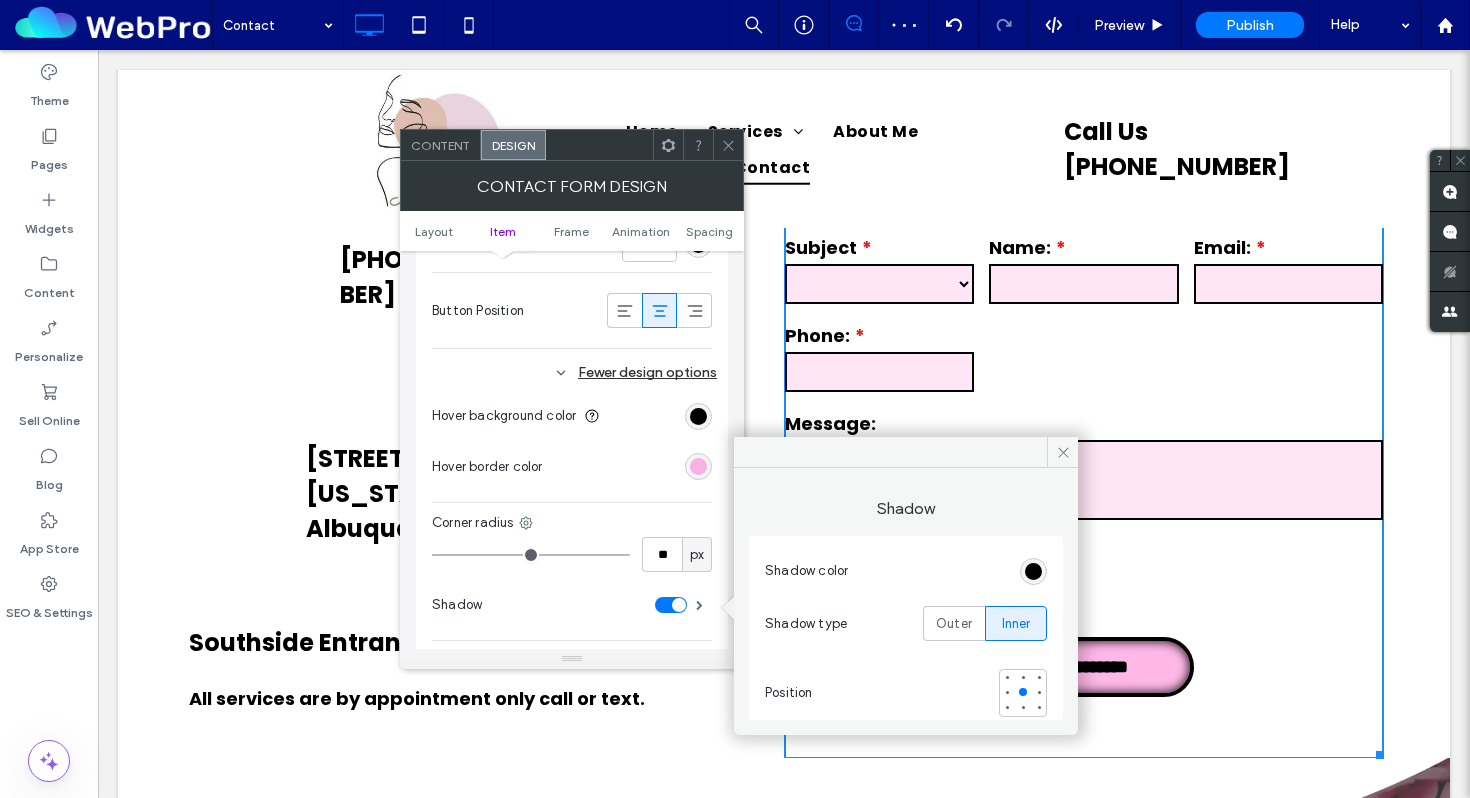 click on "Shadow type Outer Inner" at bounding box center (906, 623) 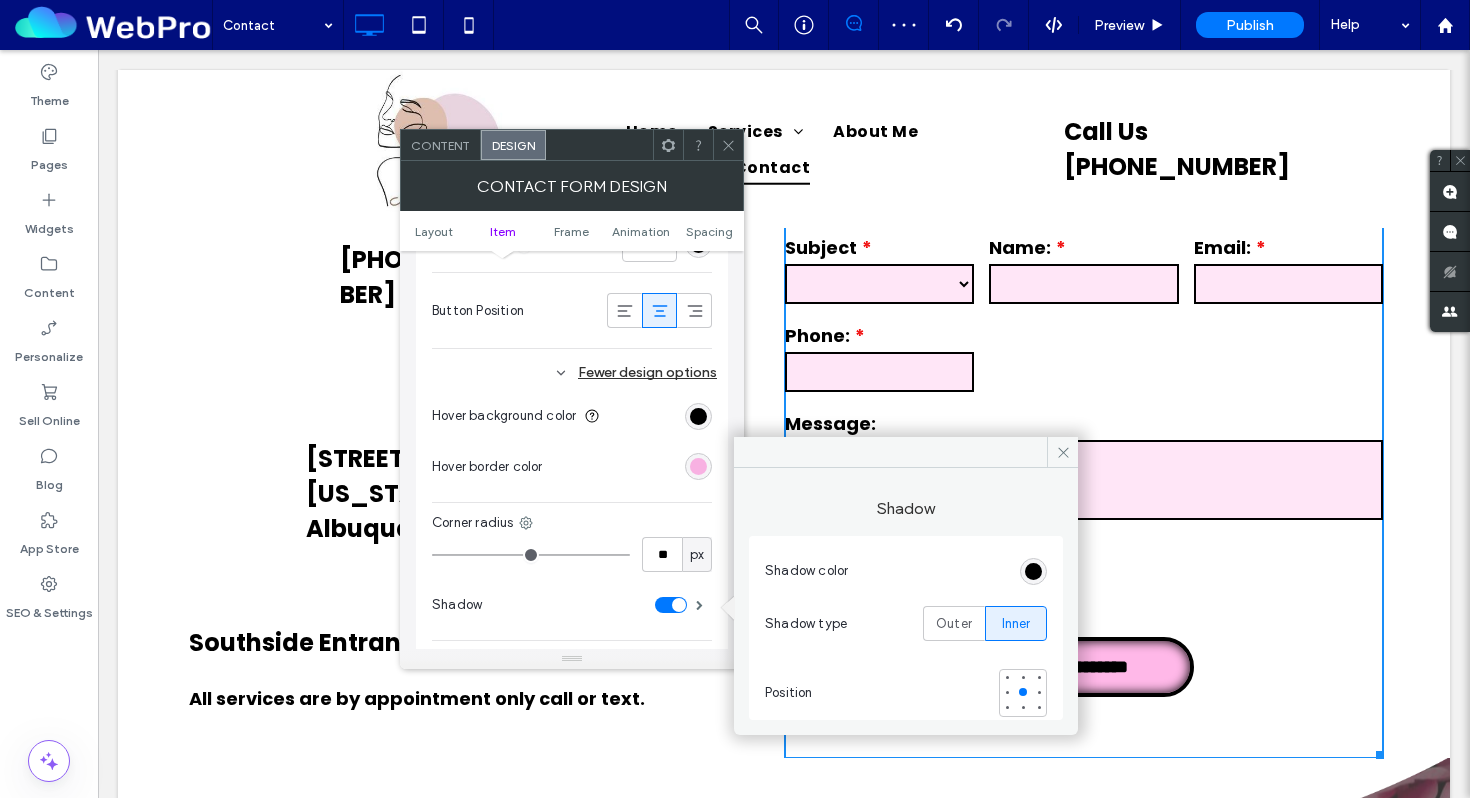 click on "Outer" at bounding box center [954, 624] 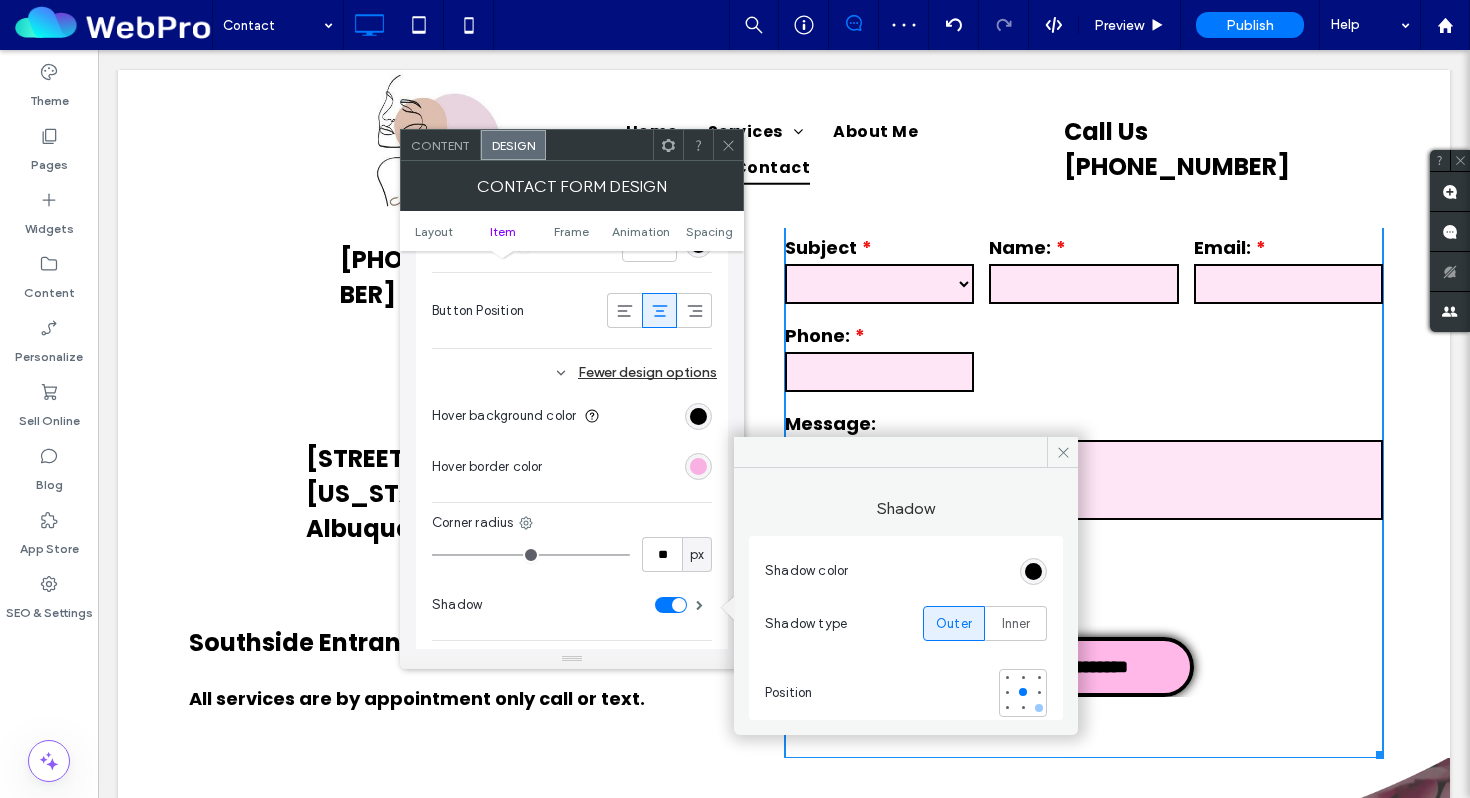 click at bounding box center (1039, 708) 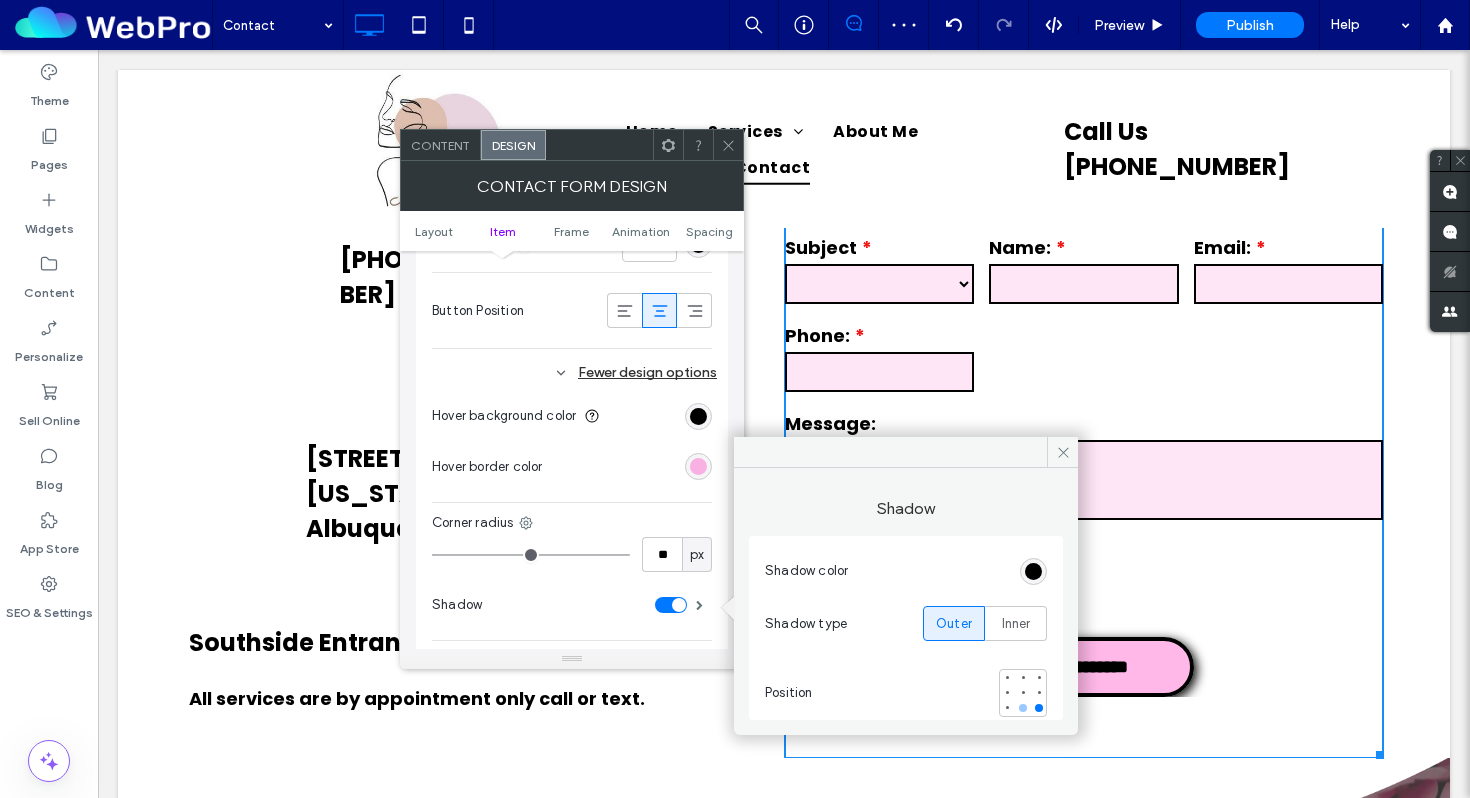 click at bounding box center (1023, 708) 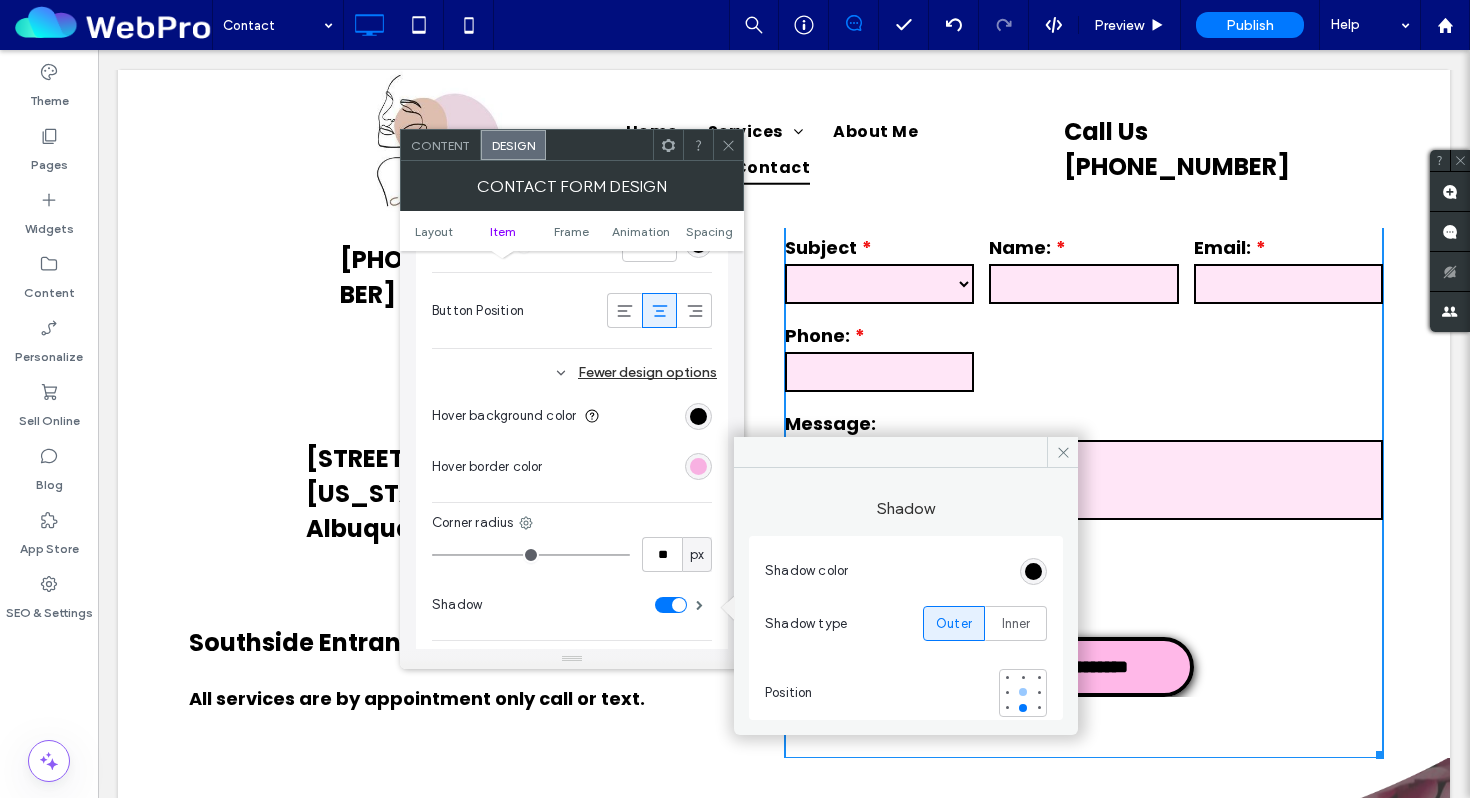 click at bounding box center (1023, 692) 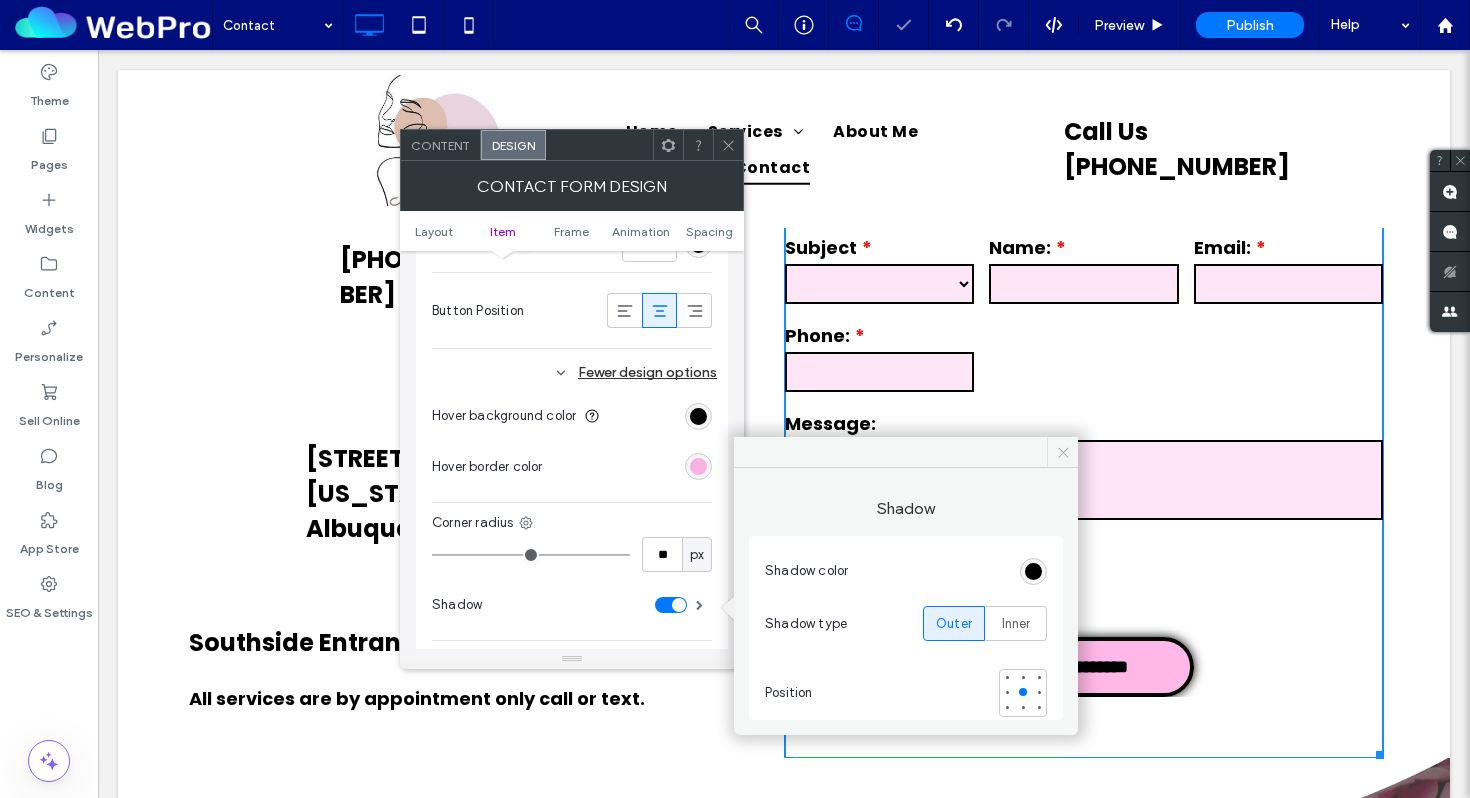 click 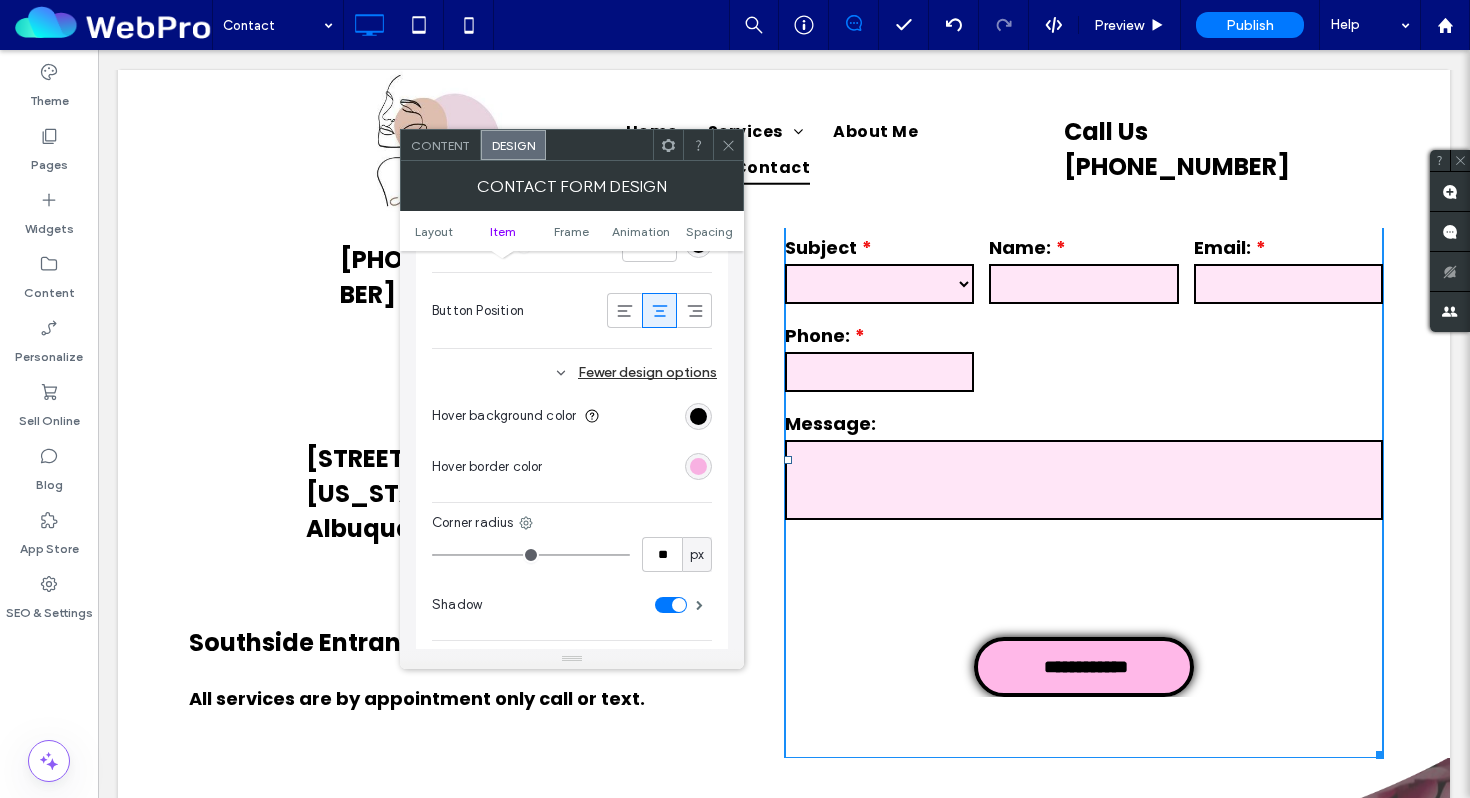 click 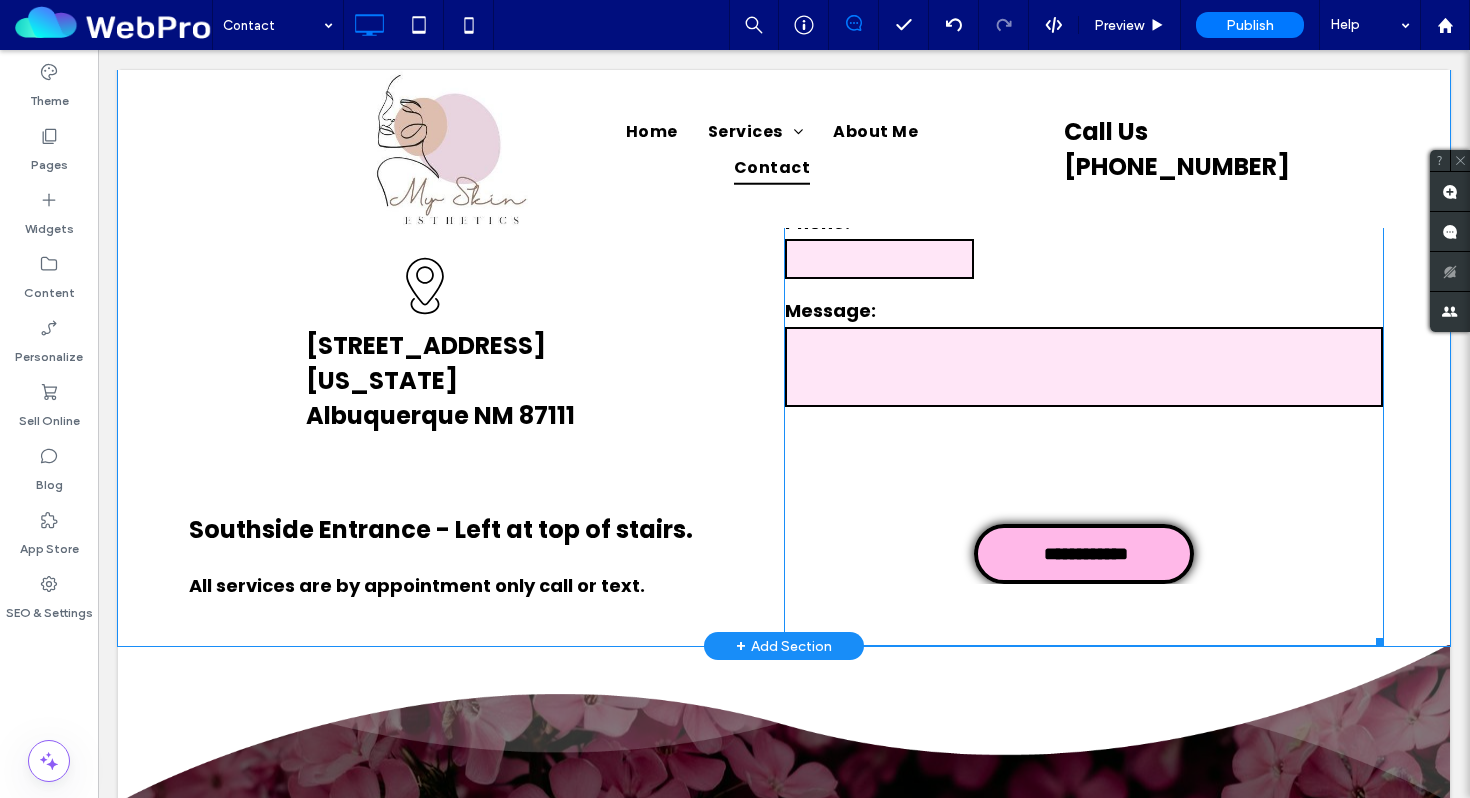 scroll, scrollTop: 1013, scrollLeft: 0, axis: vertical 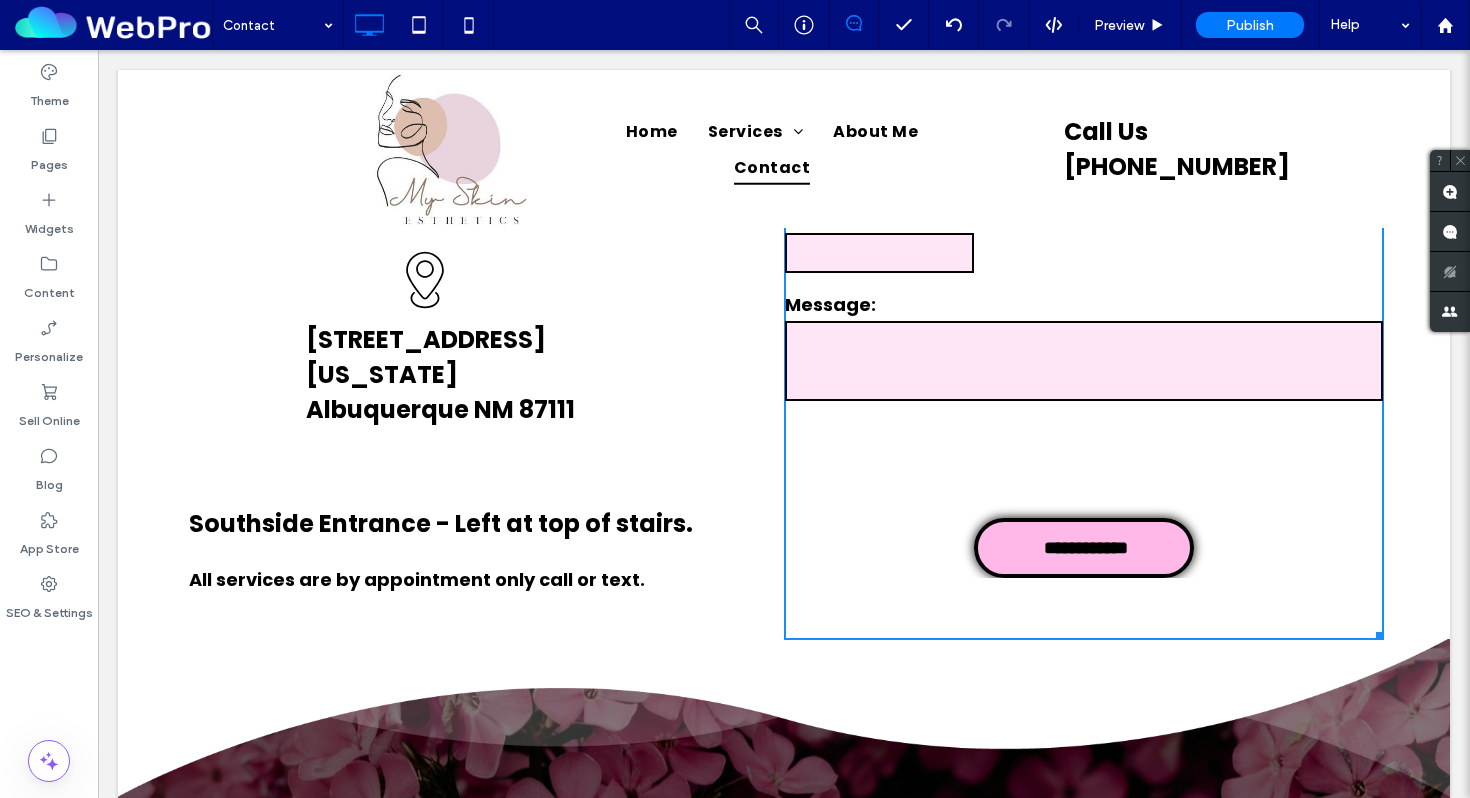 click at bounding box center (1376, 632) 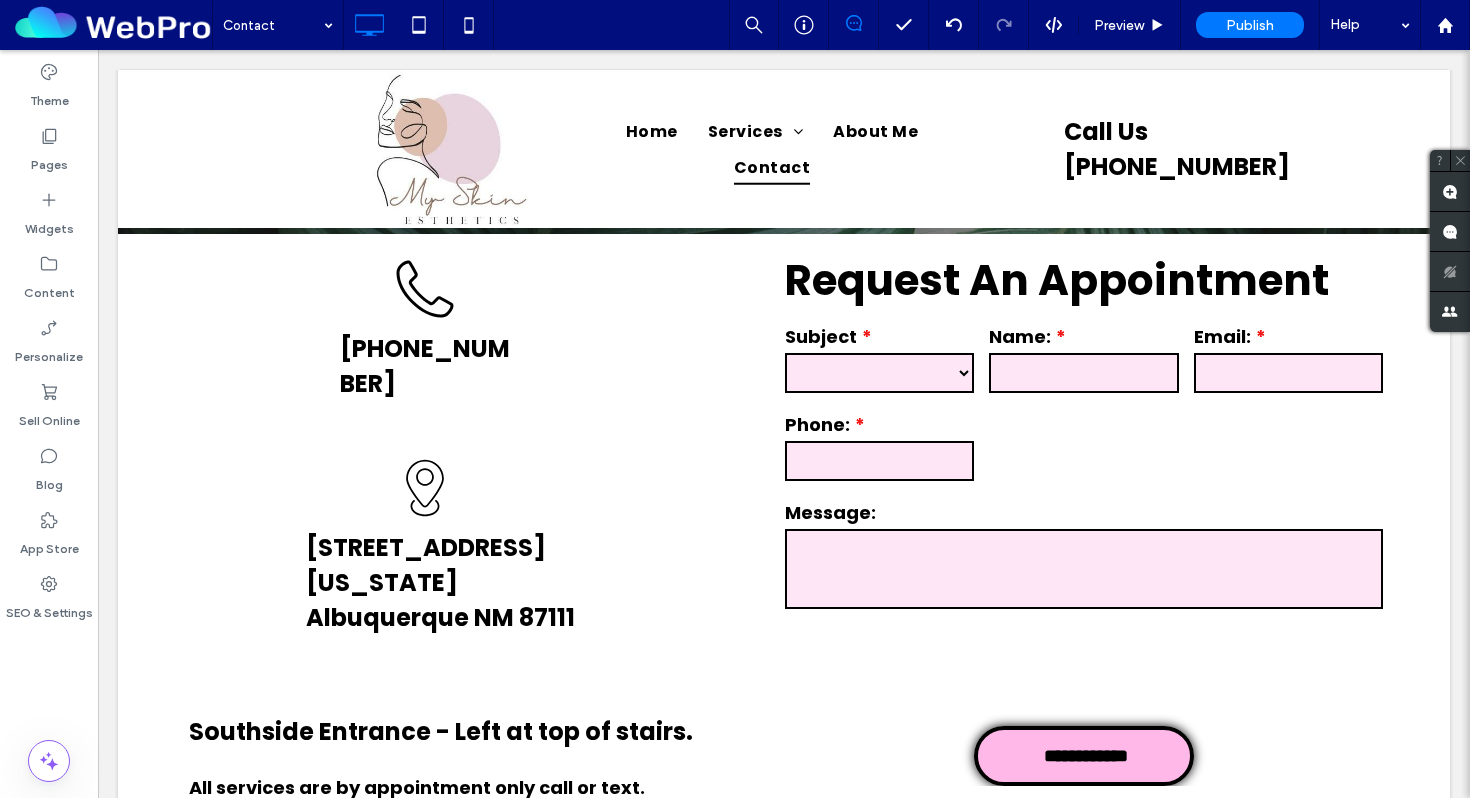 scroll, scrollTop: 788, scrollLeft: 0, axis: vertical 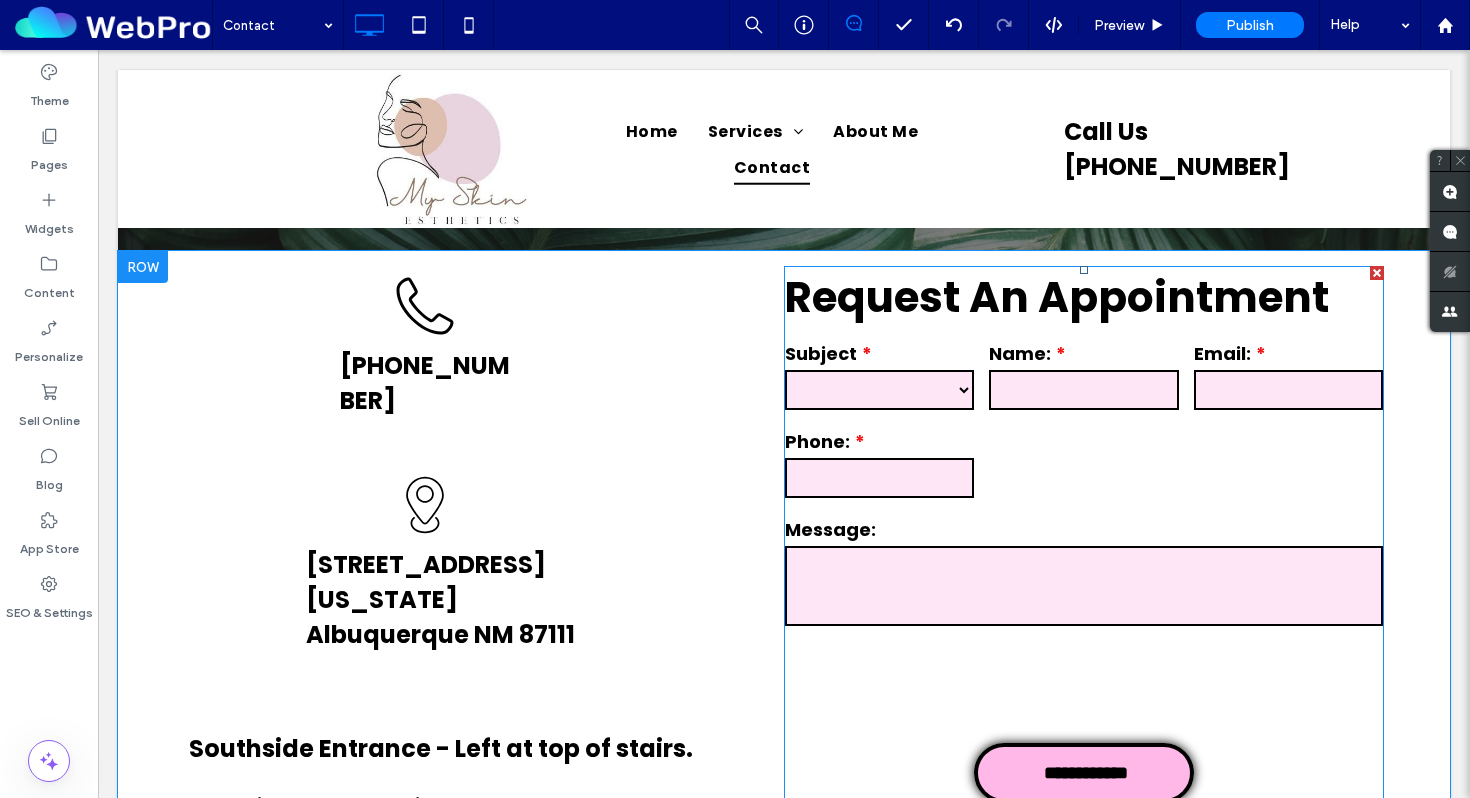 click on "**********" at bounding box center (879, 390) 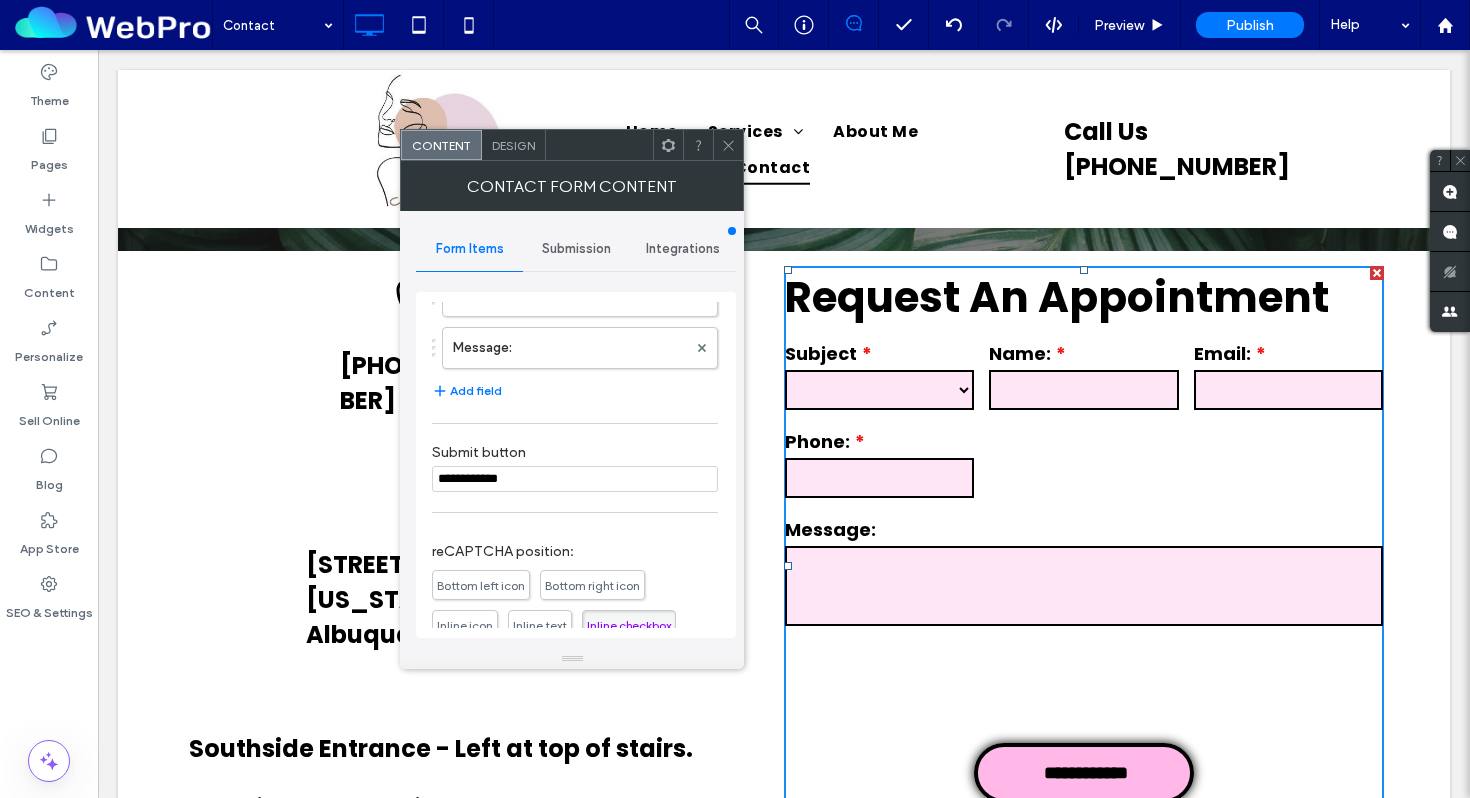 scroll, scrollTop: 302, scrollLeft: 0, axis: vertical 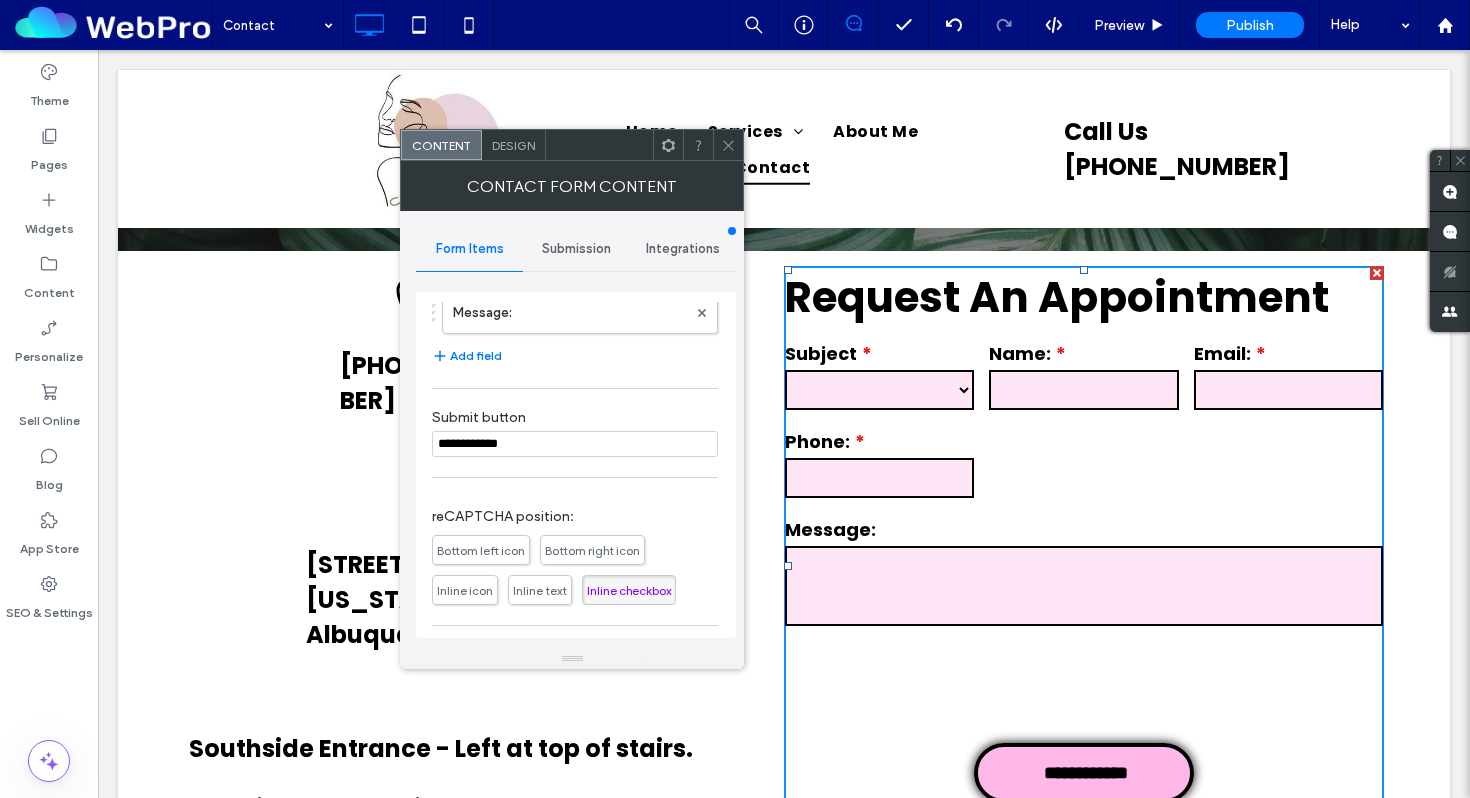click 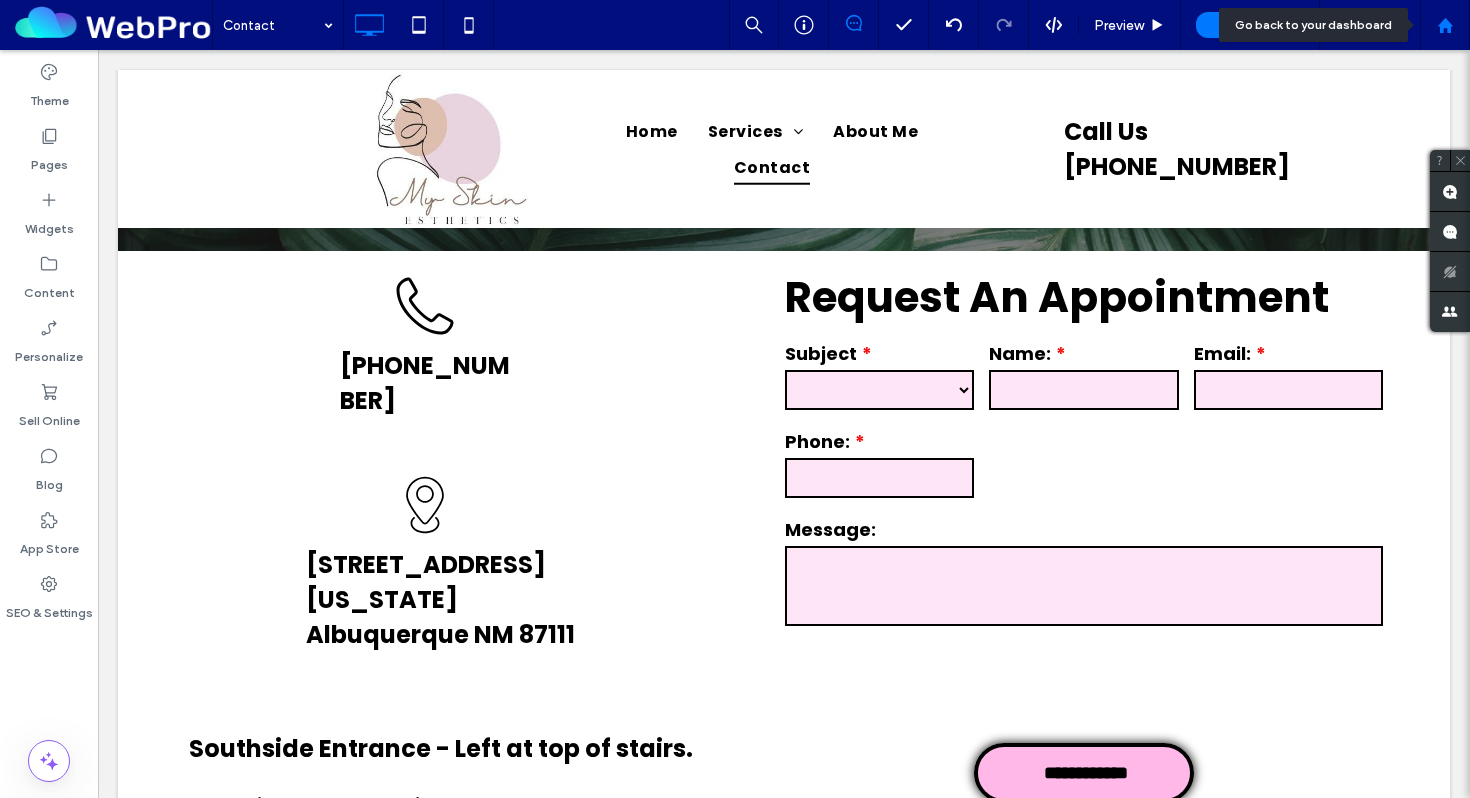 click at bounding box center (1445, 25) 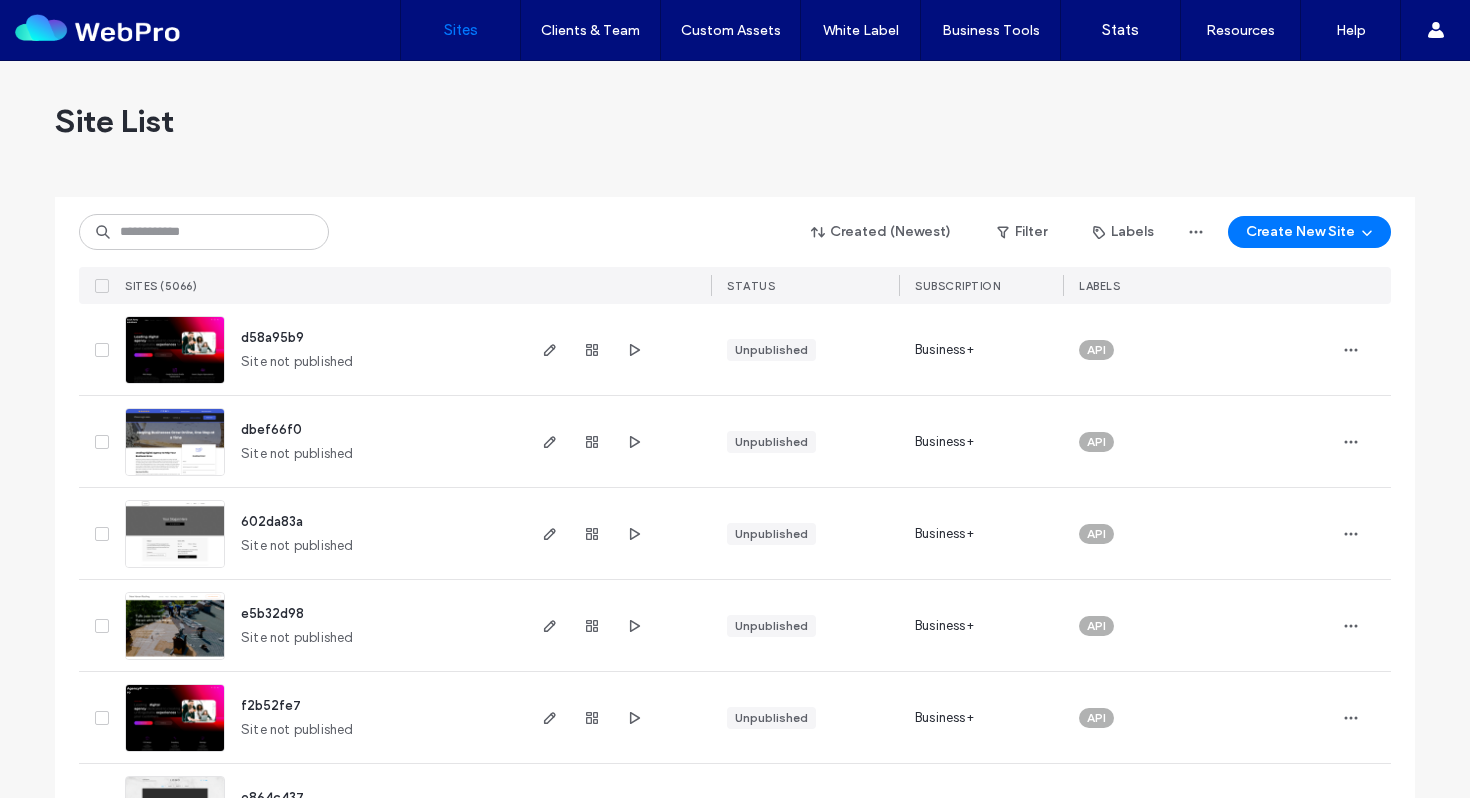 scroll, scrollTop: 0, scrollLeft: 0, axis: both 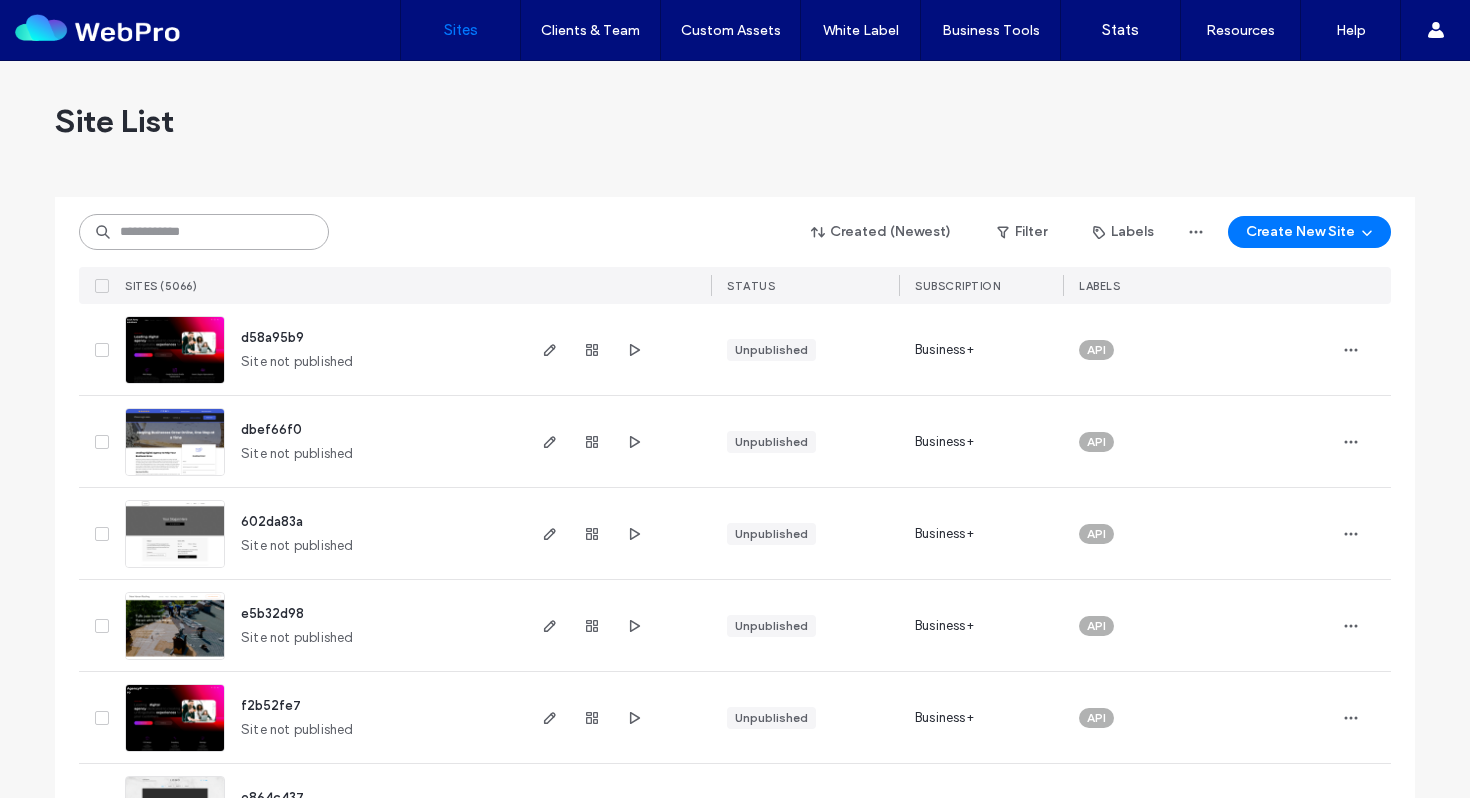click at bounding box center [204, 232] 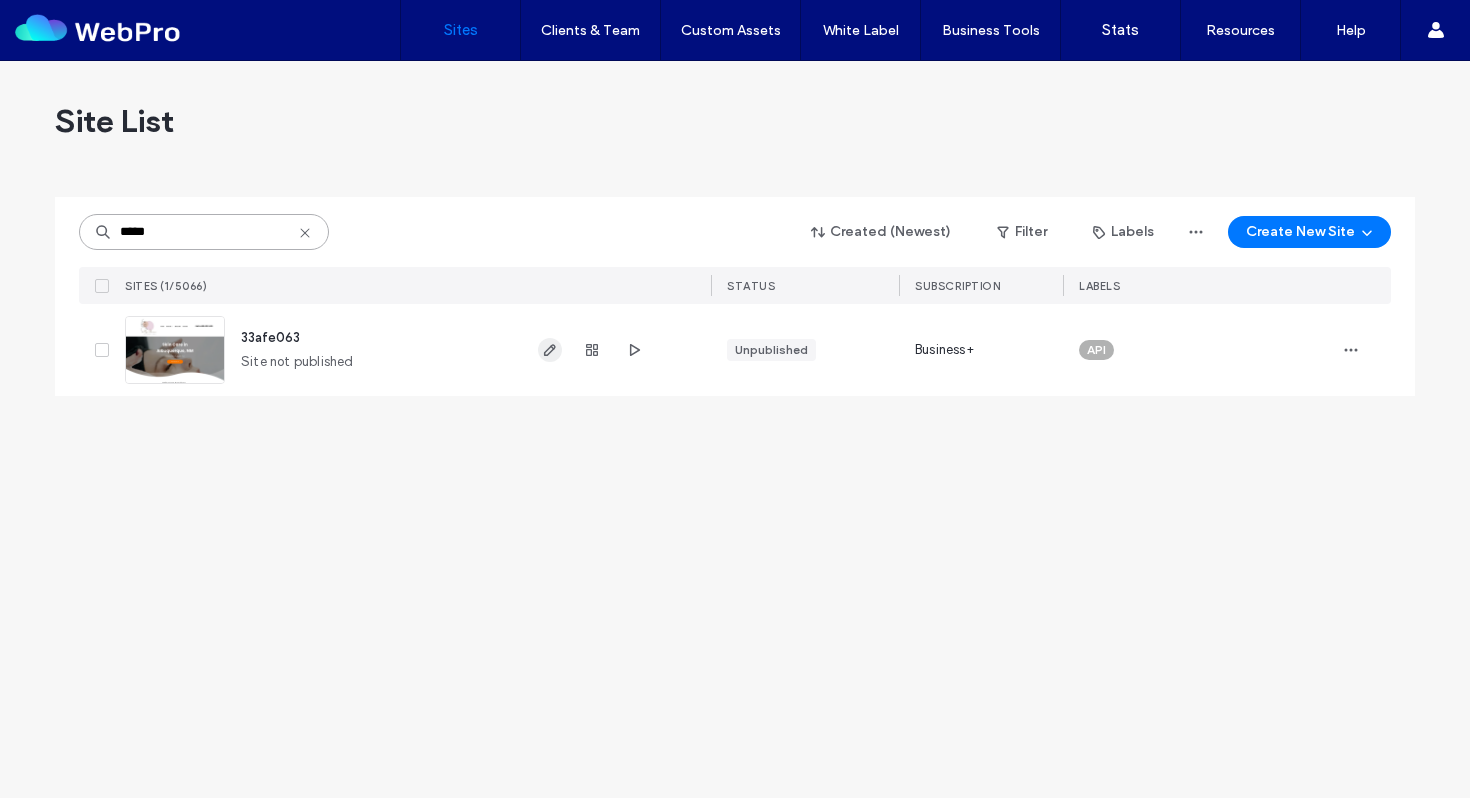 type on "*****" 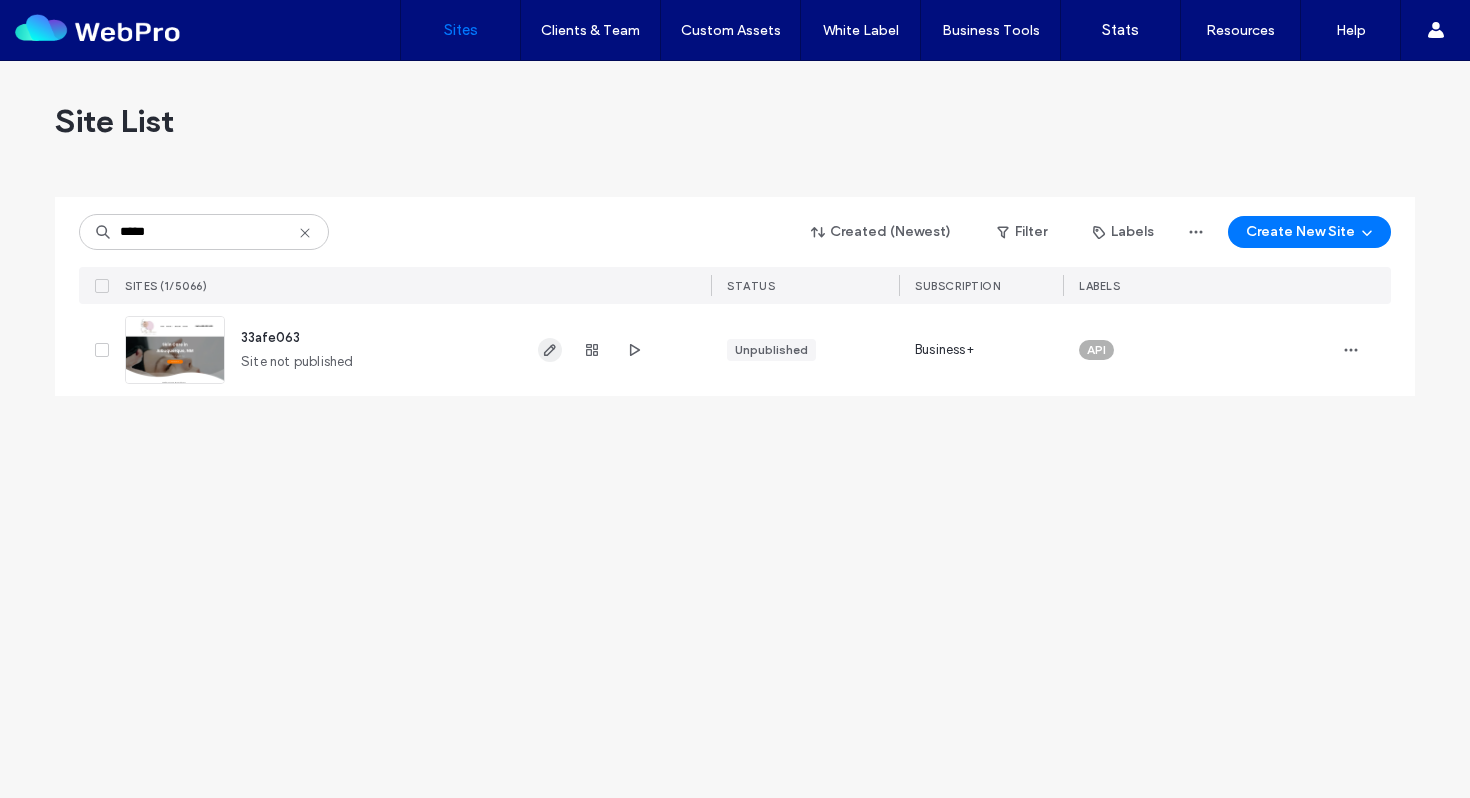 click 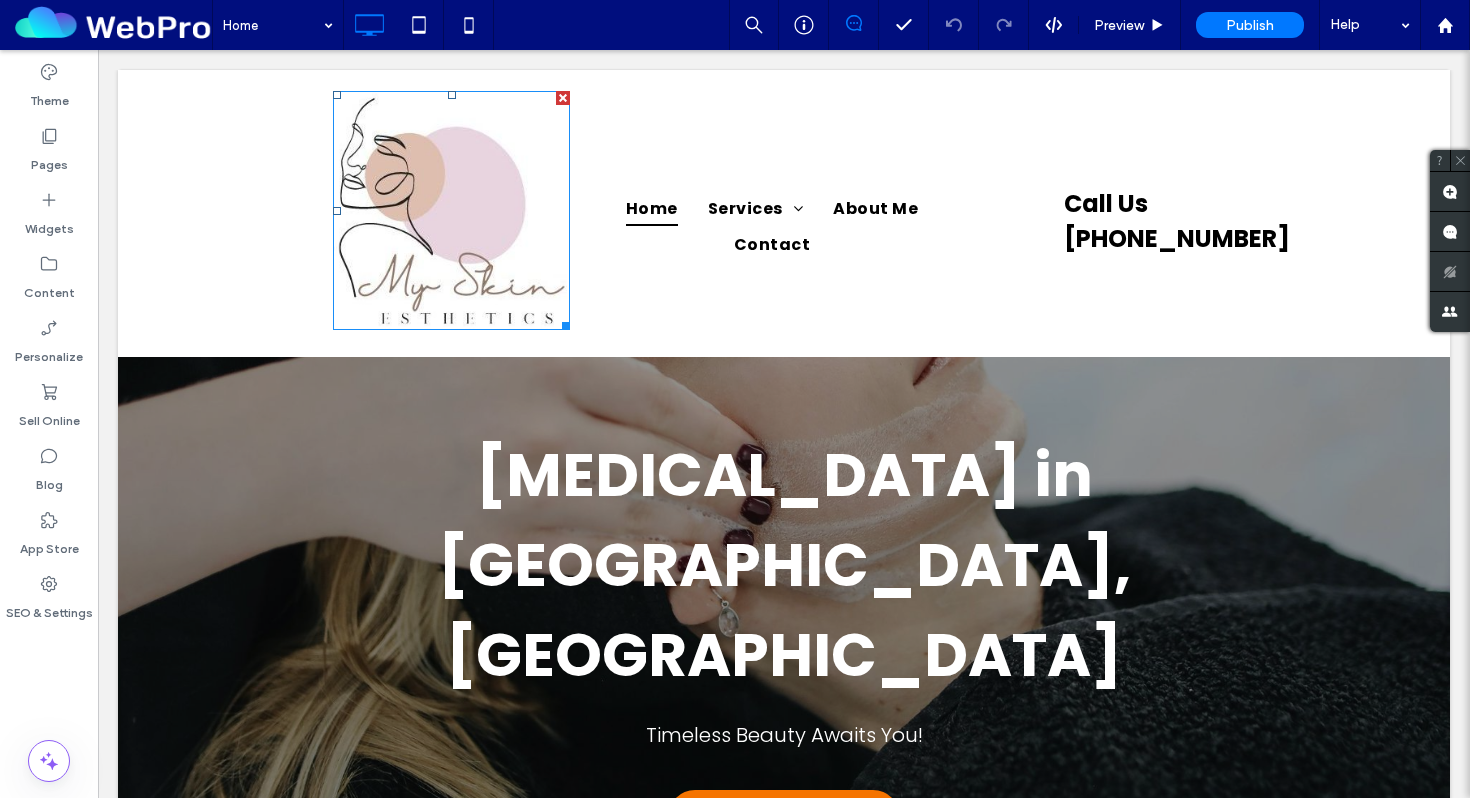 scroll, scrollTop: 0, scrollLeft: 0, axis: both 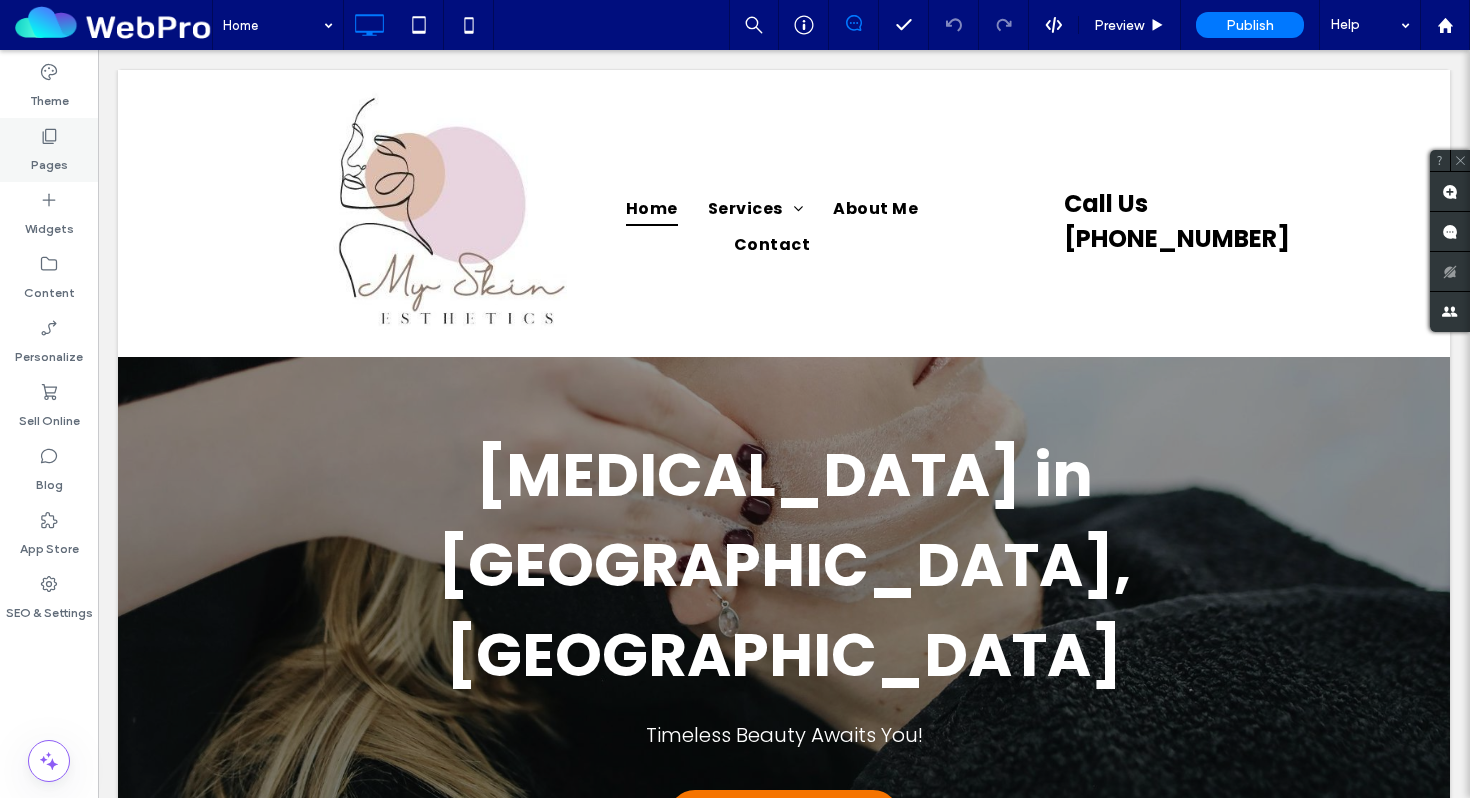 click on "Pages" at bounding box center (49, 160) 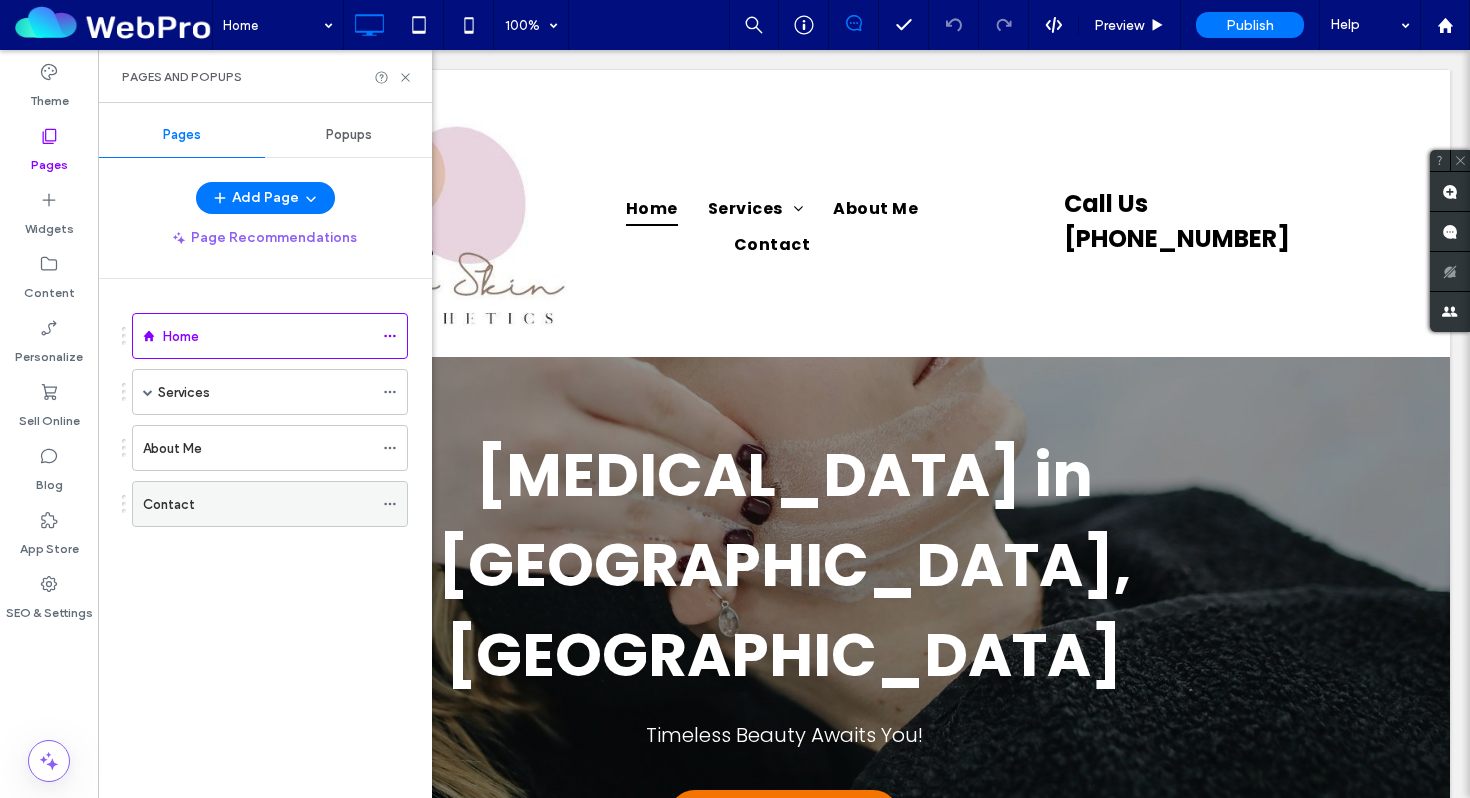 click on "Contact" at bounding box center [258, 504] 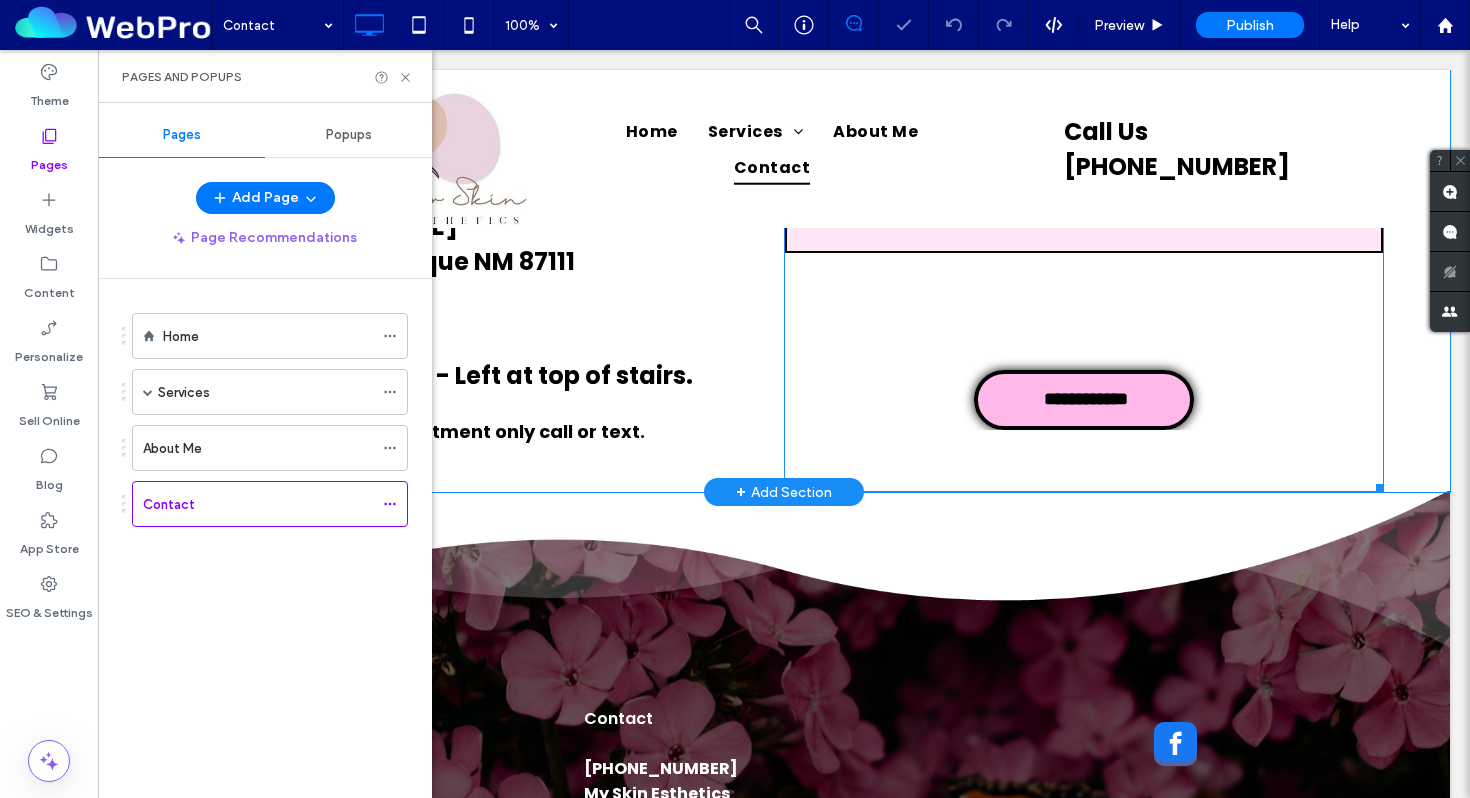 scroll, scrollTop: 1045, scrollLeft: 0, axis: vertical 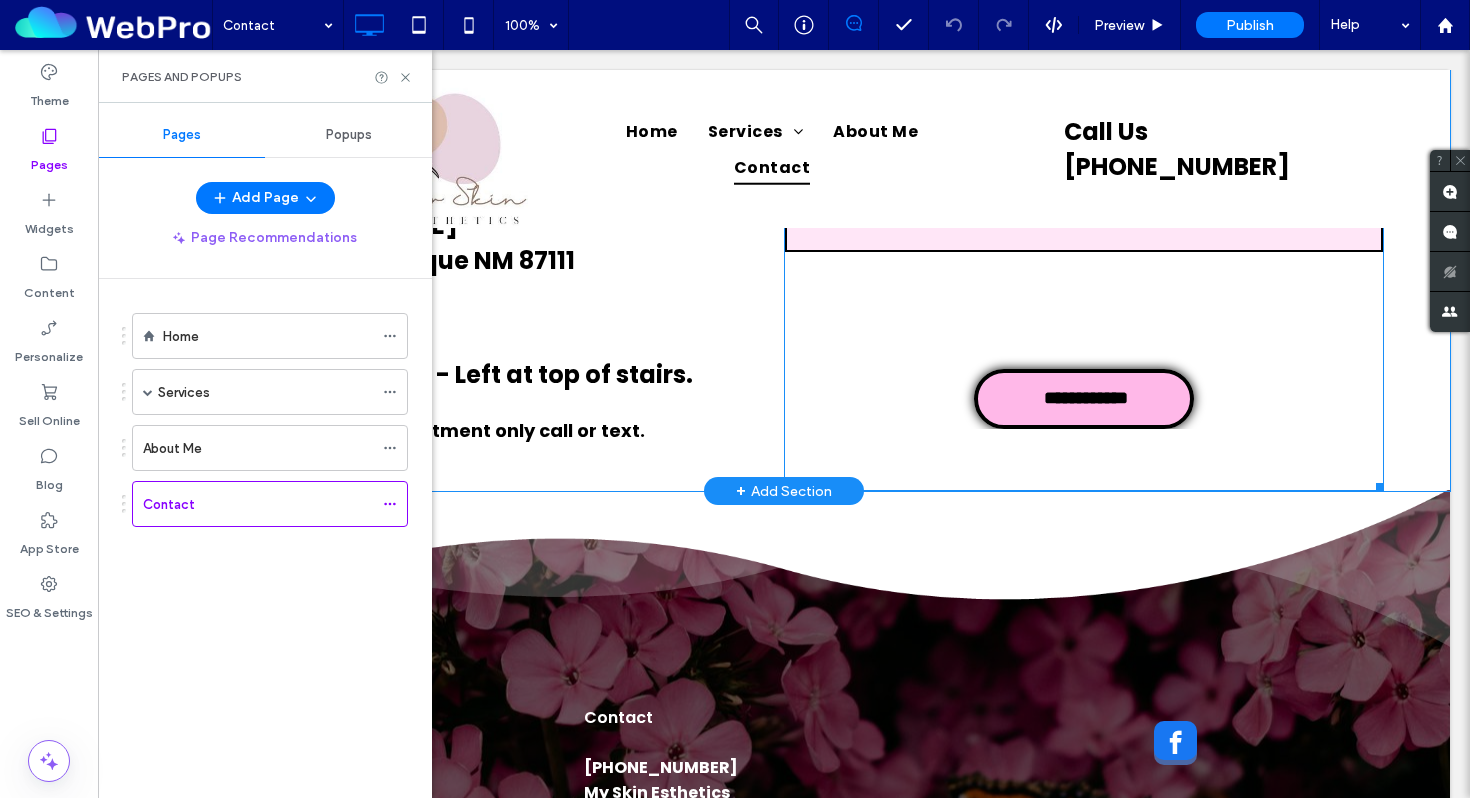 click on "**********" at bounding box center [1084, 197] 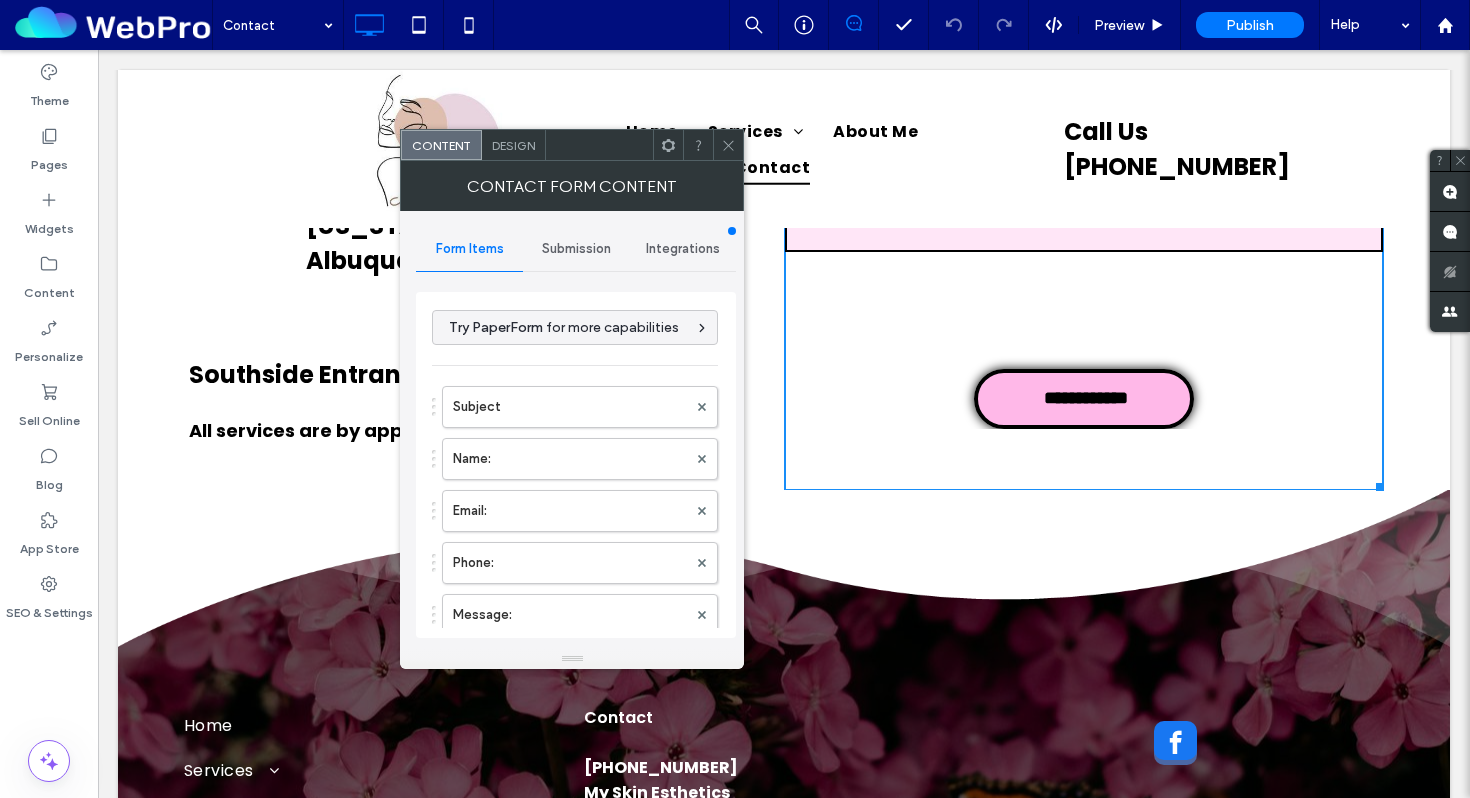 click on "Design" at bounding box center (513, 145) 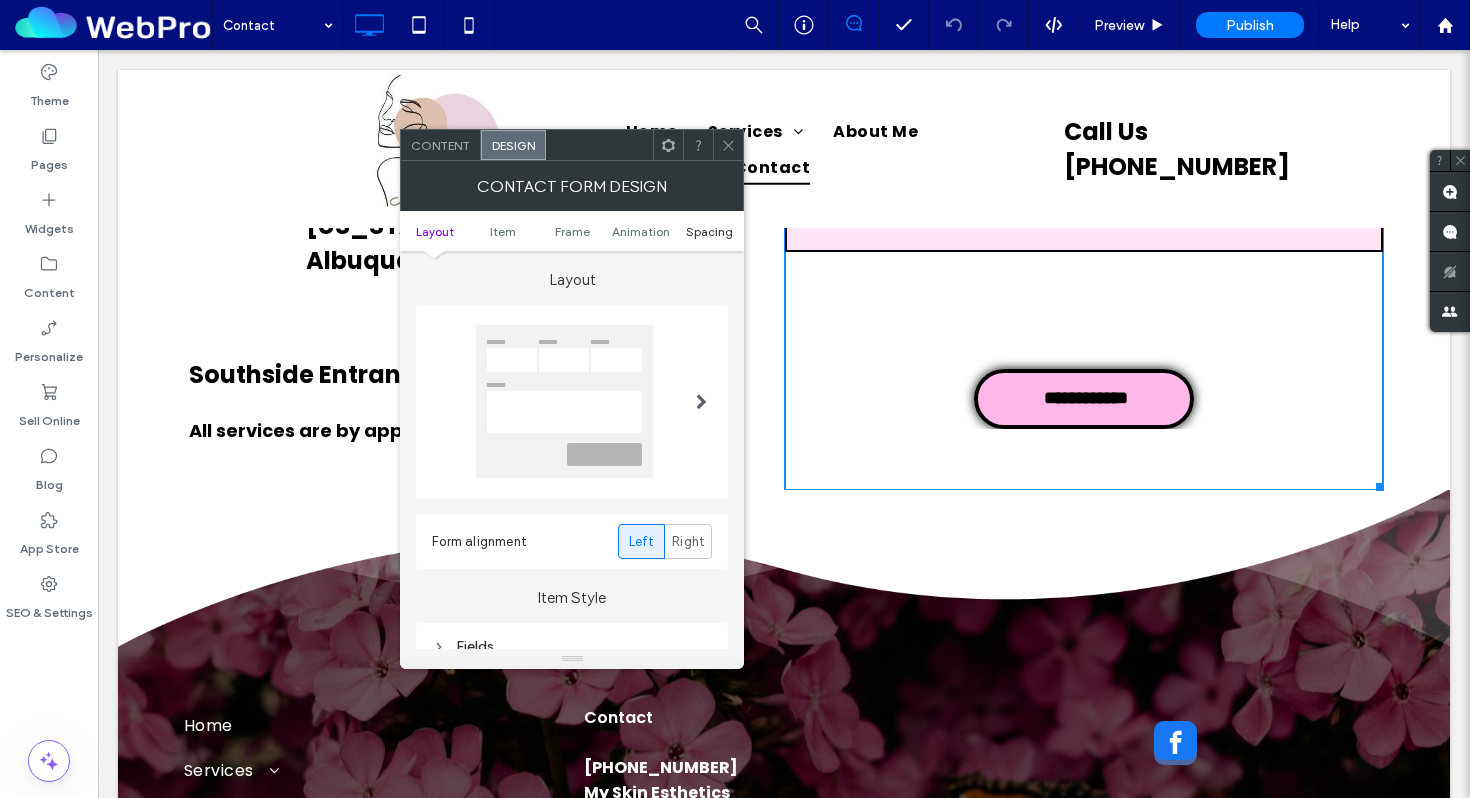 click on "Spacing" at bounding box center (709, 231) 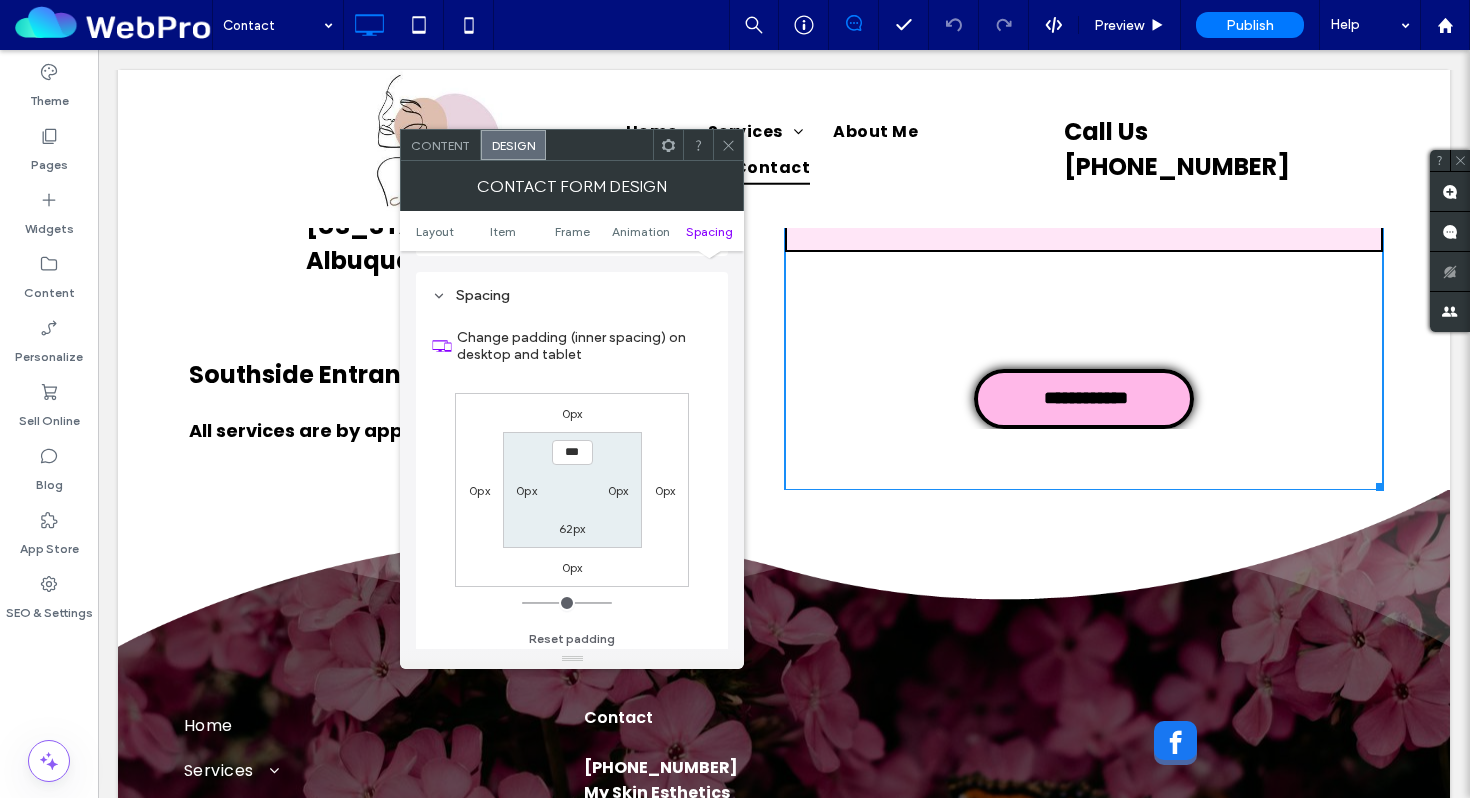 scroll, scrollTop: 837, scrollLeft: 0, axis: vertical 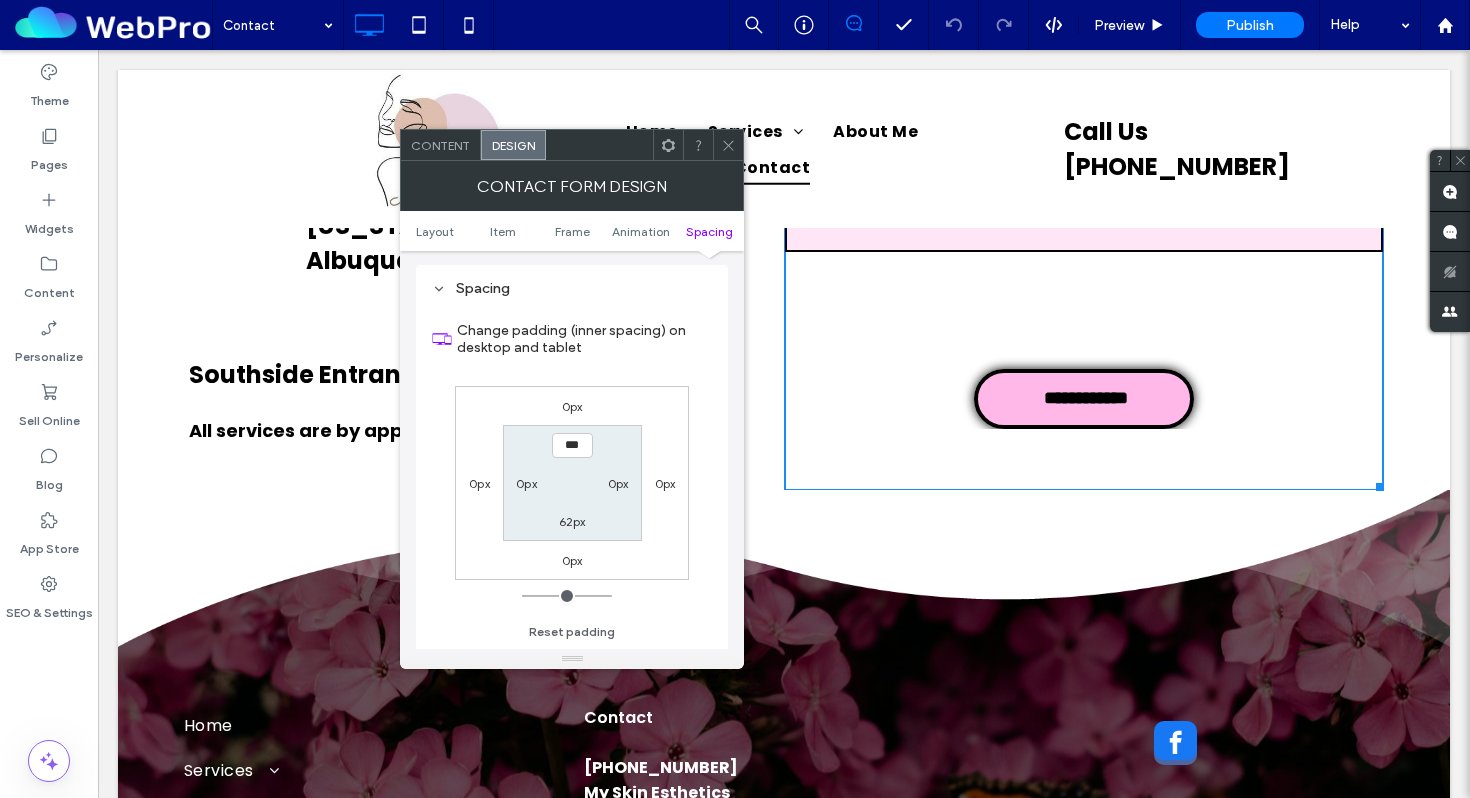 click on "62px" at bounding box center (572, 521) 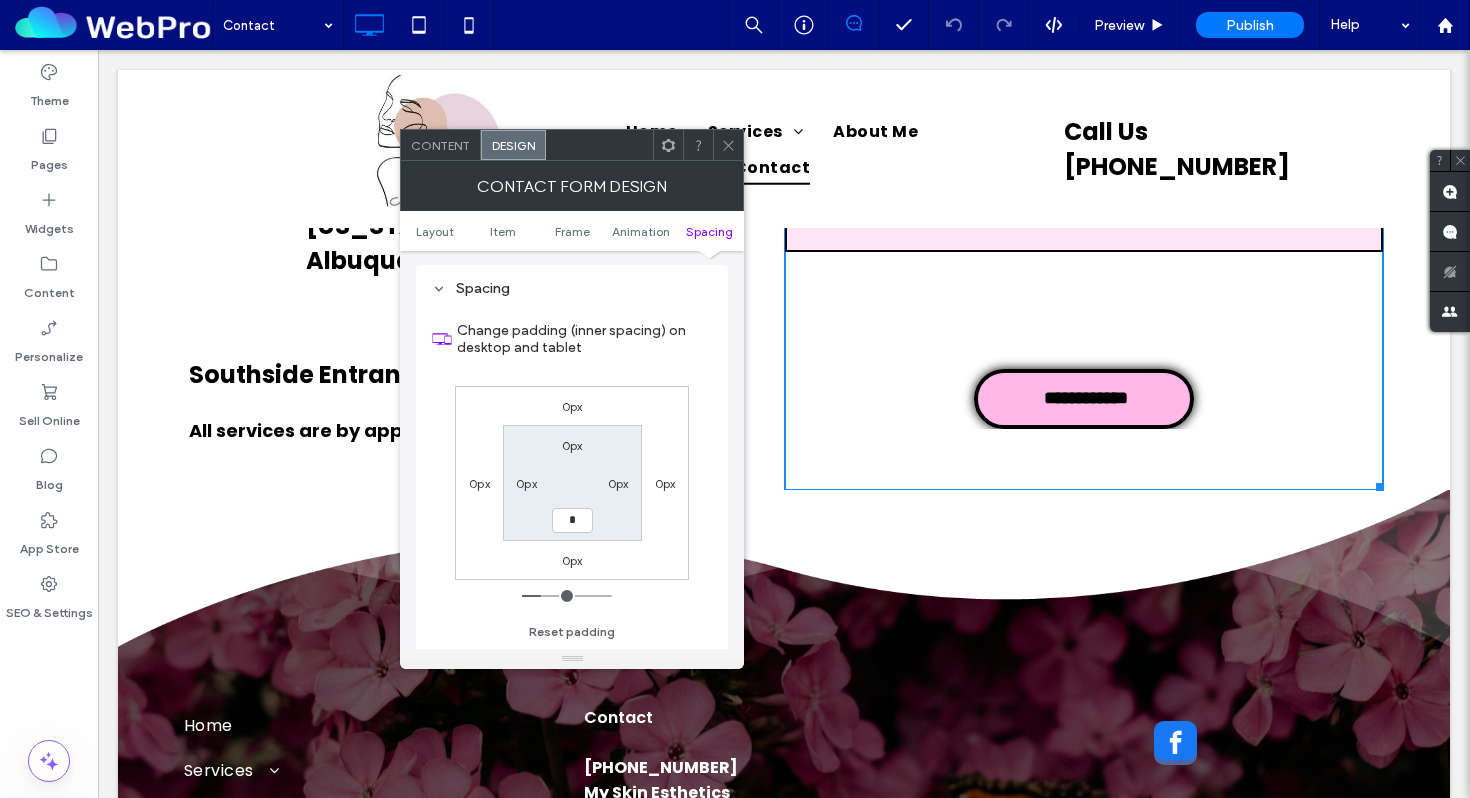 type on "*" 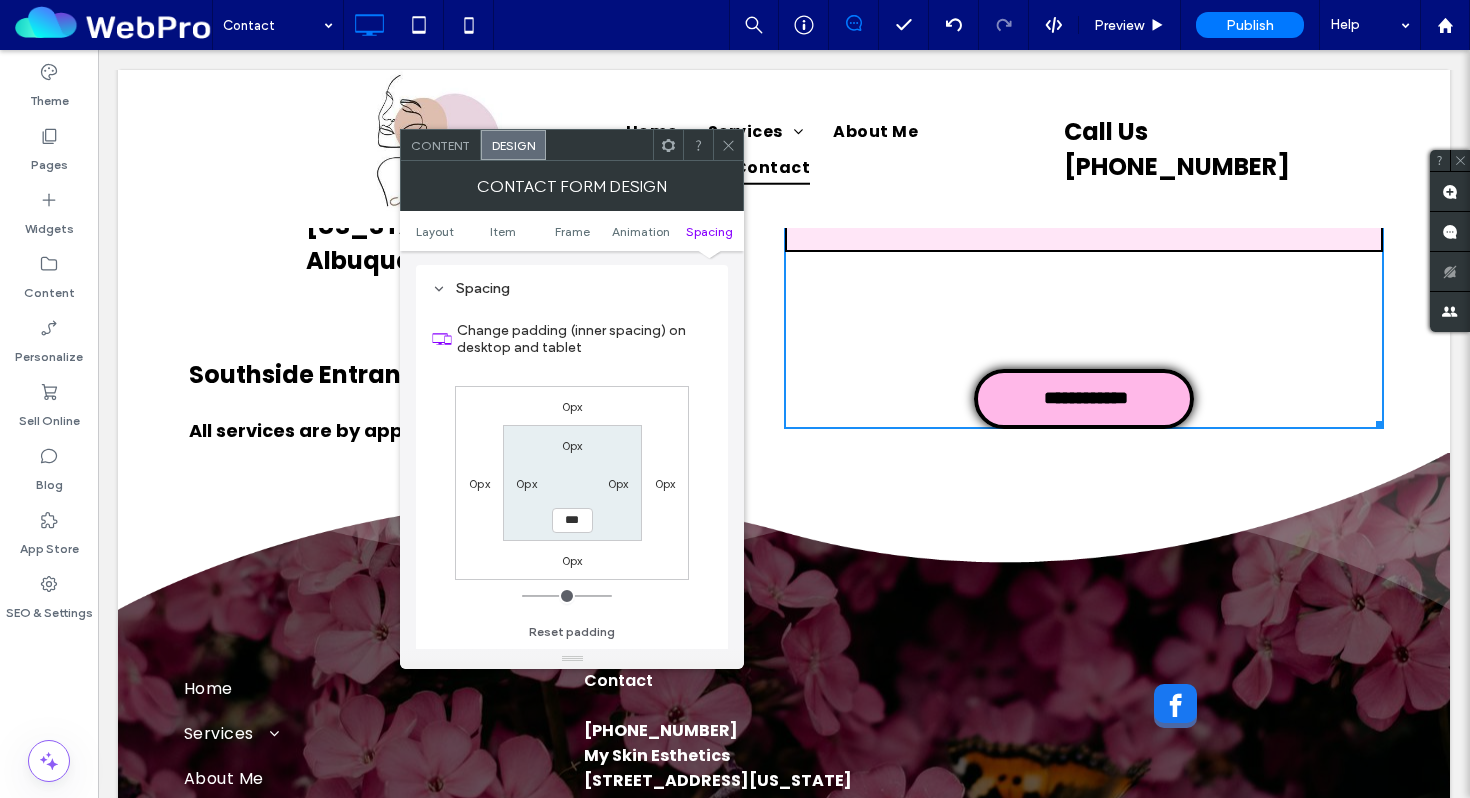 click at bounding box center (784, 535) 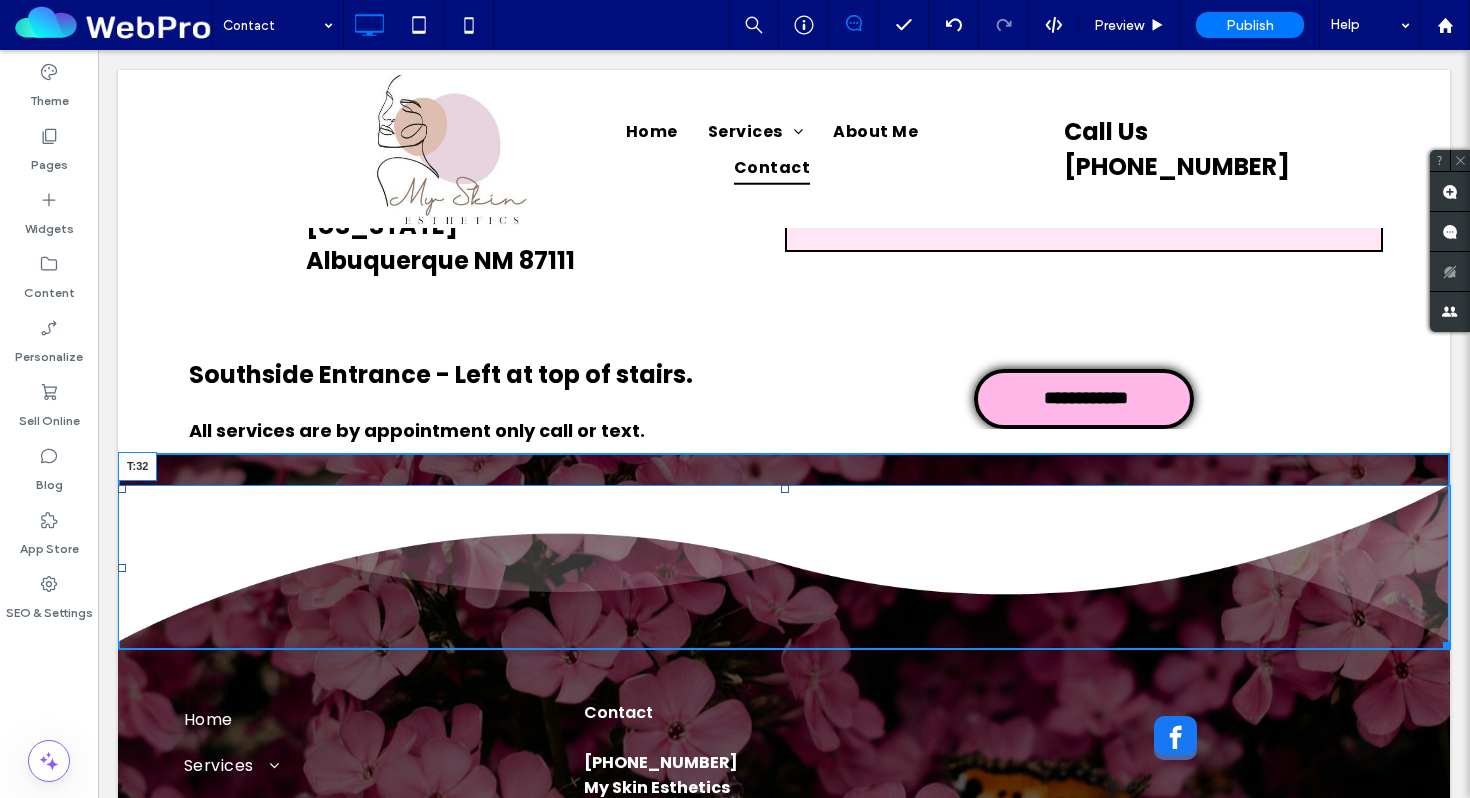 drag, startPoint x: 783, startPoint y: 434, endPoint x: 784, endPoint y: 467, distance: 33.01515 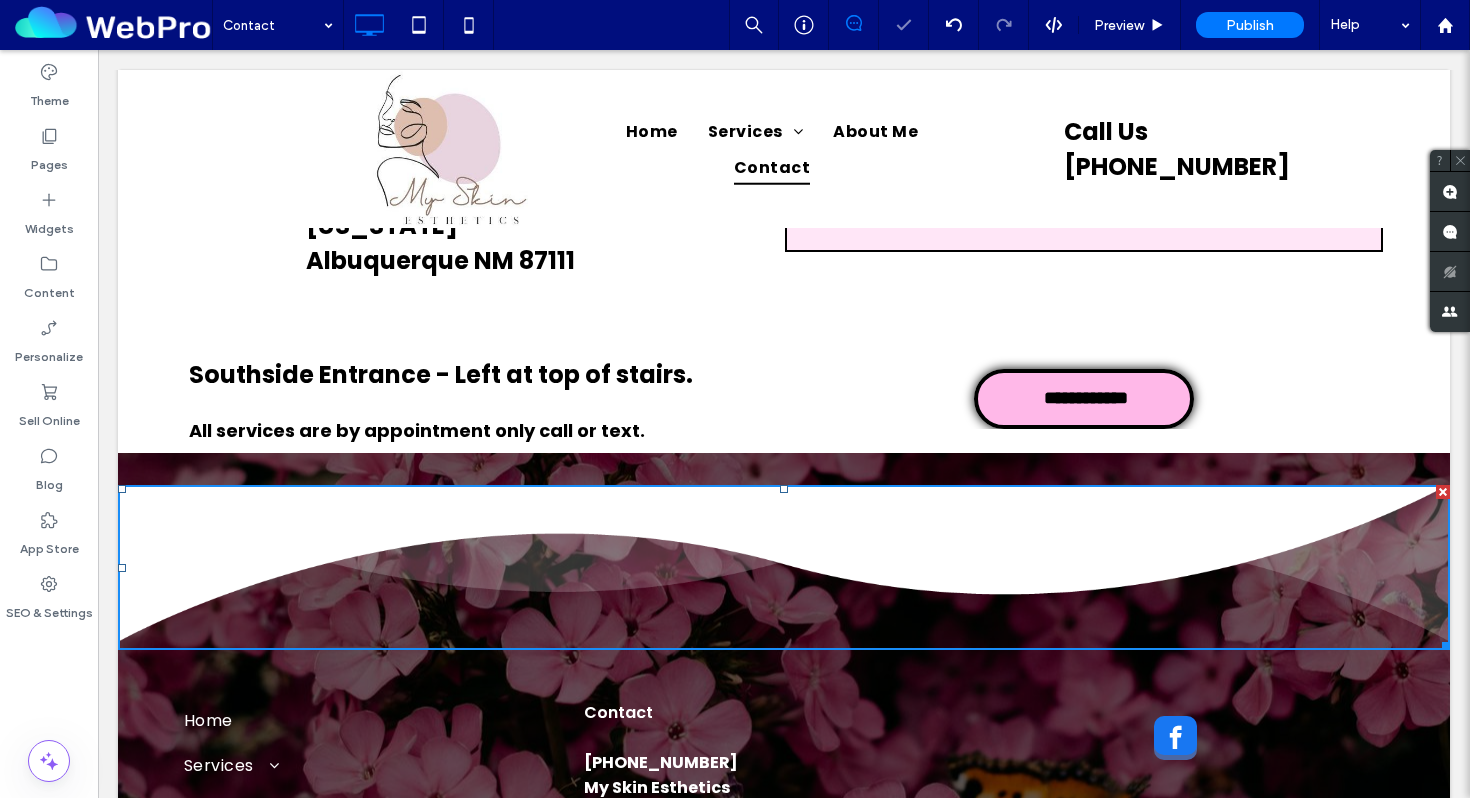 click on "Click To Paste" at bounding box center [784, 551] 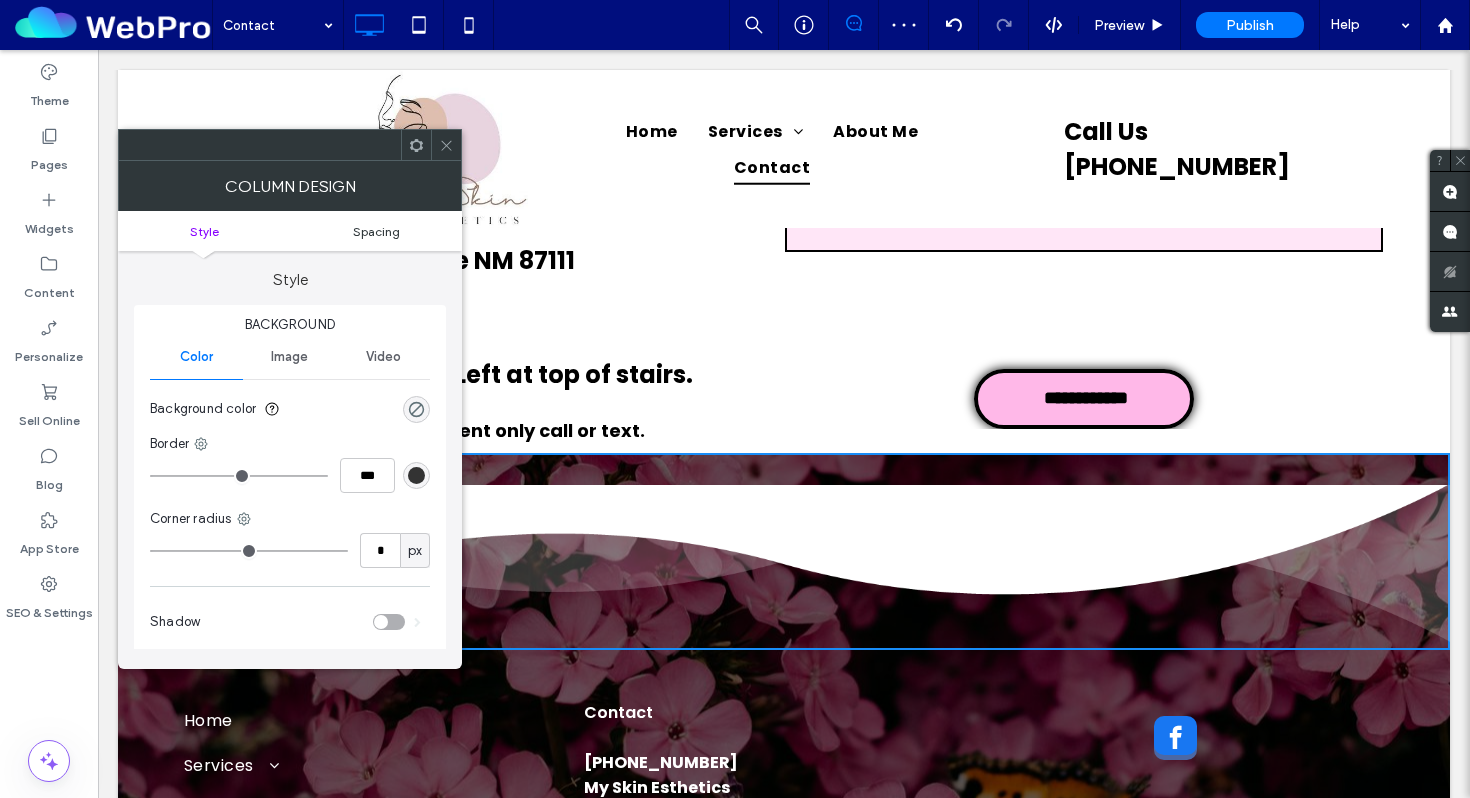 click on "Spacing" at bounding box center [376, 231] 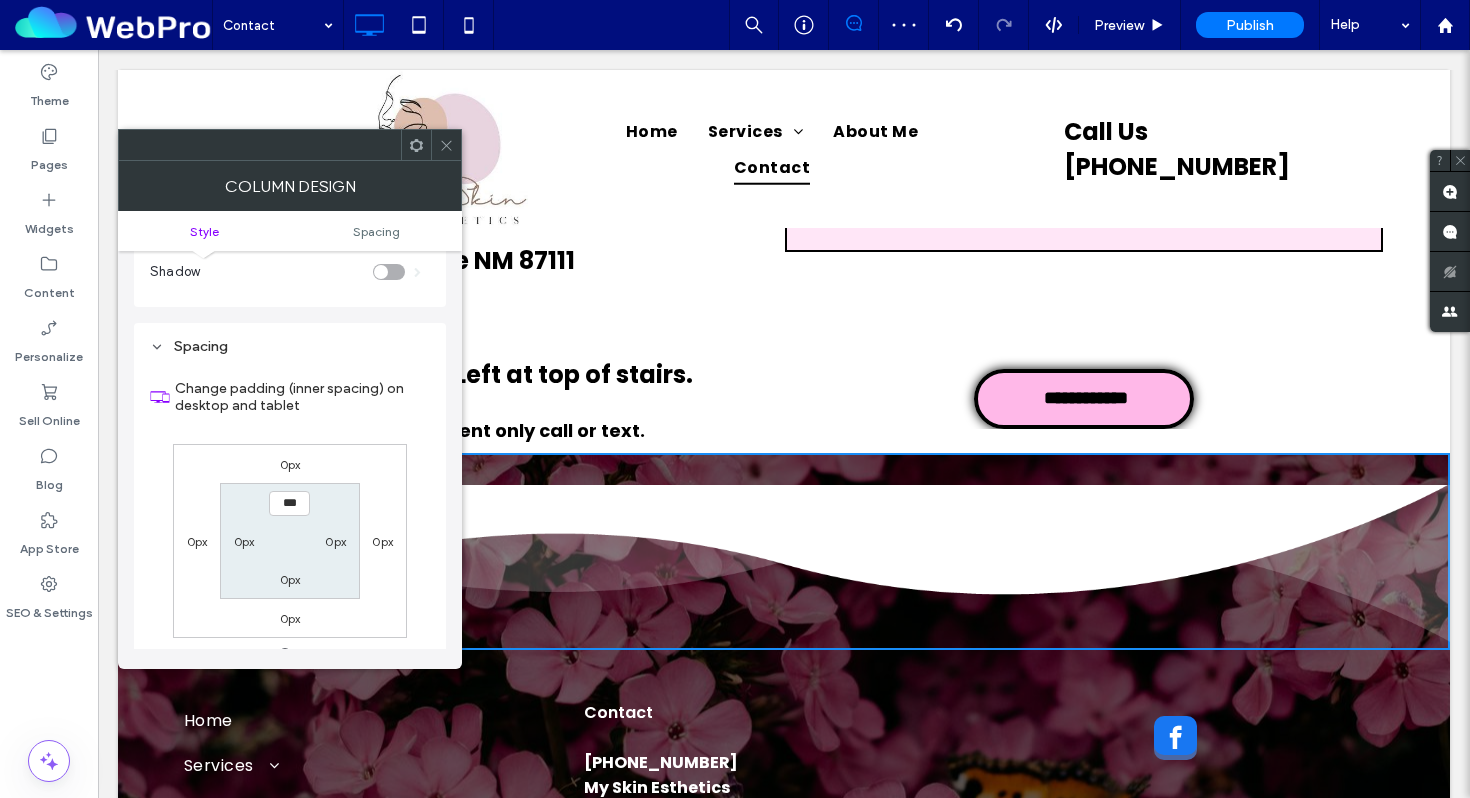 scroll, scrollTop: 407, scrollLeft: 0, axis: vertical 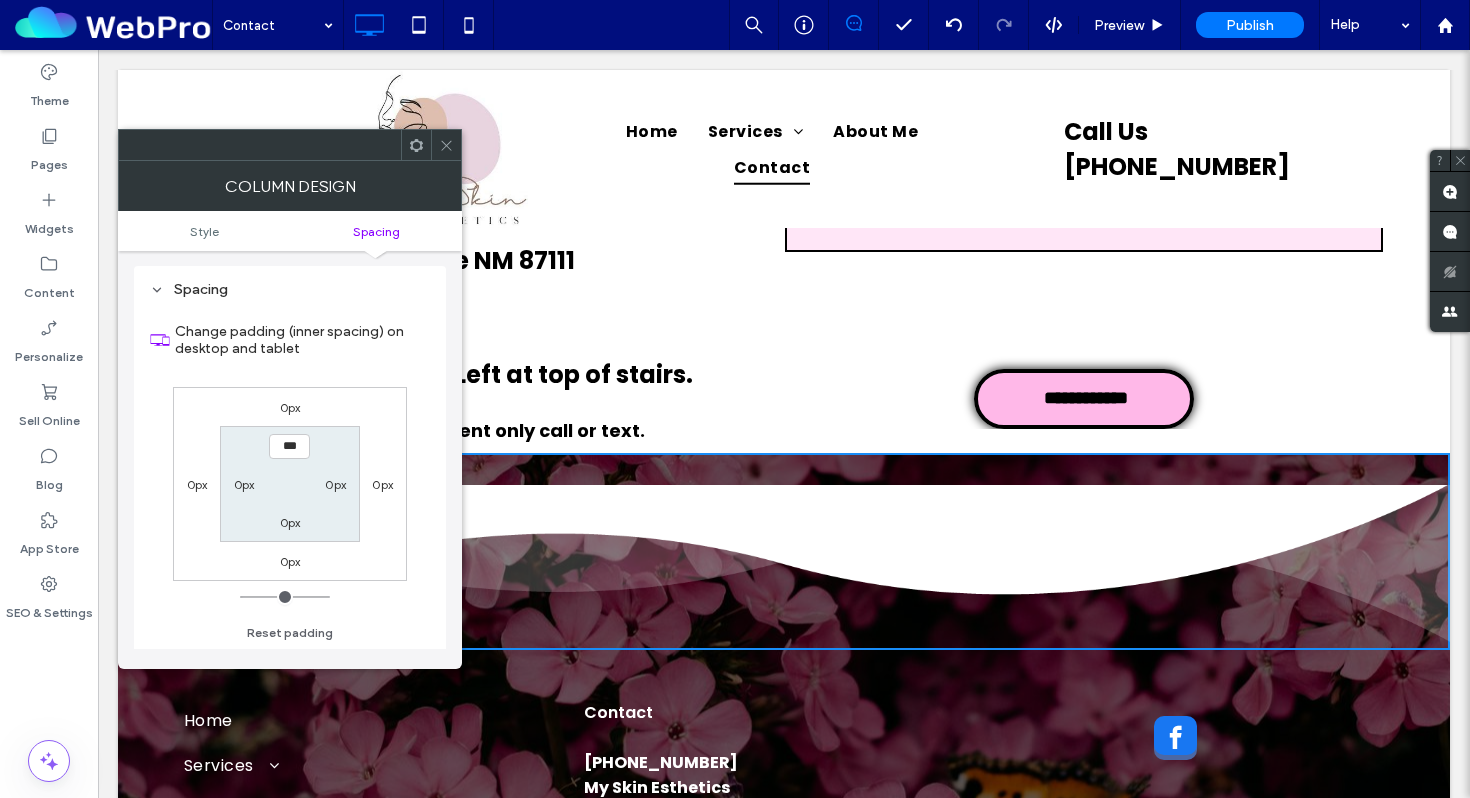 click on "0px" at bounding box center [290, 407] 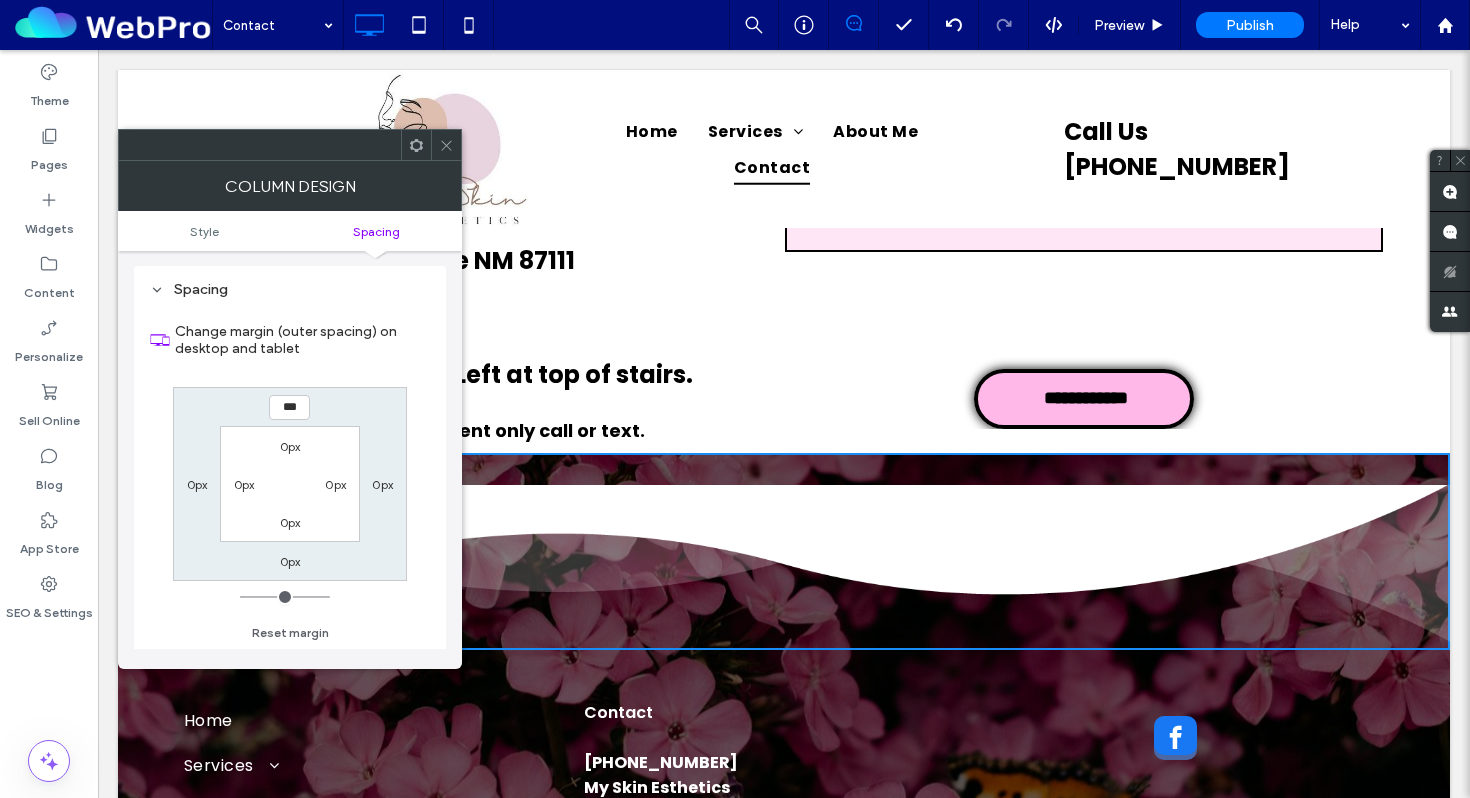 type on "**" 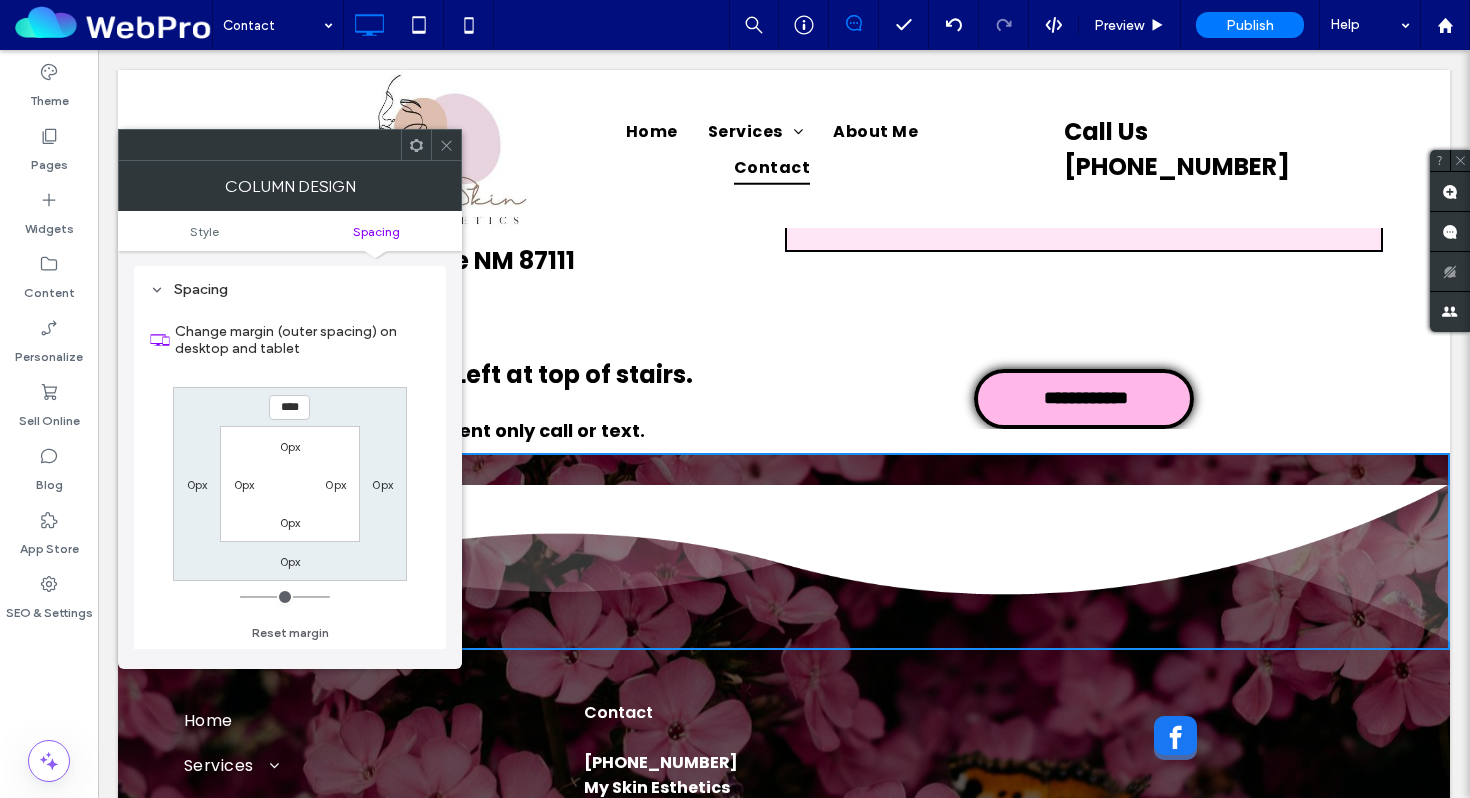 type on "****" 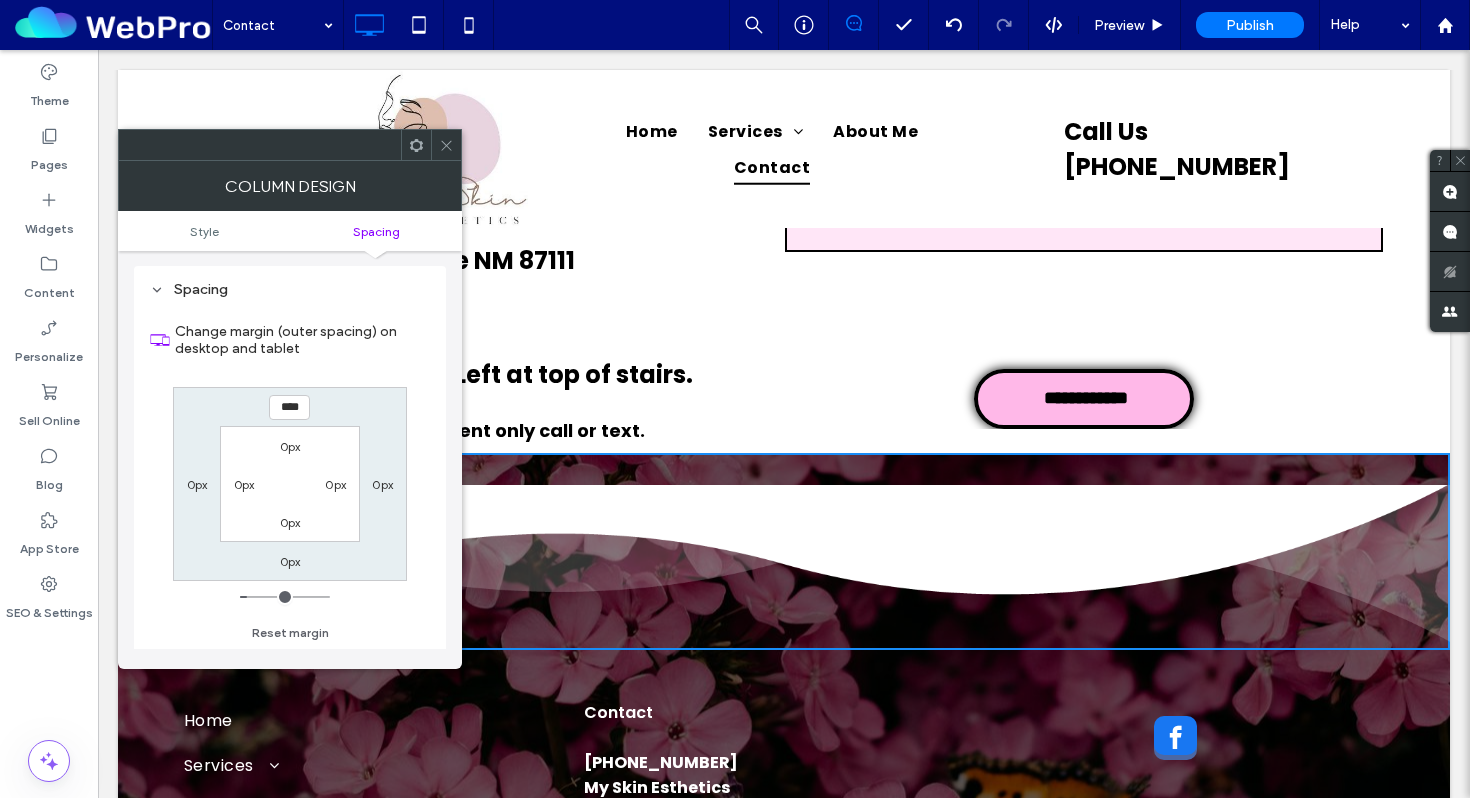 type on "**" 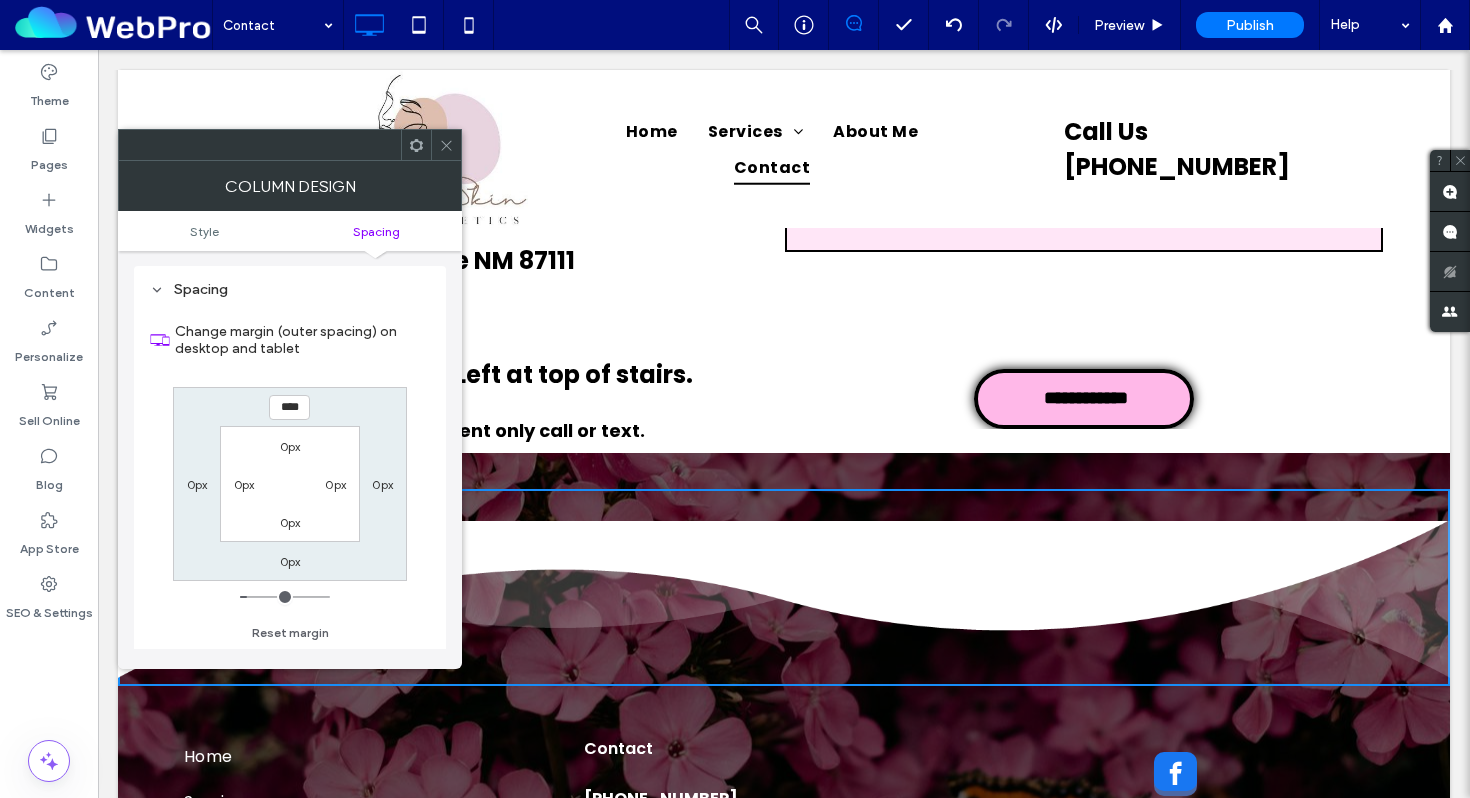 type on "****" 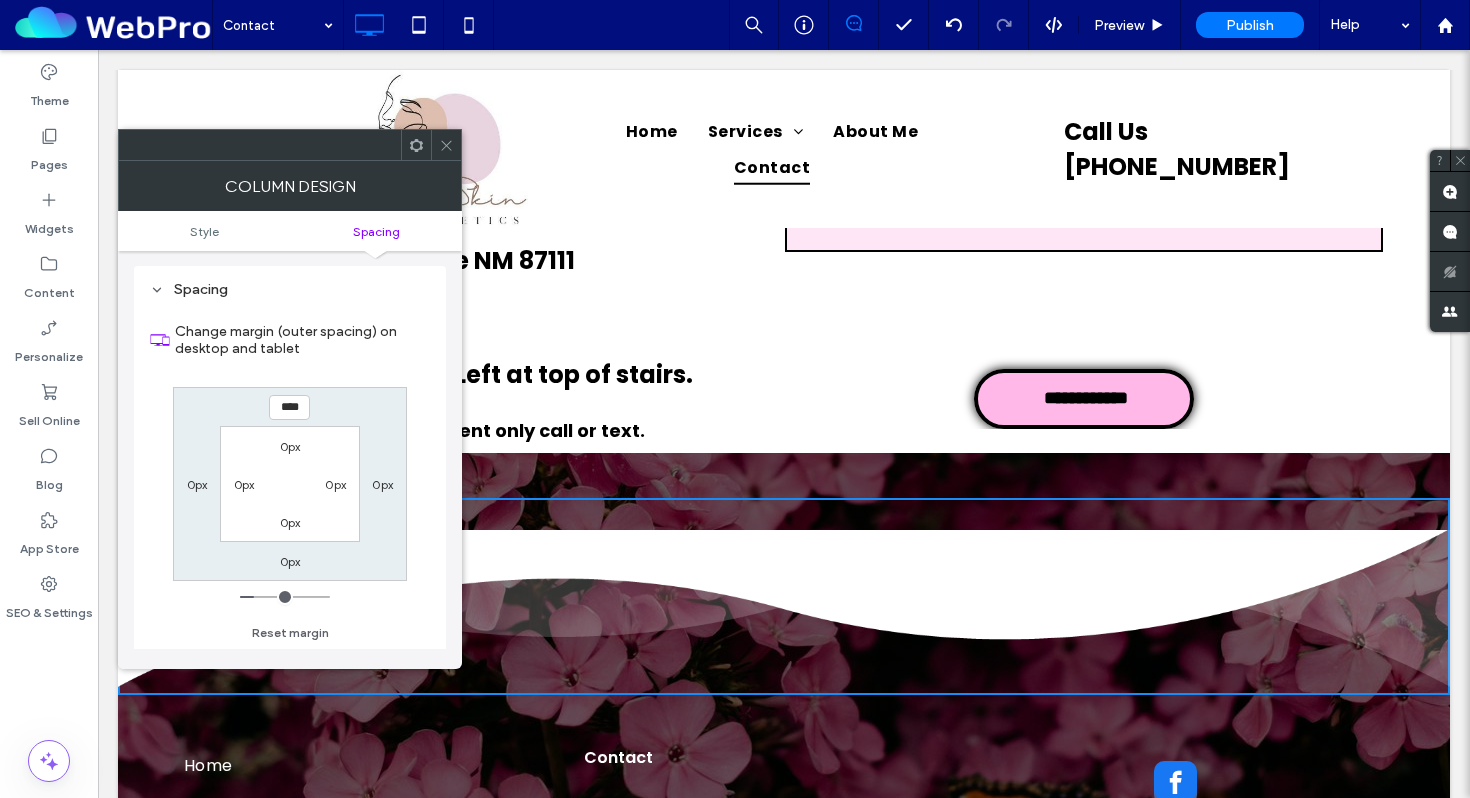type on "**" 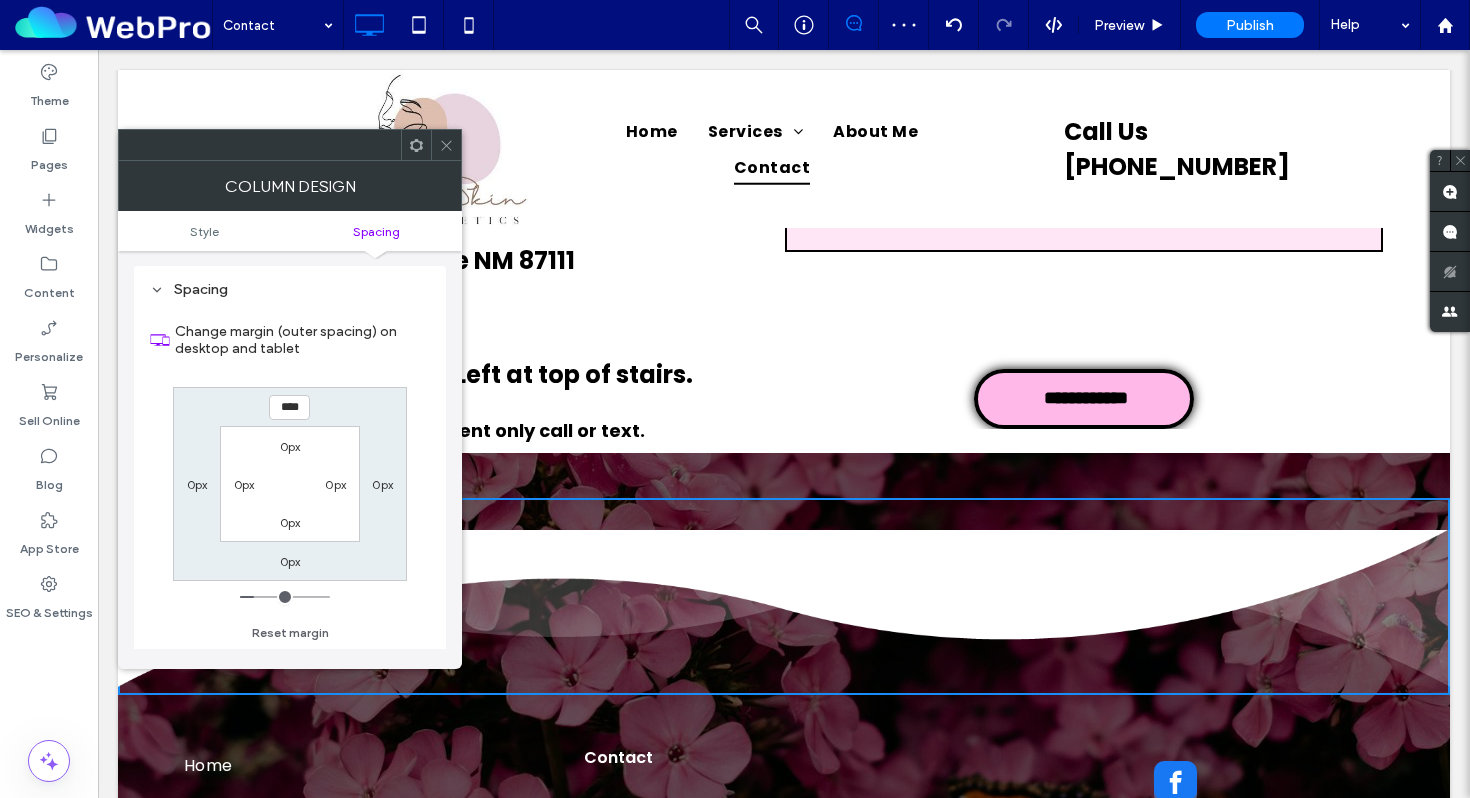 click on "Click To Paste" at bounding box center (784, 574) 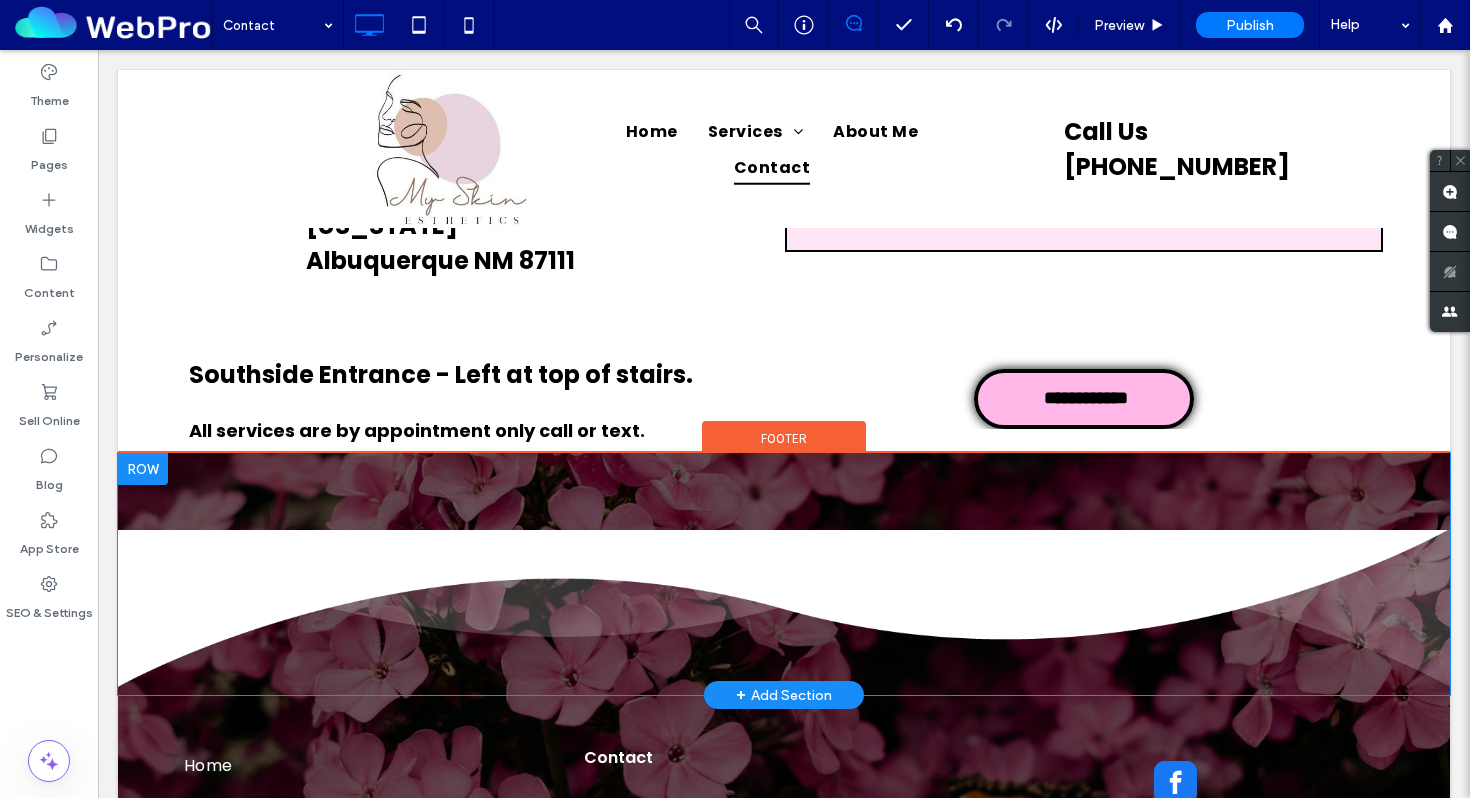 click on "Click To Paste" at bounding box center (784, 574) 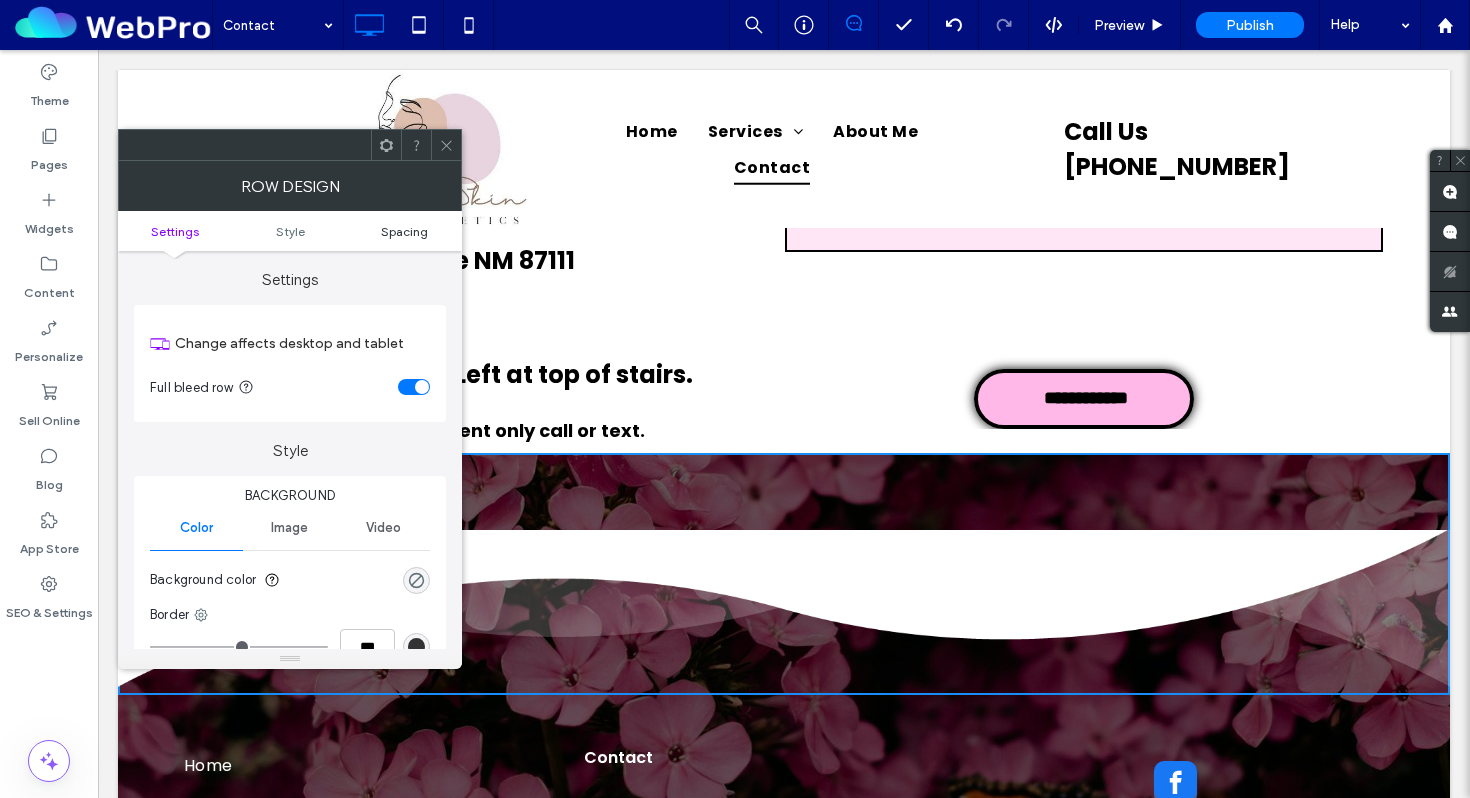 click on "Spacing" at bounding box center [404, 231] 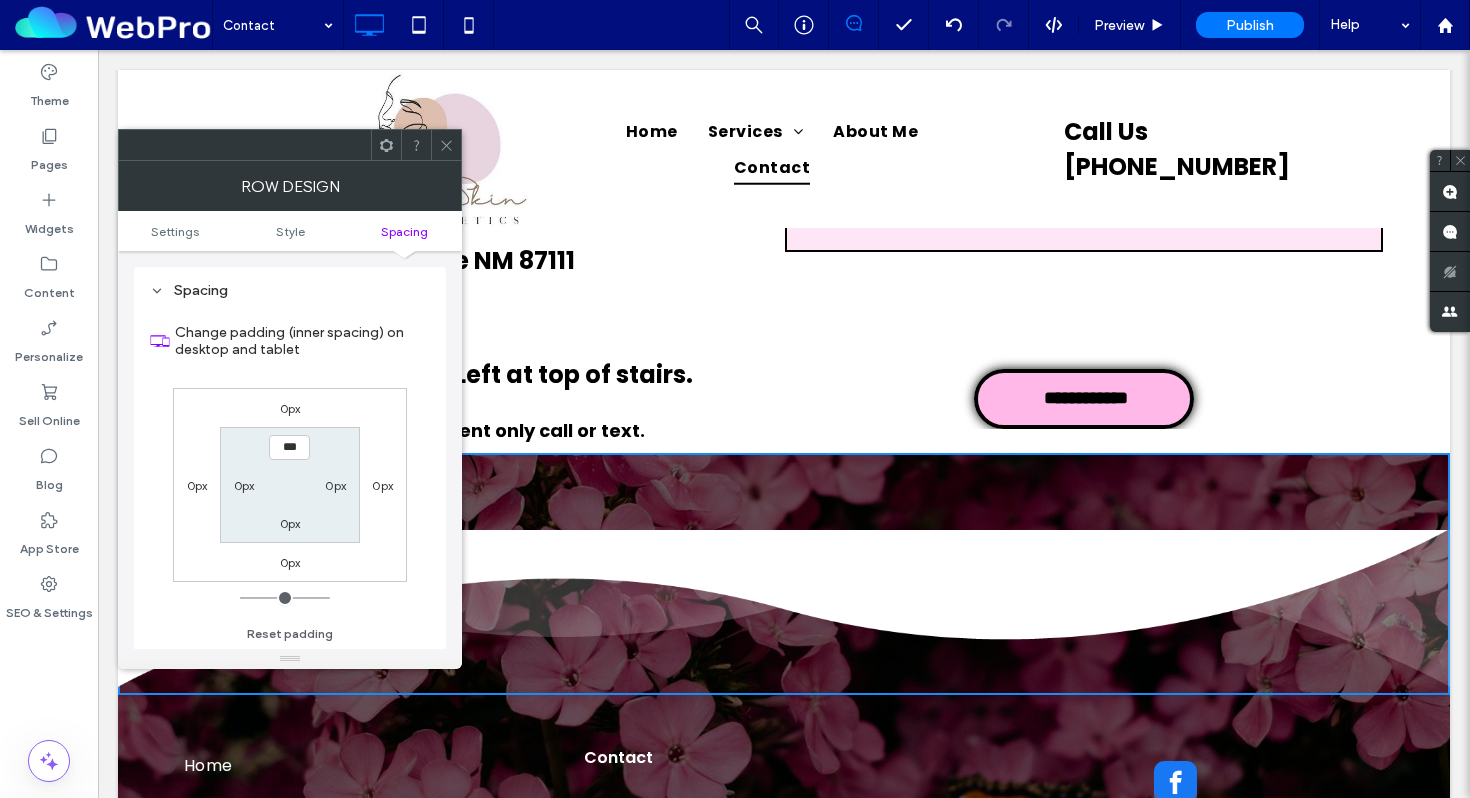 scroll, scrollTop: 503, scrollLeft: 0, axis: vertical 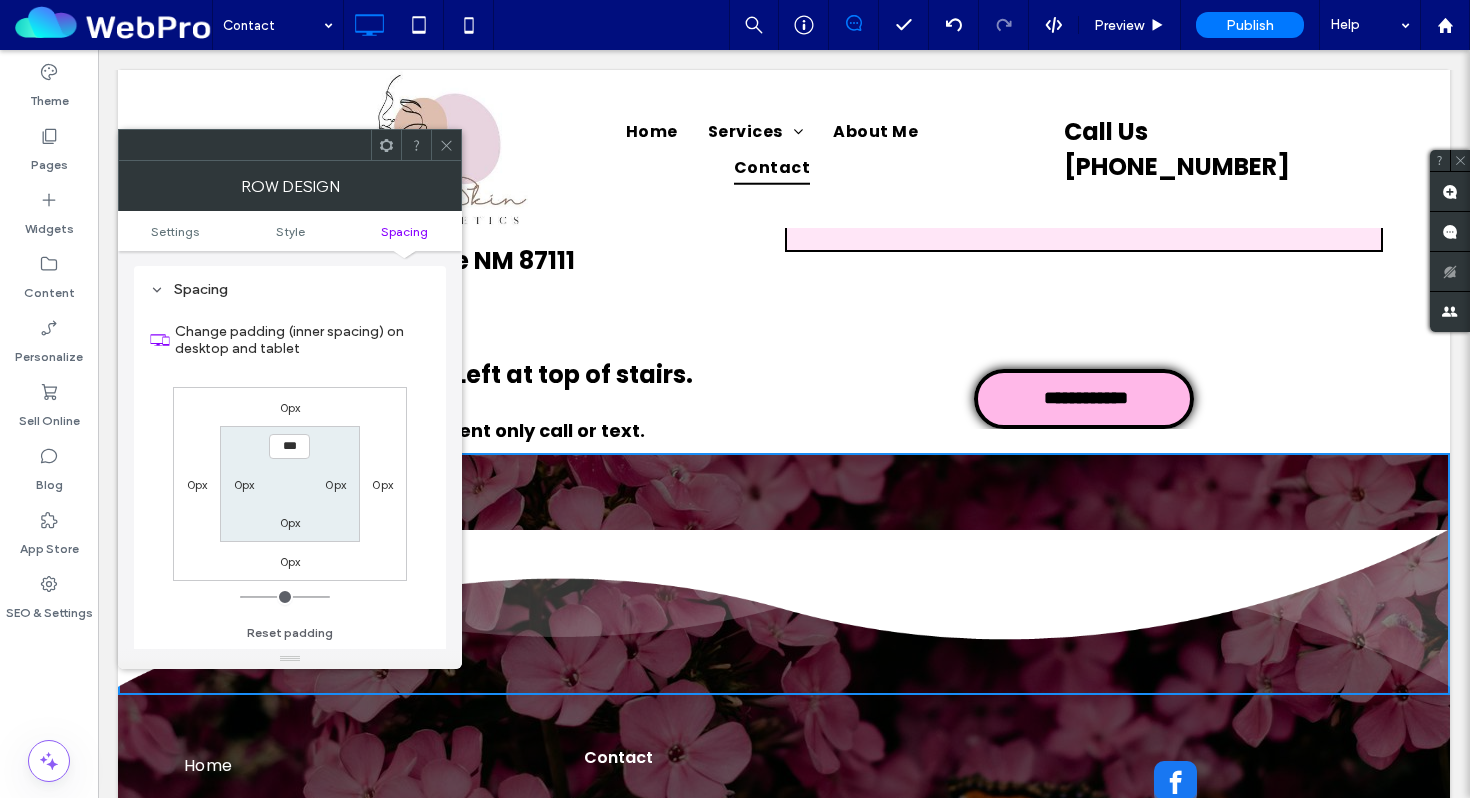 click on "0px" at bounding box center (290, 407) 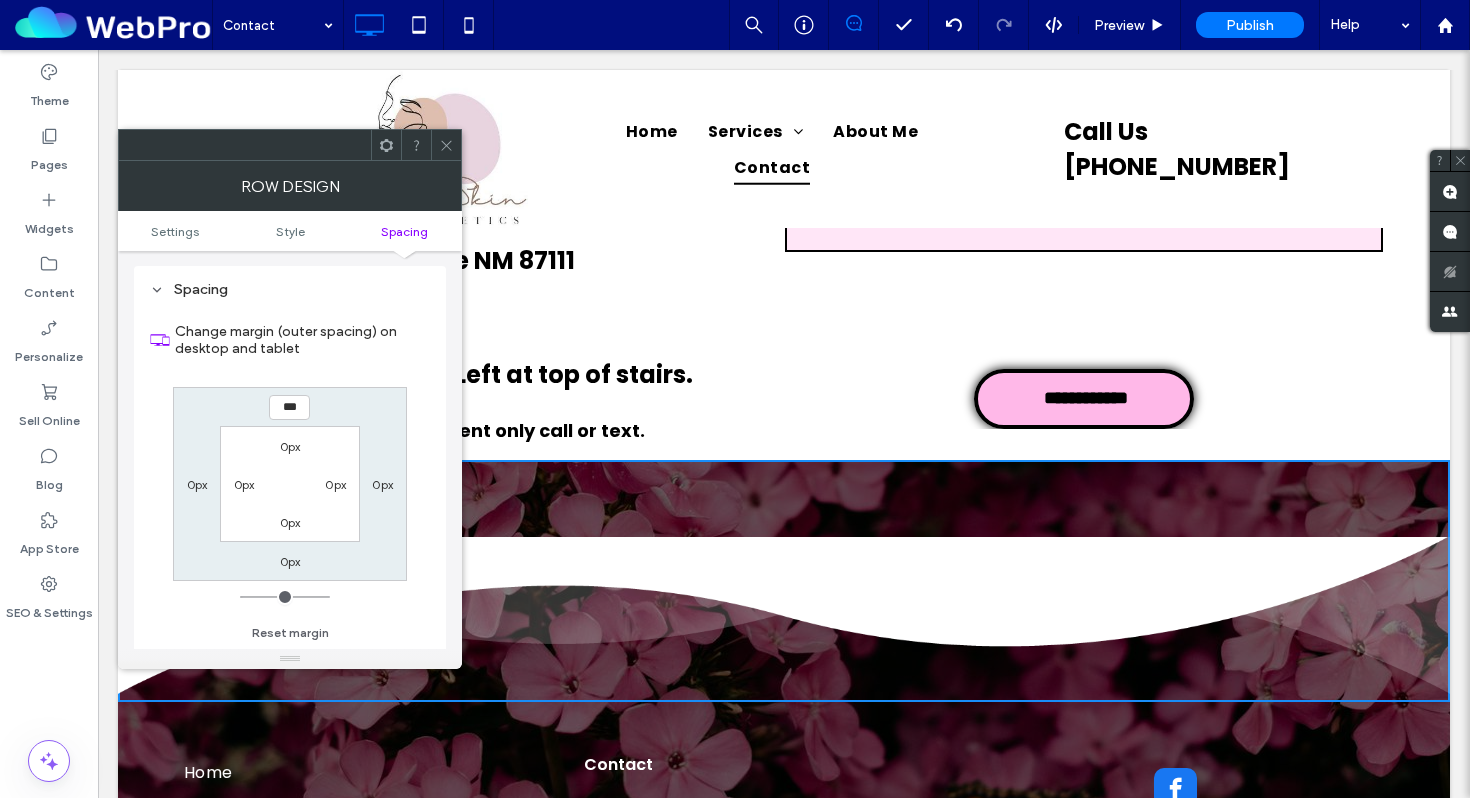 type on "*" 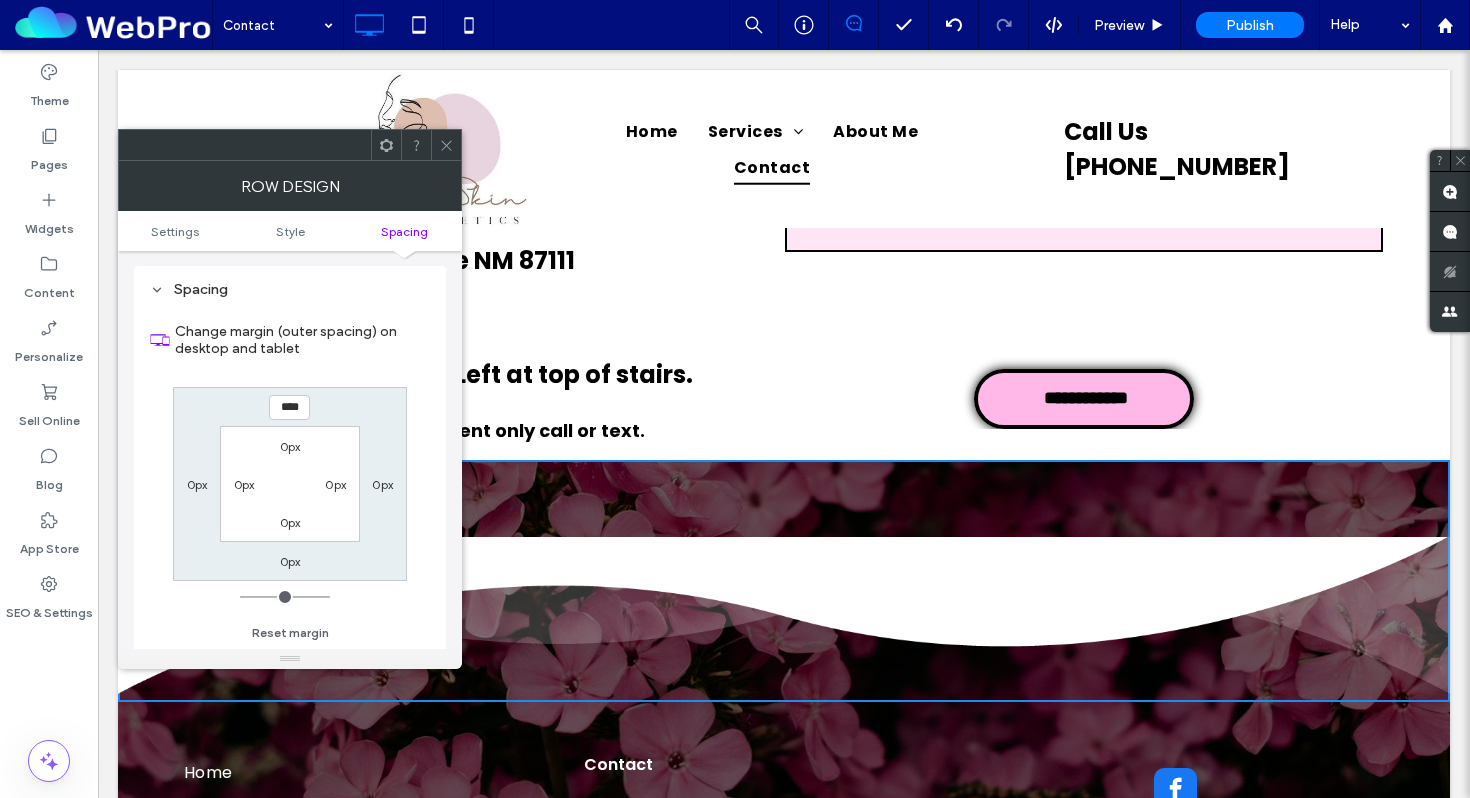 type on "**" 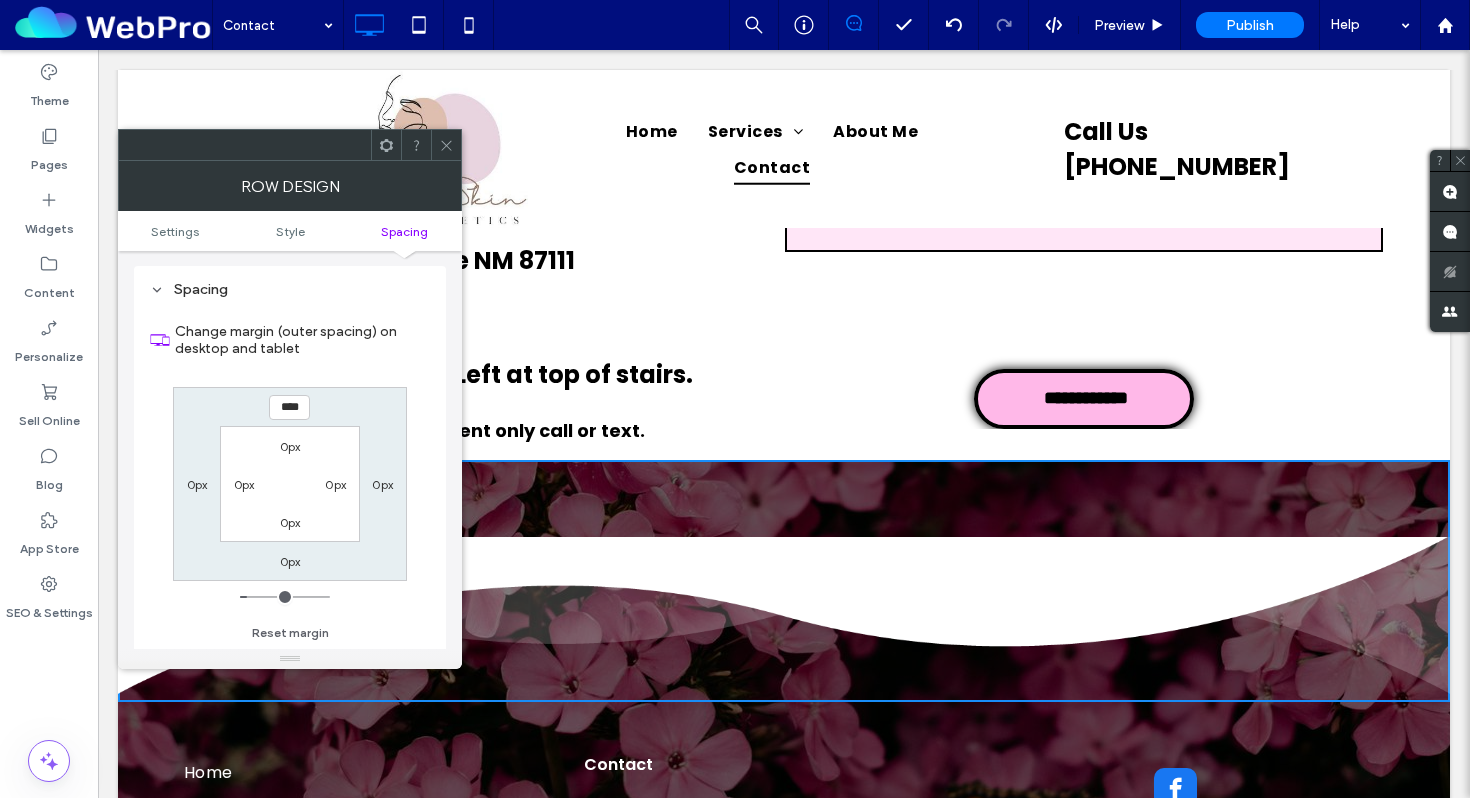 type on "****" 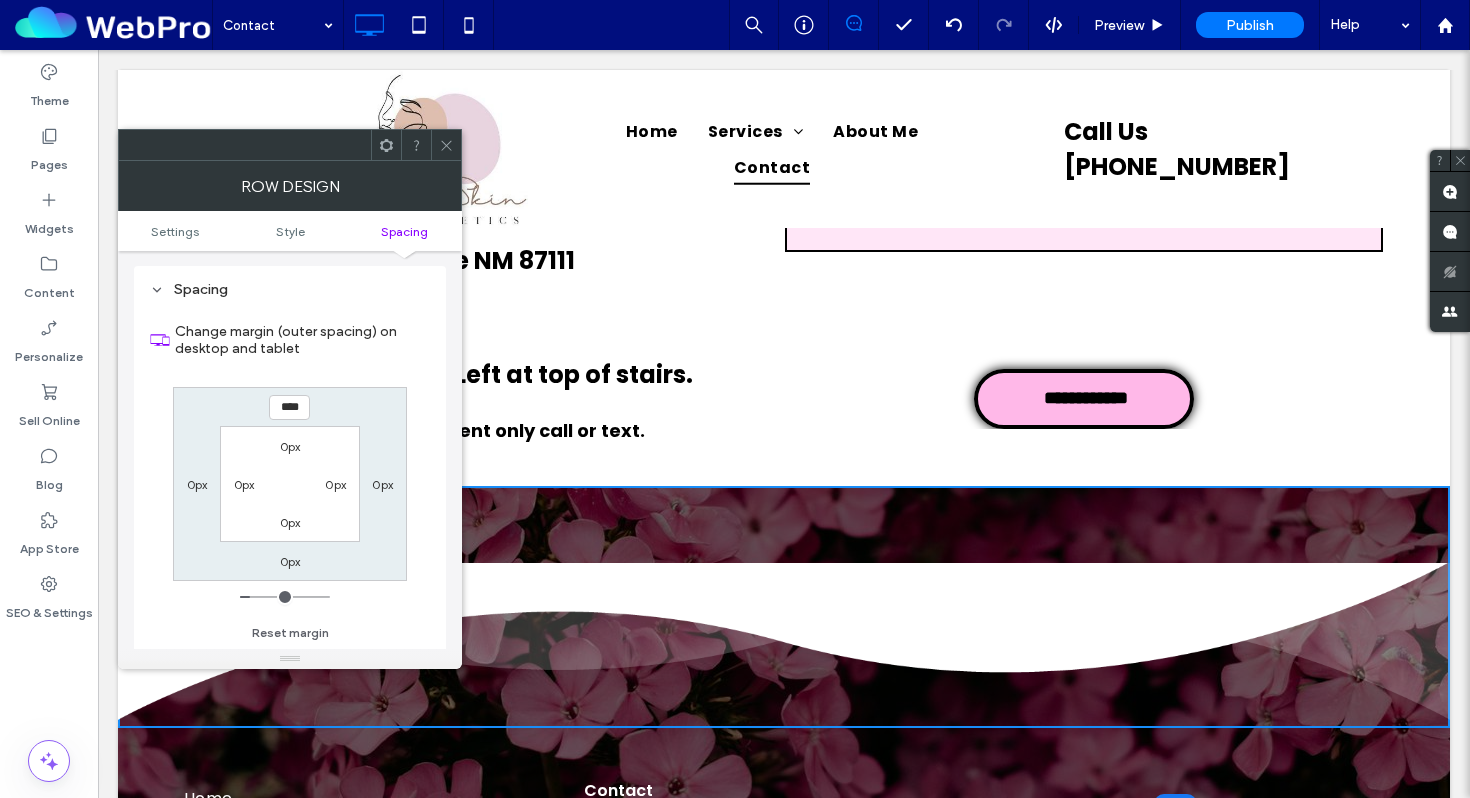 type on "**" 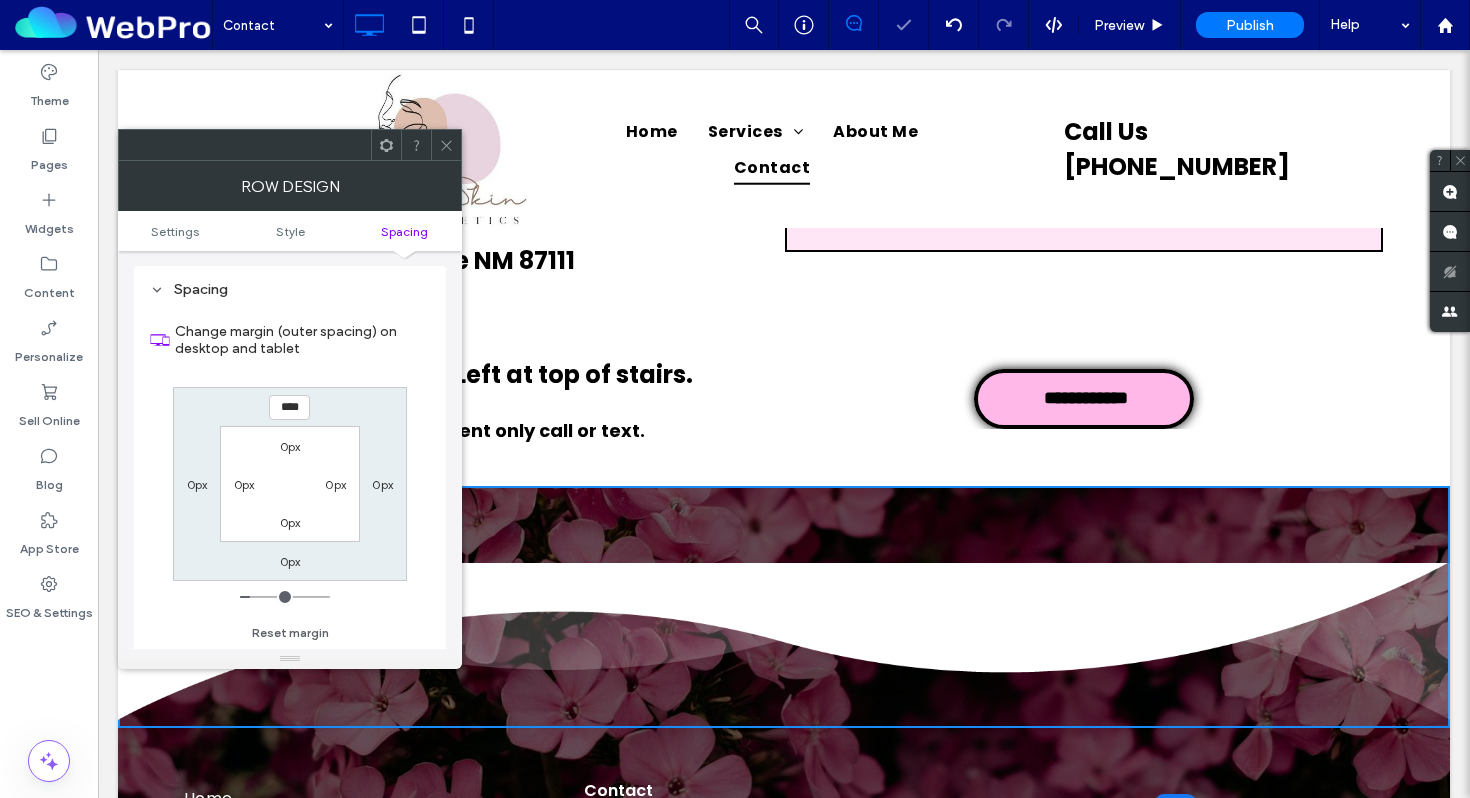 click on "[PHONE_NUMBER]
[STREET_ADDRESS][US_STATE]
Southside Entrance - Left at top of stairs. All services are by appointment only call or text.
Click To Paste" at bounding box center (484, 173) 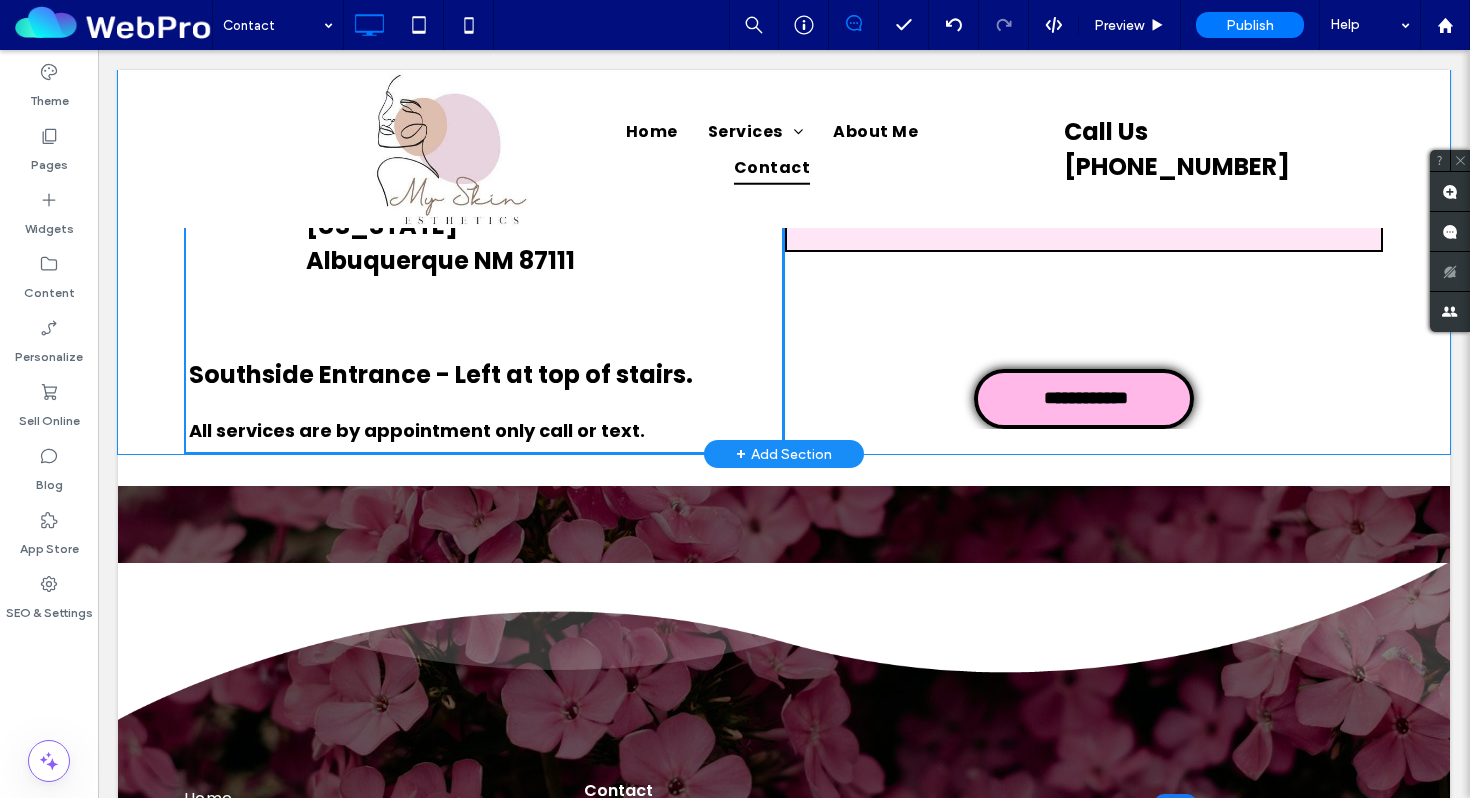 click on "**********" at bounding box center (784, 165) 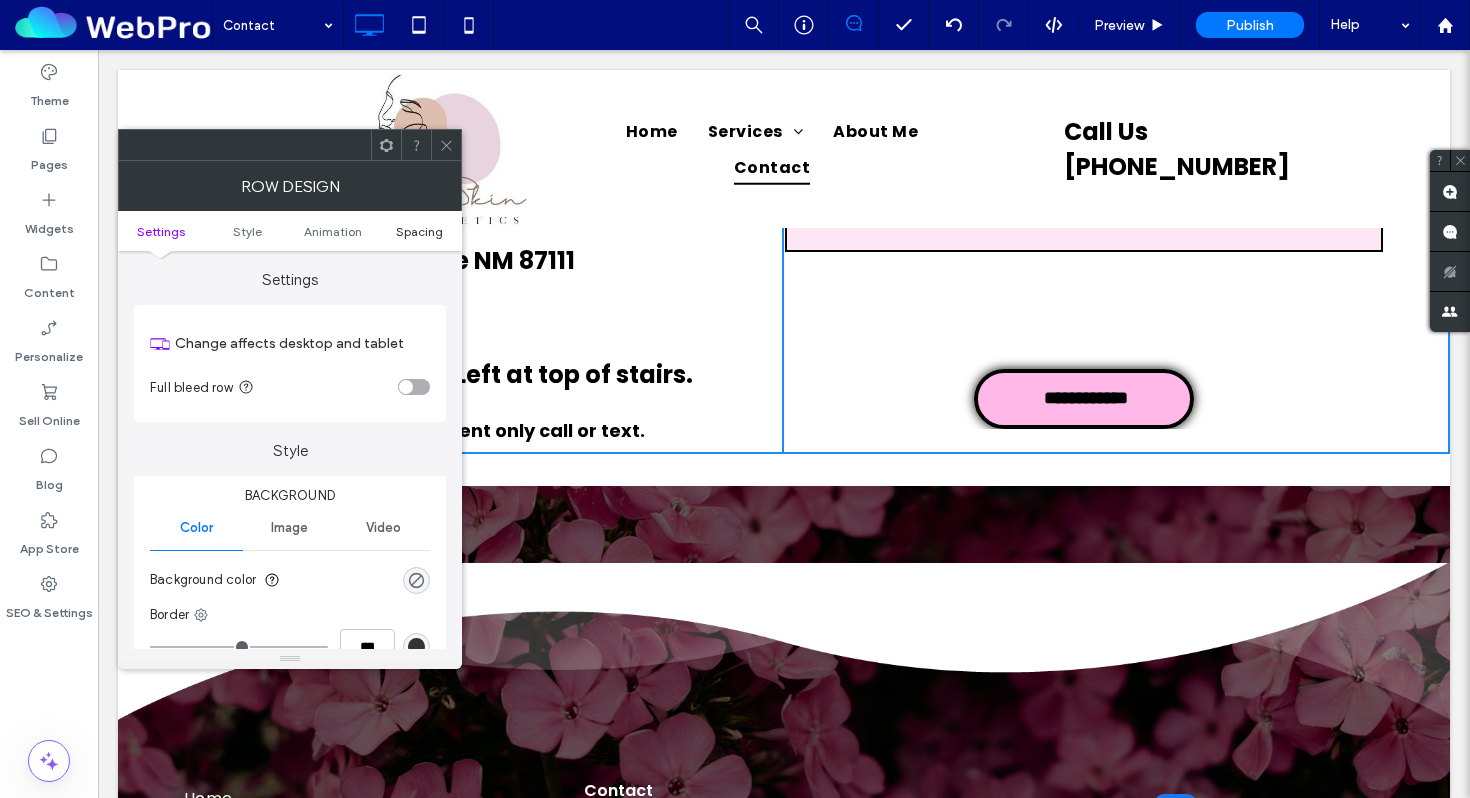 click on "Spacing" at bounding box center [419, 231] 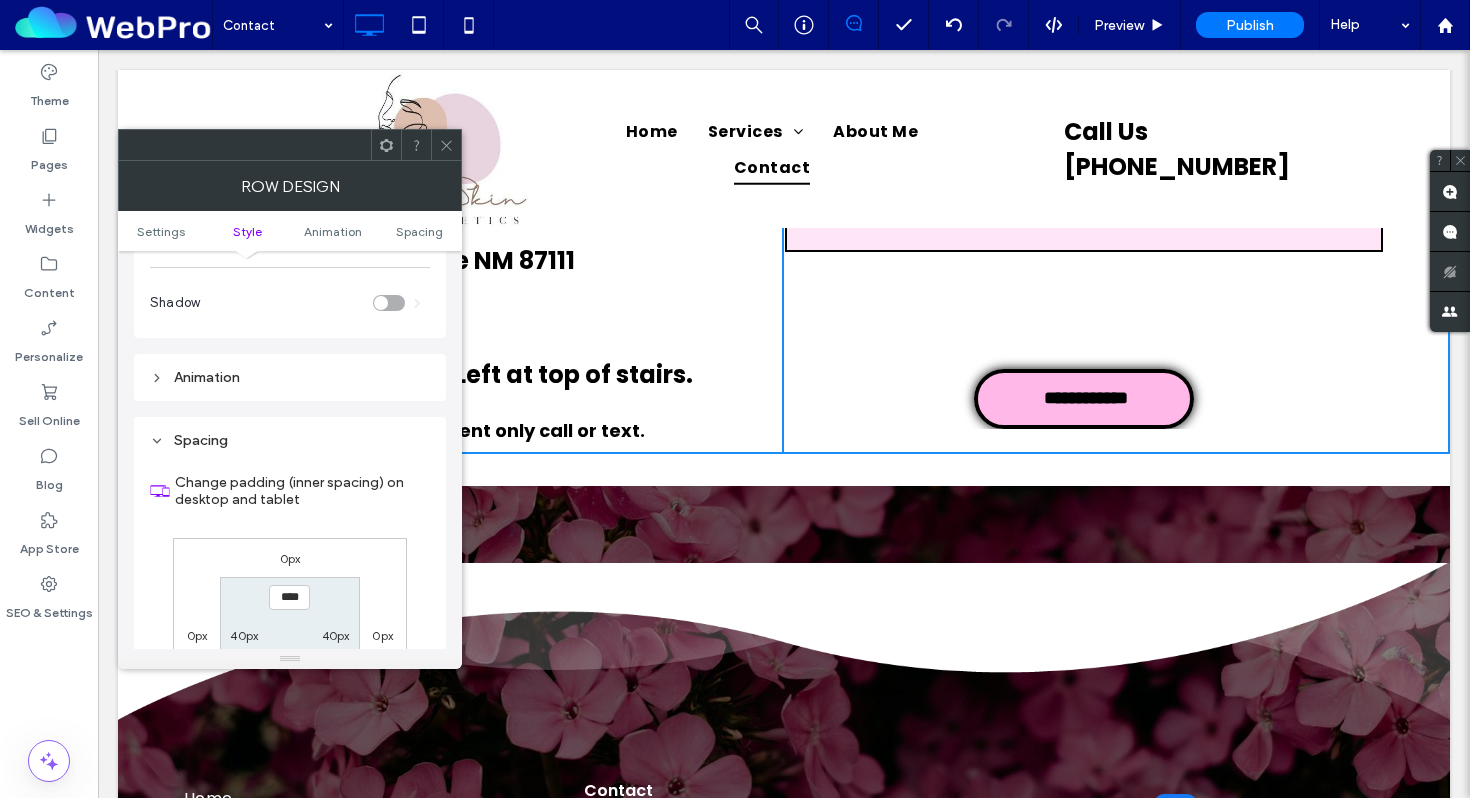 scroll, scrollTop: 566, scrollLeft: 0, axis: vertical 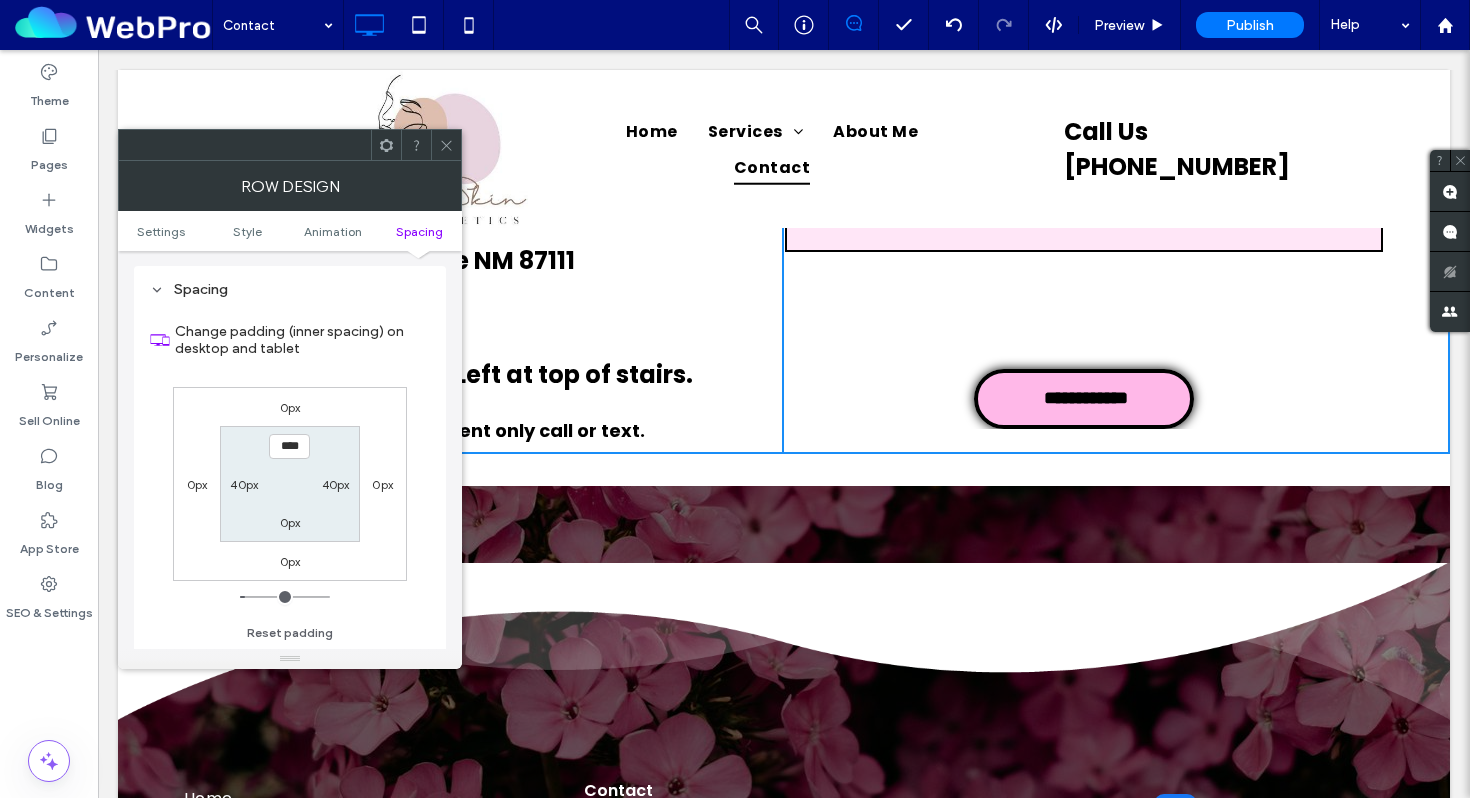 click on "0px" at bounding box center [290, 522] 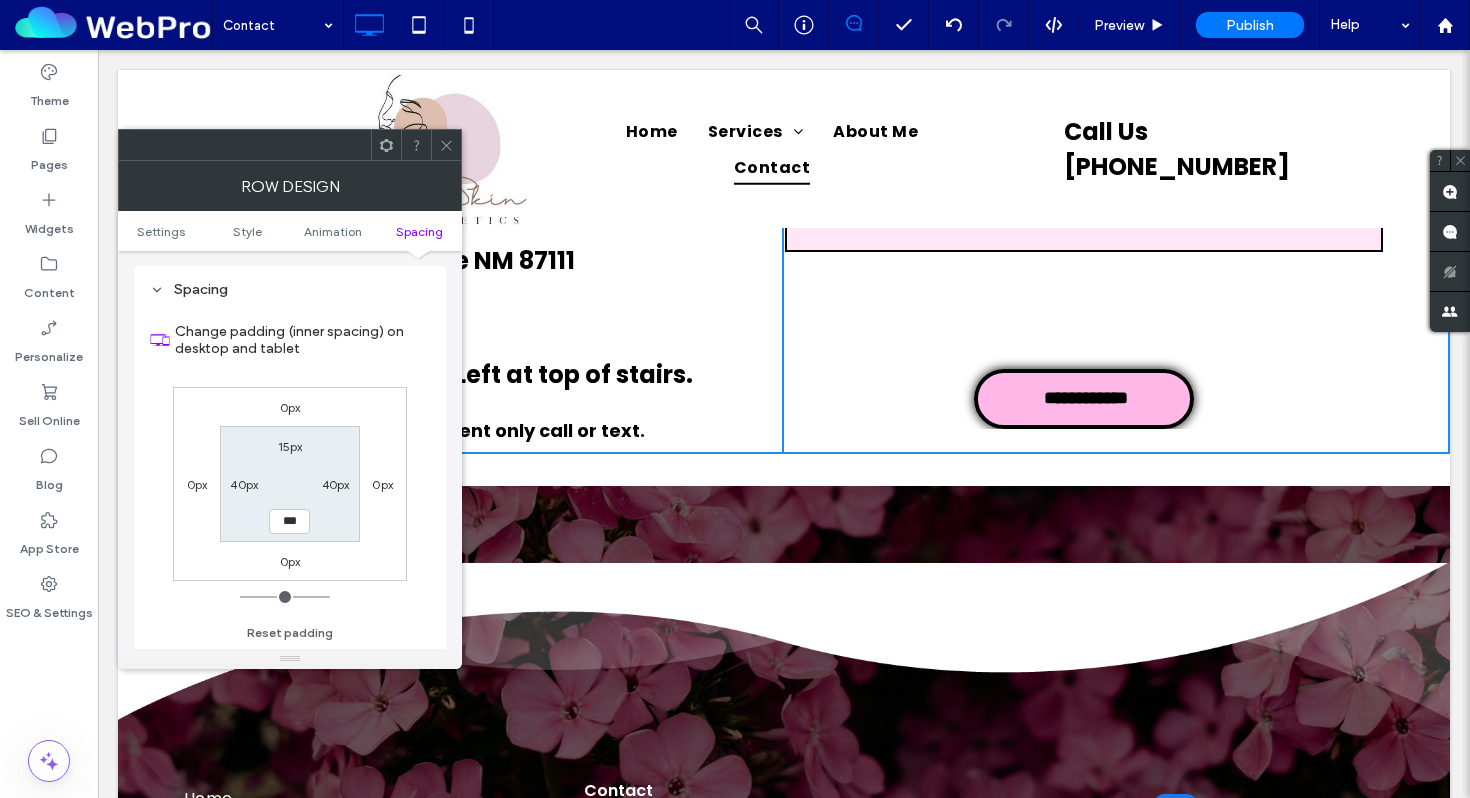 type on "*" 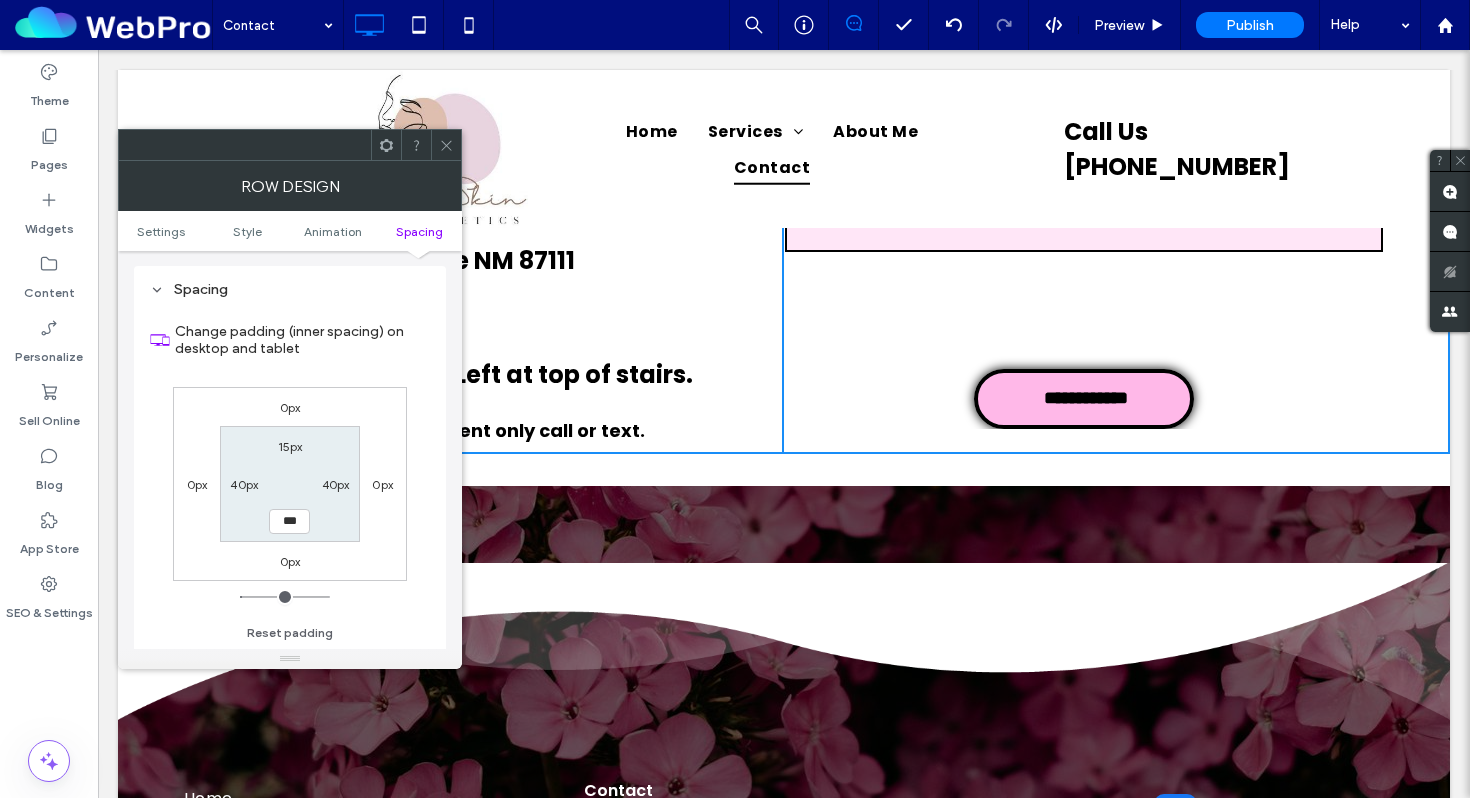 type on "***" 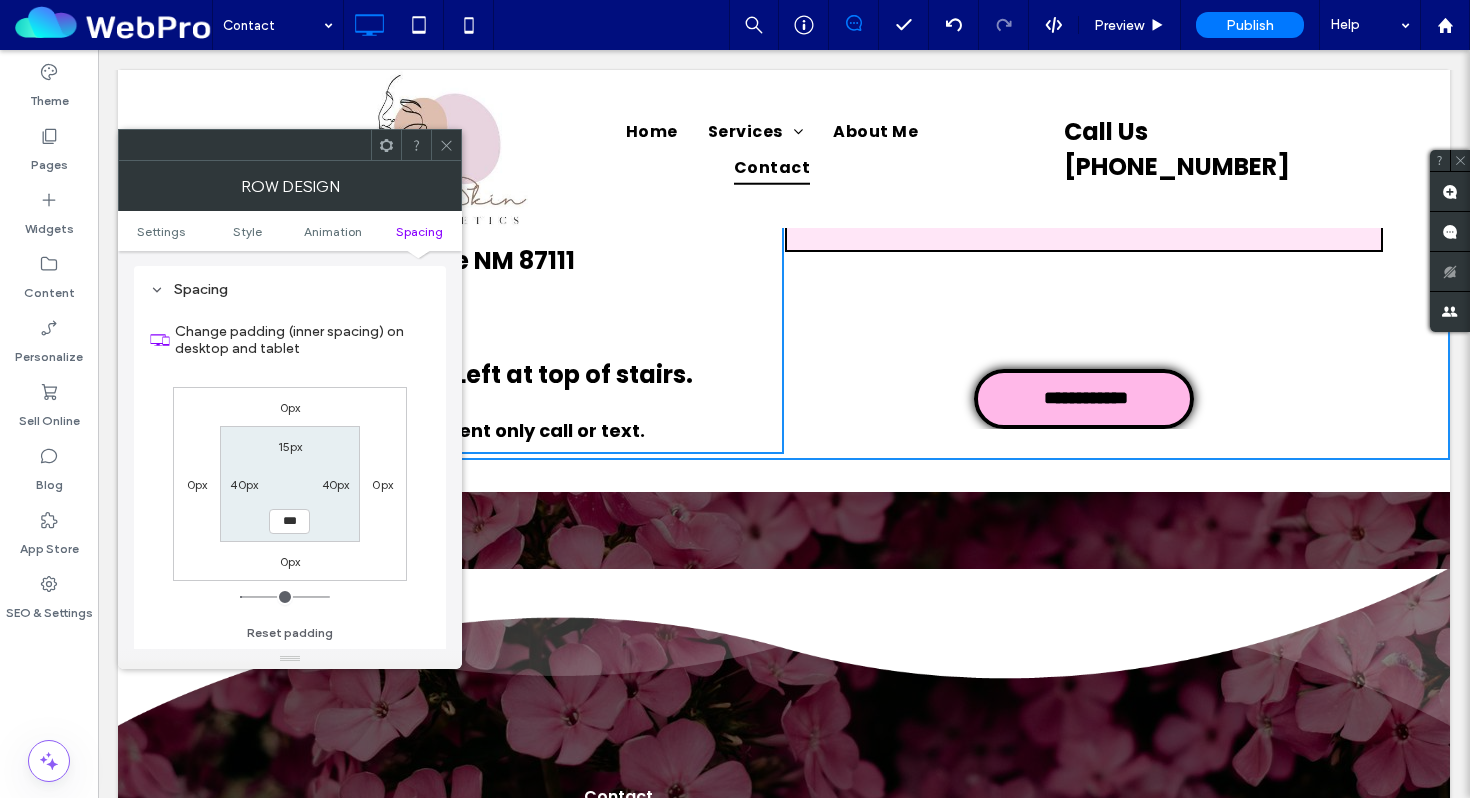 type on "*" 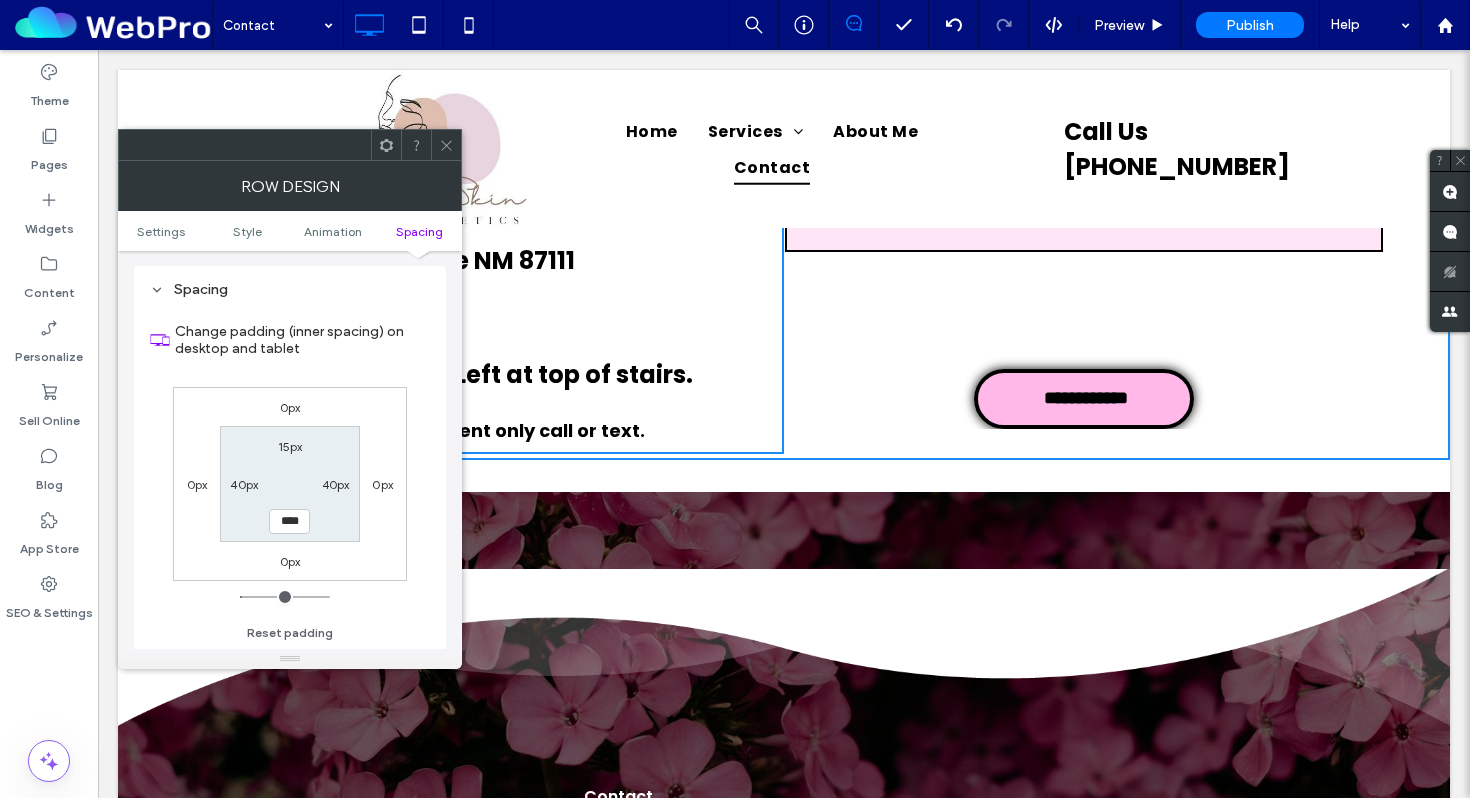 type on "**" 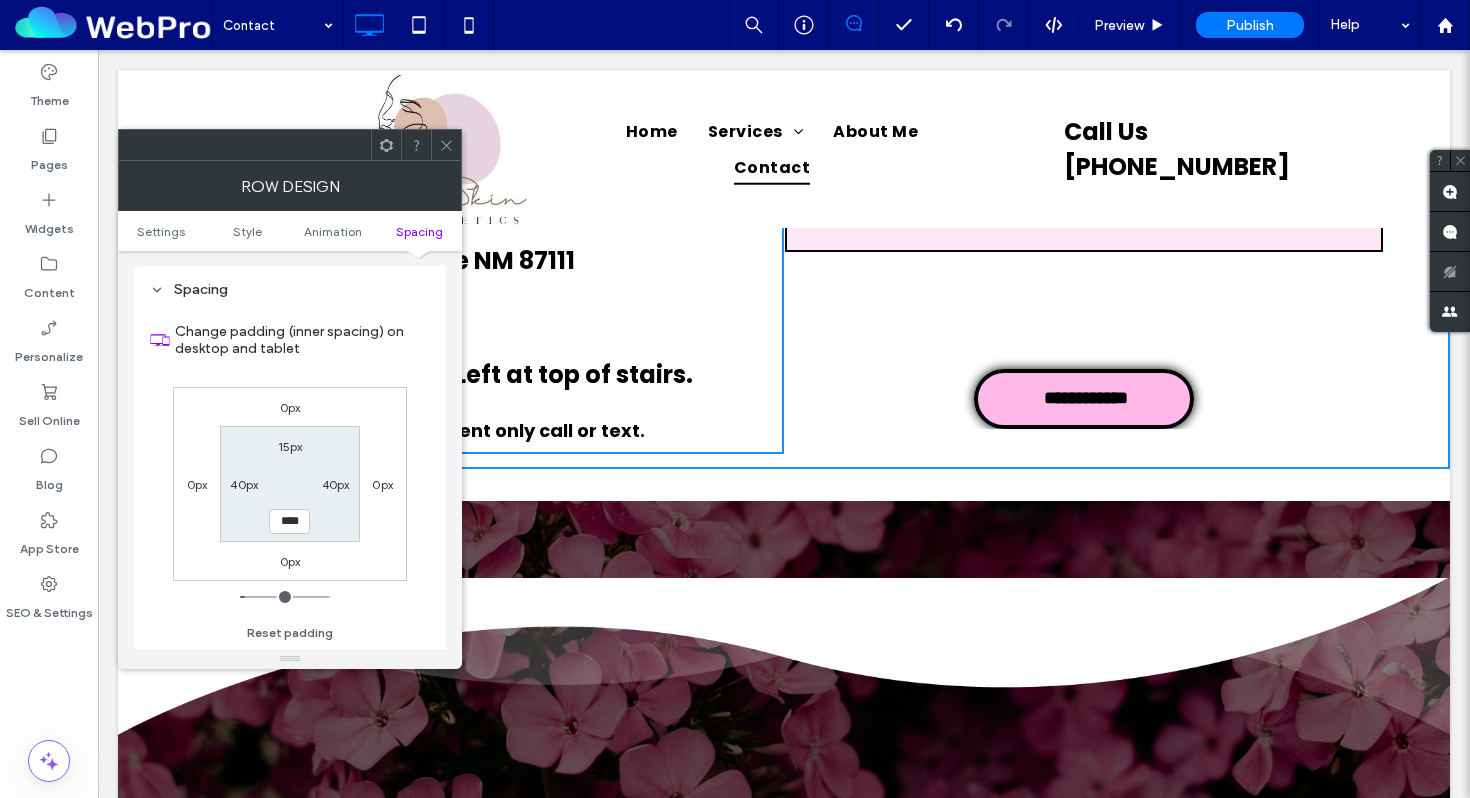 type on "**" 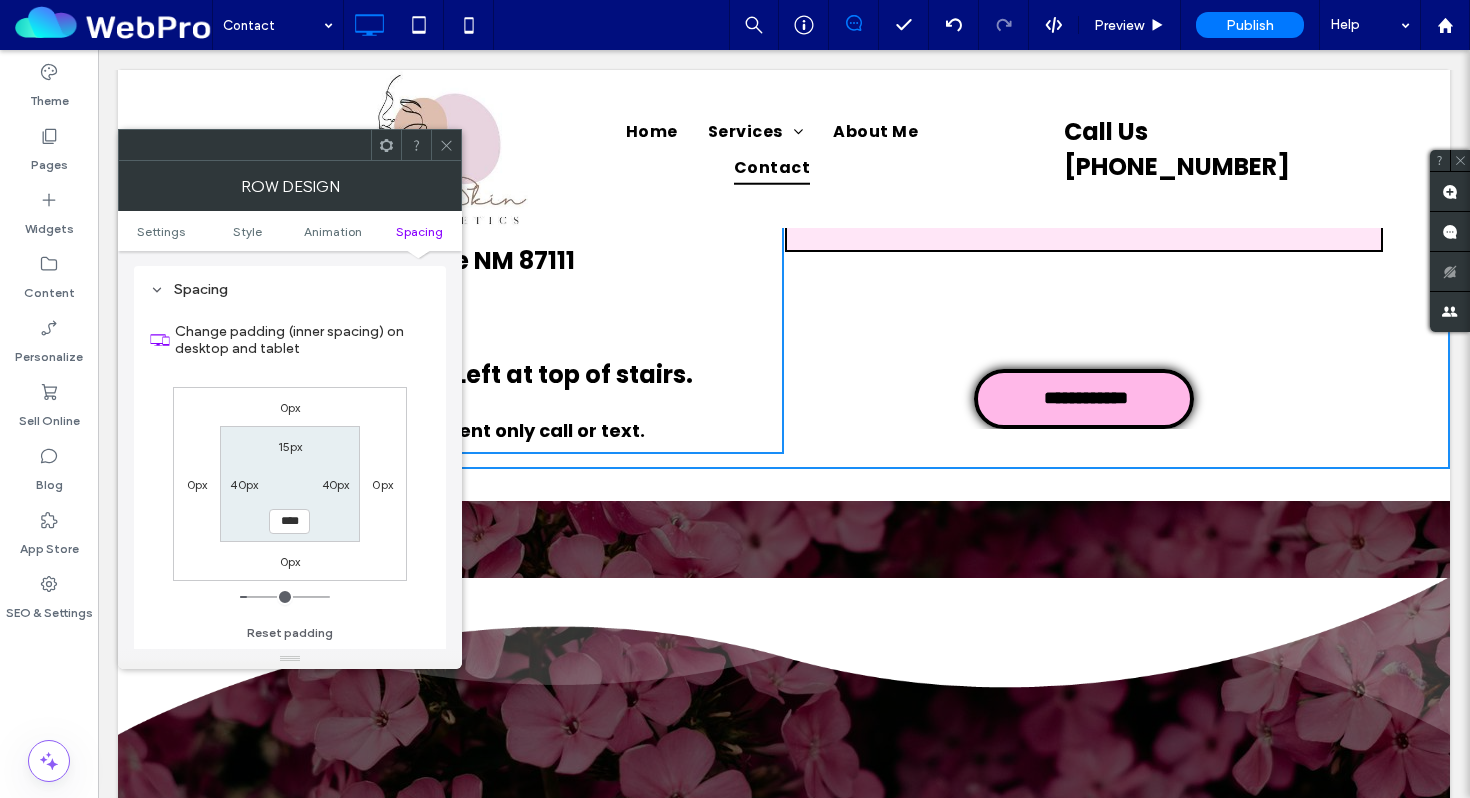type on "**" 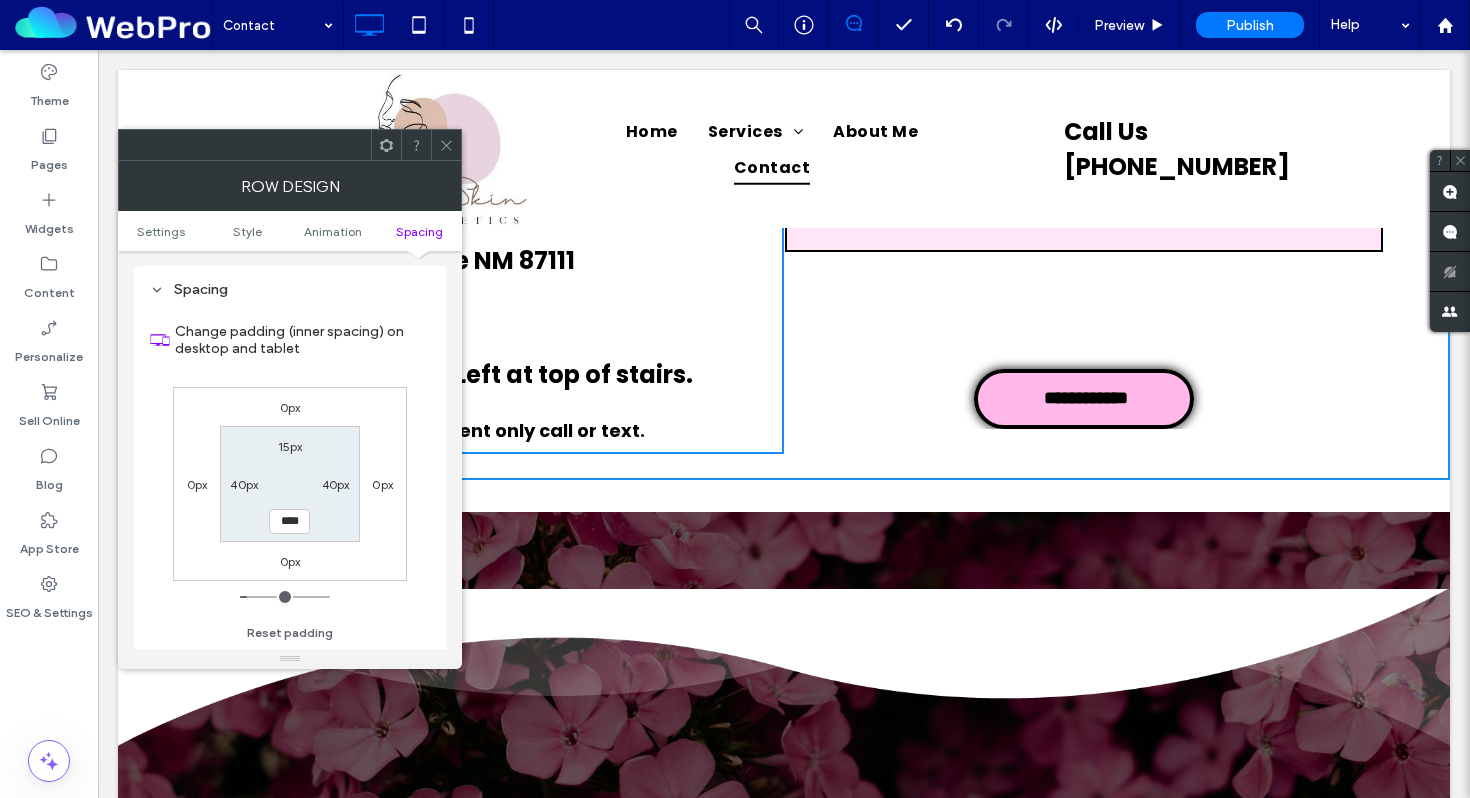 type on "**" 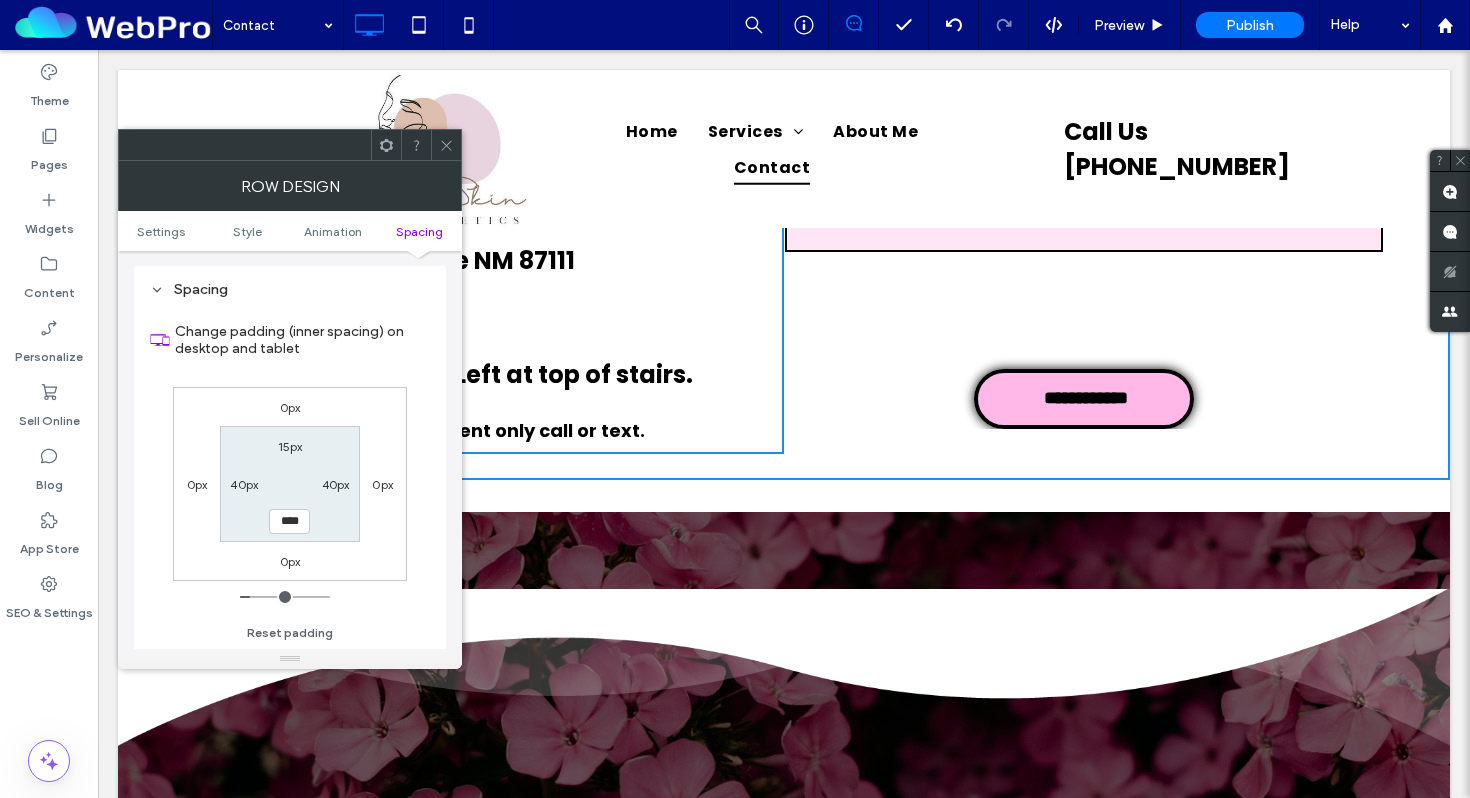 type on "**" 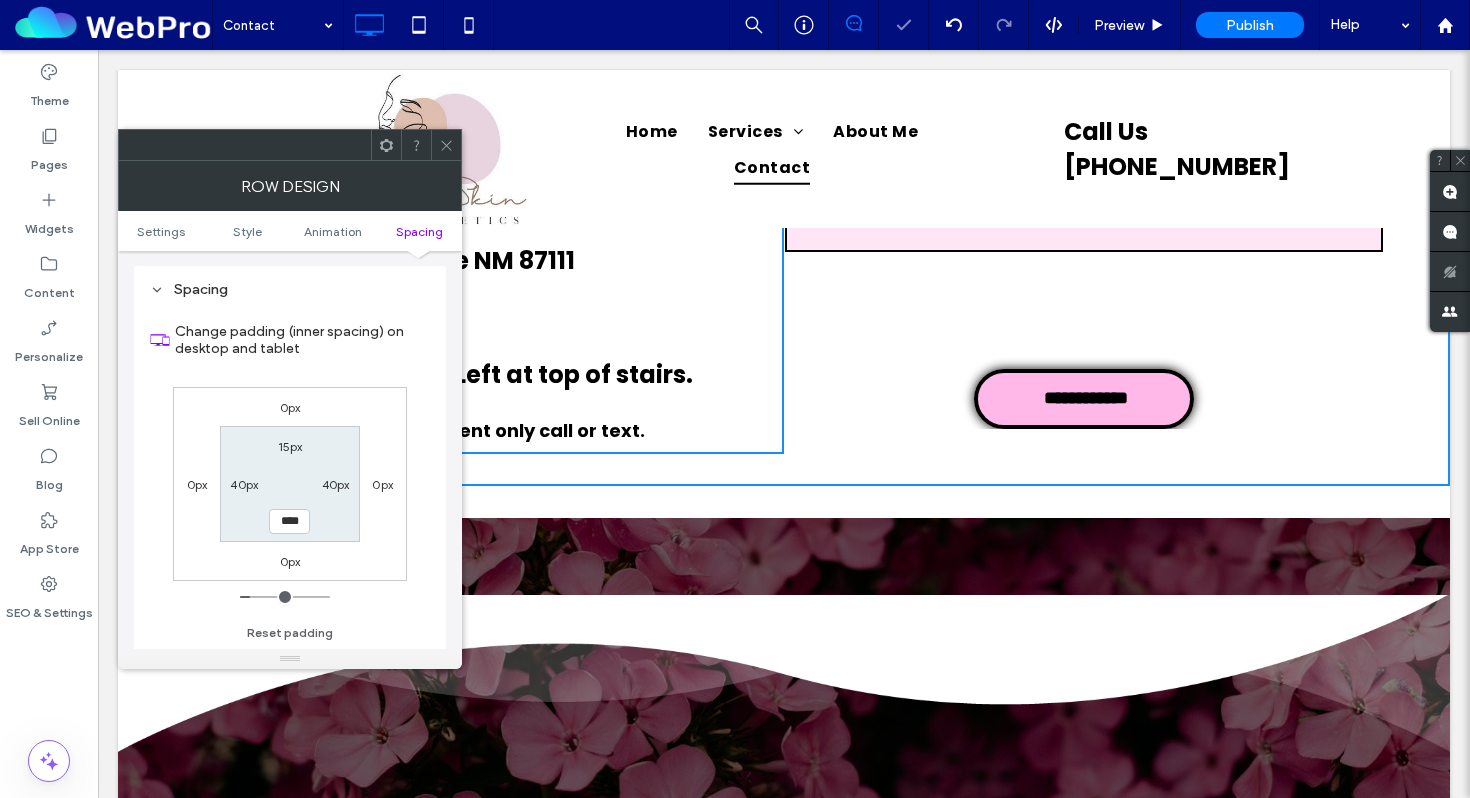 click on "**********" at bounding box center [784, 181] 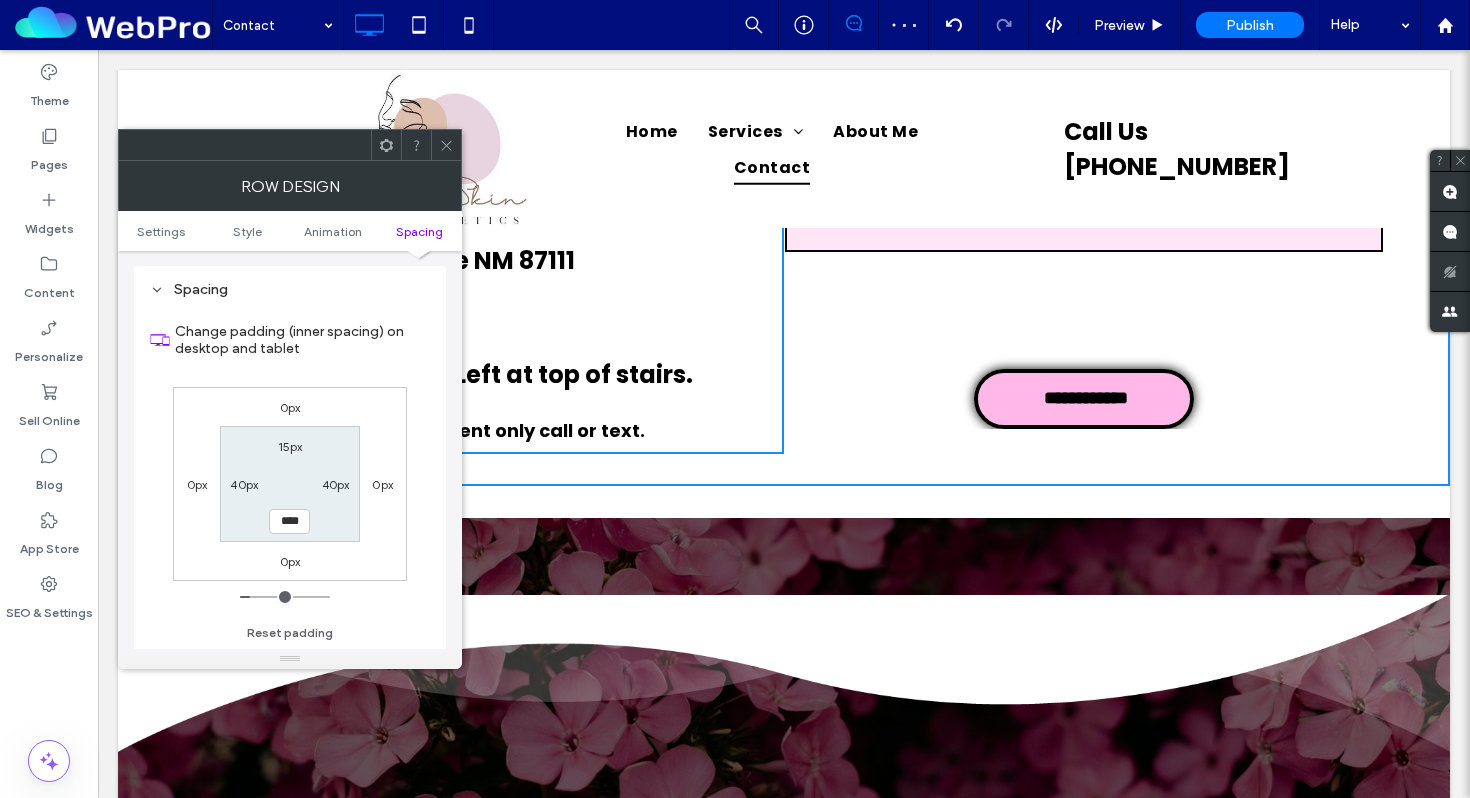 click on "**********" at bounding box center (1084, 197) 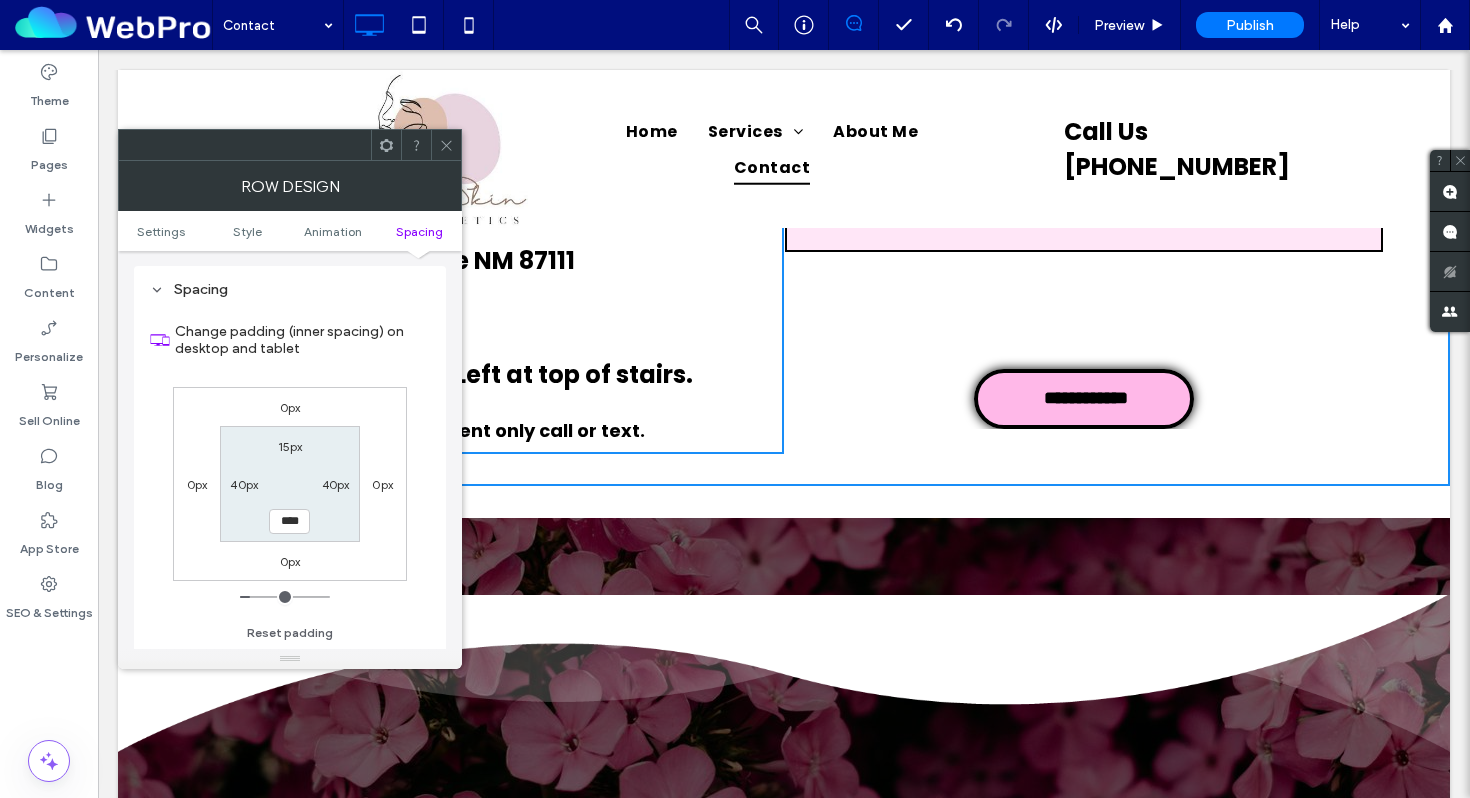 click 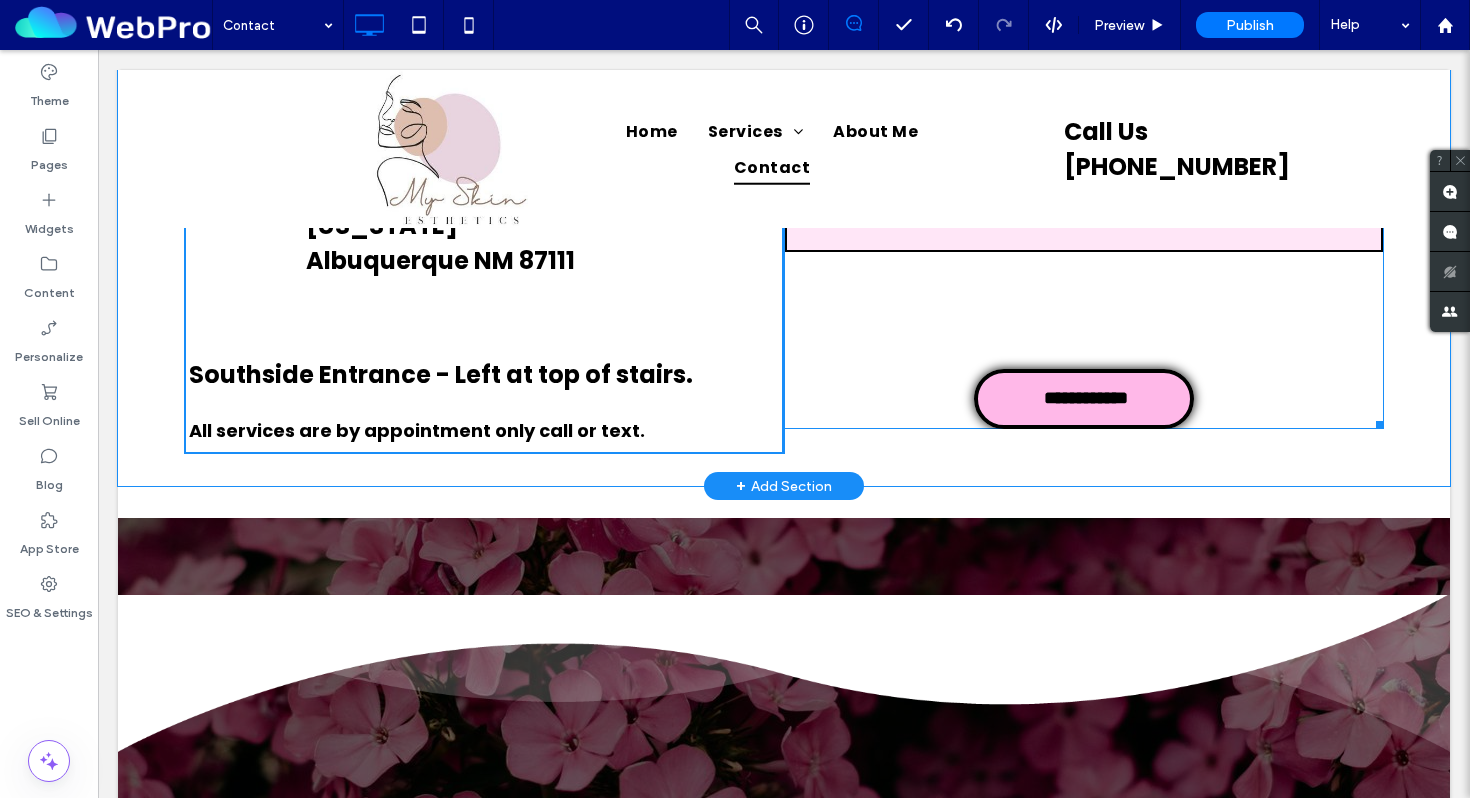 click on "**********" at bounding box center (1084, 197) 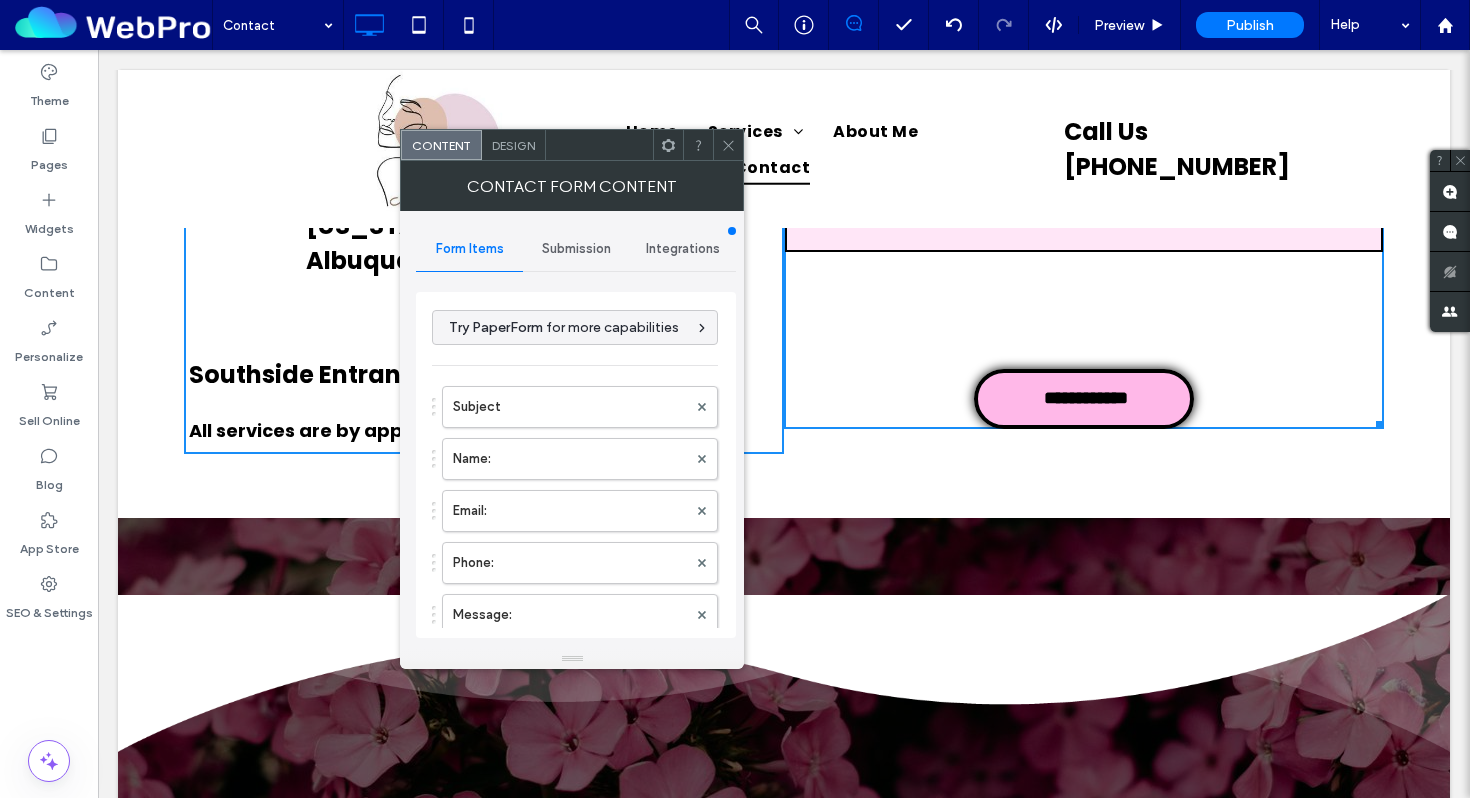 click 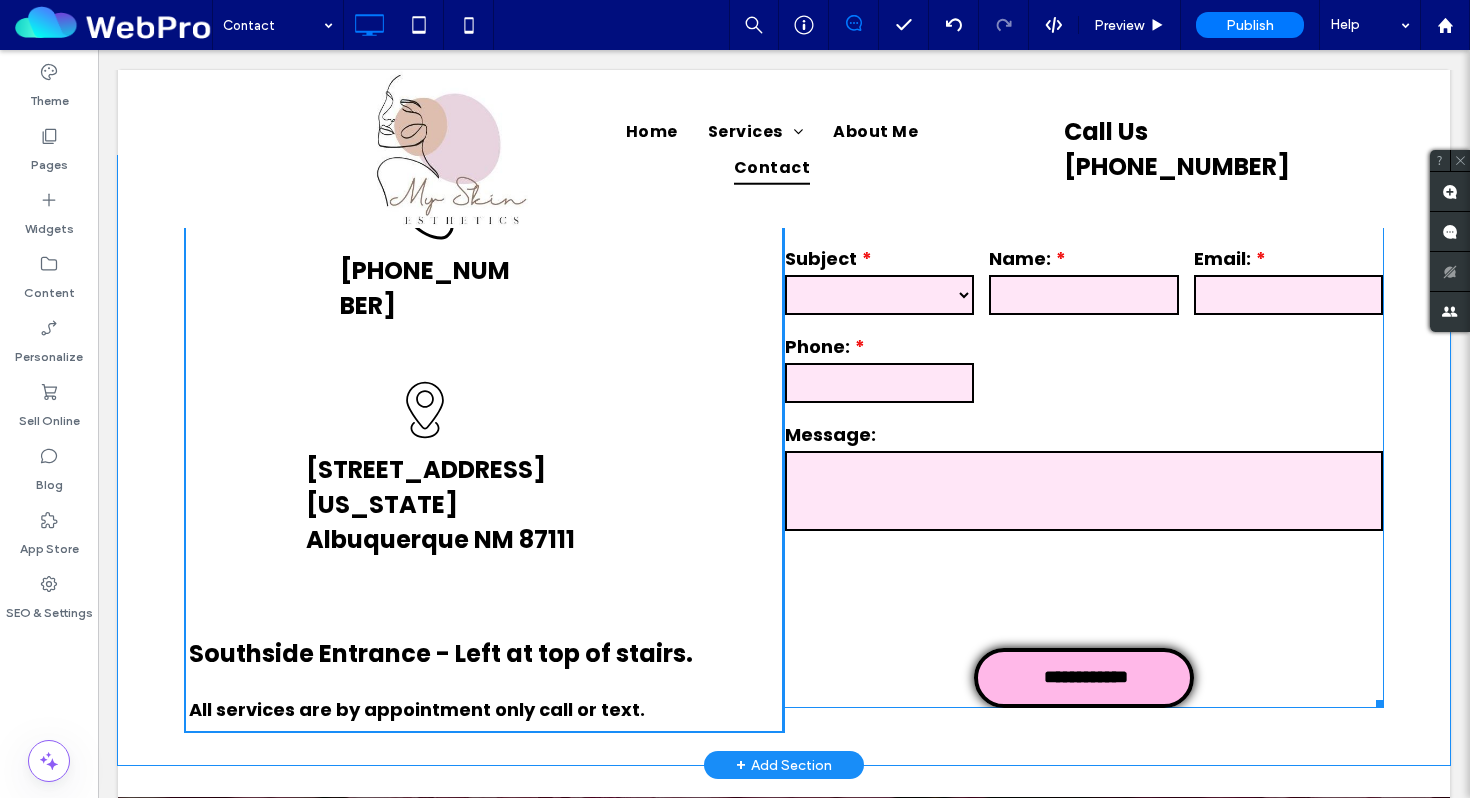 scroll, scrollTop: 765, scrollLeft: 0, axis: vertical 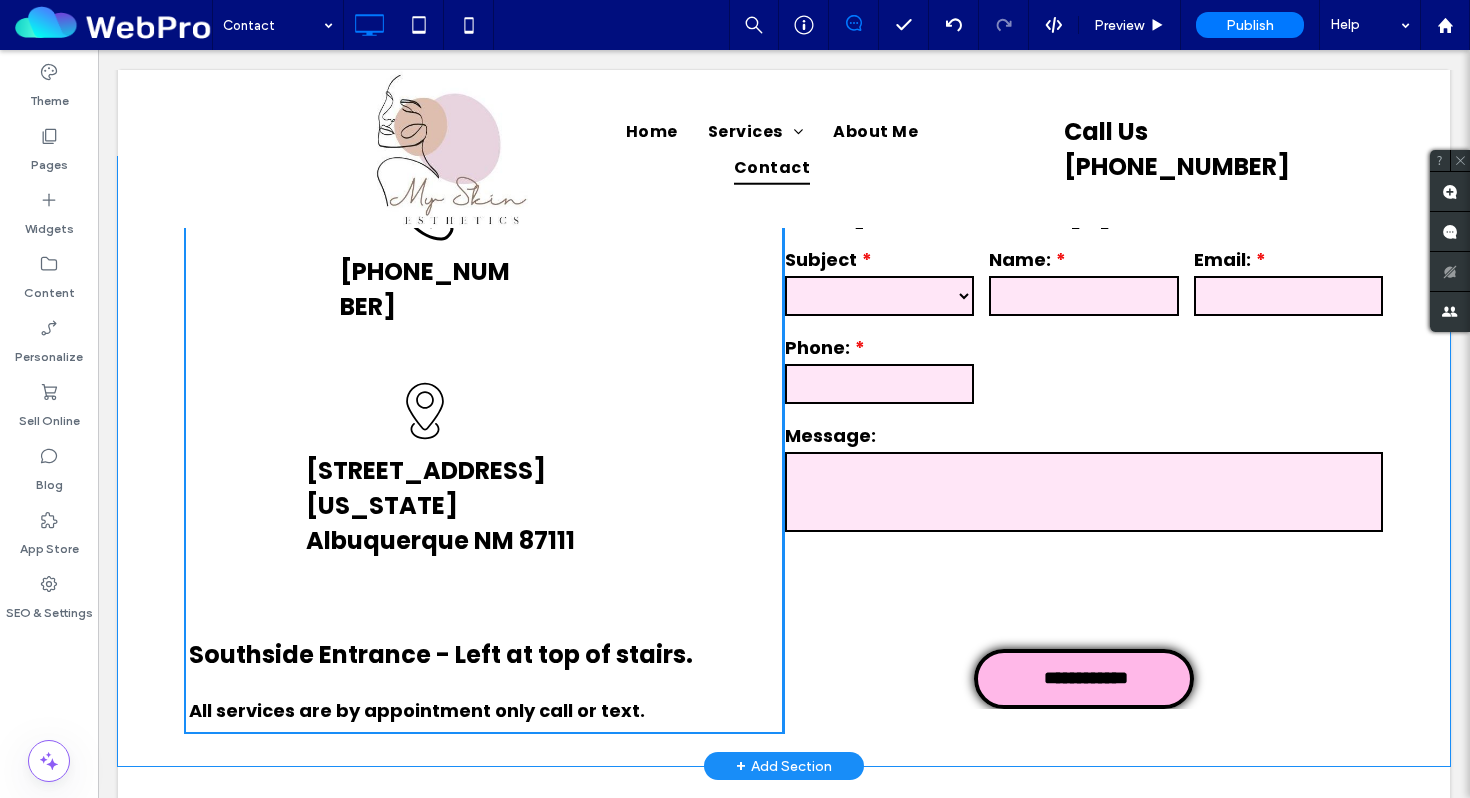 click on "**********" at bounding box center (784, 461) 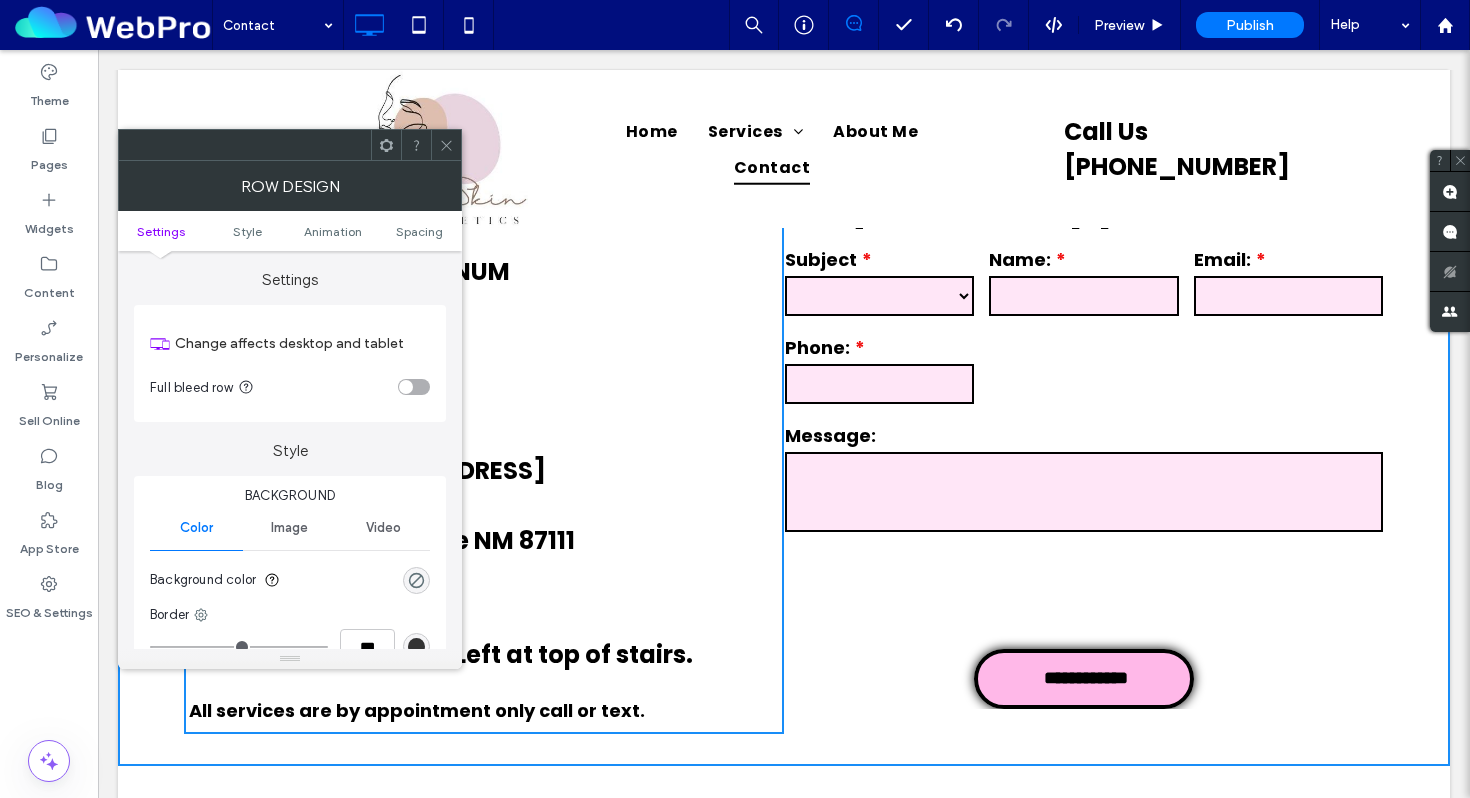 click 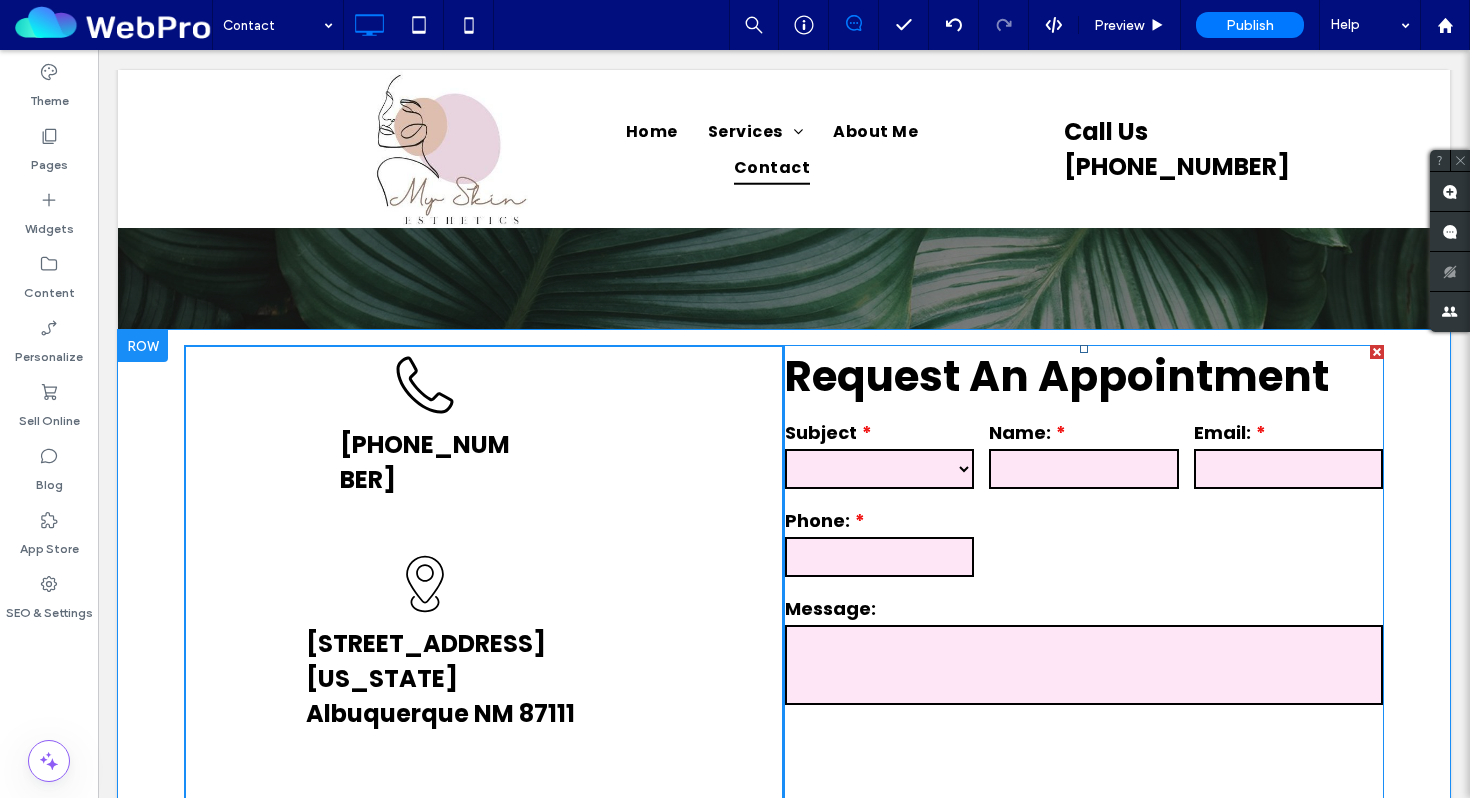 scroll, scrollTop: 565, scrollLeft: 0, axis: vertical 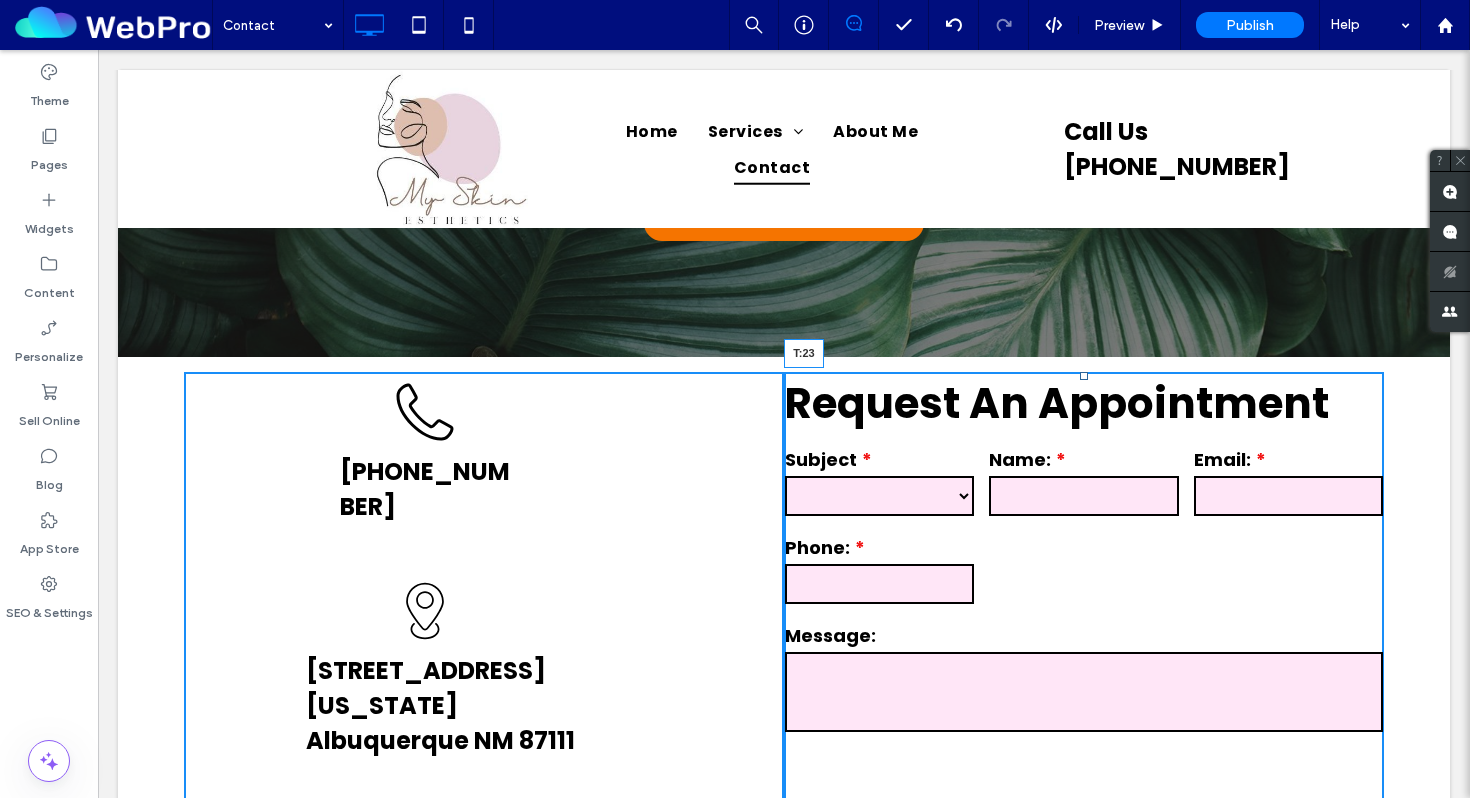 drag, startPoint x: 1083, startPoint y: 381, endPoint x: 1083, endPoint y: 410, distance: 29 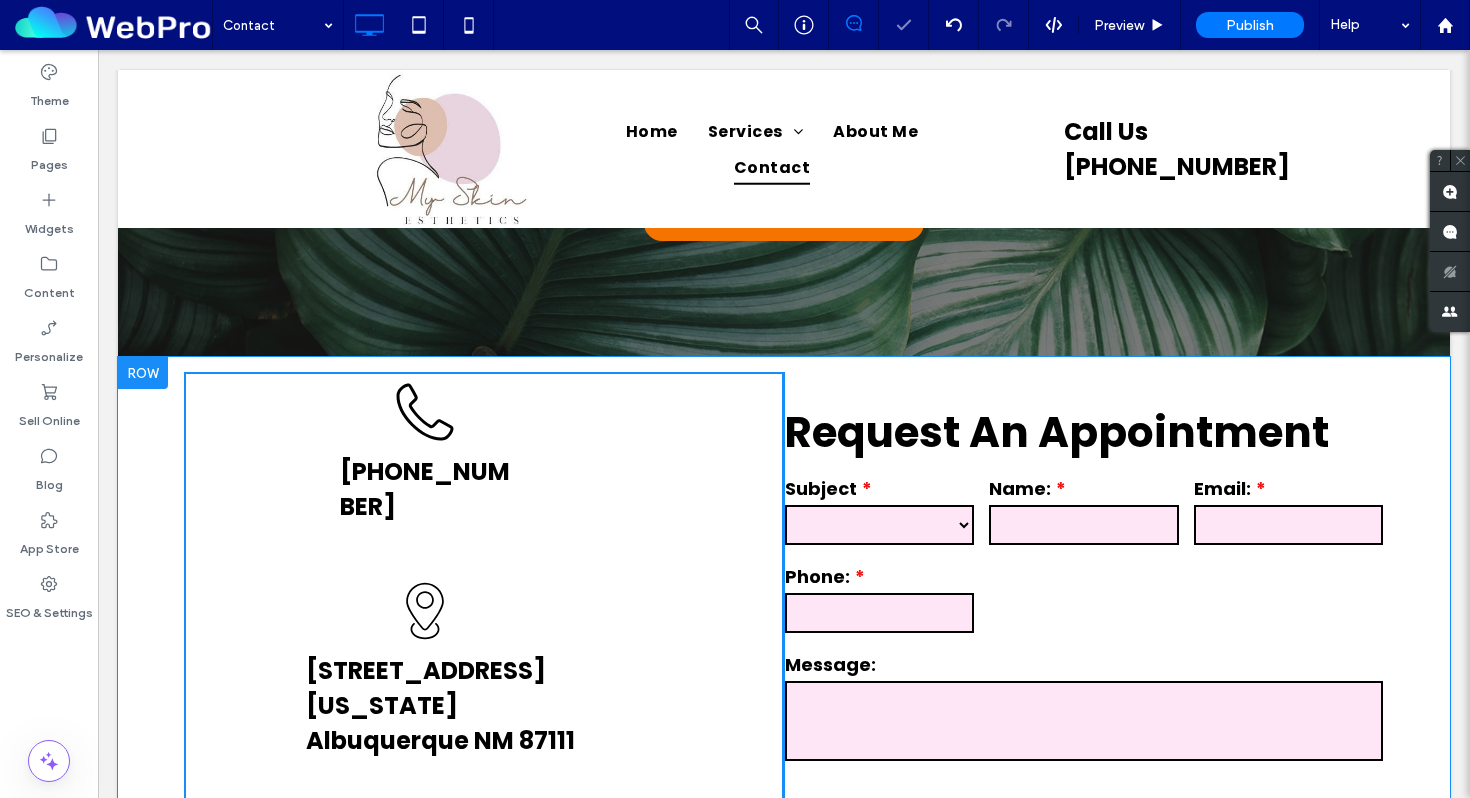 click on "**********" at bounding box center (1084, 655) 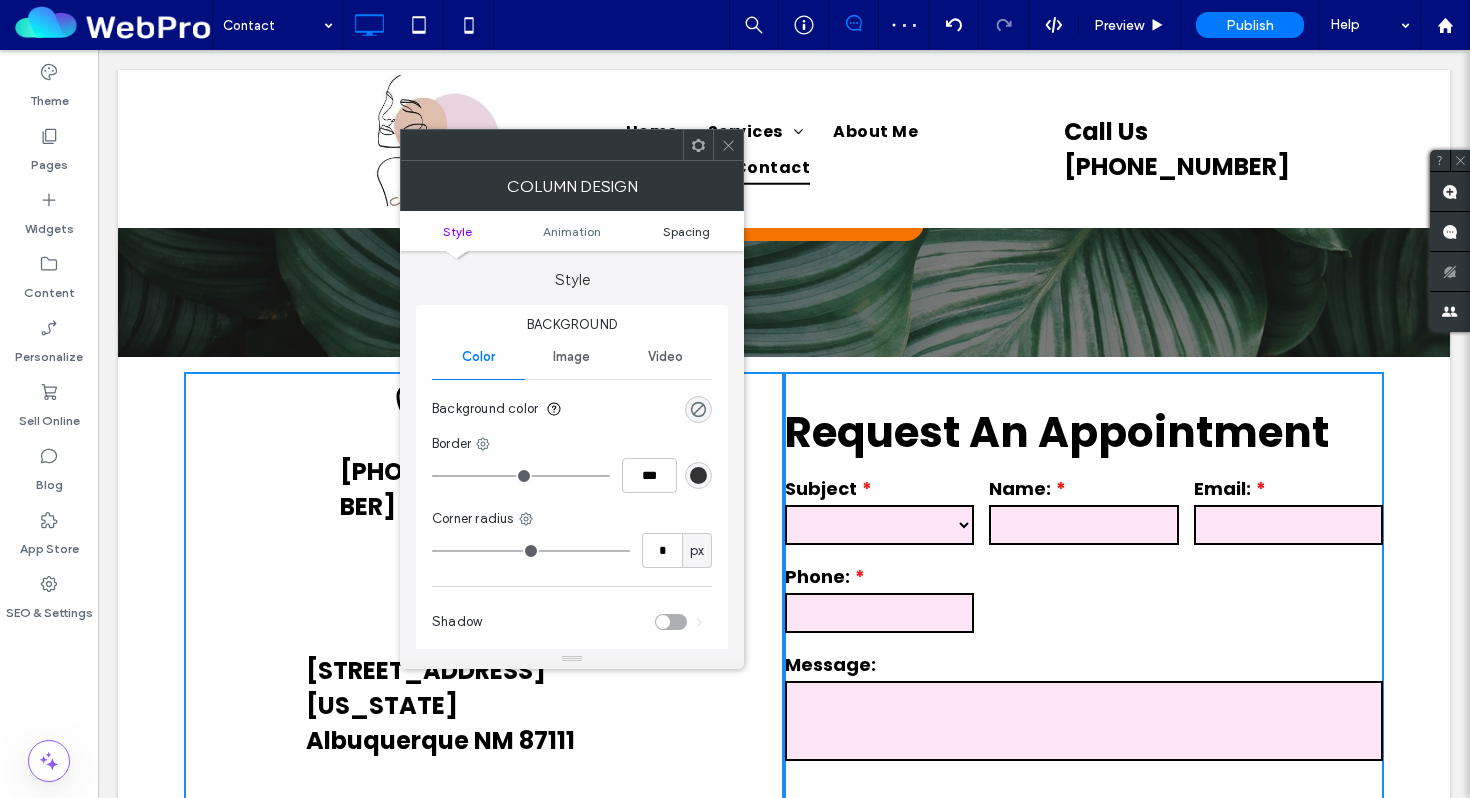 click on "Spacing" at bounding box center [686, 231] 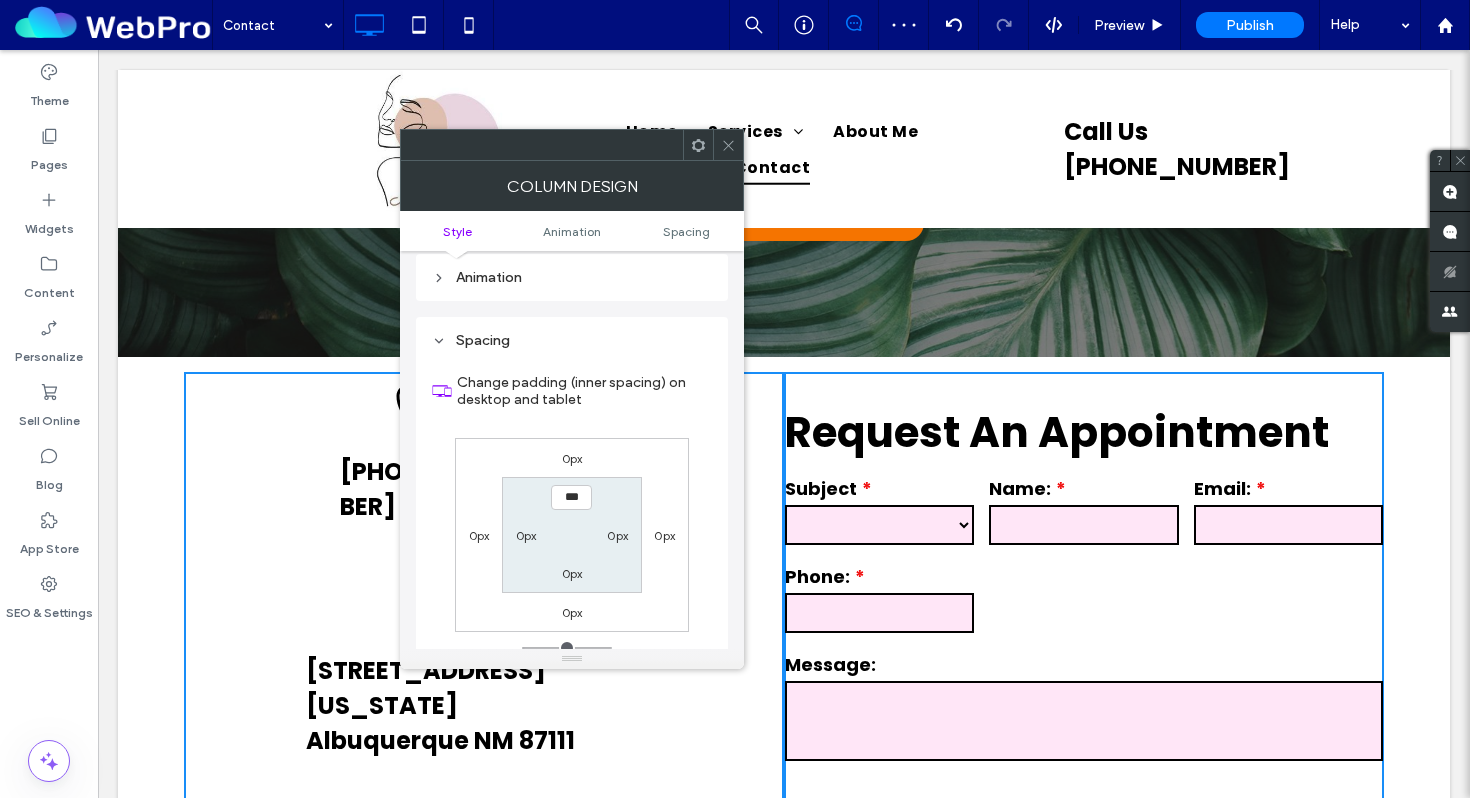 scroll, scrollTop: 470, scrollLeft: 0, axis: vertical 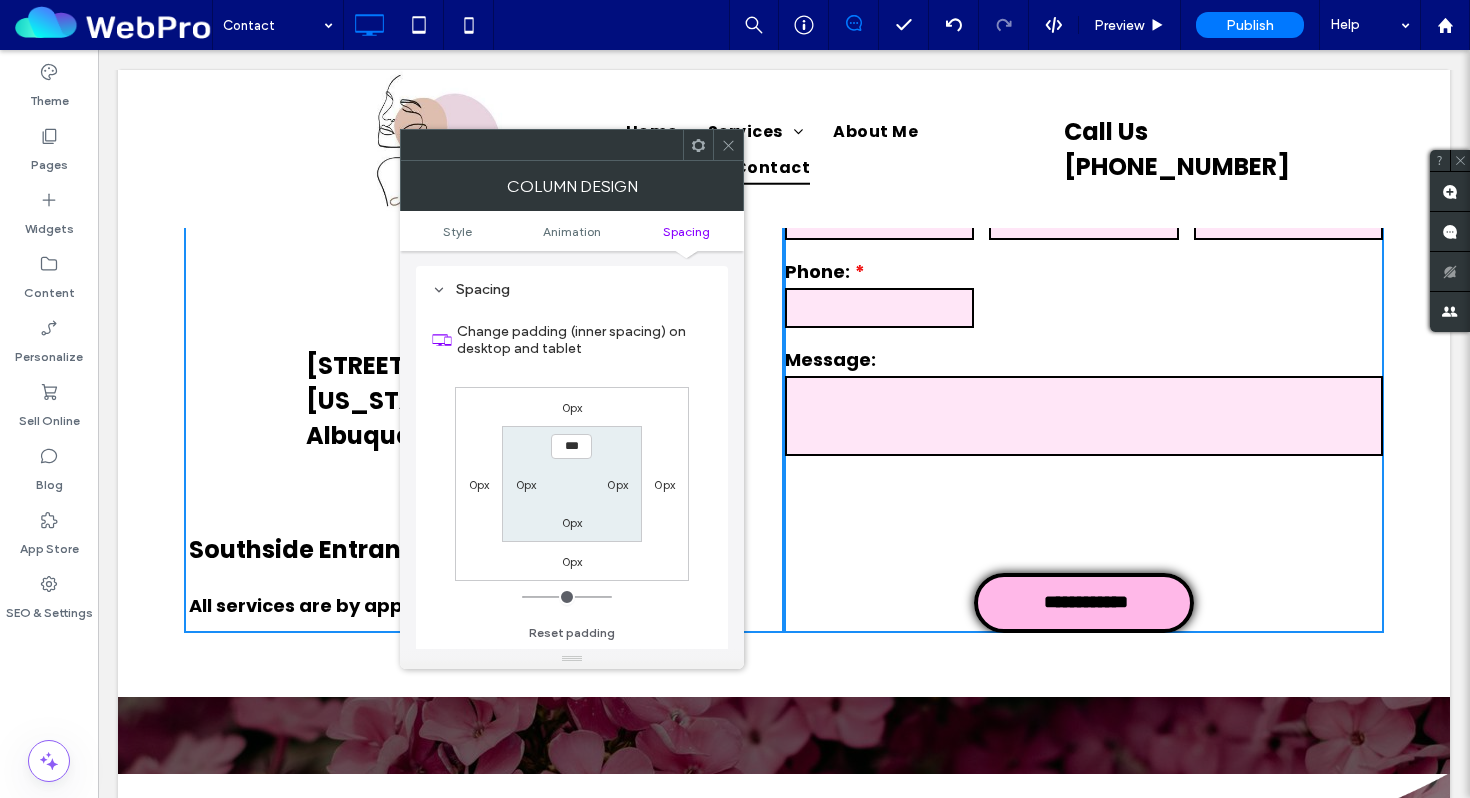 click on "0px" at bounding box center [572, 522] 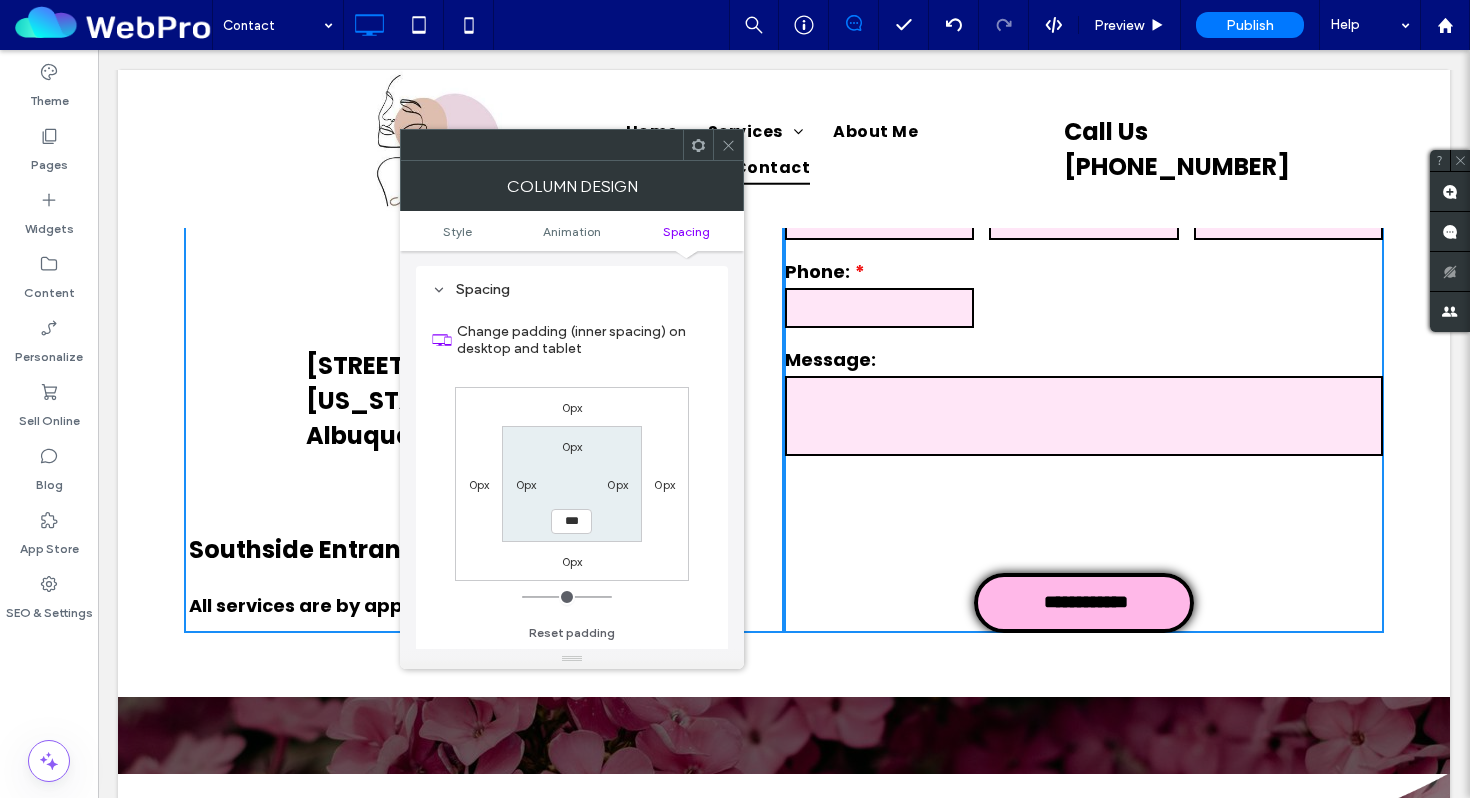 type on "**" 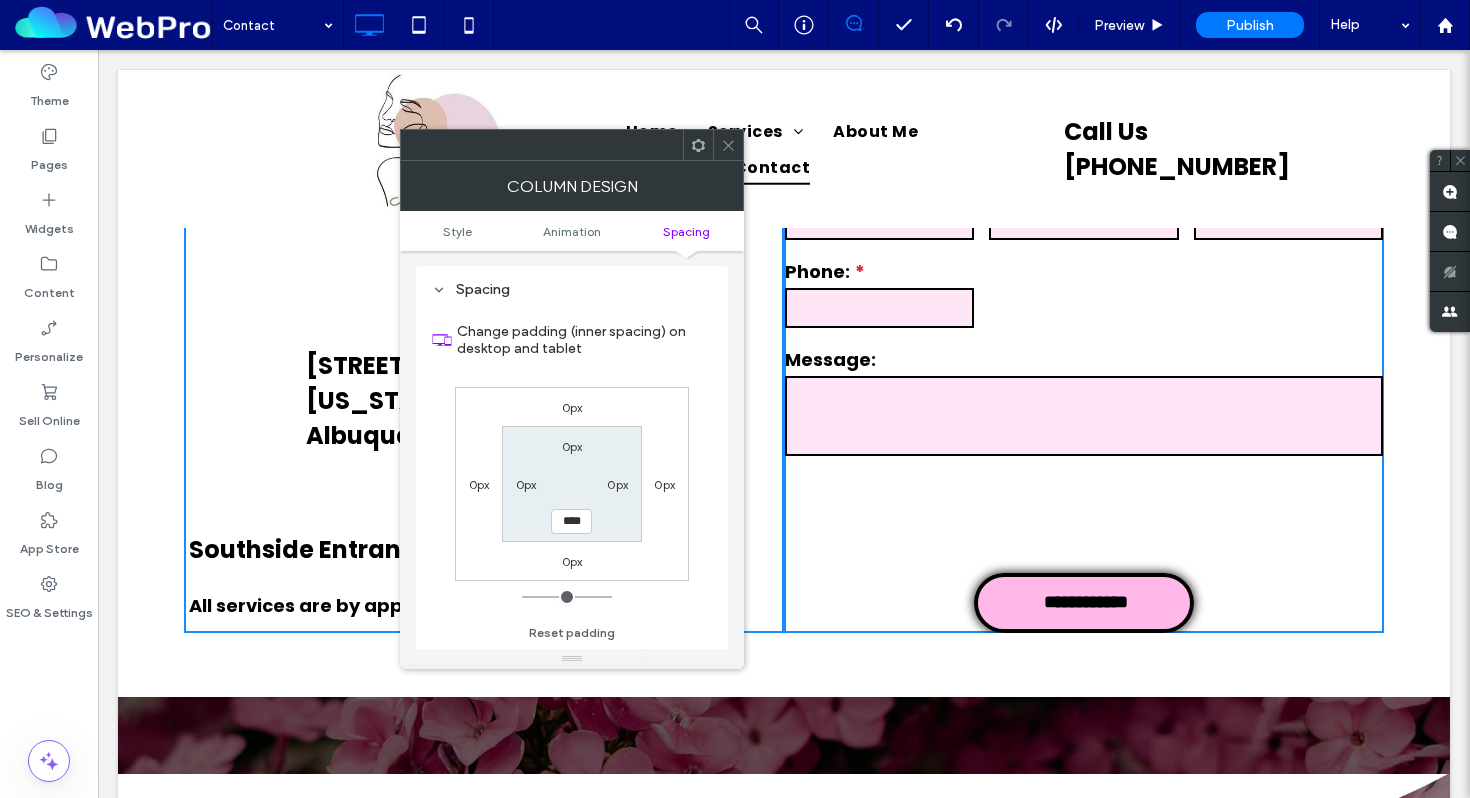 type on "**" 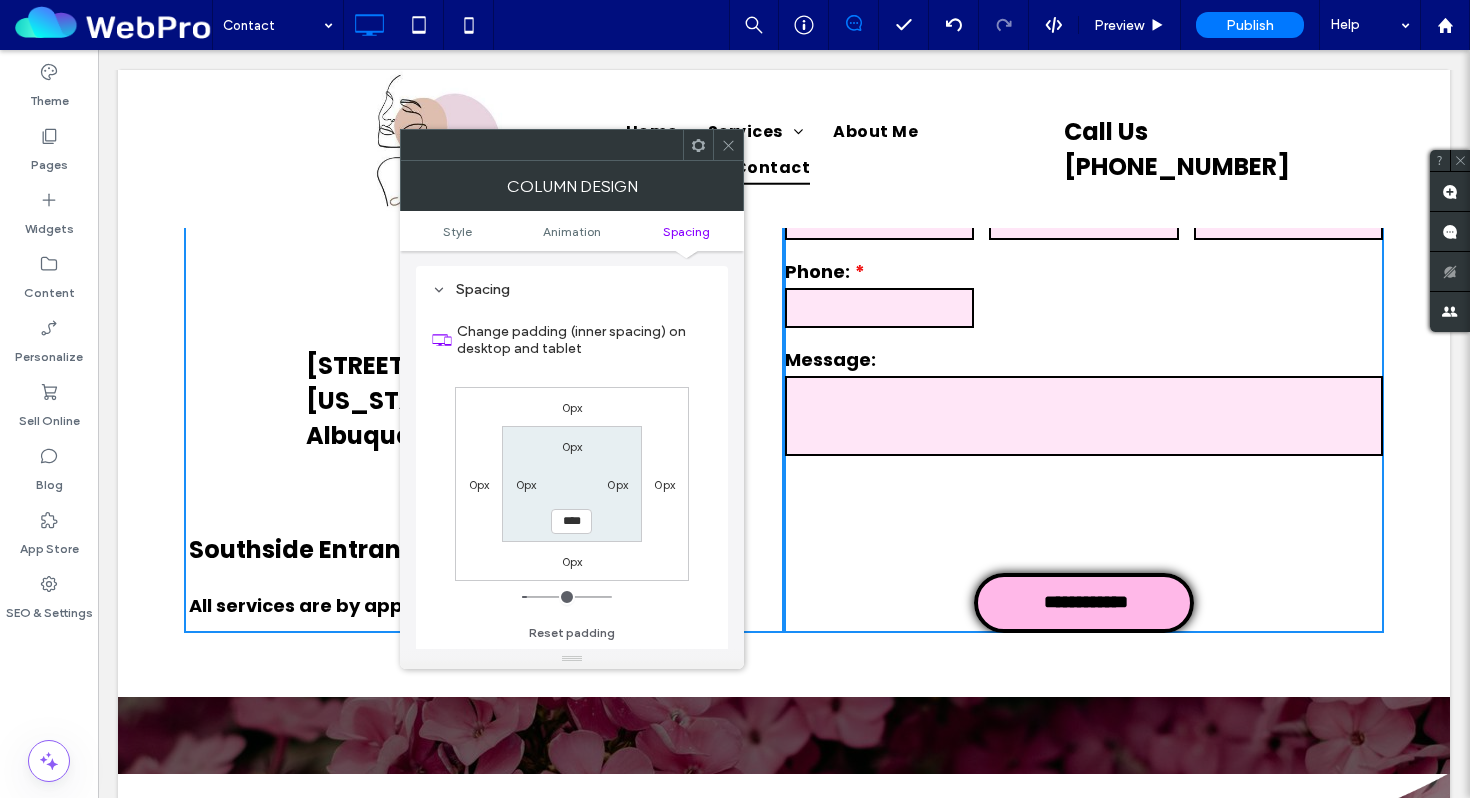 type on "****" 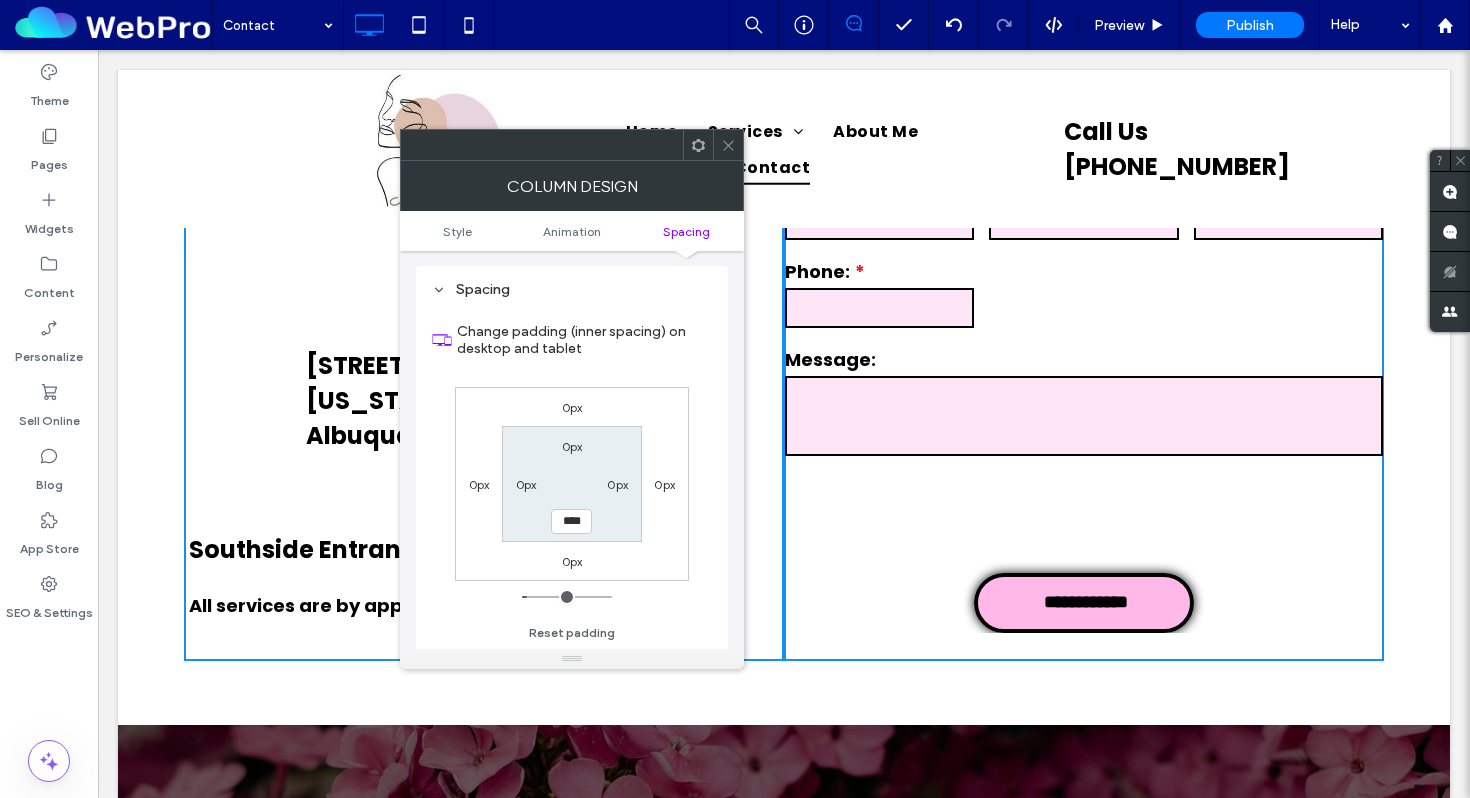 type on "**" 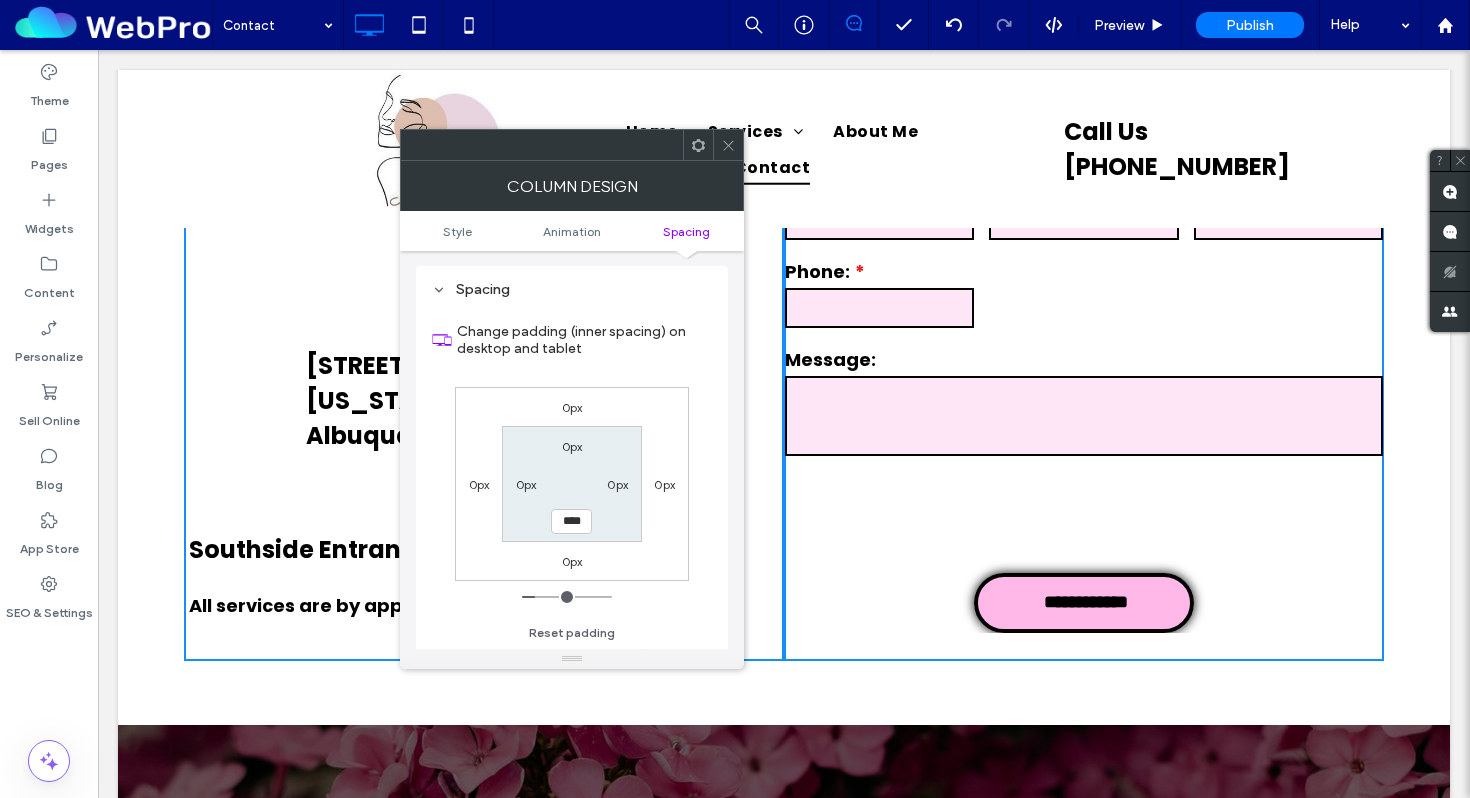 type on "**" 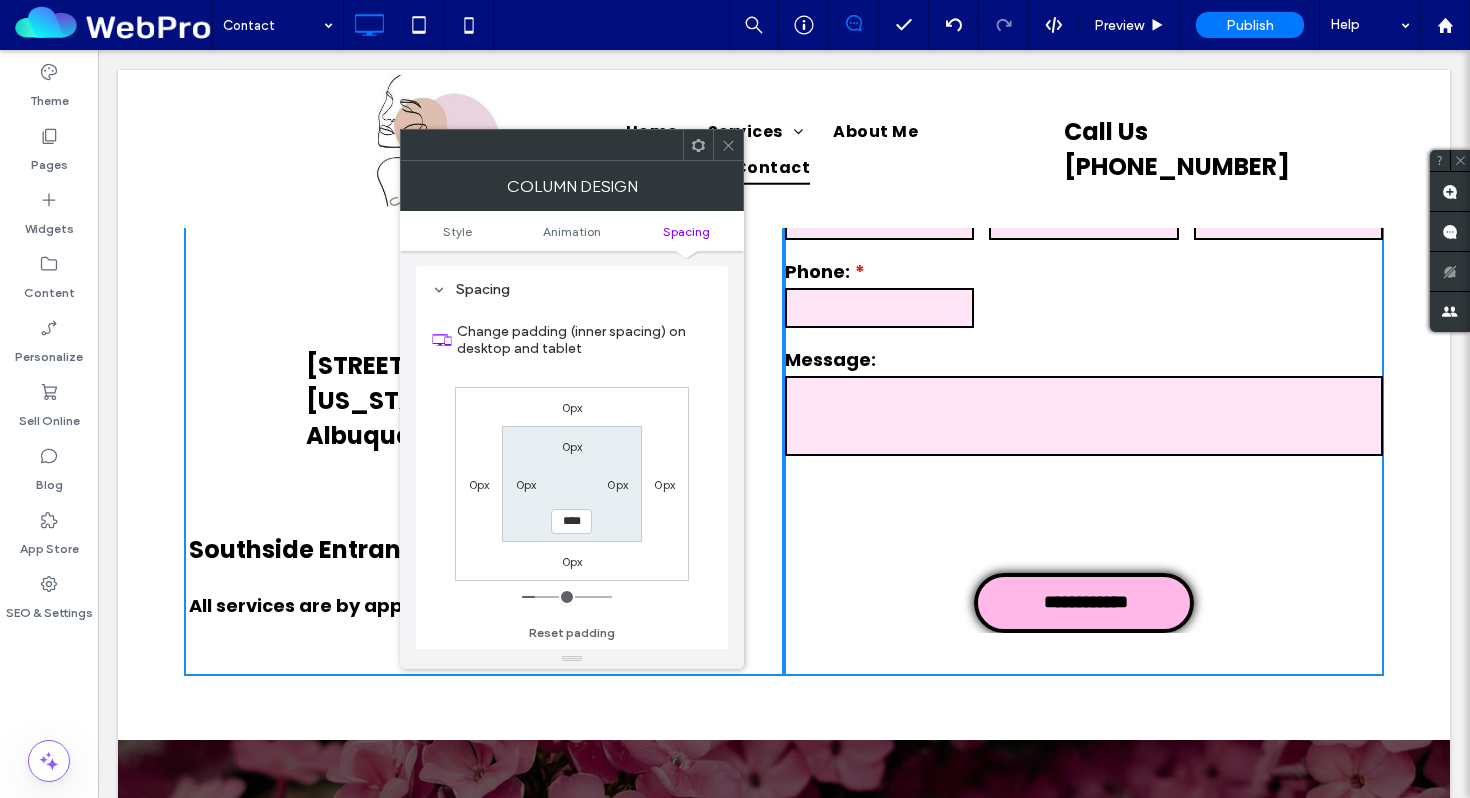 type on "**" 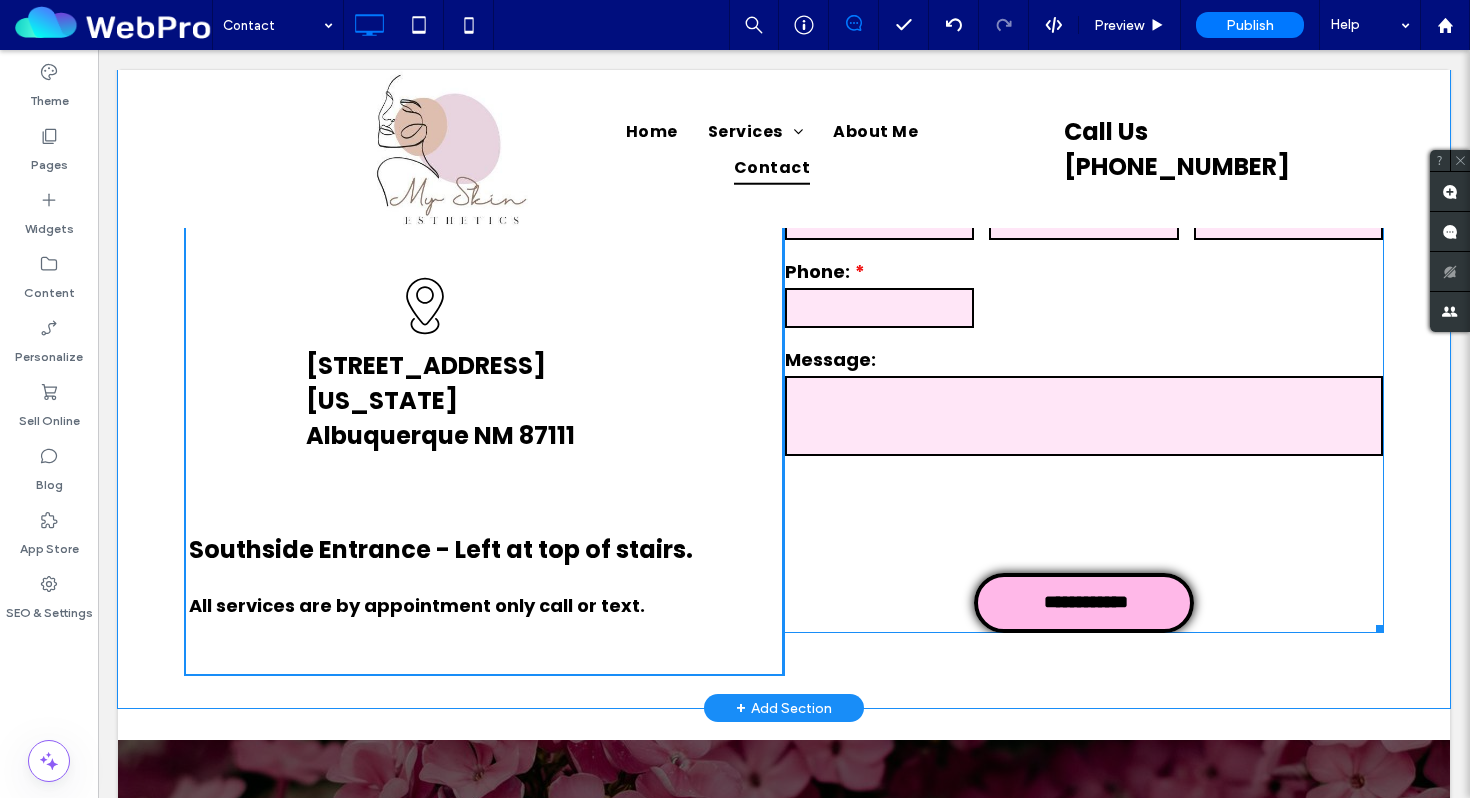 click on "**********" at bounding box center (1084, 401) 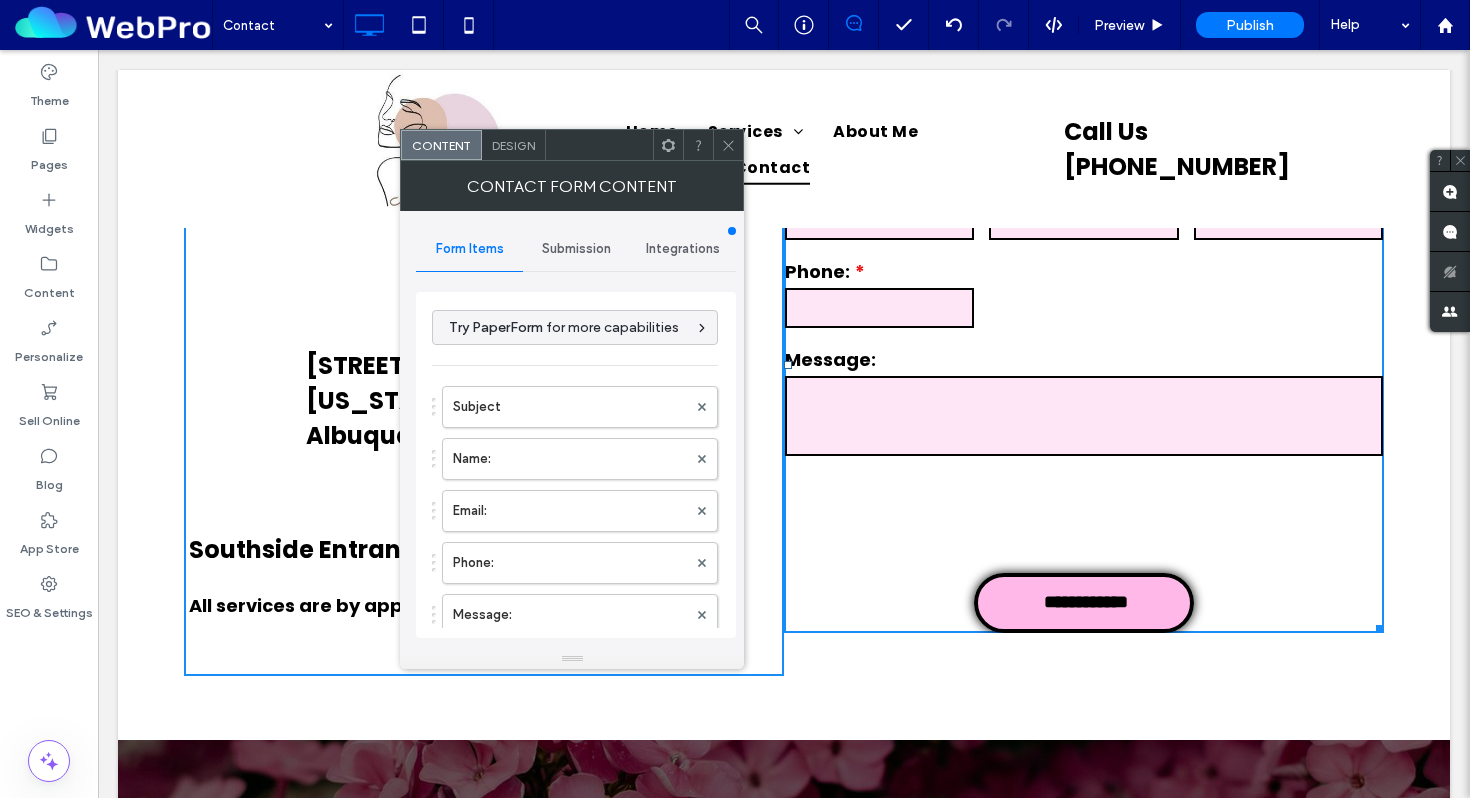 click on "Design" at bounding box center (513, 145) 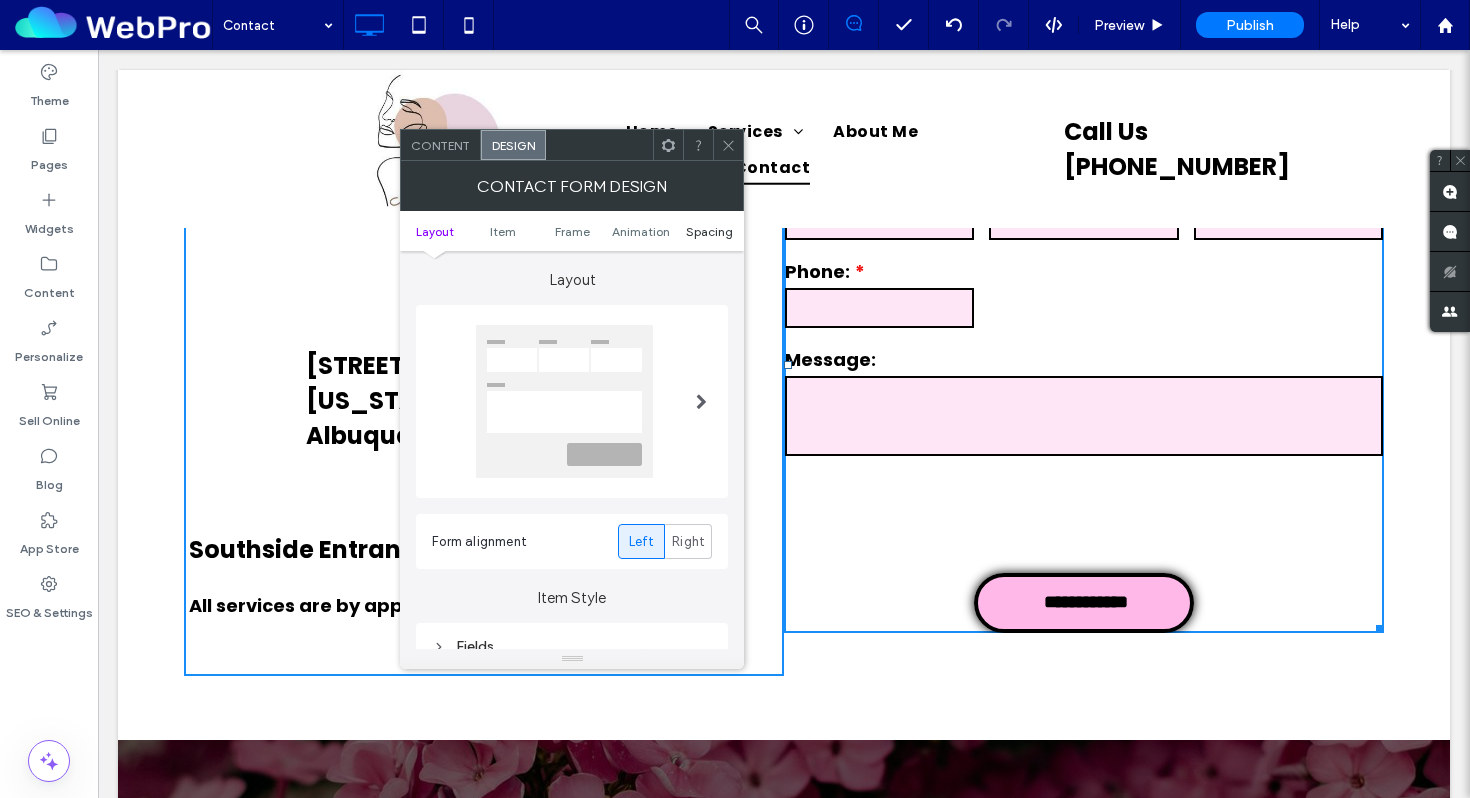 click on "Spacing" at bounding box center (709, 231) 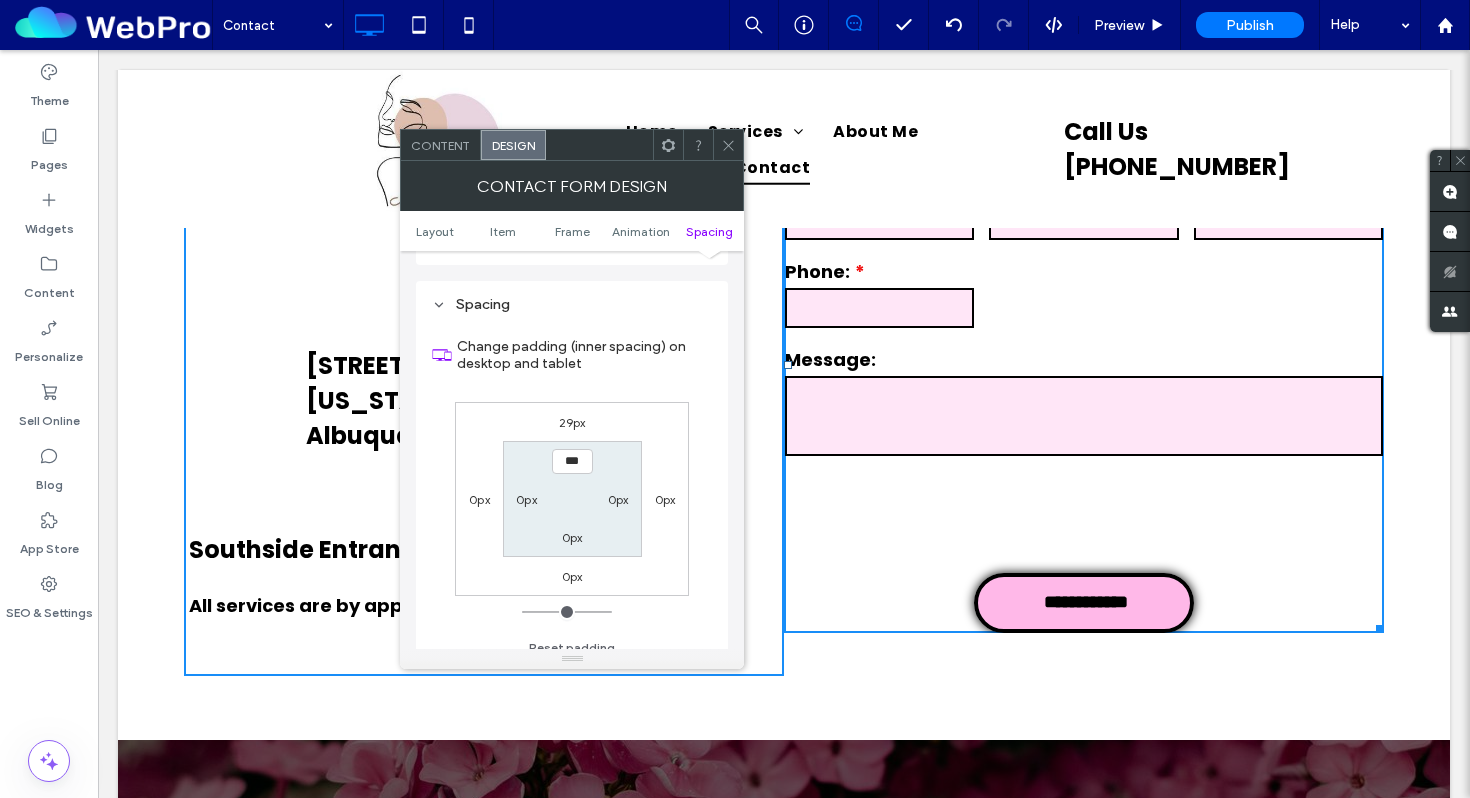 scroll, scrollTop: 837, scrollLeft: 0, axis: vertical 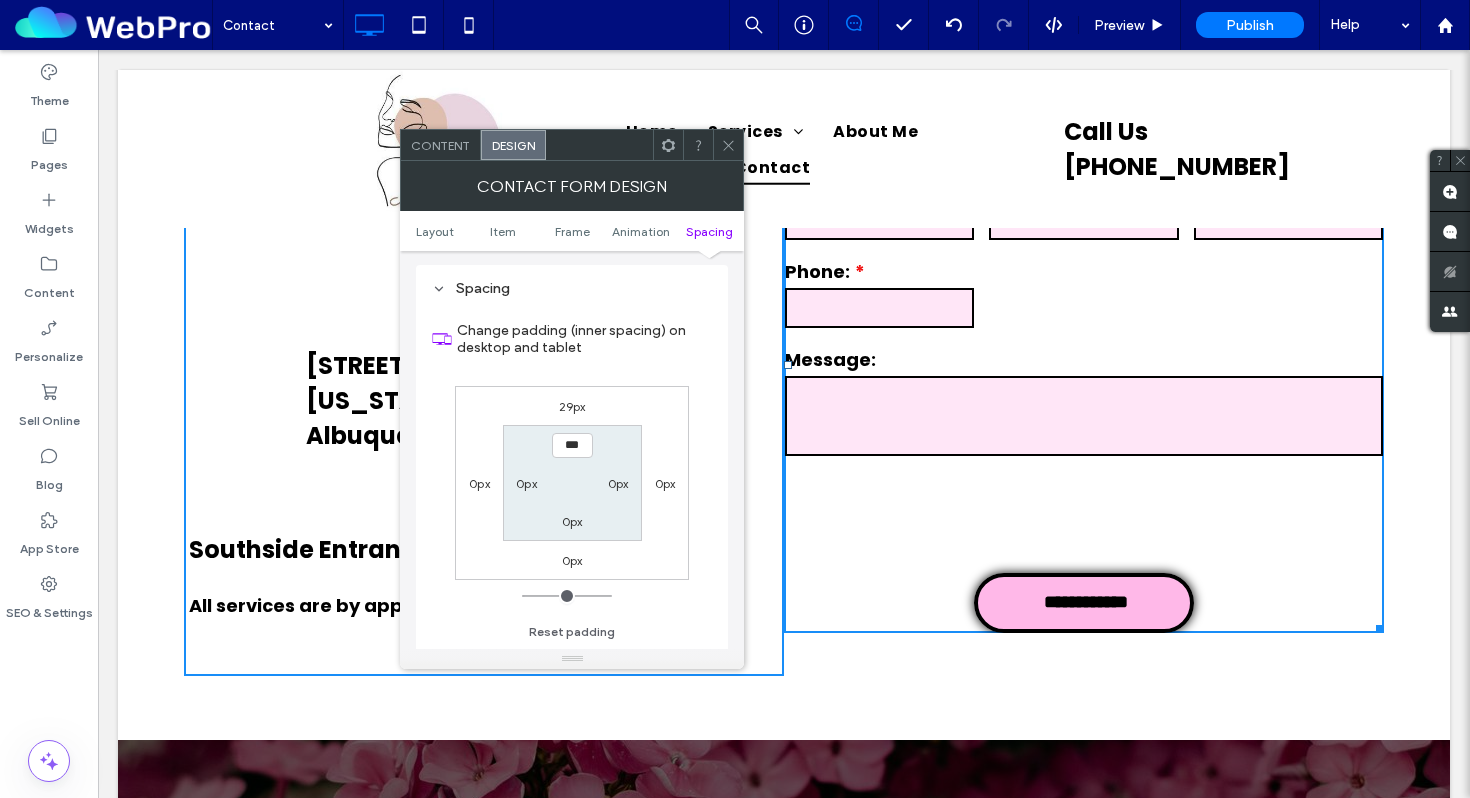 click on "0px" at bounding box center [572, 521] 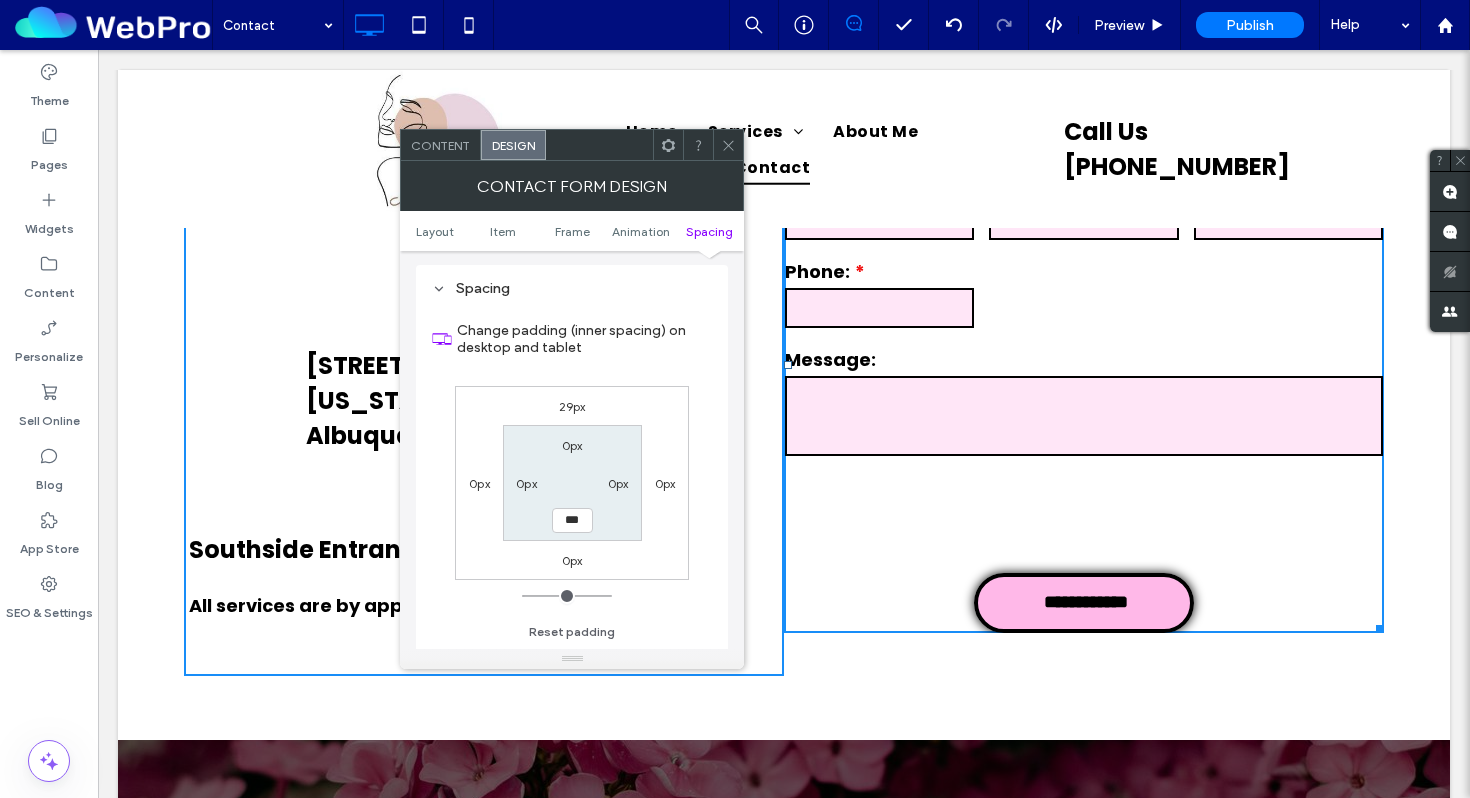 type on "*" 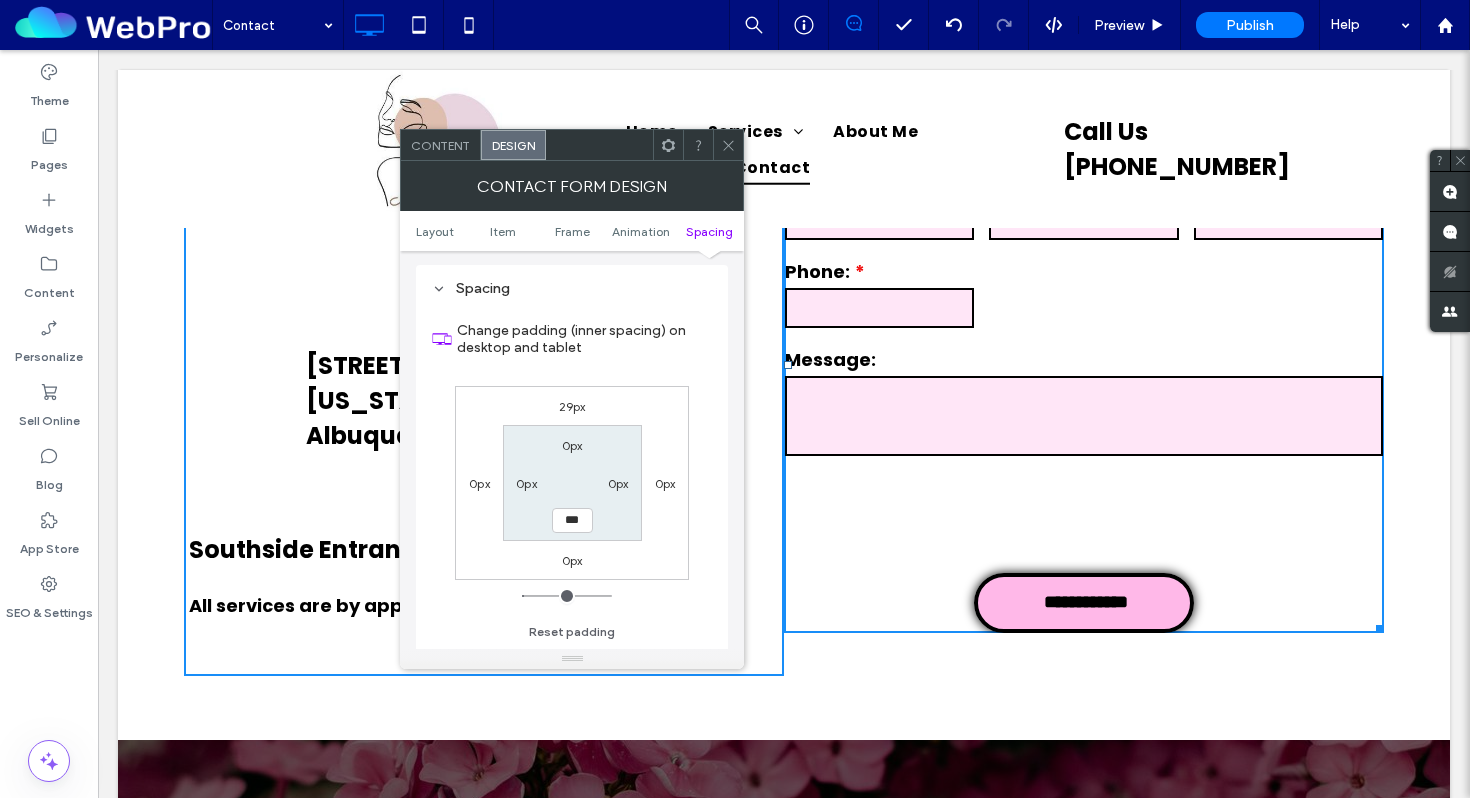 type on "*" 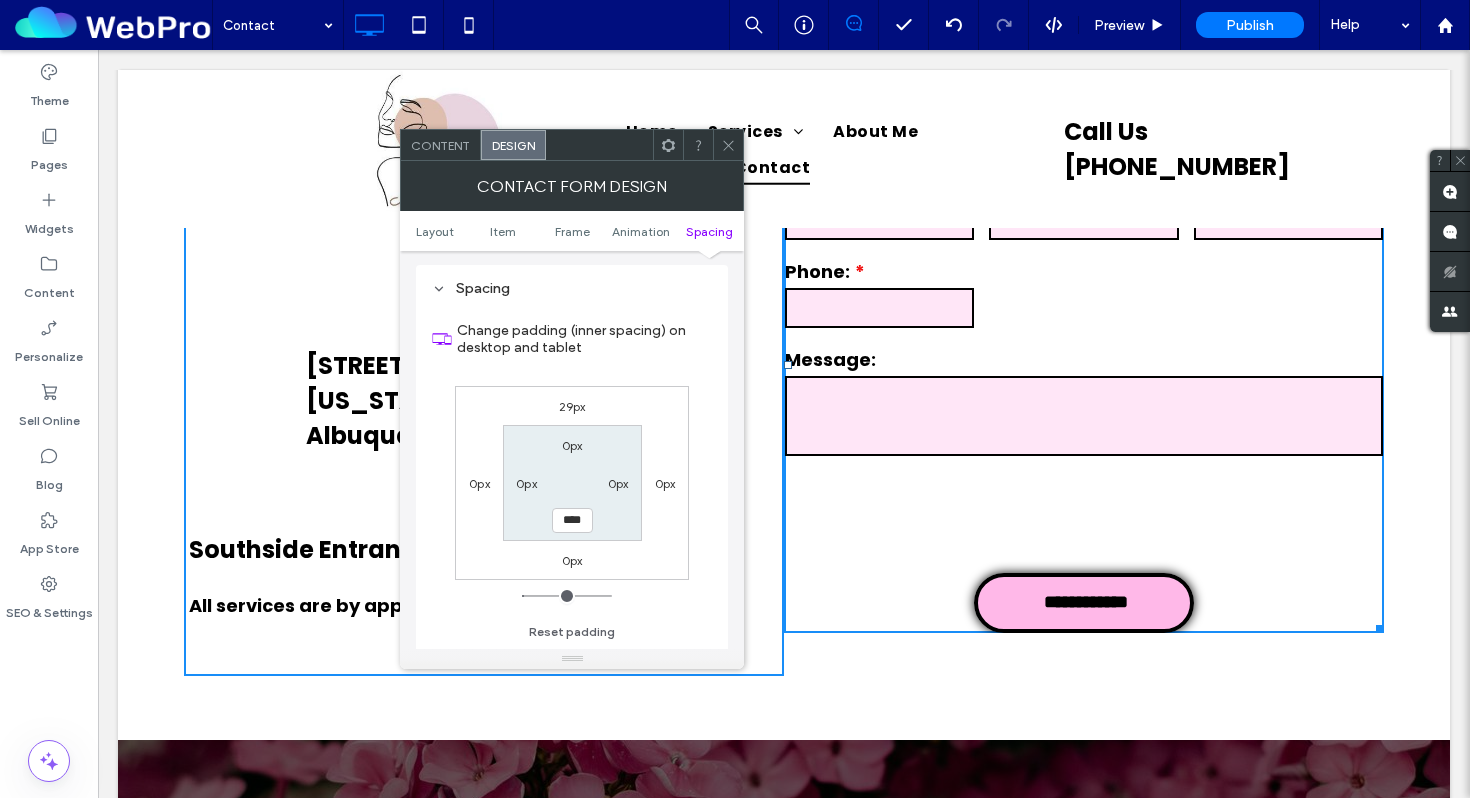 type on "**" 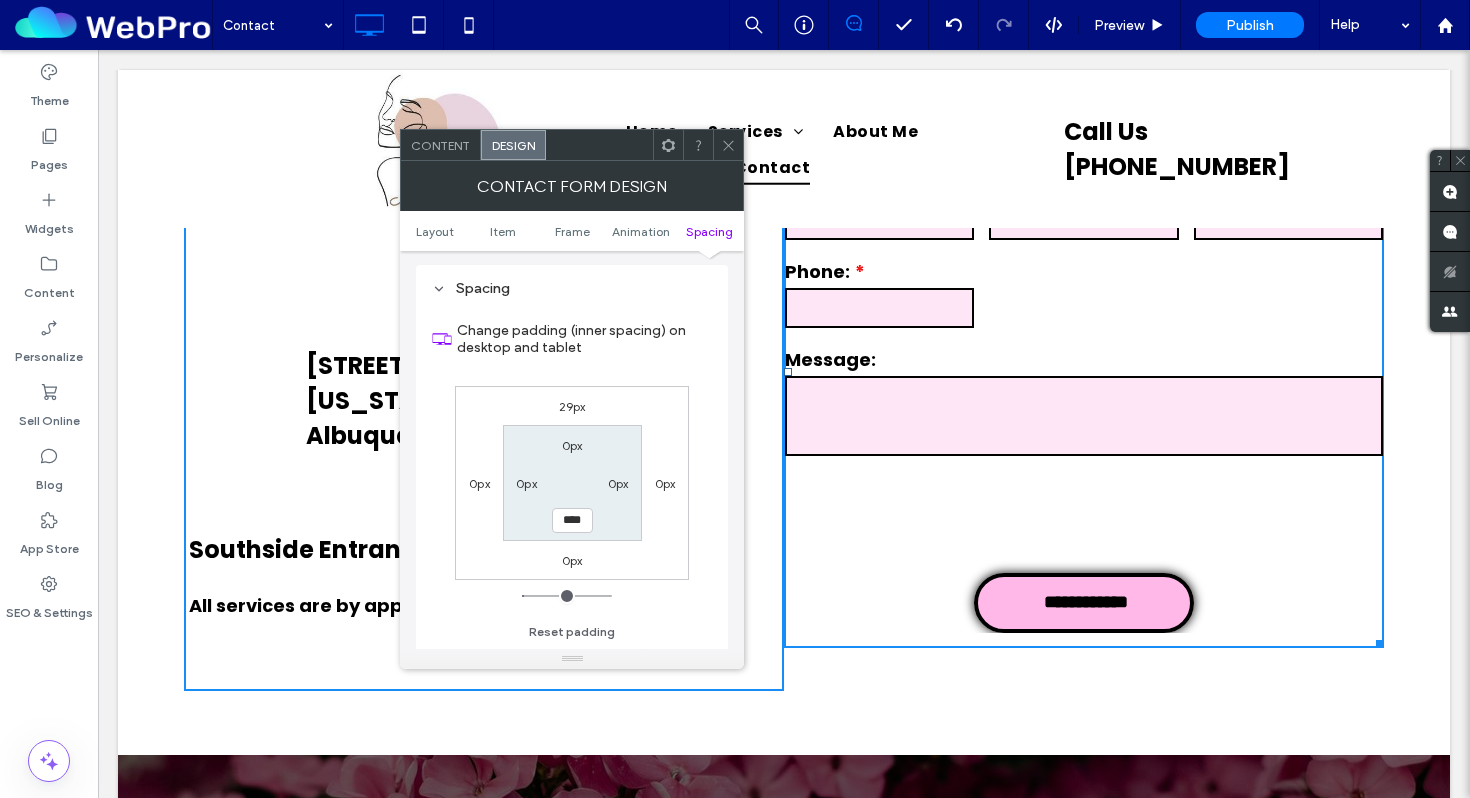 type on "****" 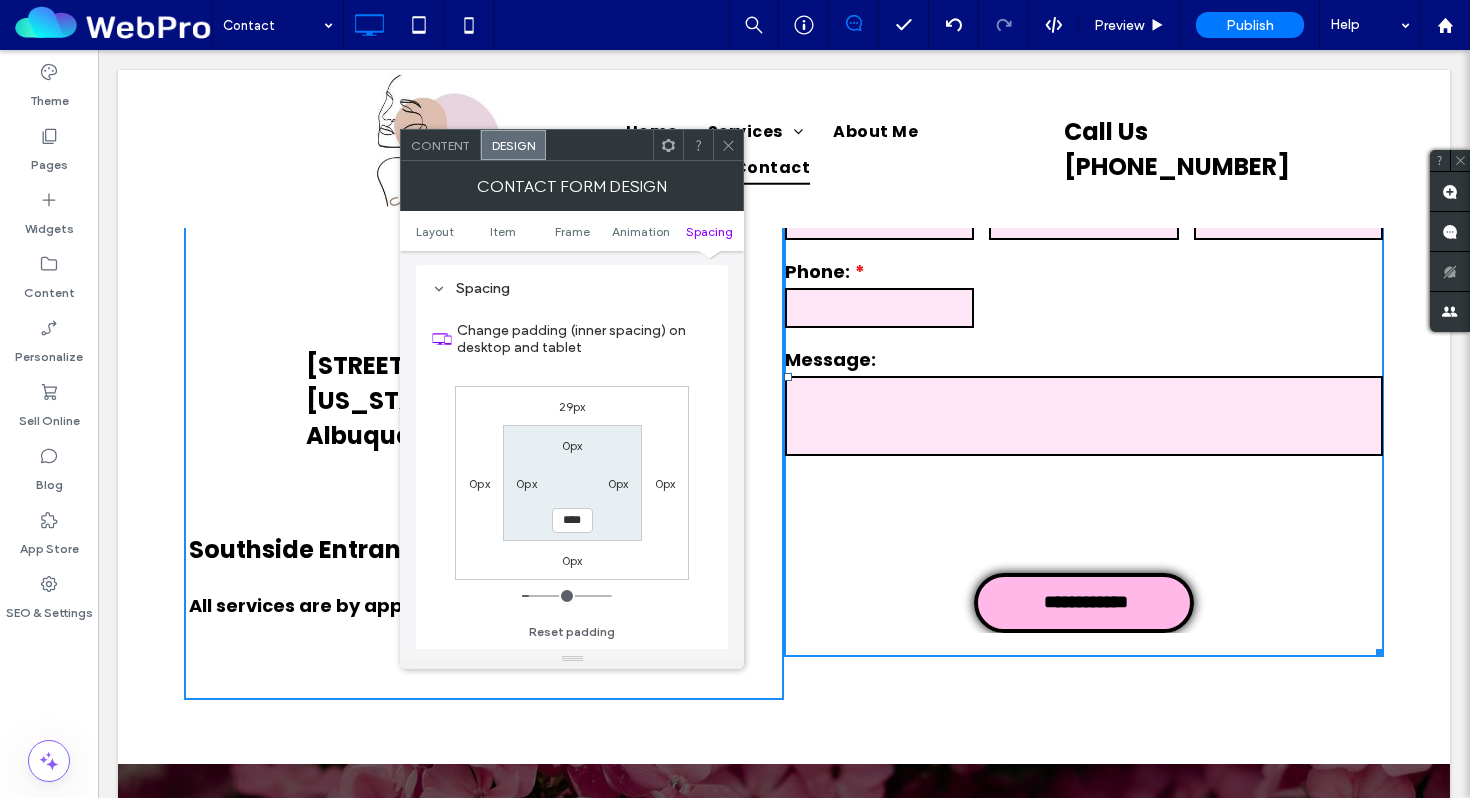 type on "**" 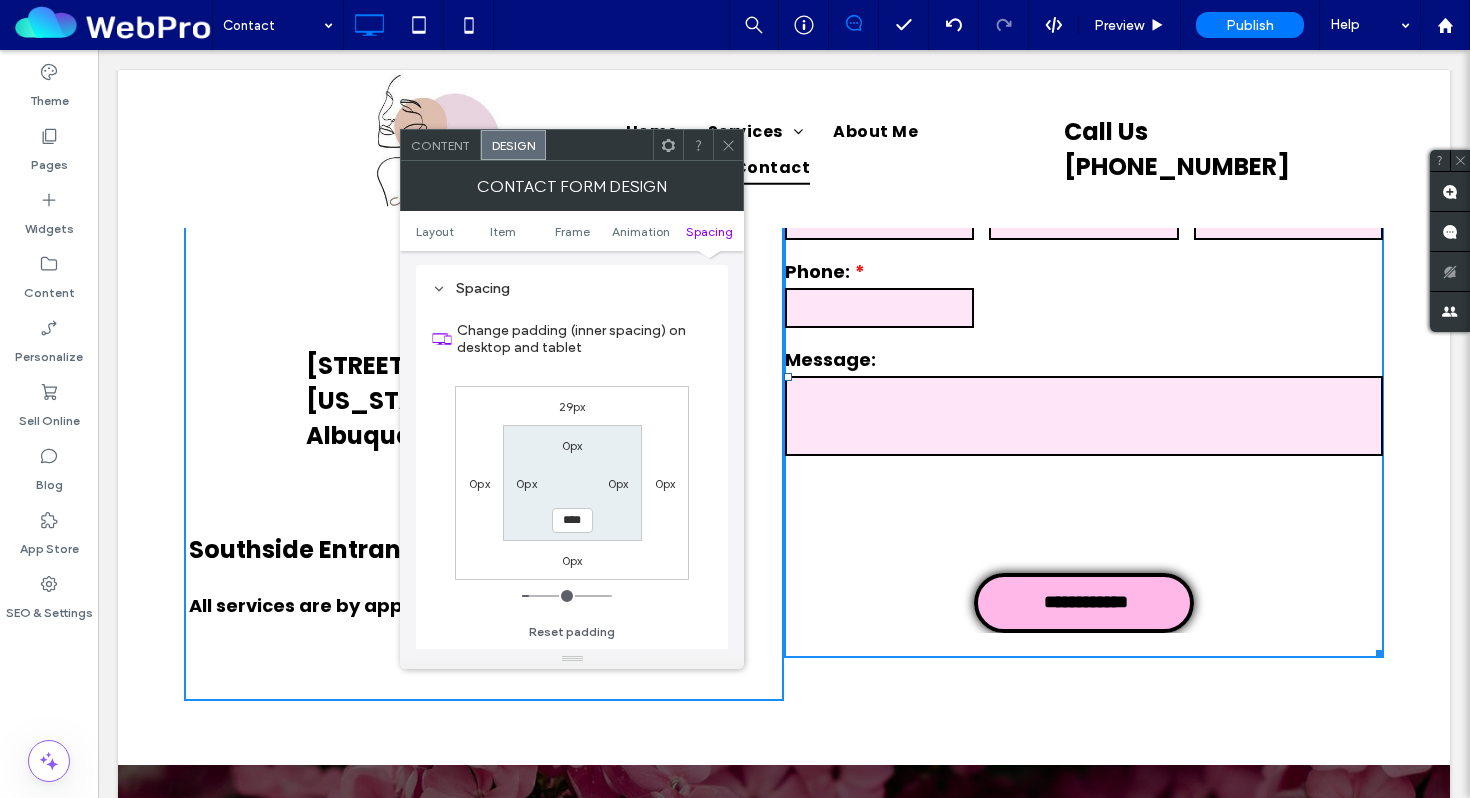 type on "**" 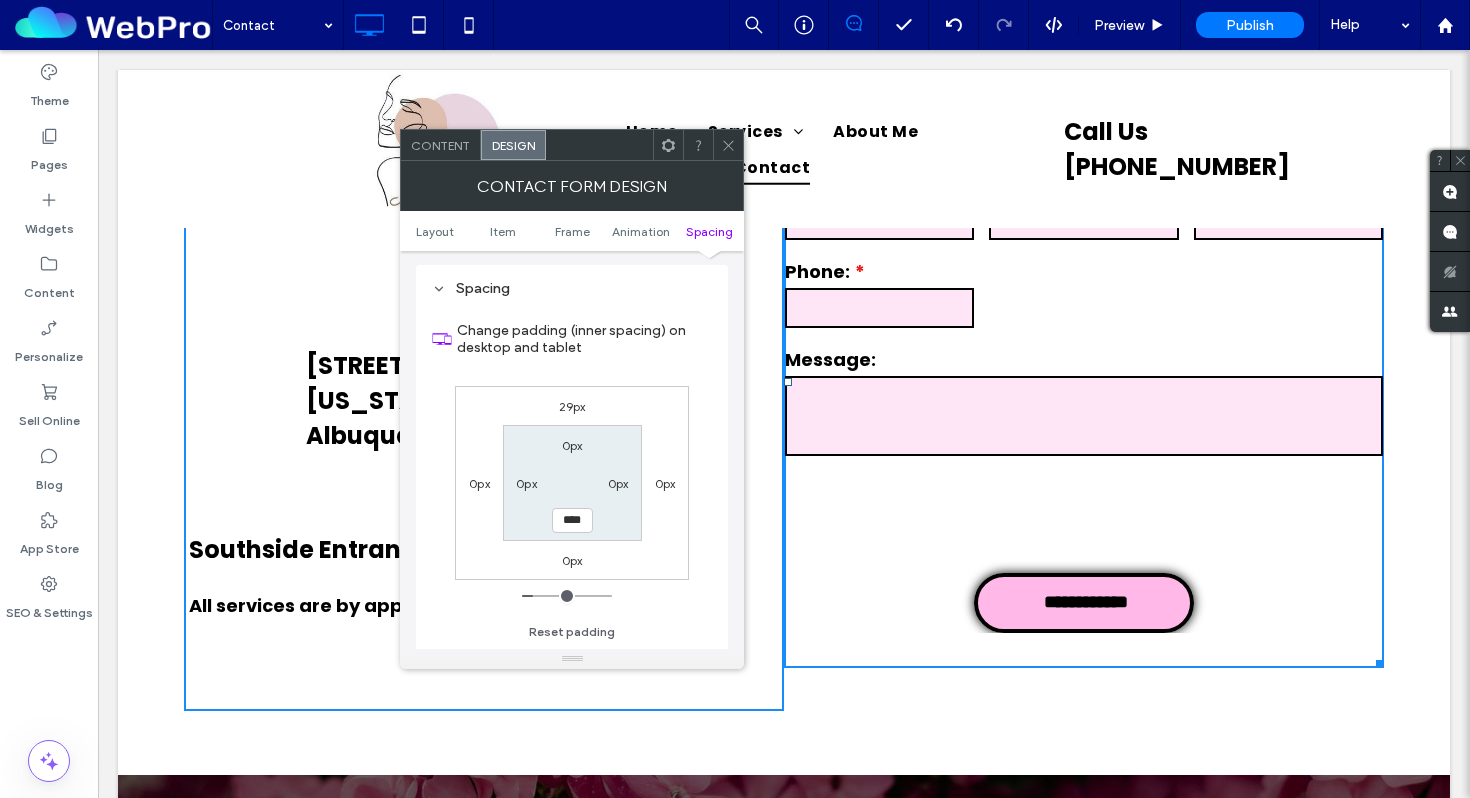 type on "**" 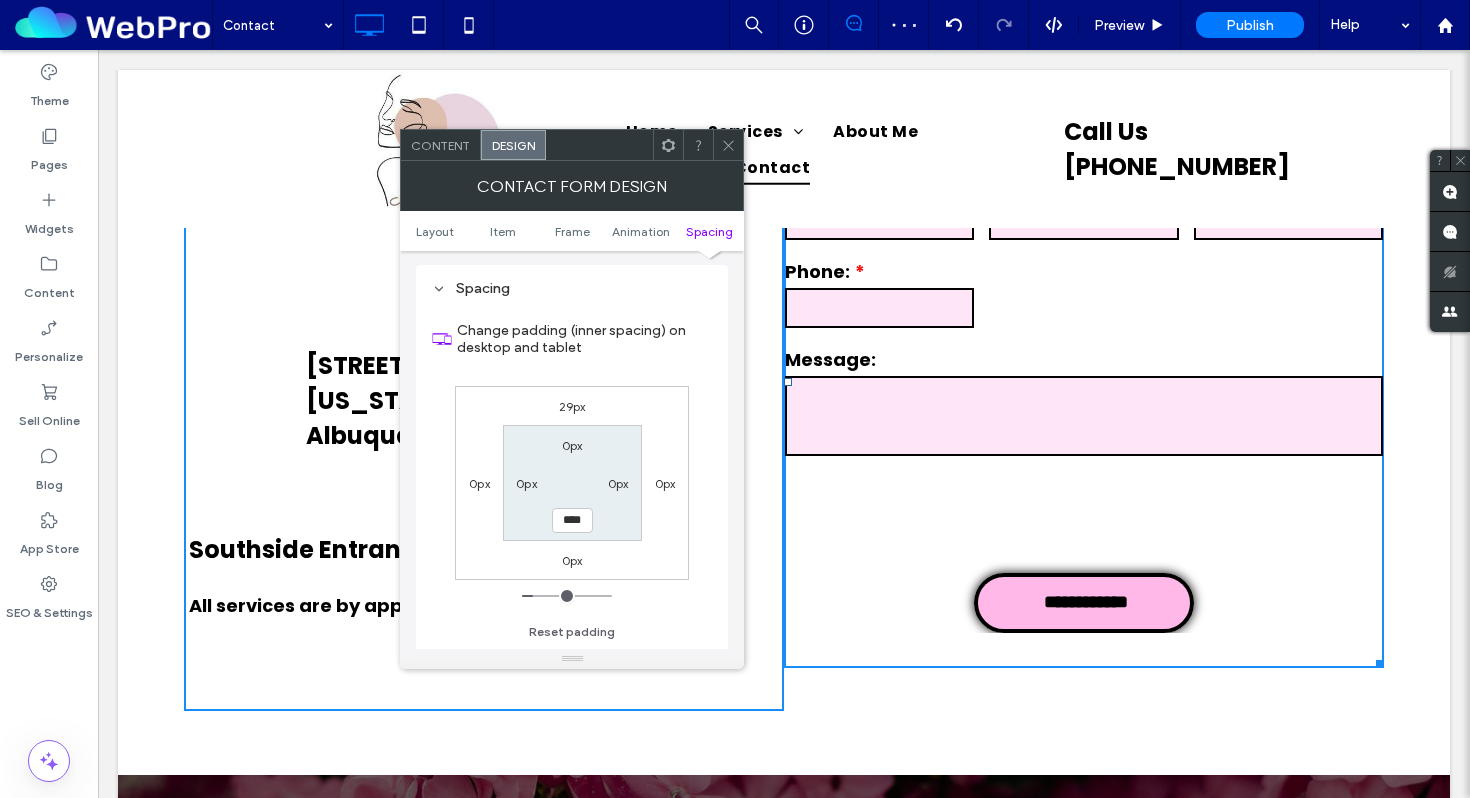 click 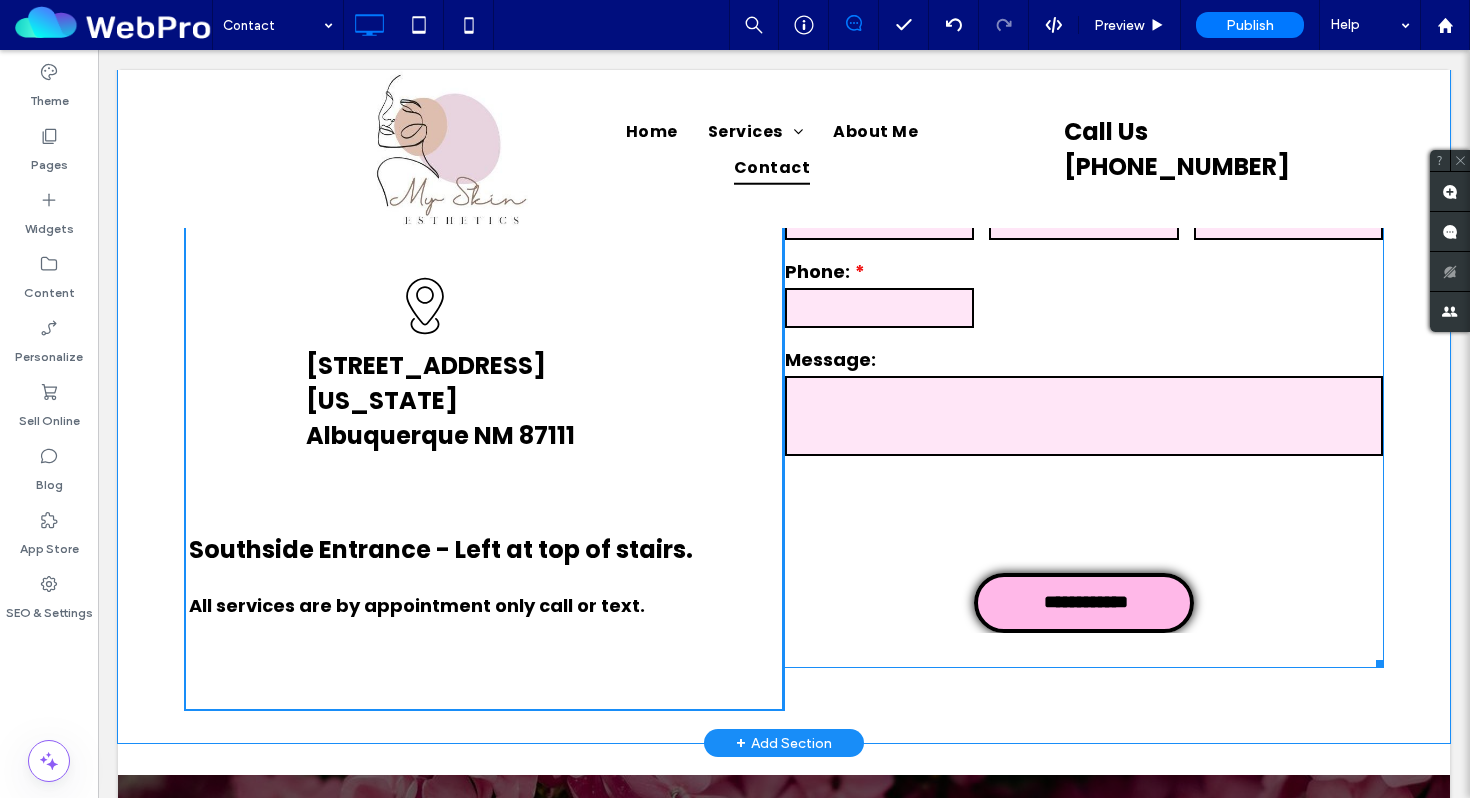 click on "**********" at bounding box center (1084, 401) 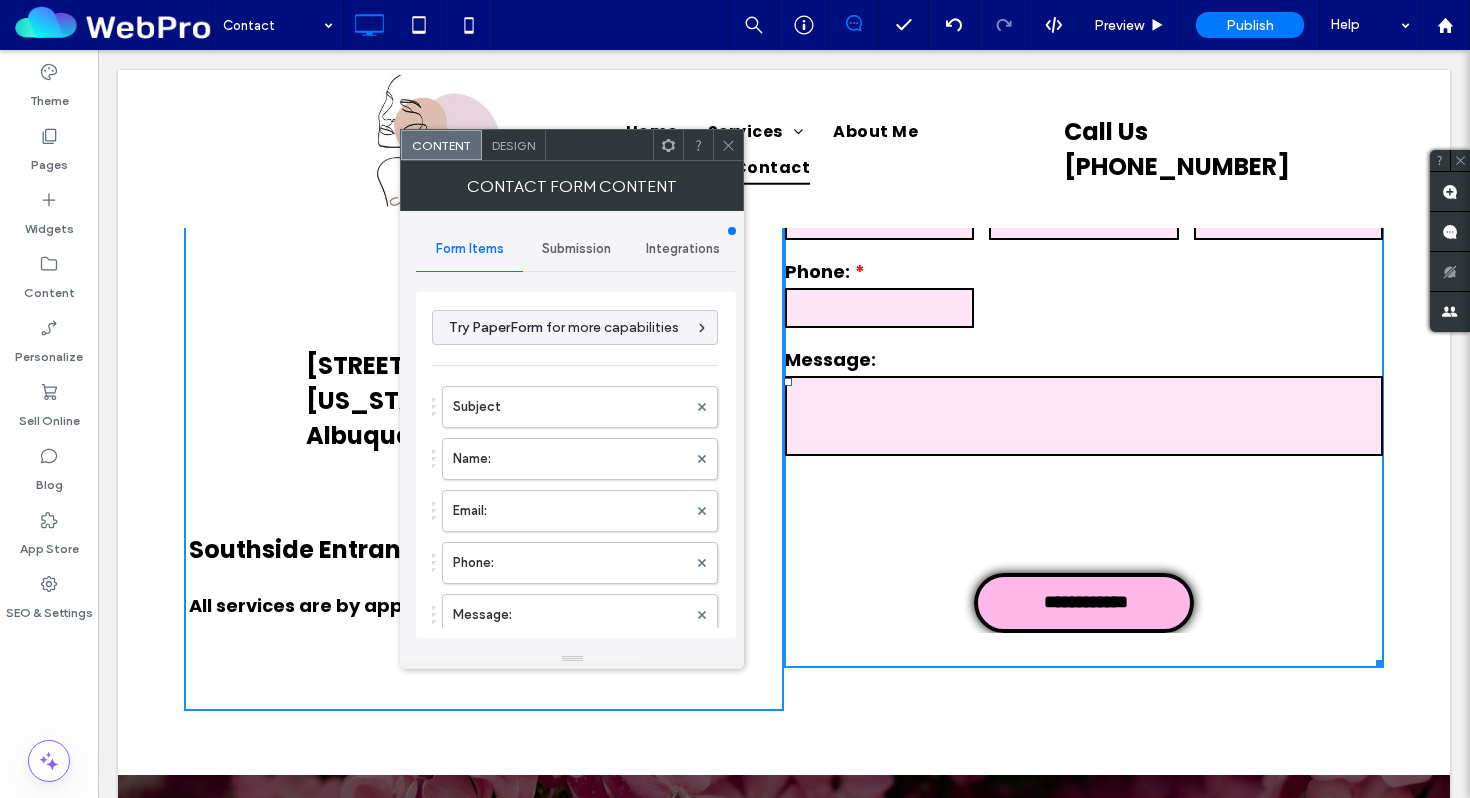 click on "Design" at bounding box center (513, 145) 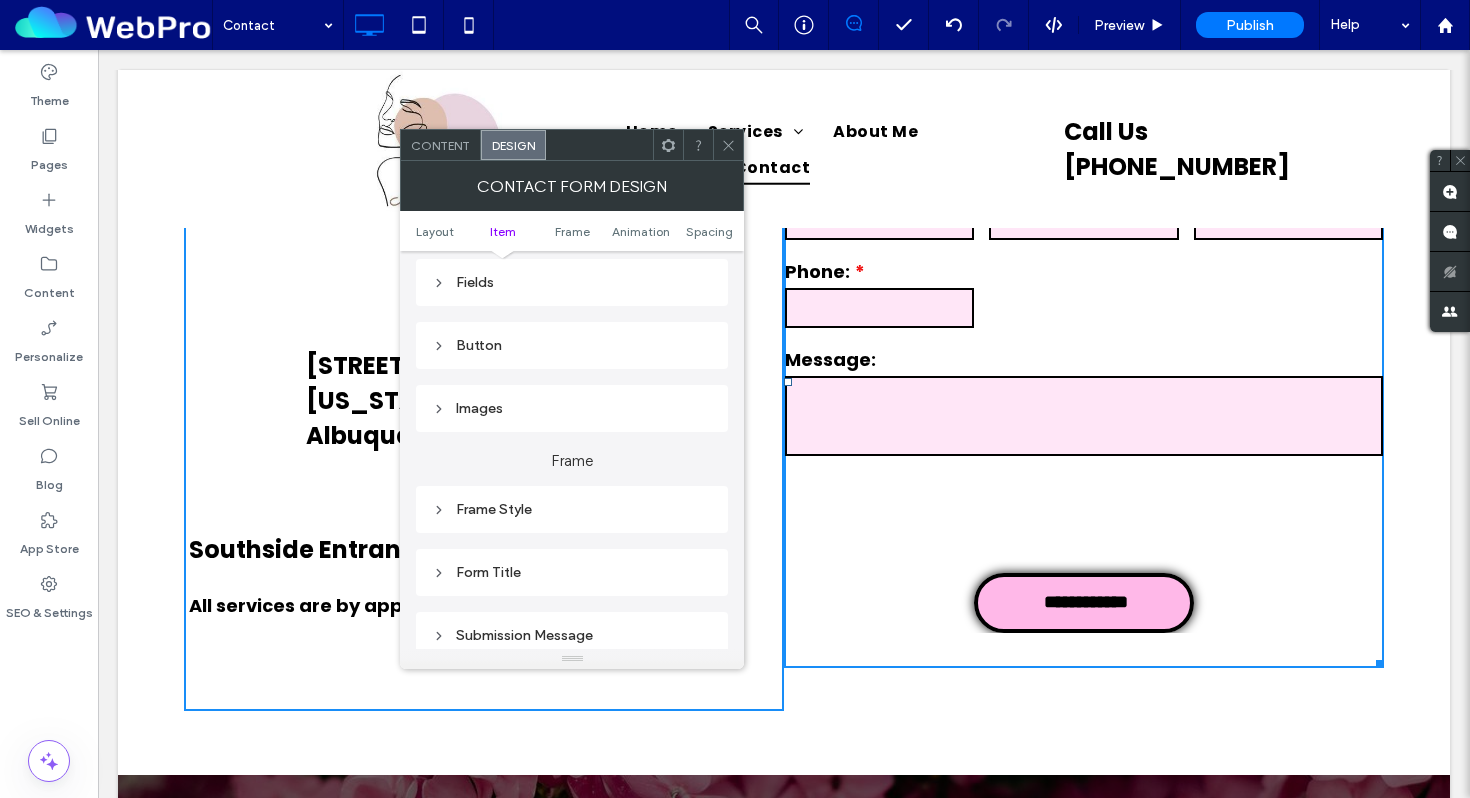 scroll, scrollTop: 363, scrollLeft: 0, axis: vertical 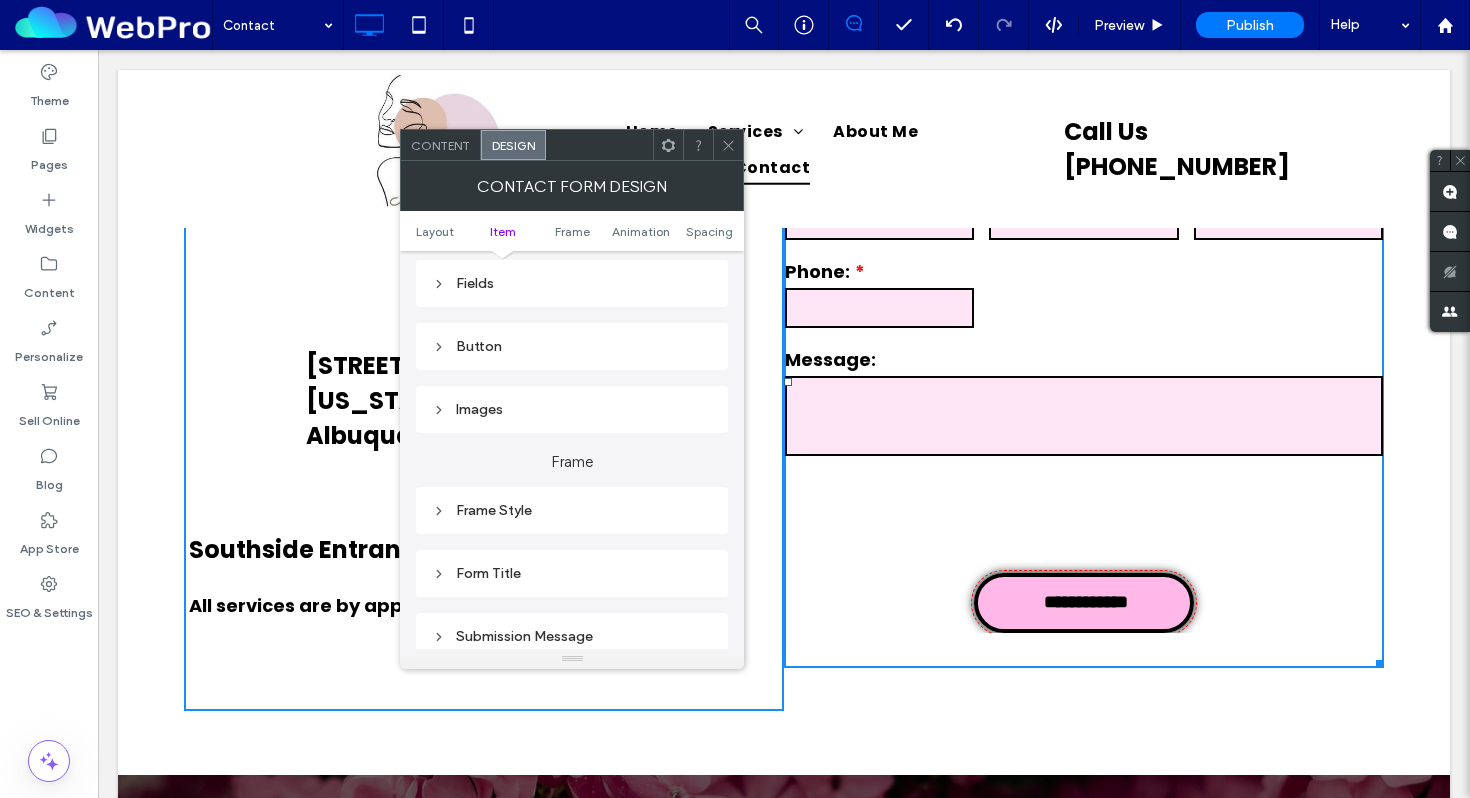click on "Button" at bounding box center [572, 346] 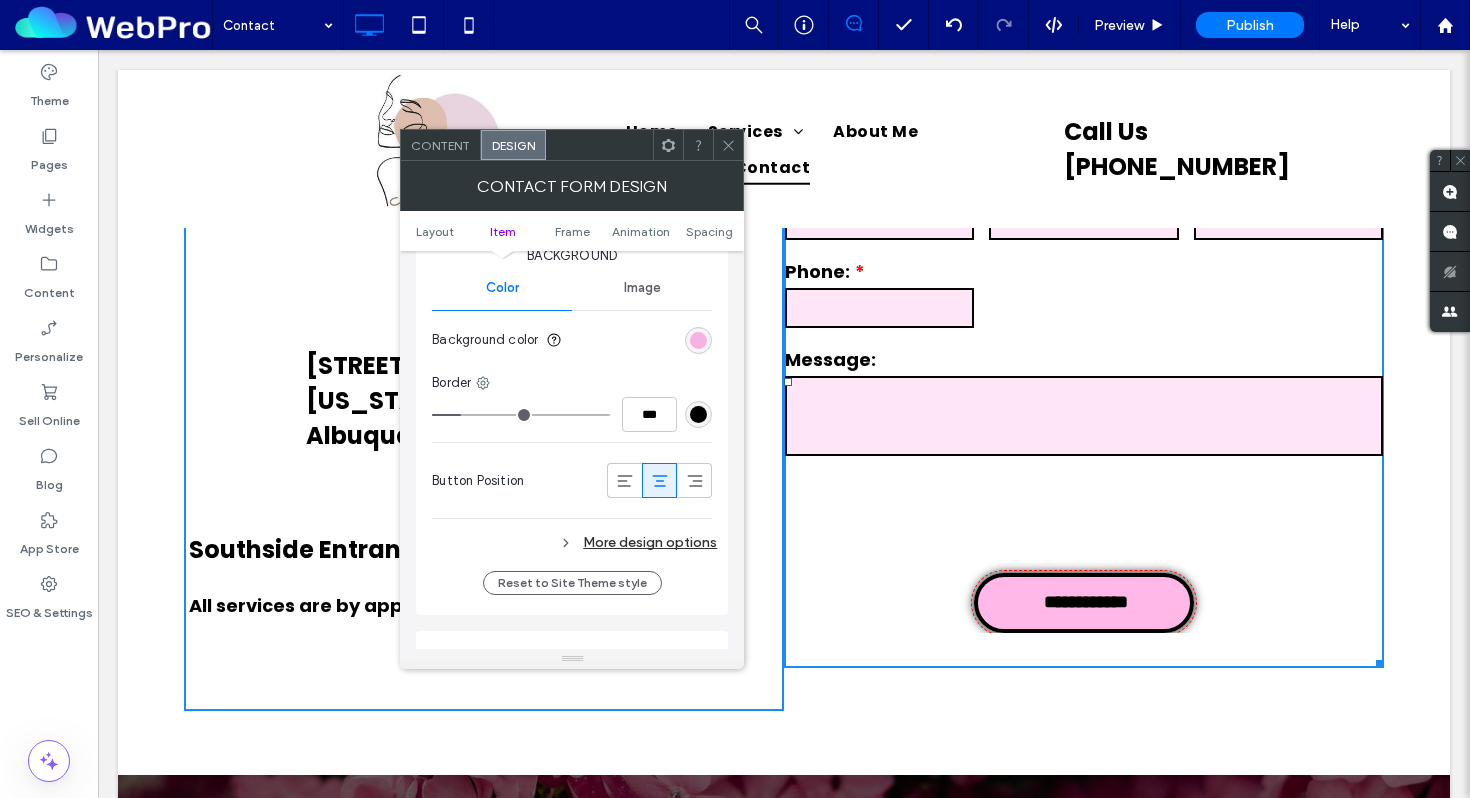 scroll, scrollTop: 867, scrollLeft: 0, axis: vertical 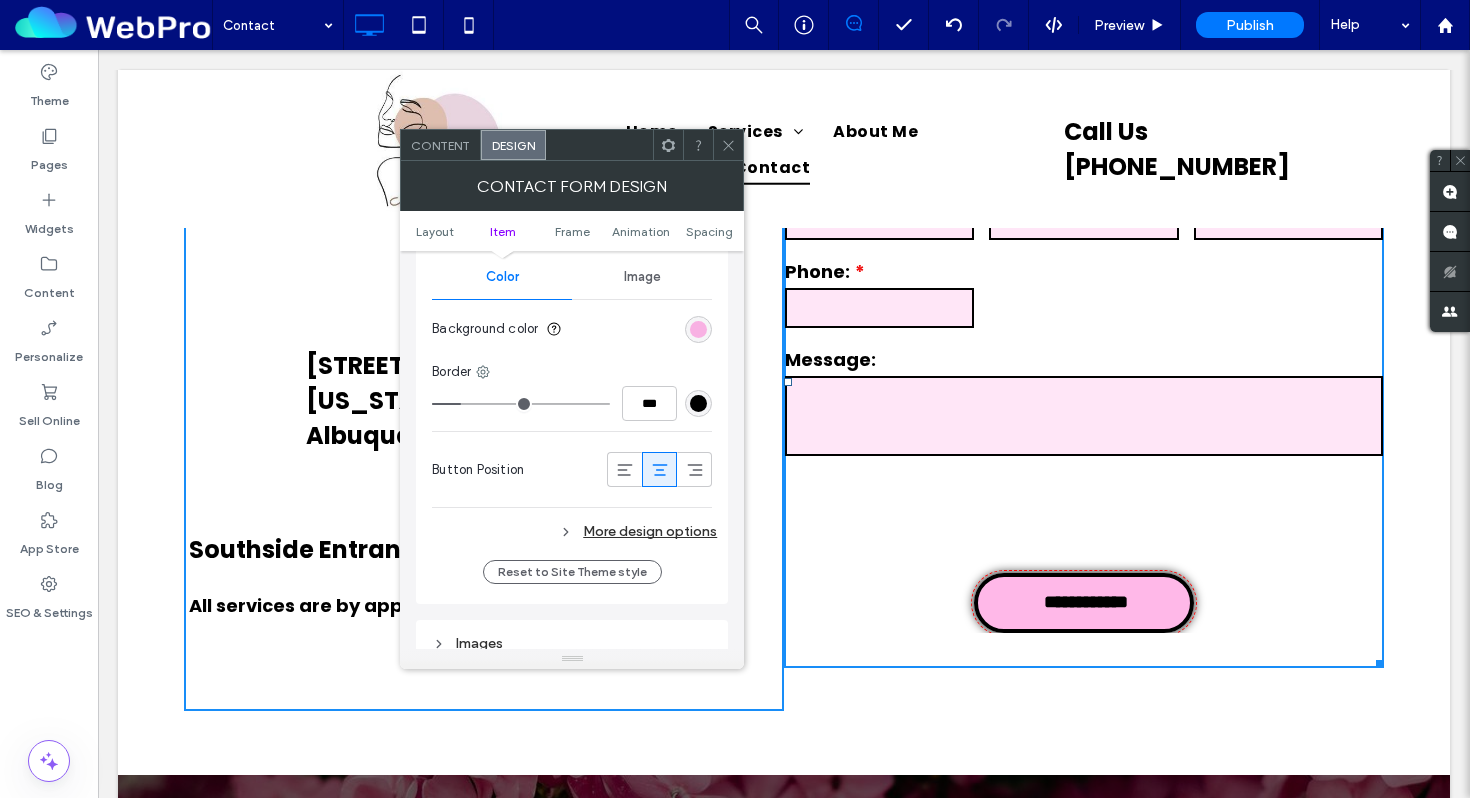 click on "More design options" at bounding box center (574, 531) 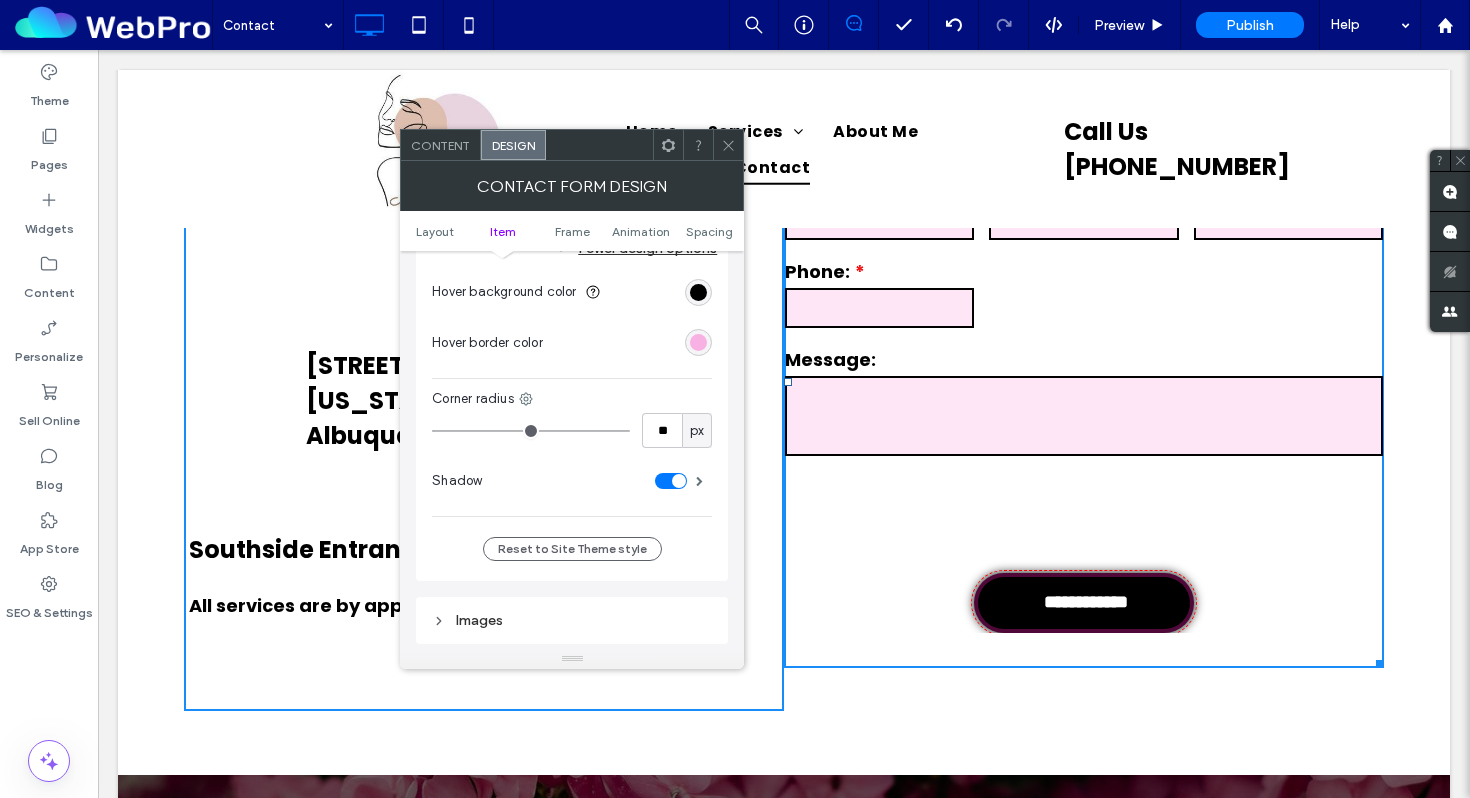 scroll, scrollTop: 1161, scrollLeft: 0, axis: vertical 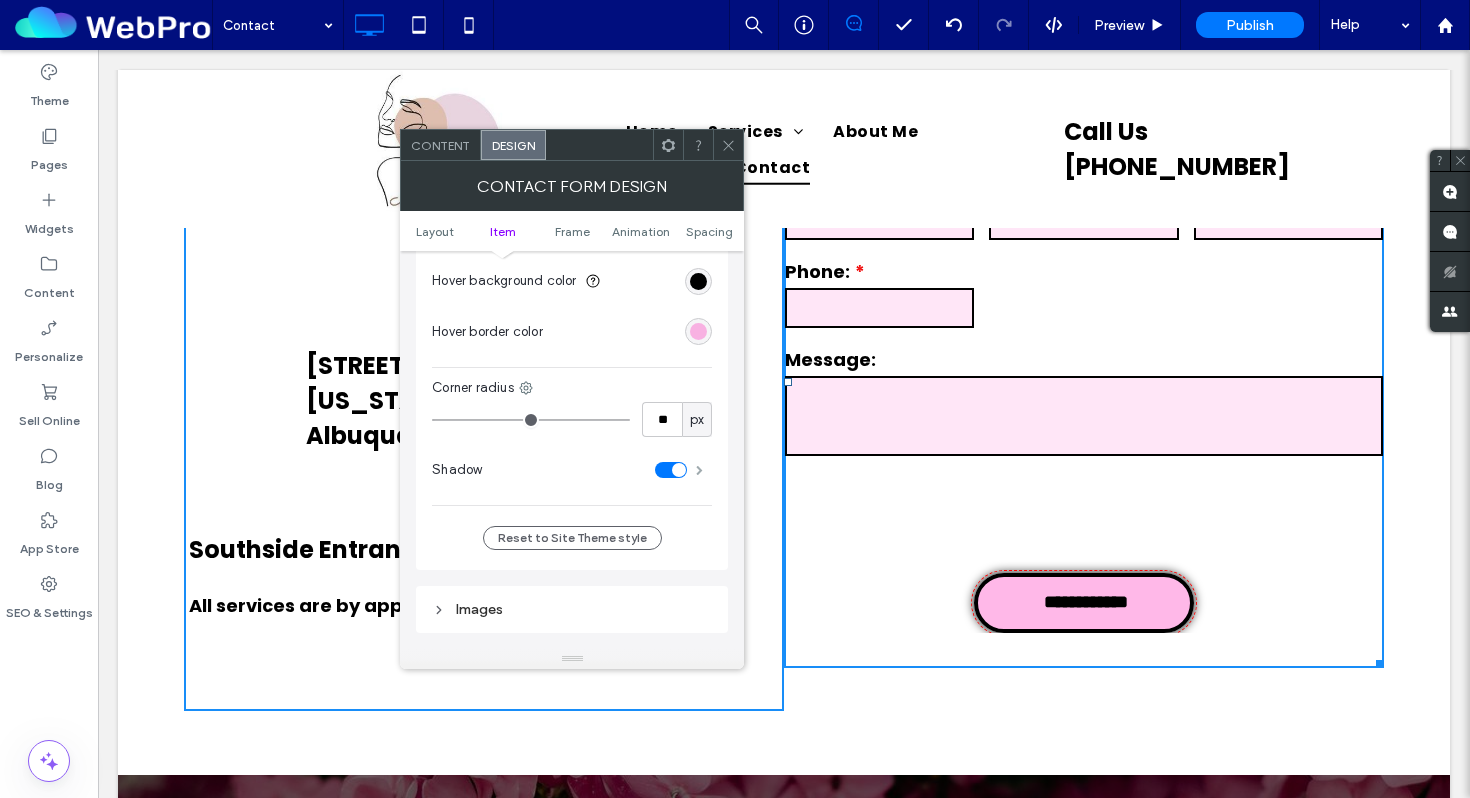 click at bounding box center [699, 470] 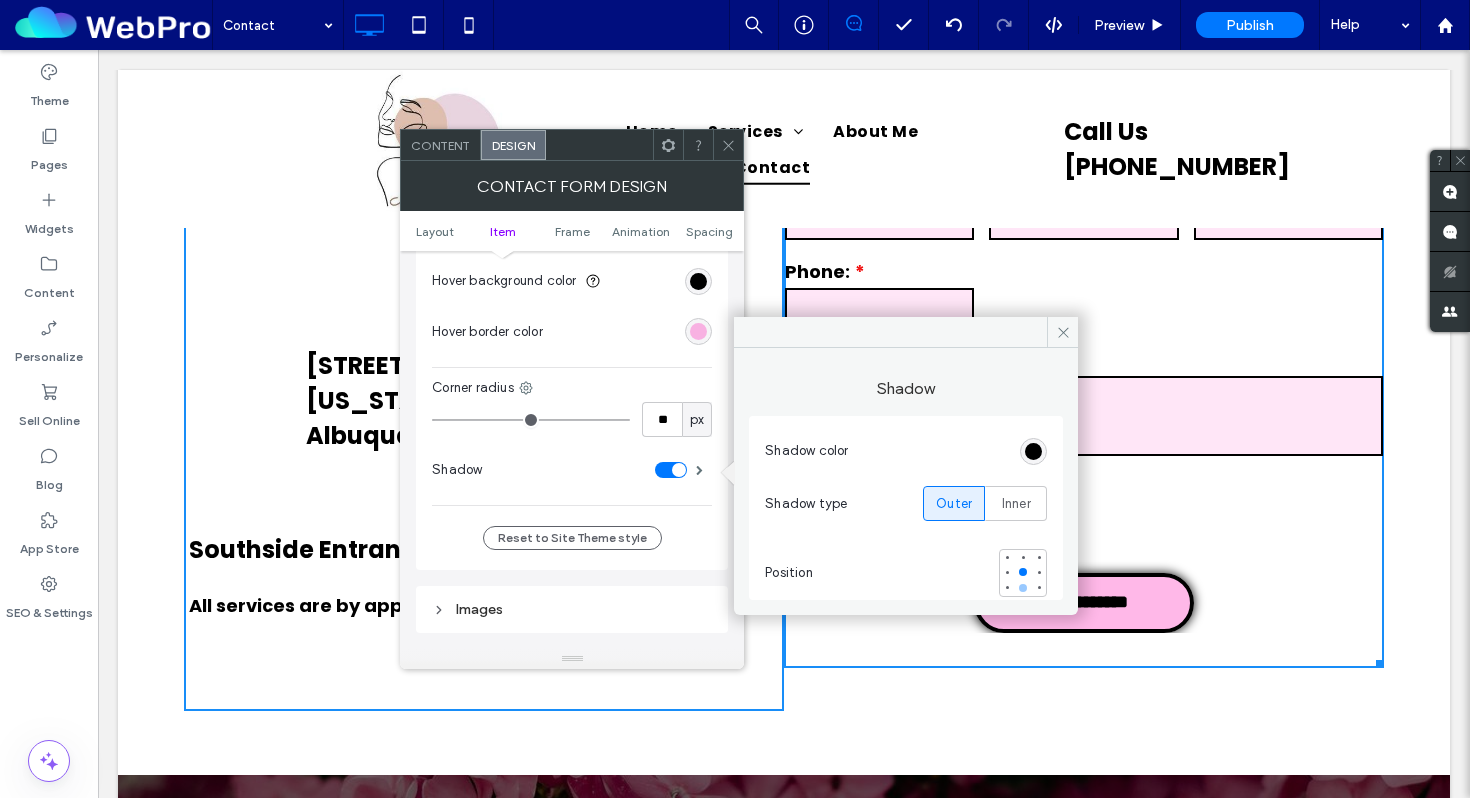 click at bounding box center [1023, 588] 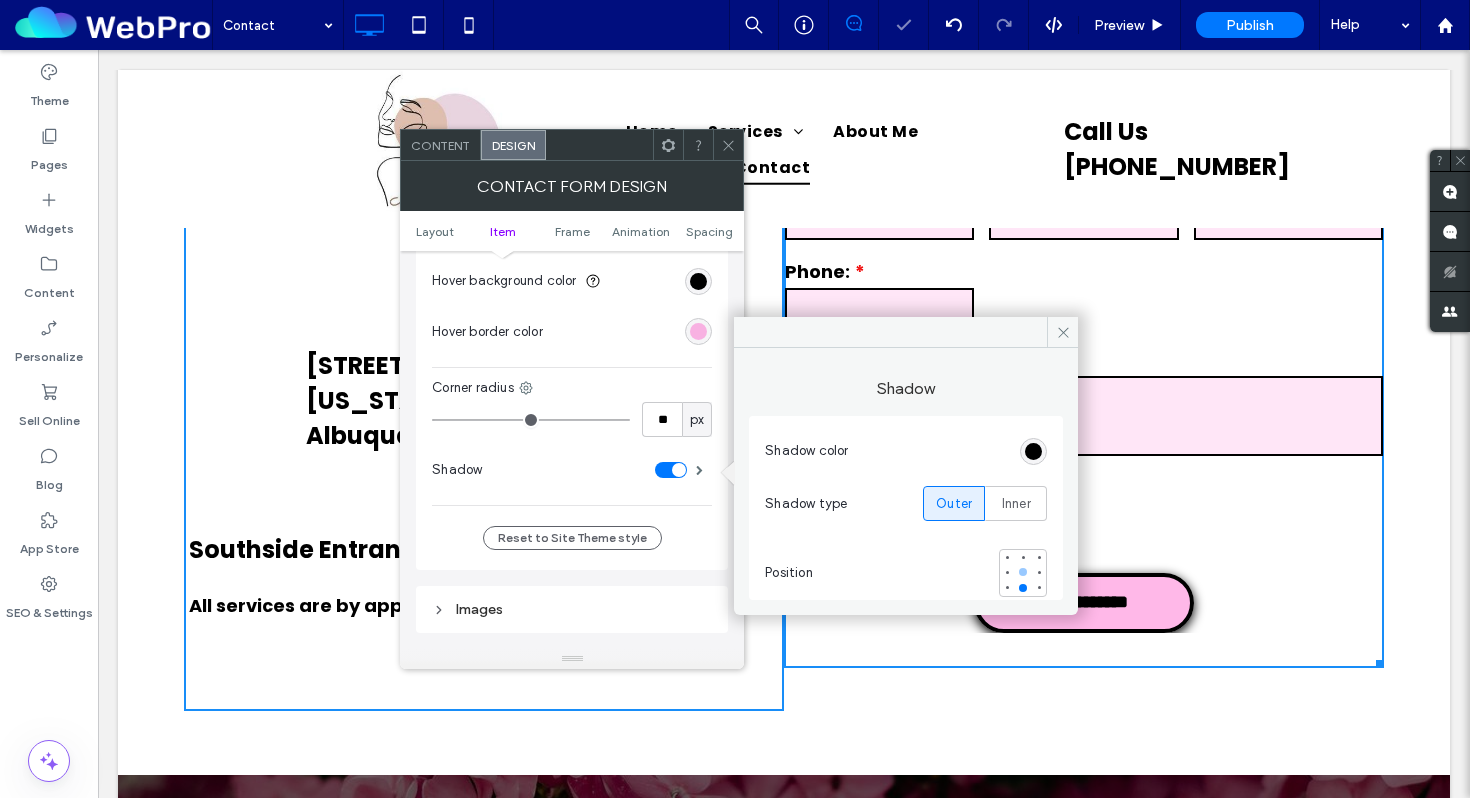 click at bounding box center (1023, 572) 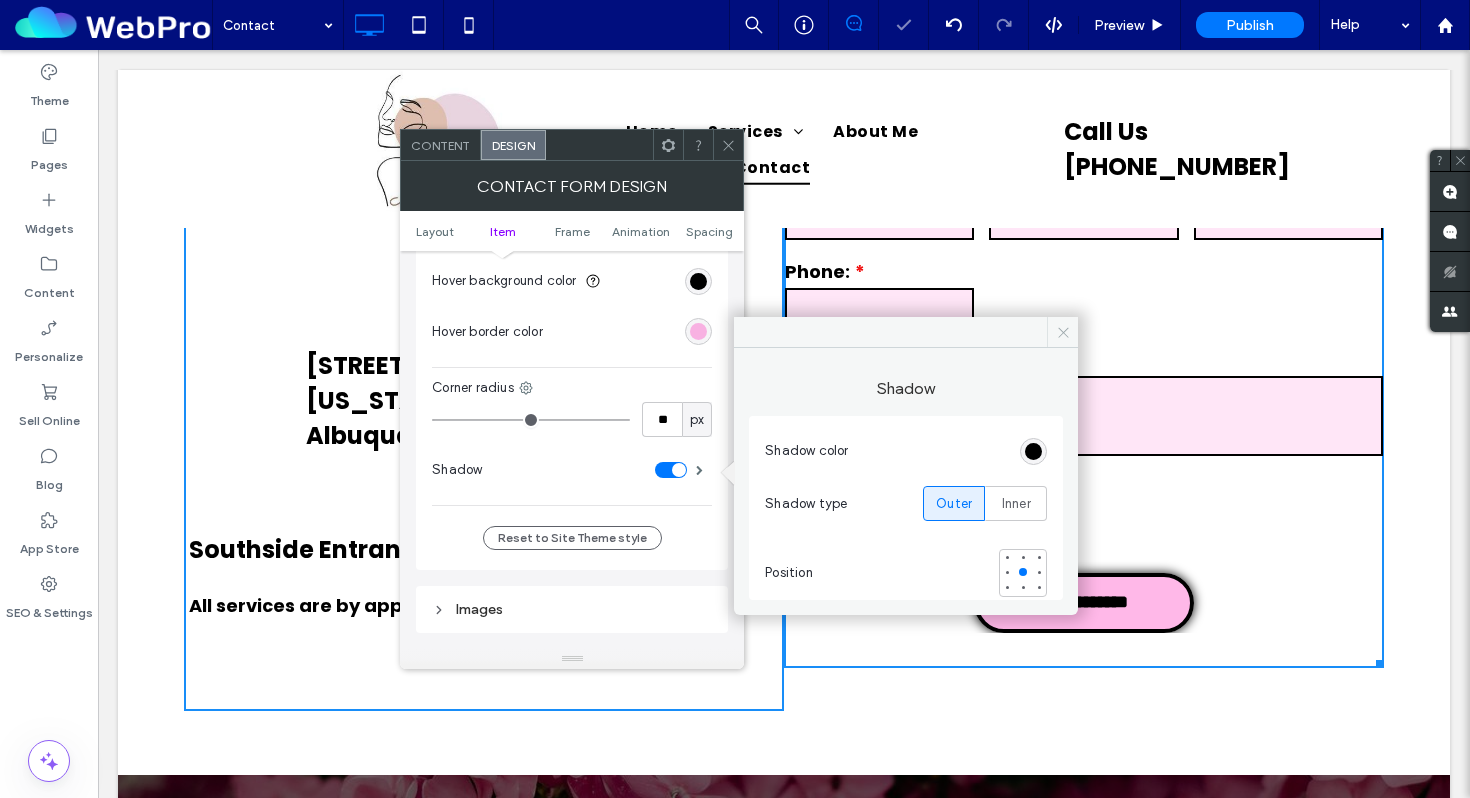 click 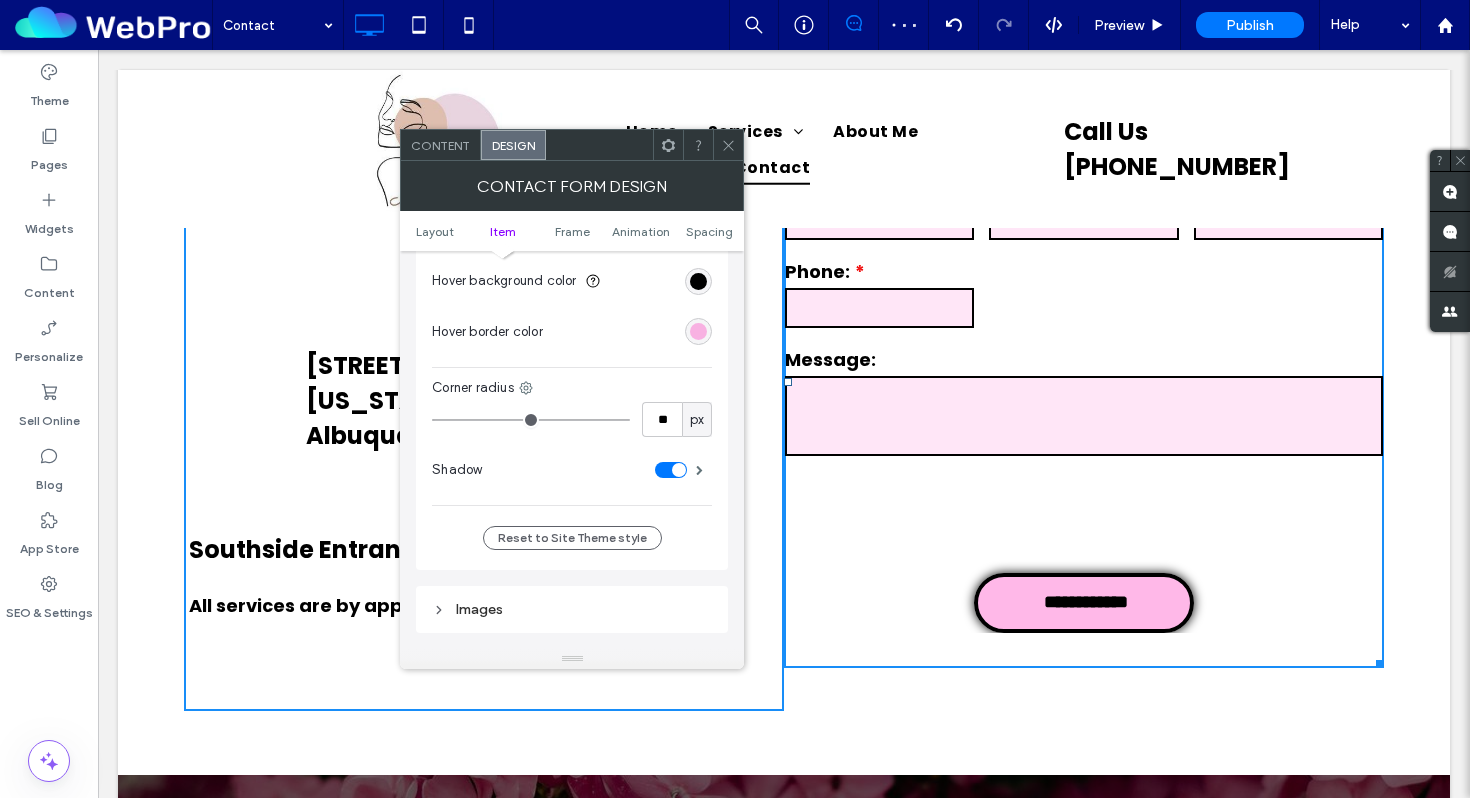 click on "**********" at bounding box center [1084, 401] 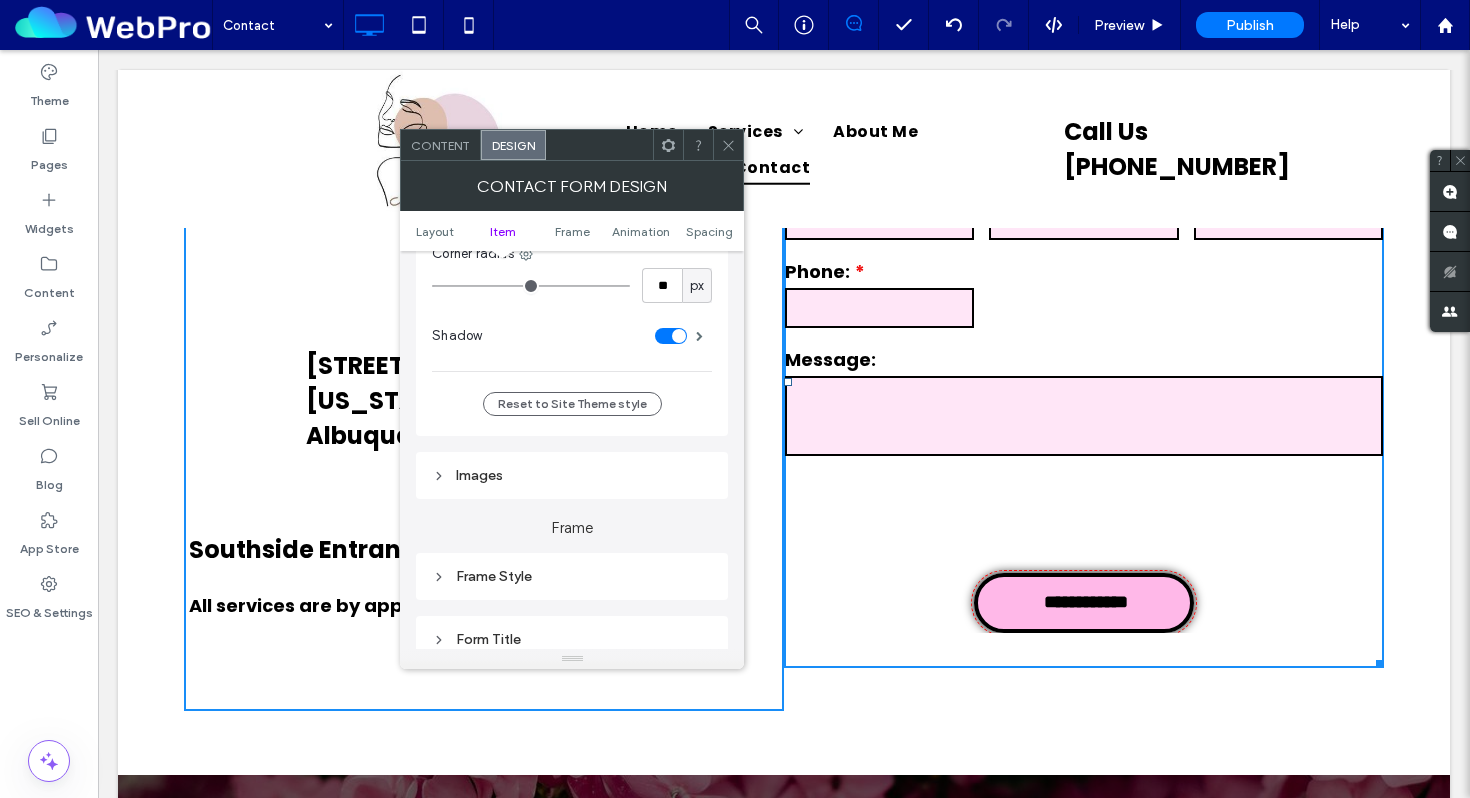 scroll, scrollTop: 1307, scrollLeft: 0, axis: vertical 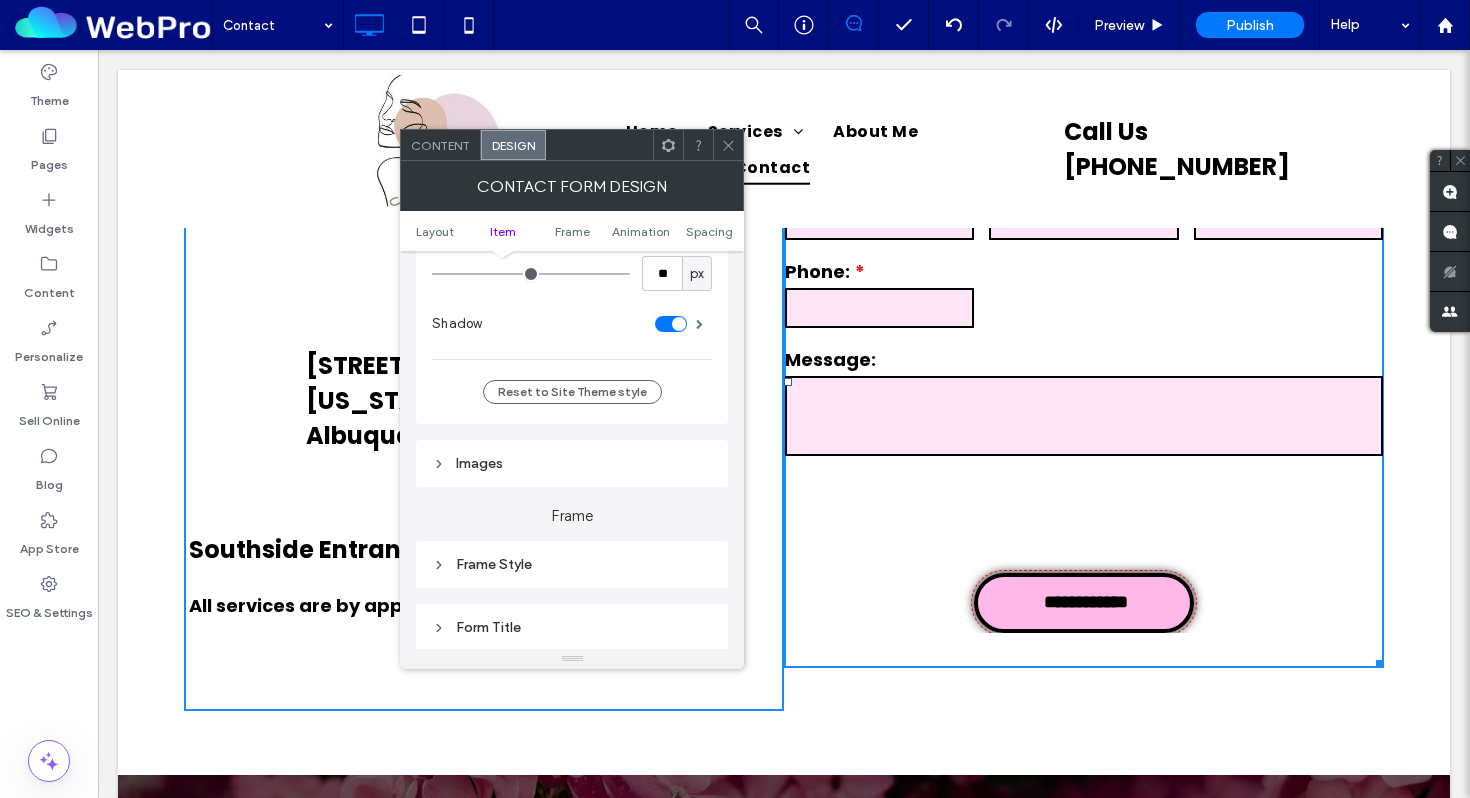 click on "Images" at bounding box center [572, 463] 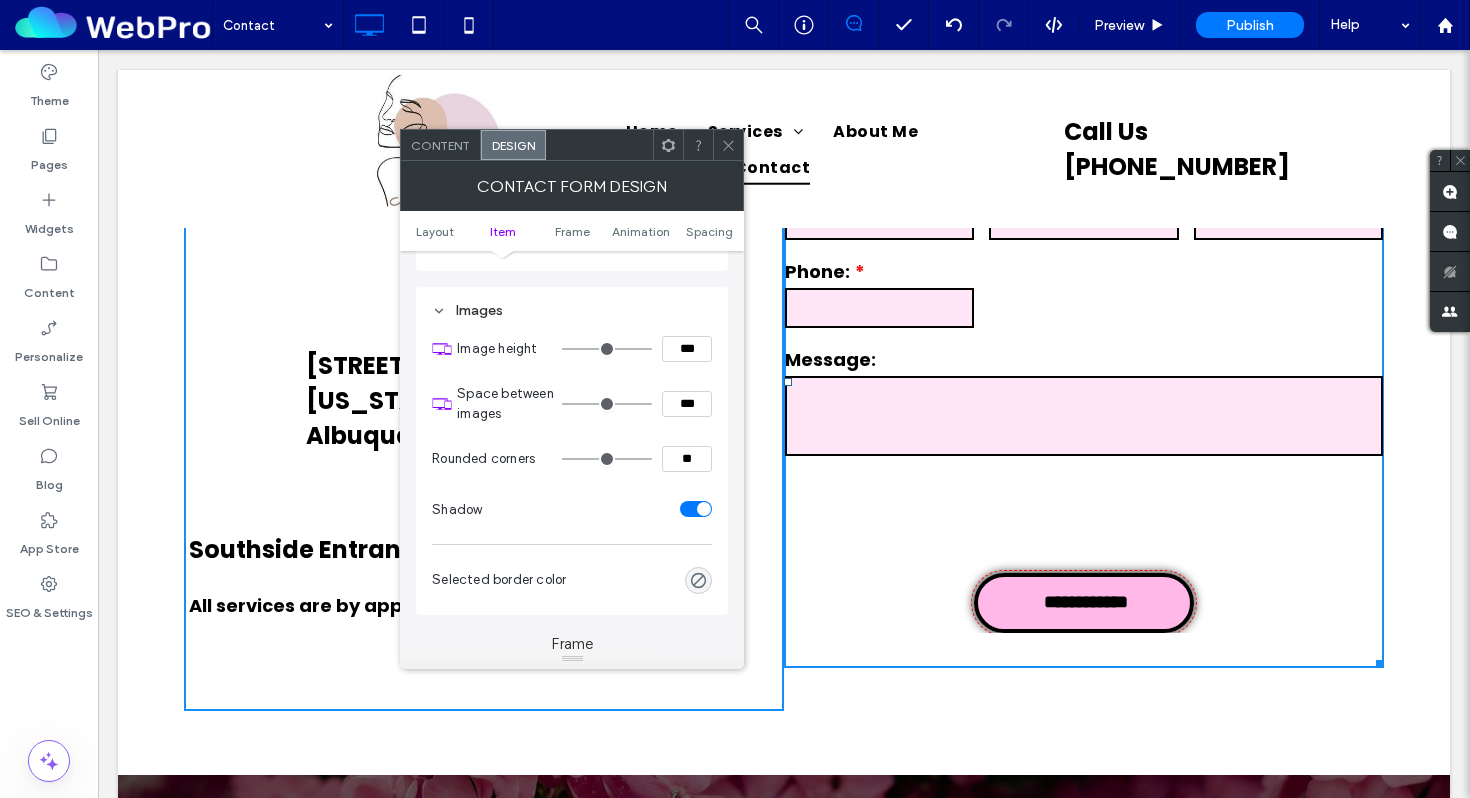 scroll, scrollTop: 1461, scrollLeft: 0, axis: vertical 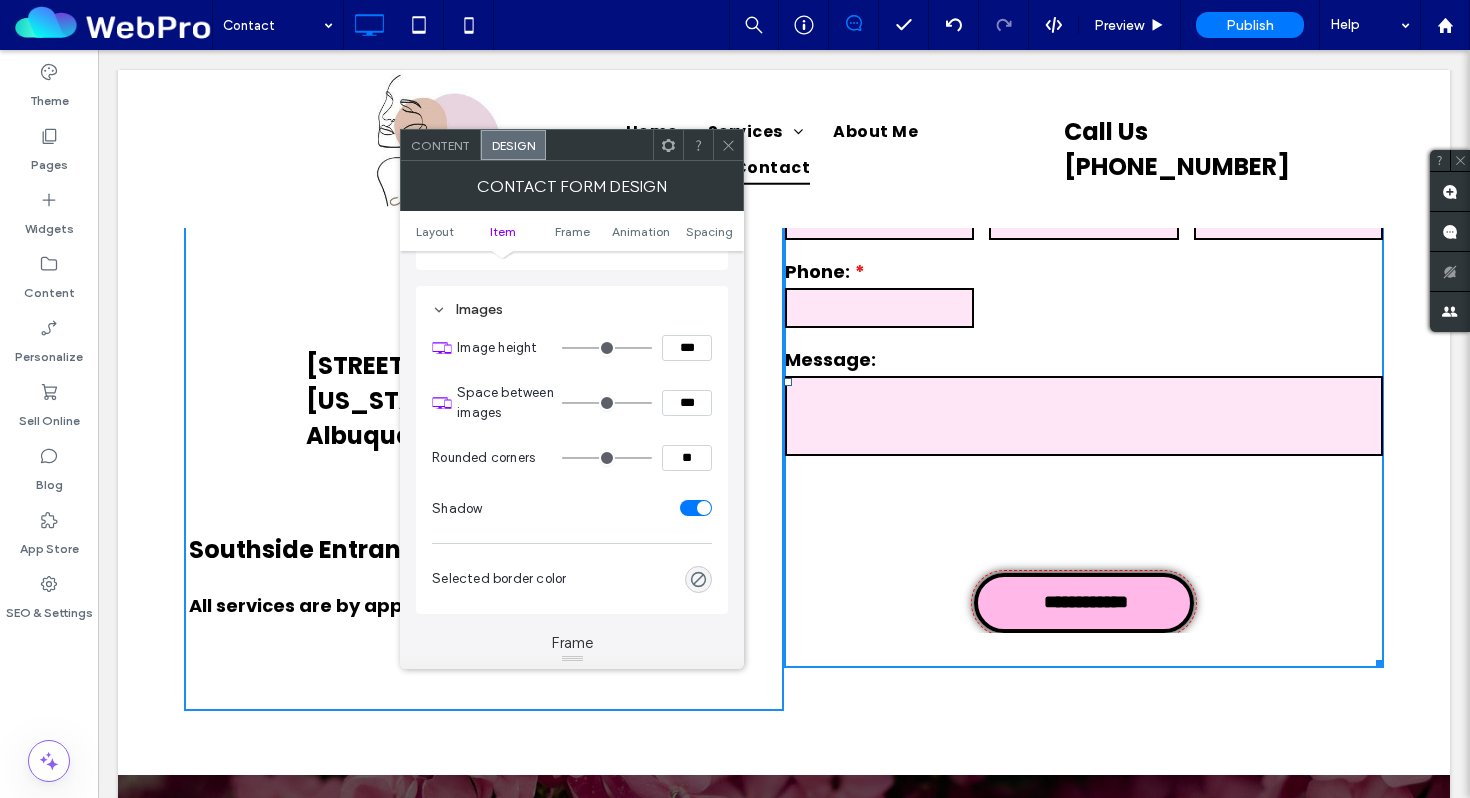 click at bounding box center (704, 508) 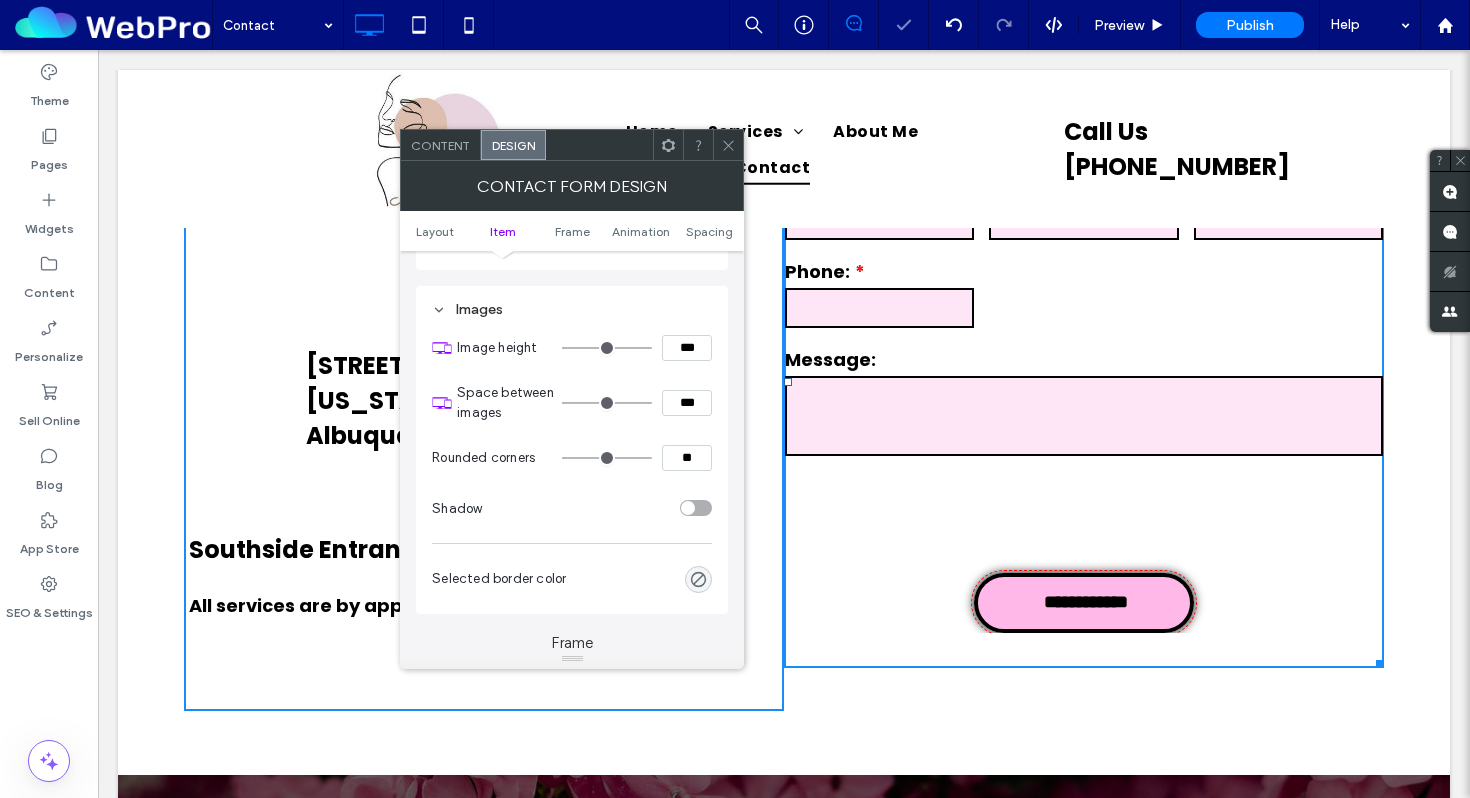 click at bounding box center [696, 508] 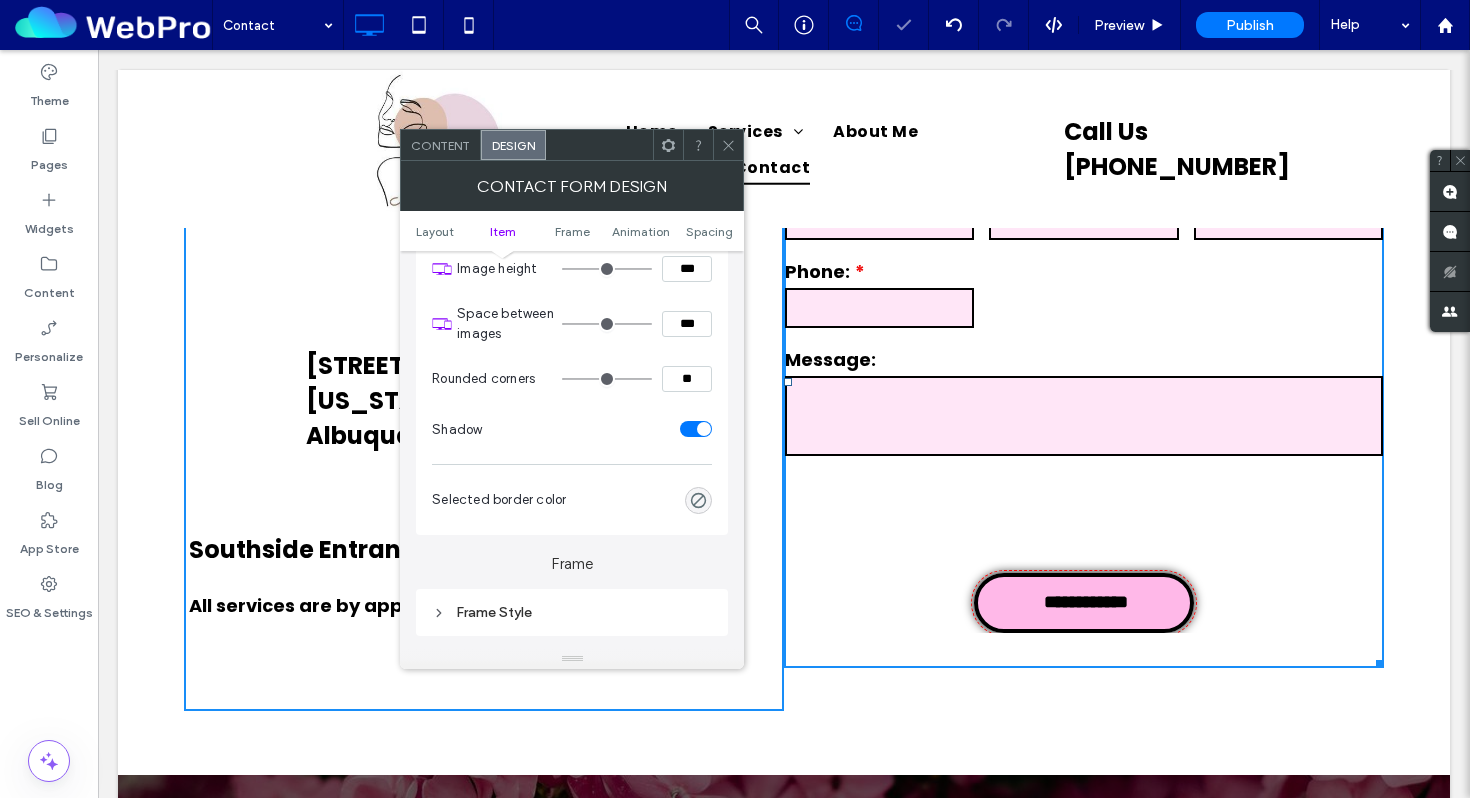 scroll, scrollTop: 1541, scrollLeft: 0, axis: vertical 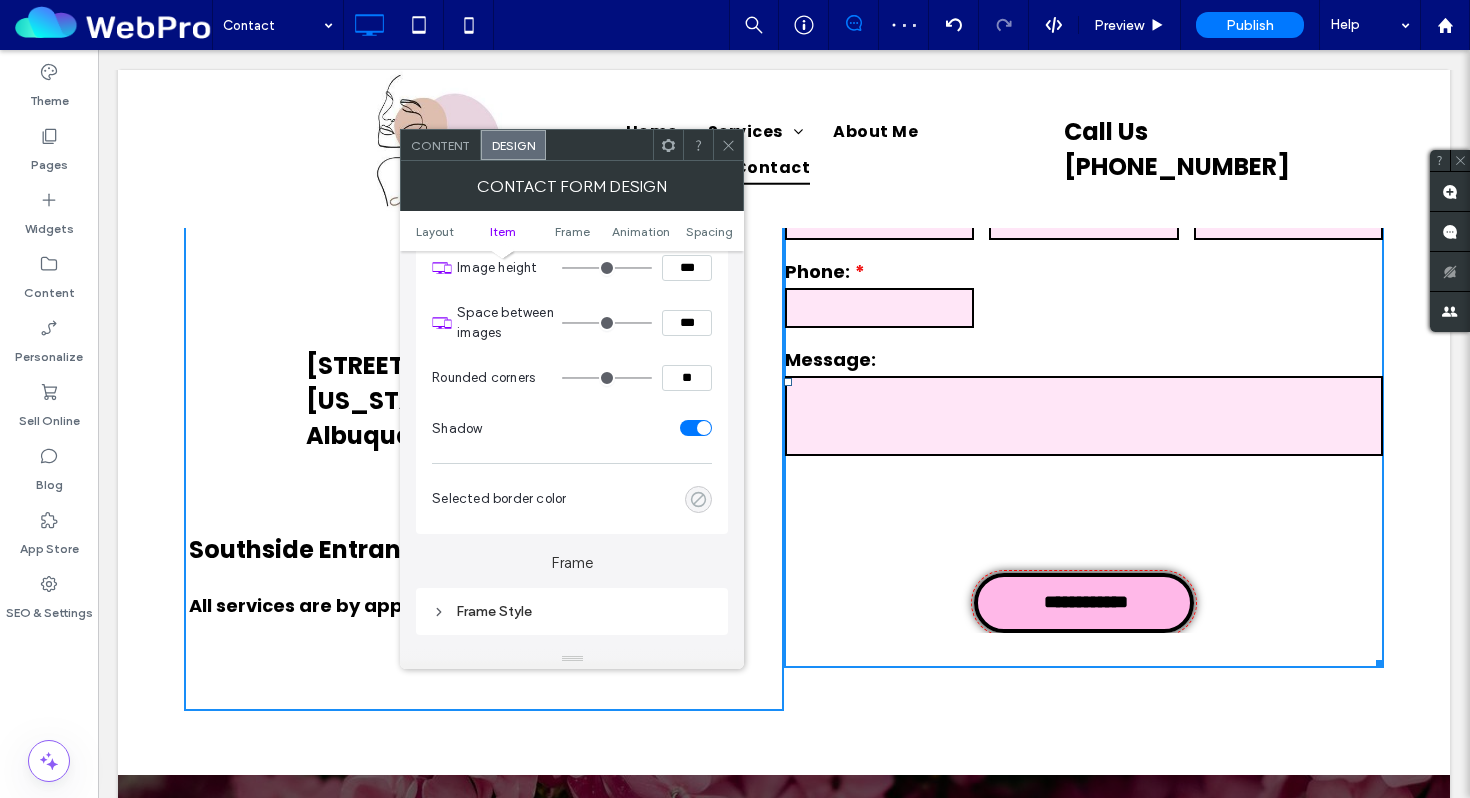 click at bounding box center (698, 499) 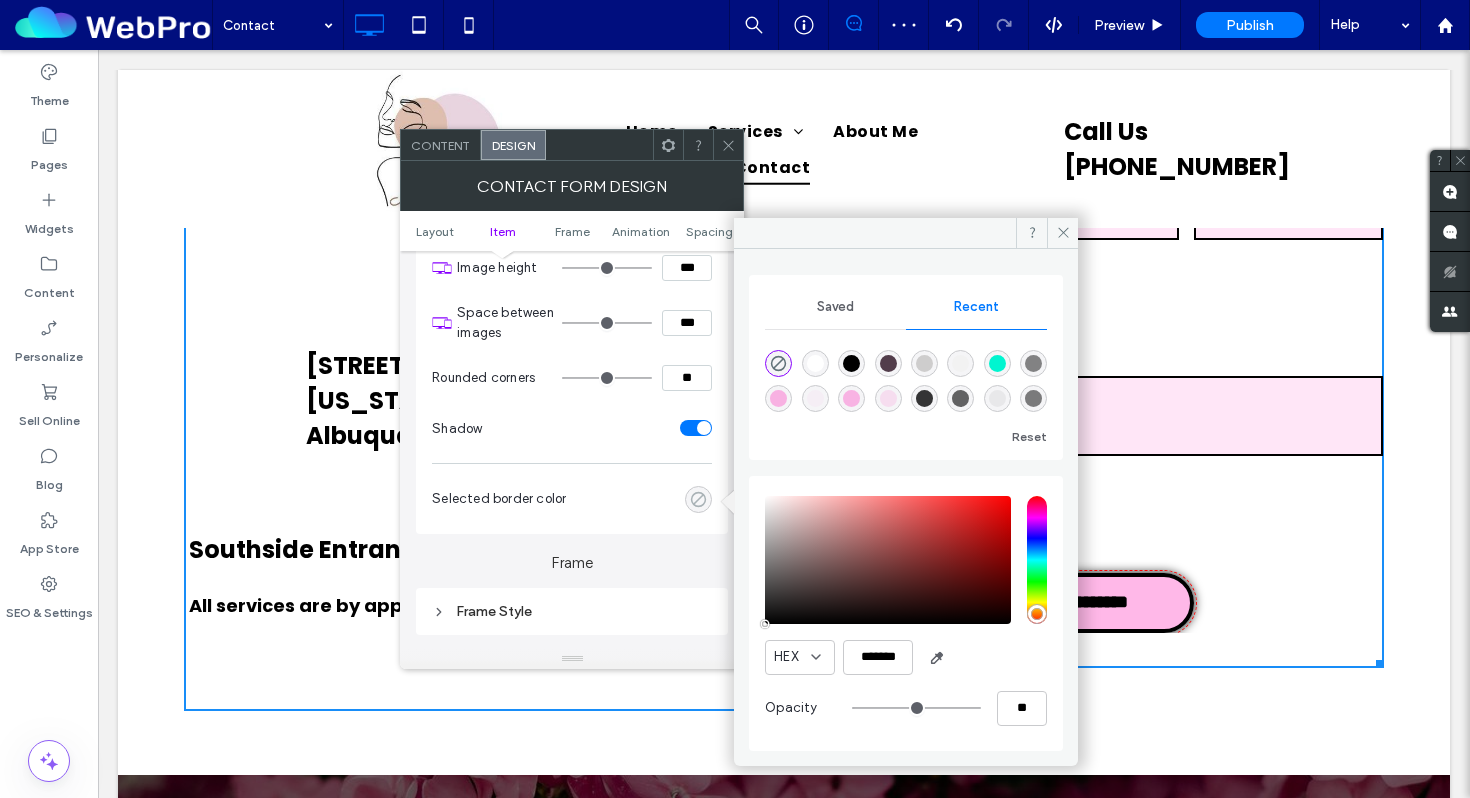 click at bounding box center [698, 499] 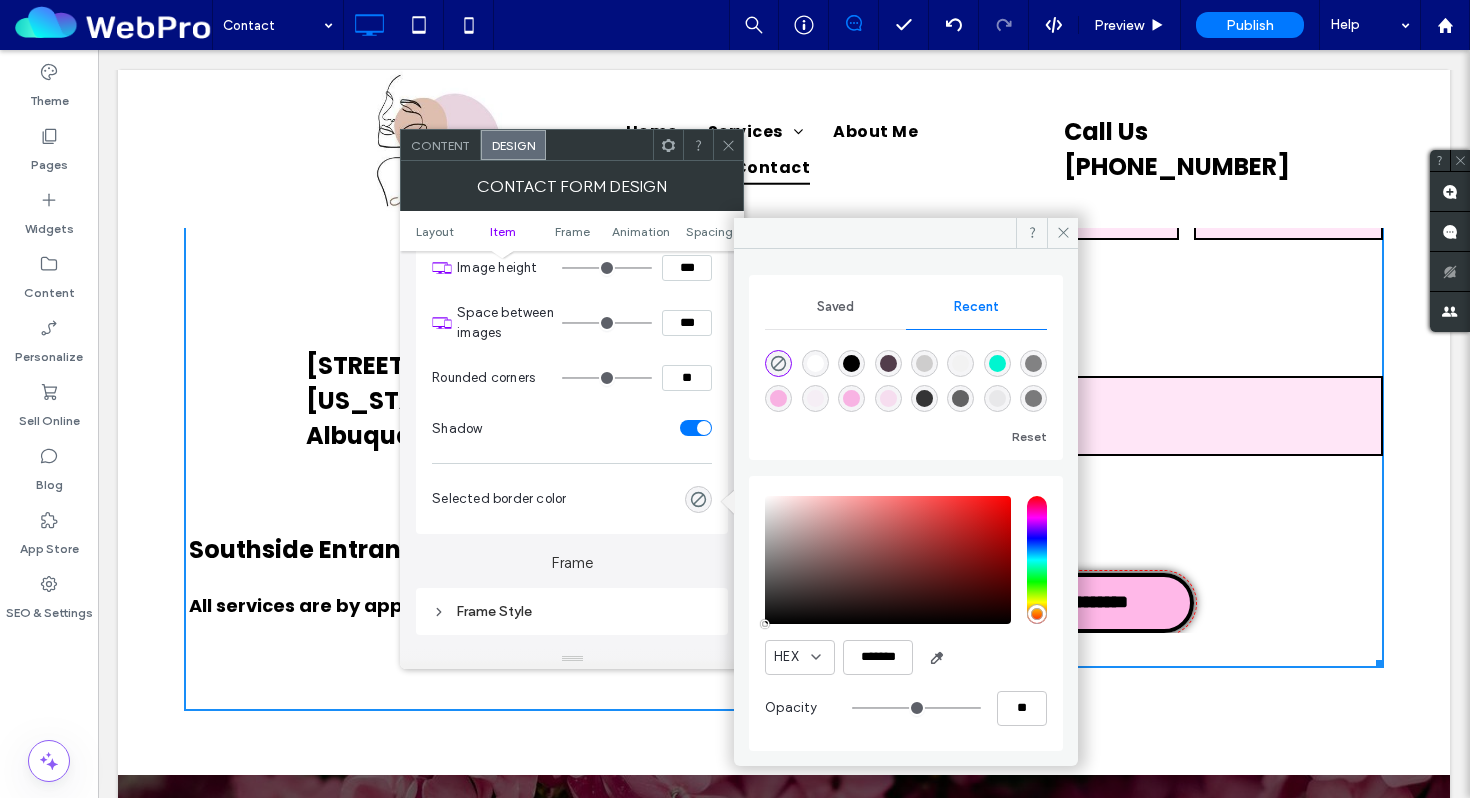 click on "Selected border color" at bounding box center [572, 499] 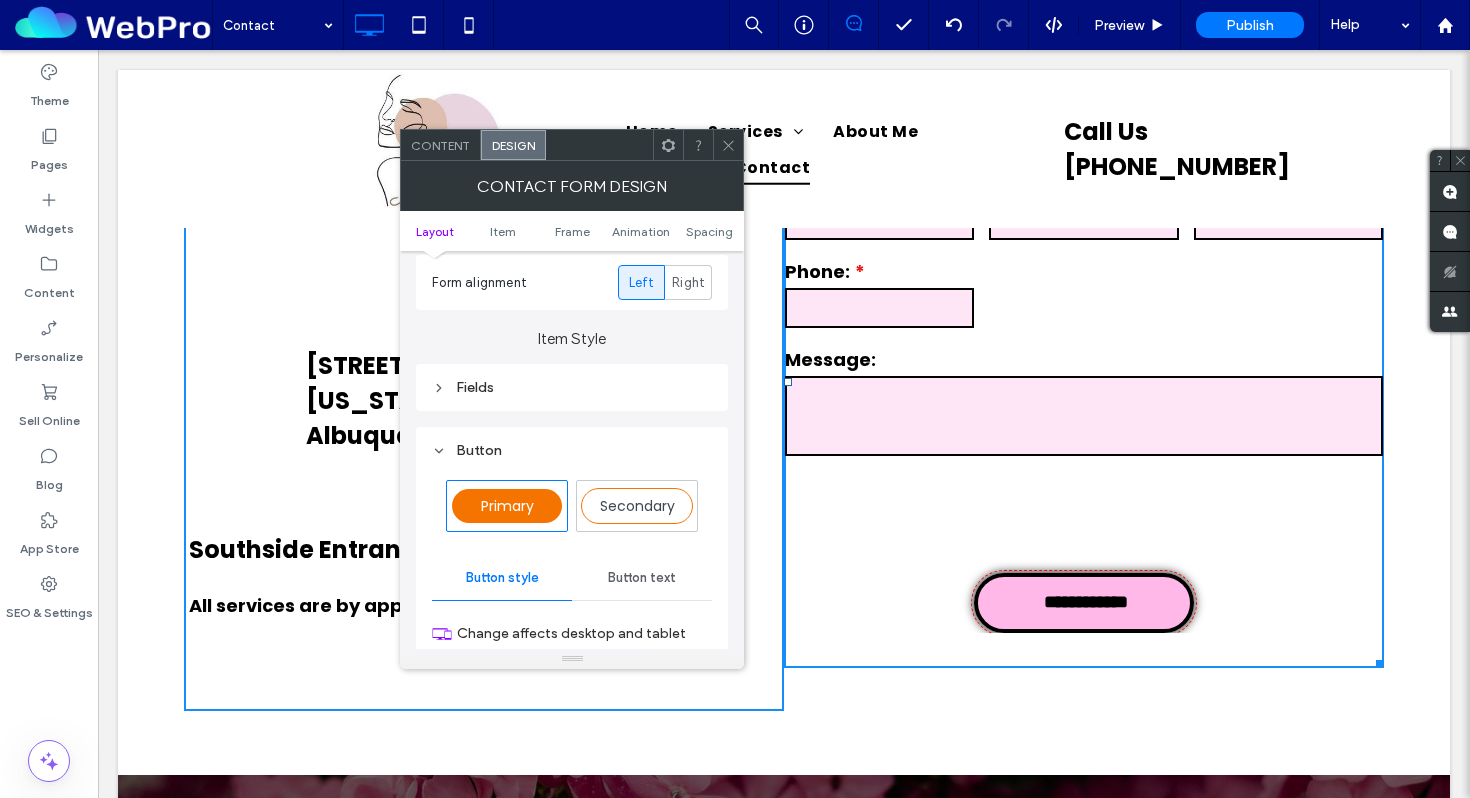 scroll, scrollTop: 258, scrollLeft: 0, axis: vertical 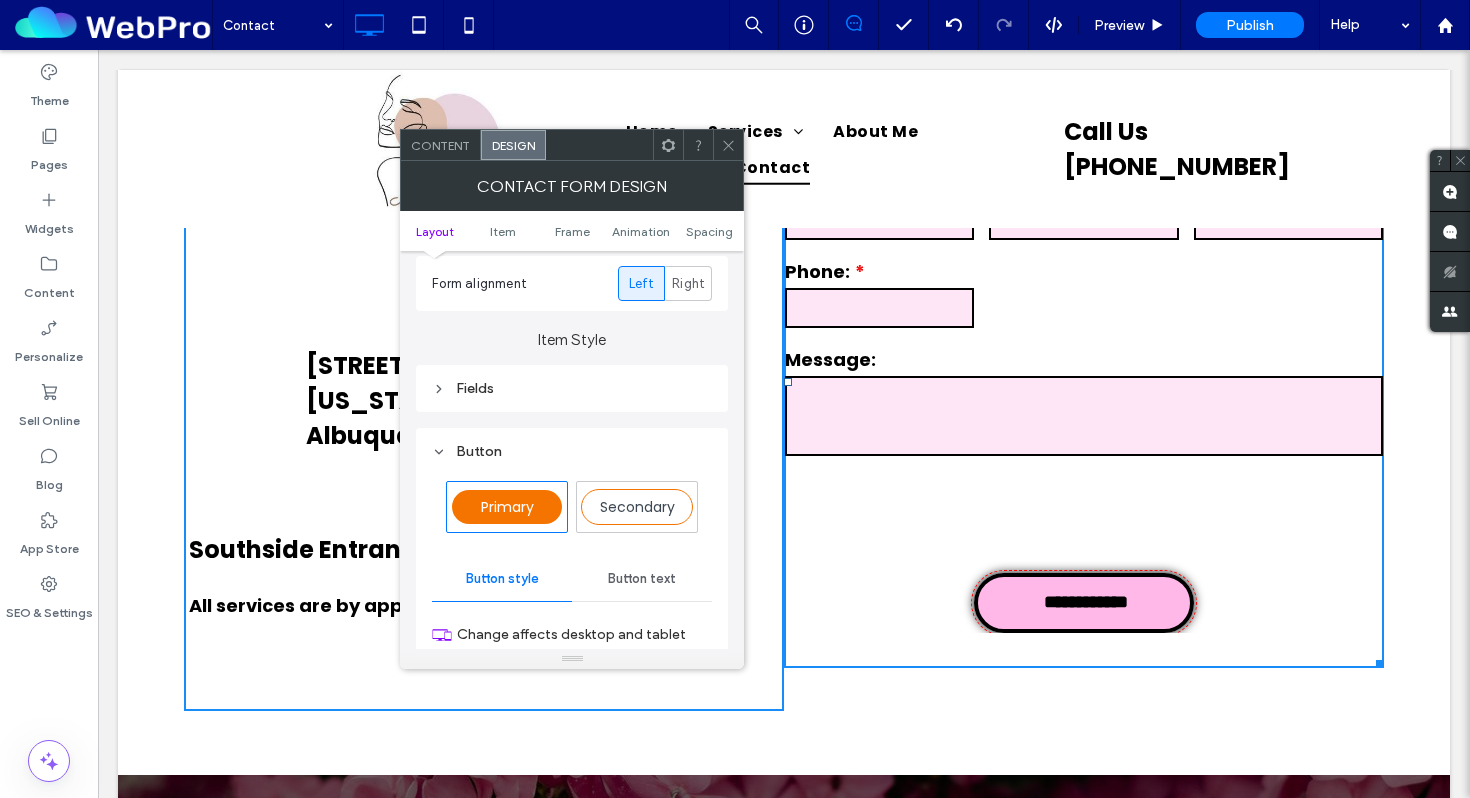 click on "Button" at bounding box center [572, 451] 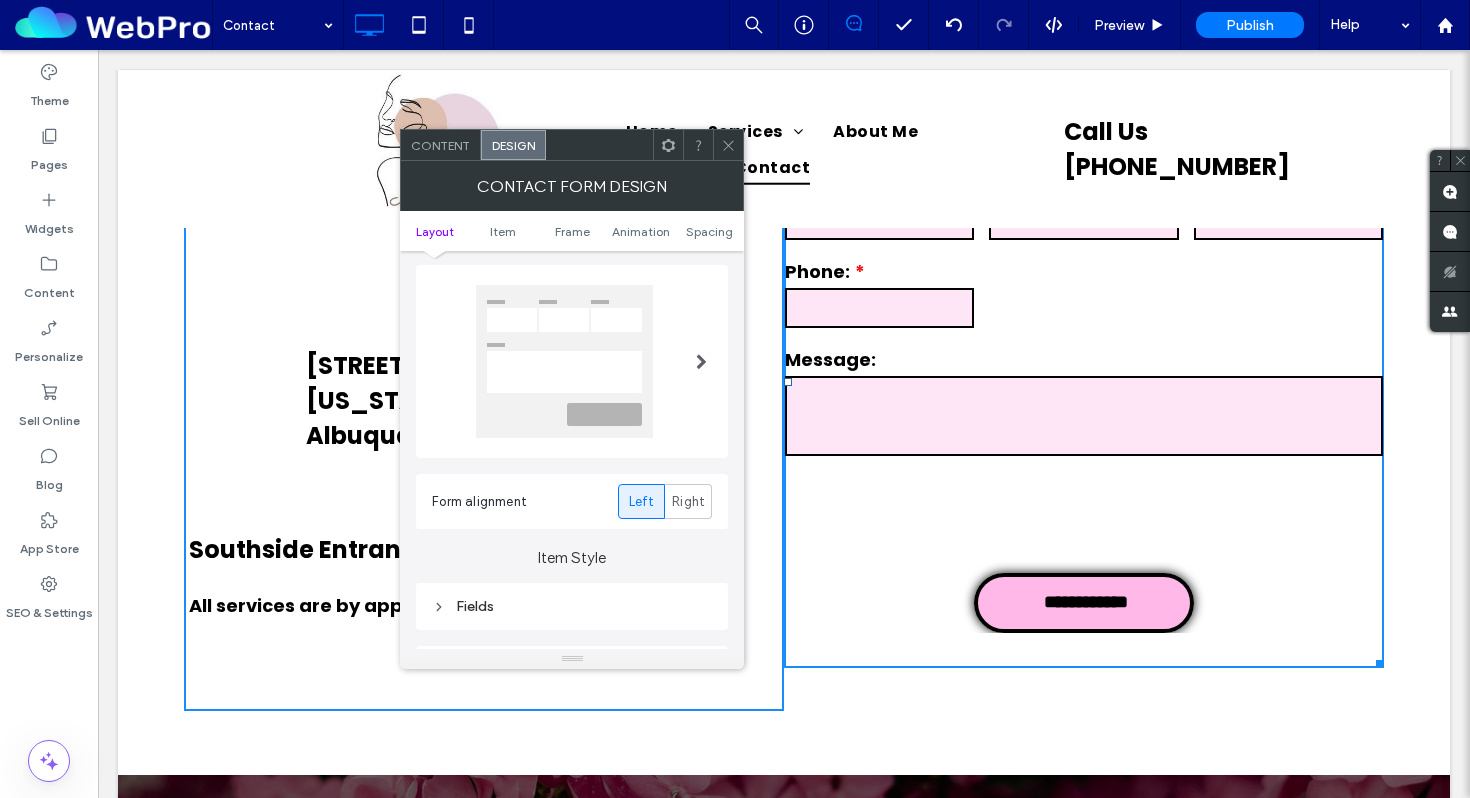 scroll, scrollTop: 0, scrollLeft: 0, axis: both 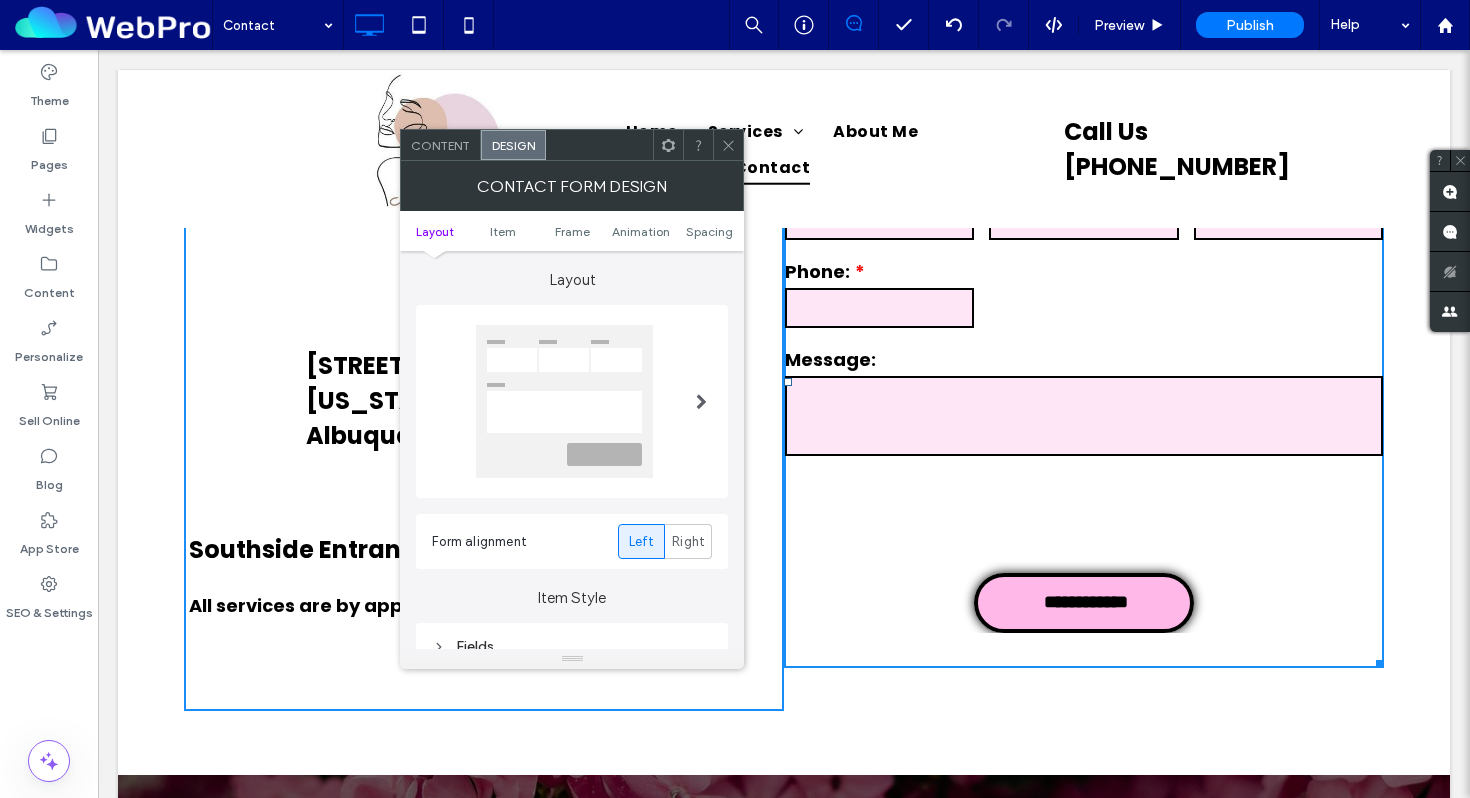 click at bounding box center [701, 402] 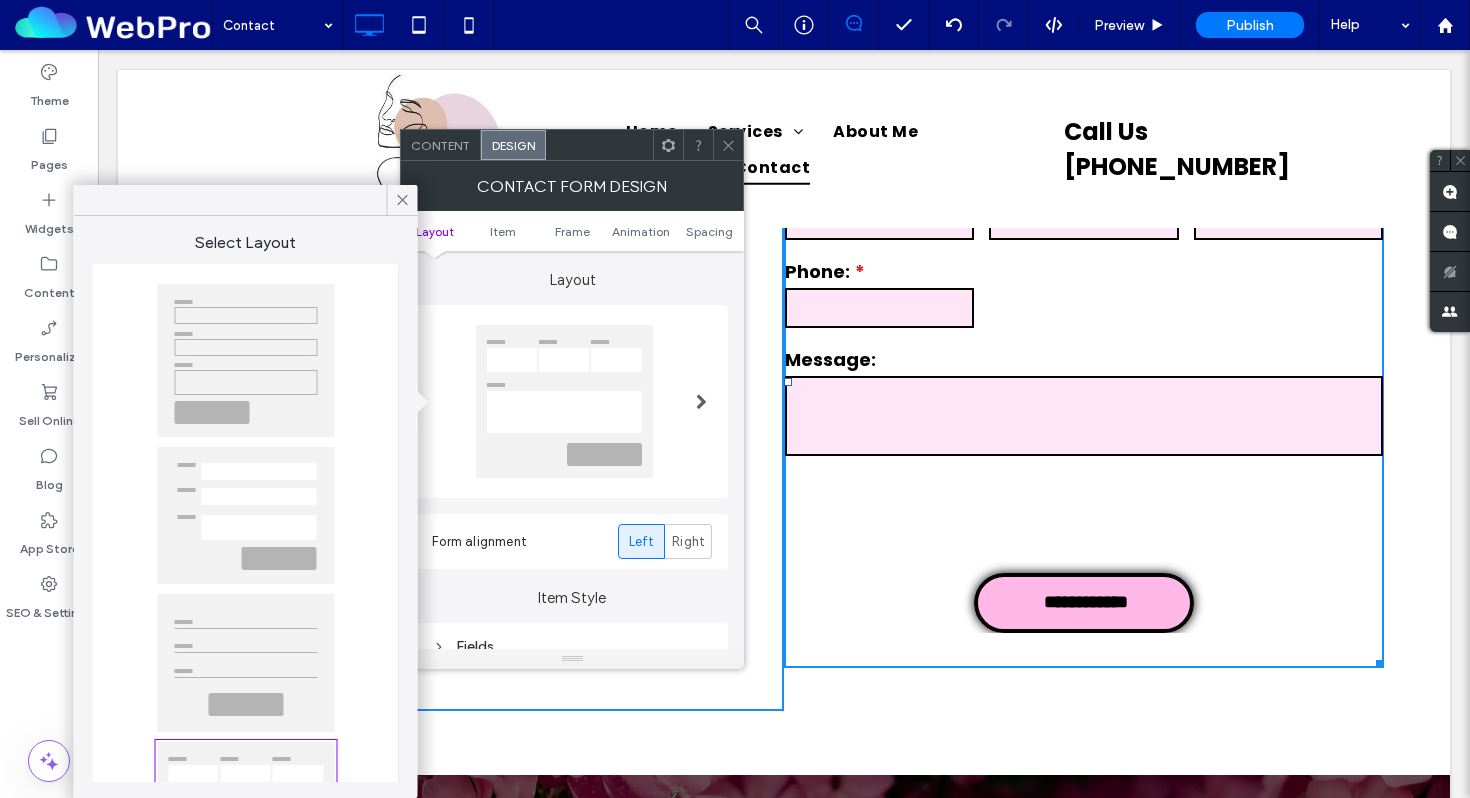 scroll, scrollTop: 138, scrollLeft: 0, axis: vertical 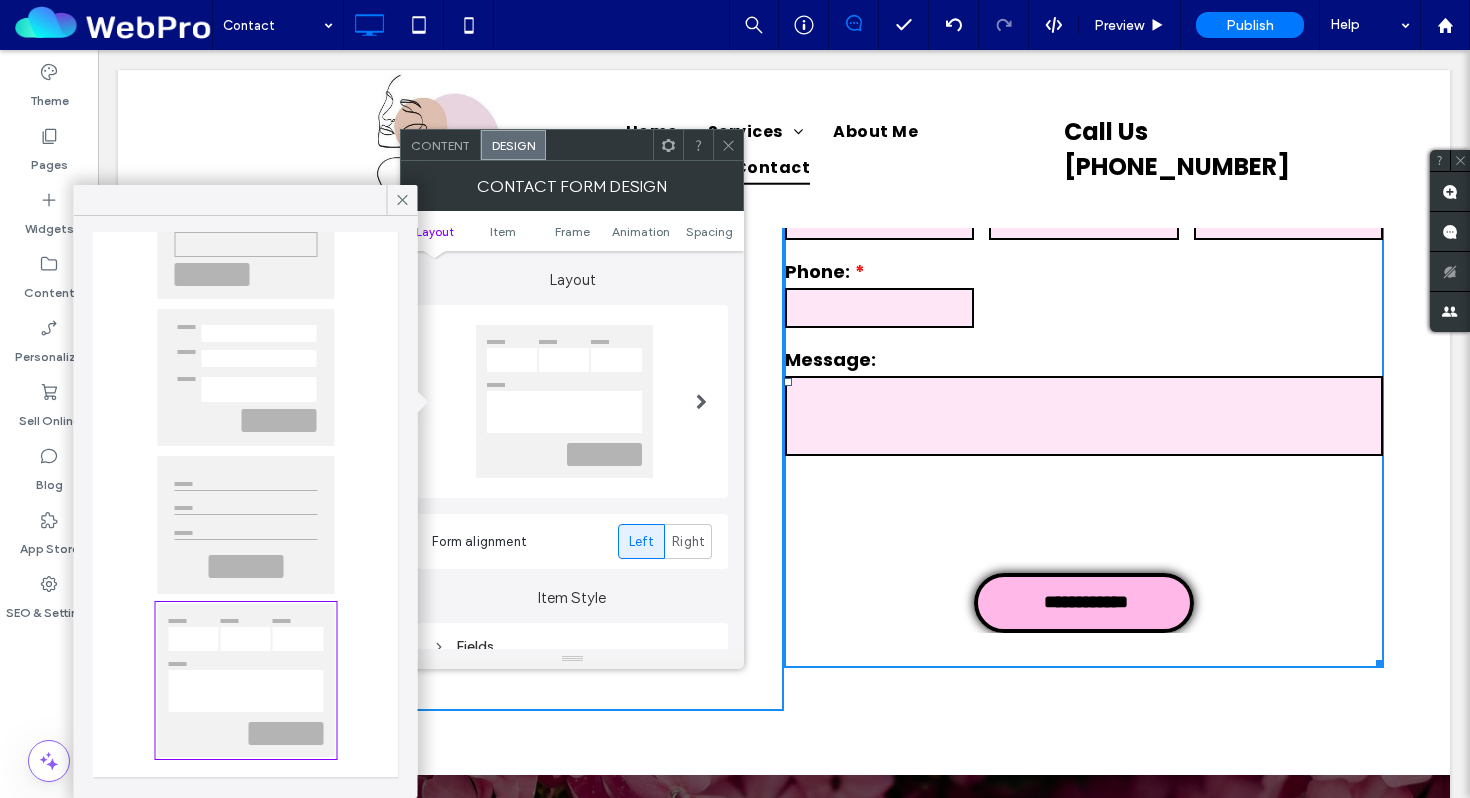 click at bounding box center (245, 525) 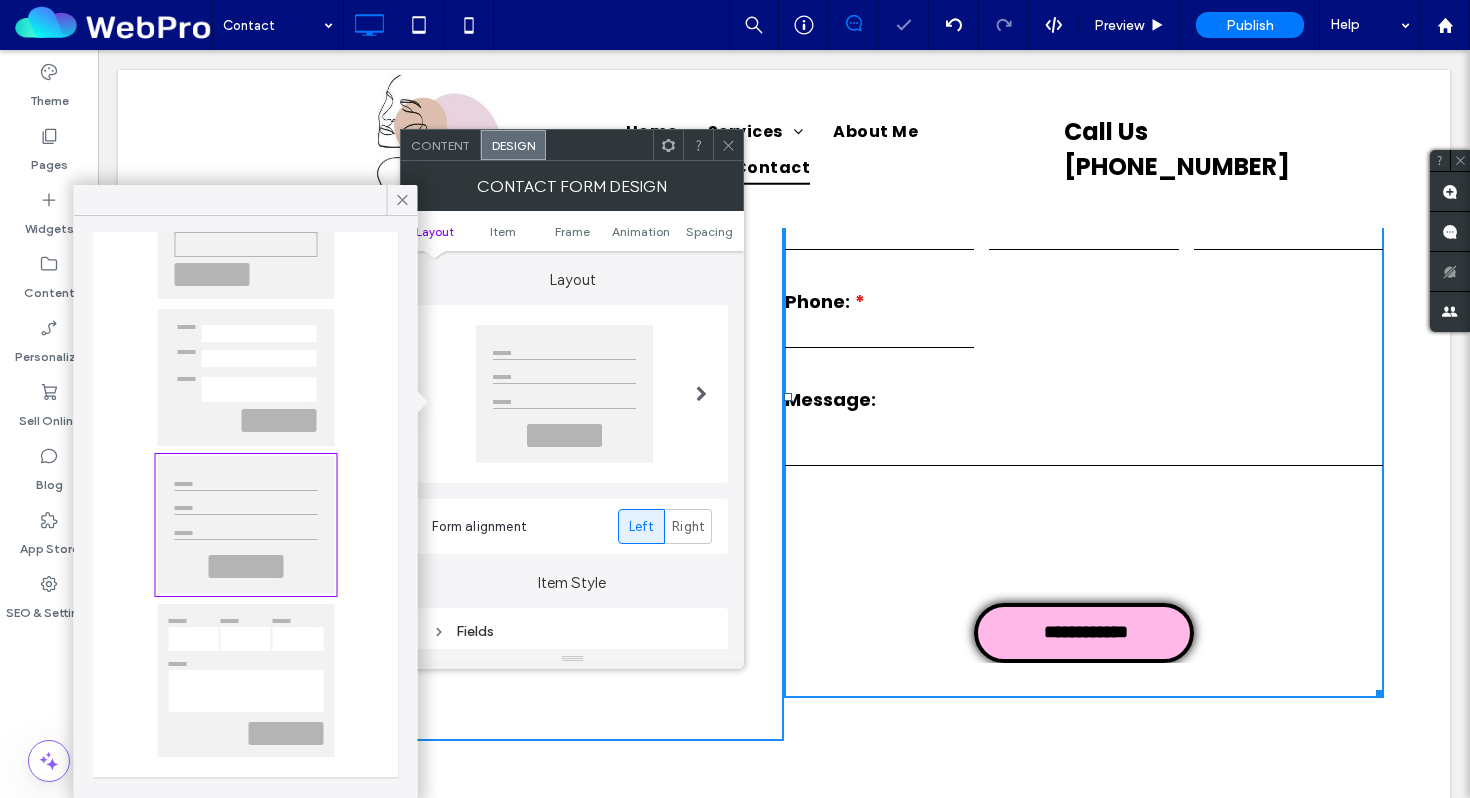 click at bounding box center [245, 680] 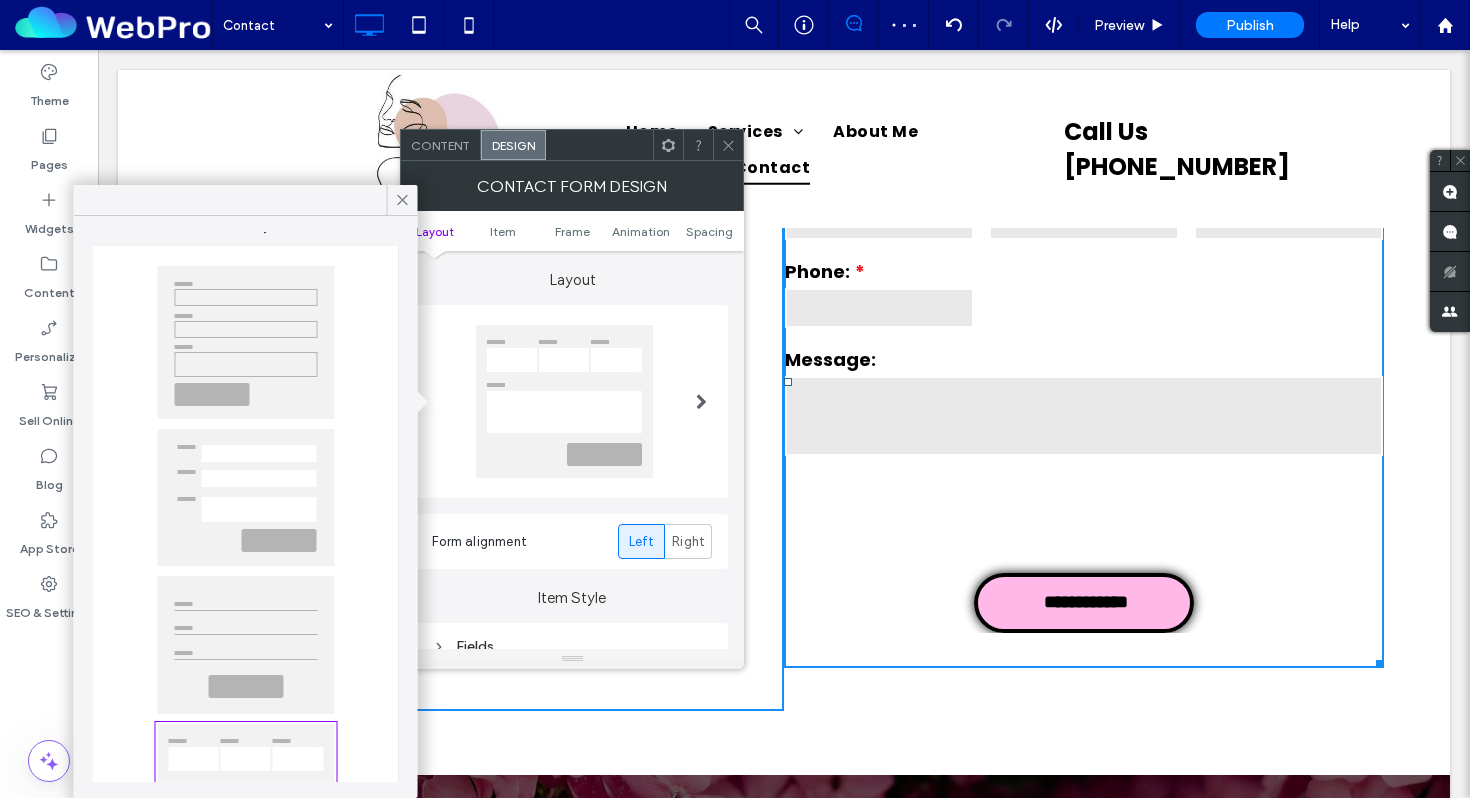 scroll, scrollTop: 0, scrollLeft: 0, axis: both 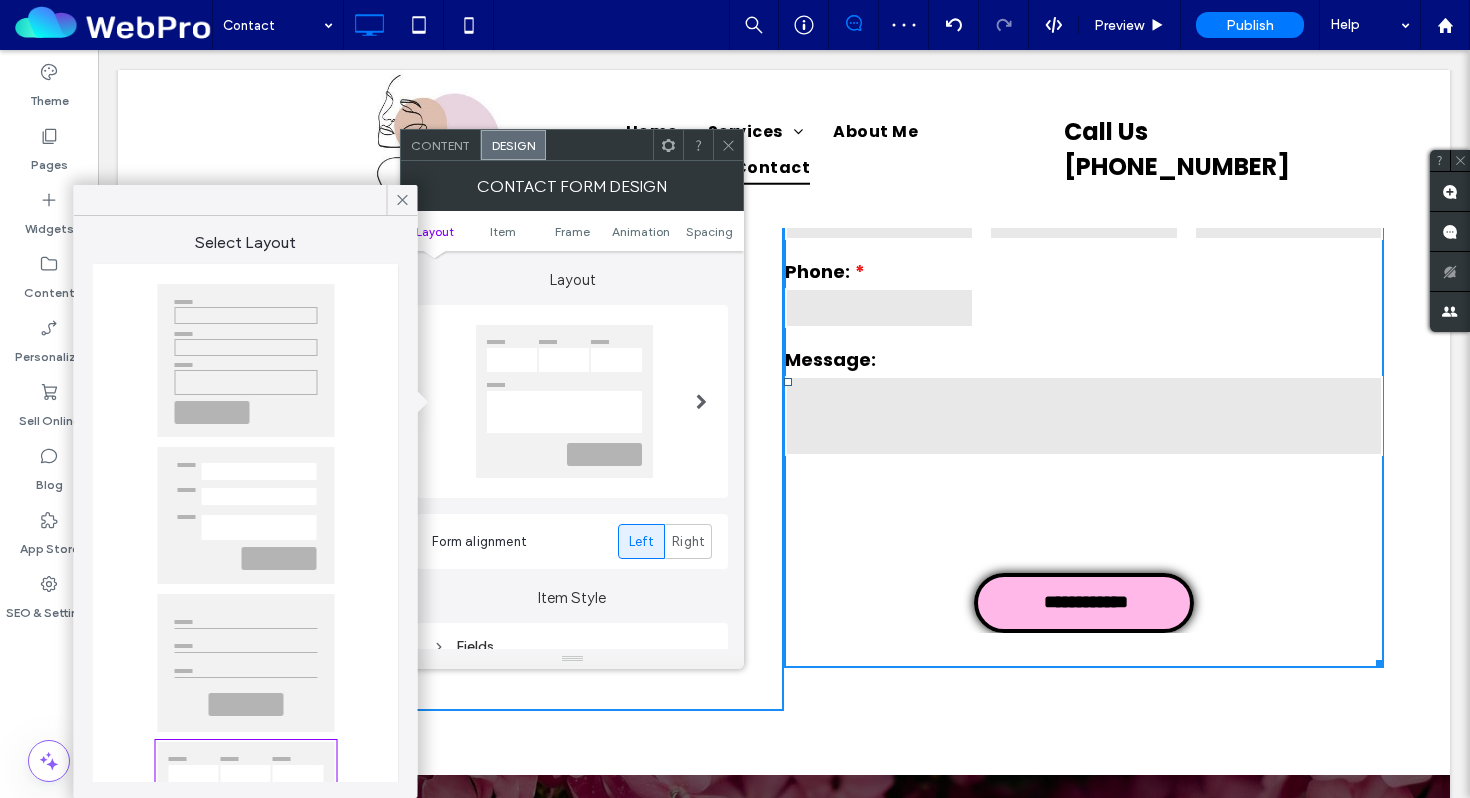 click at bounding box center (245, 360) 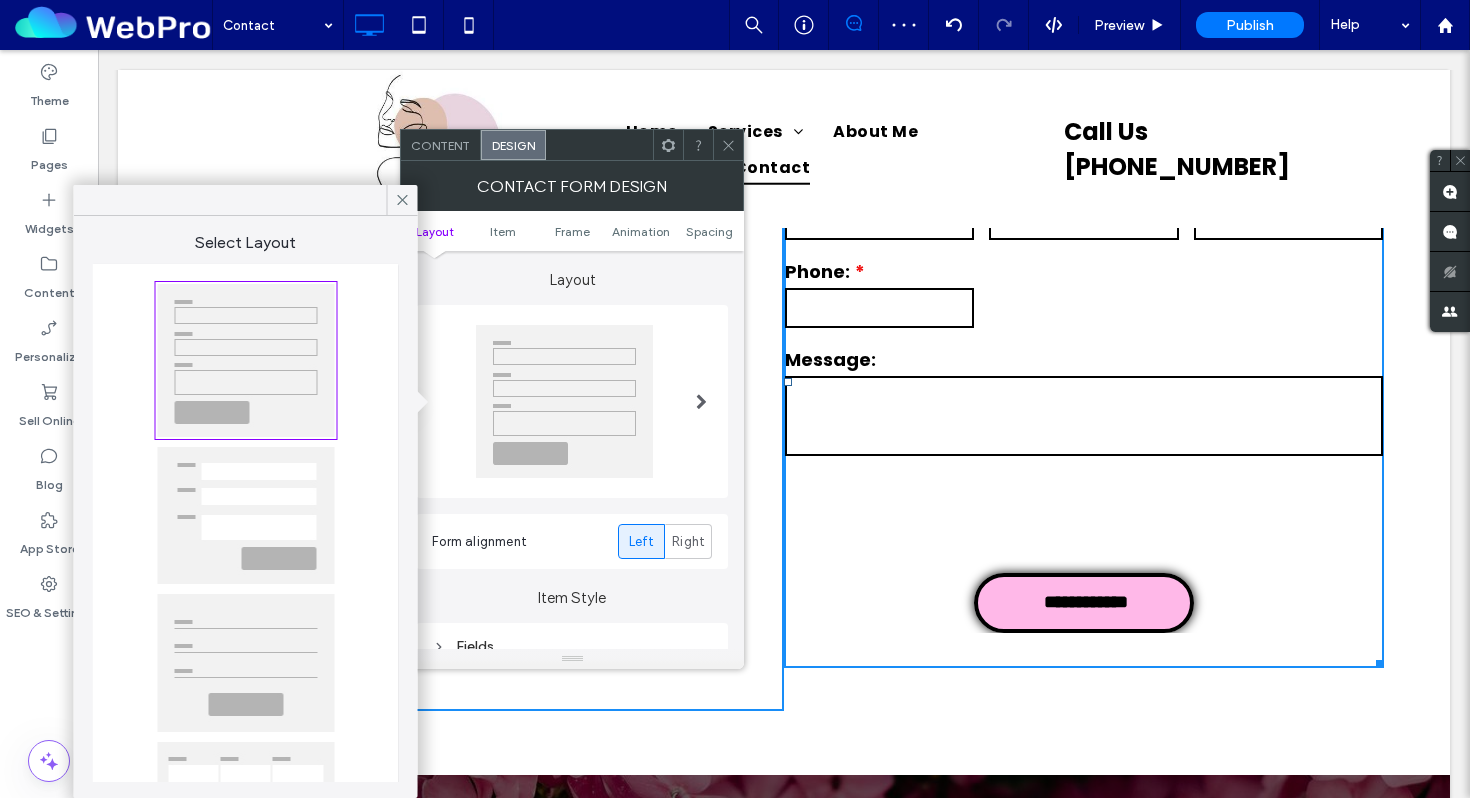 scroll, scrollTop: 138, scrollLeft: 0, axis: vertical 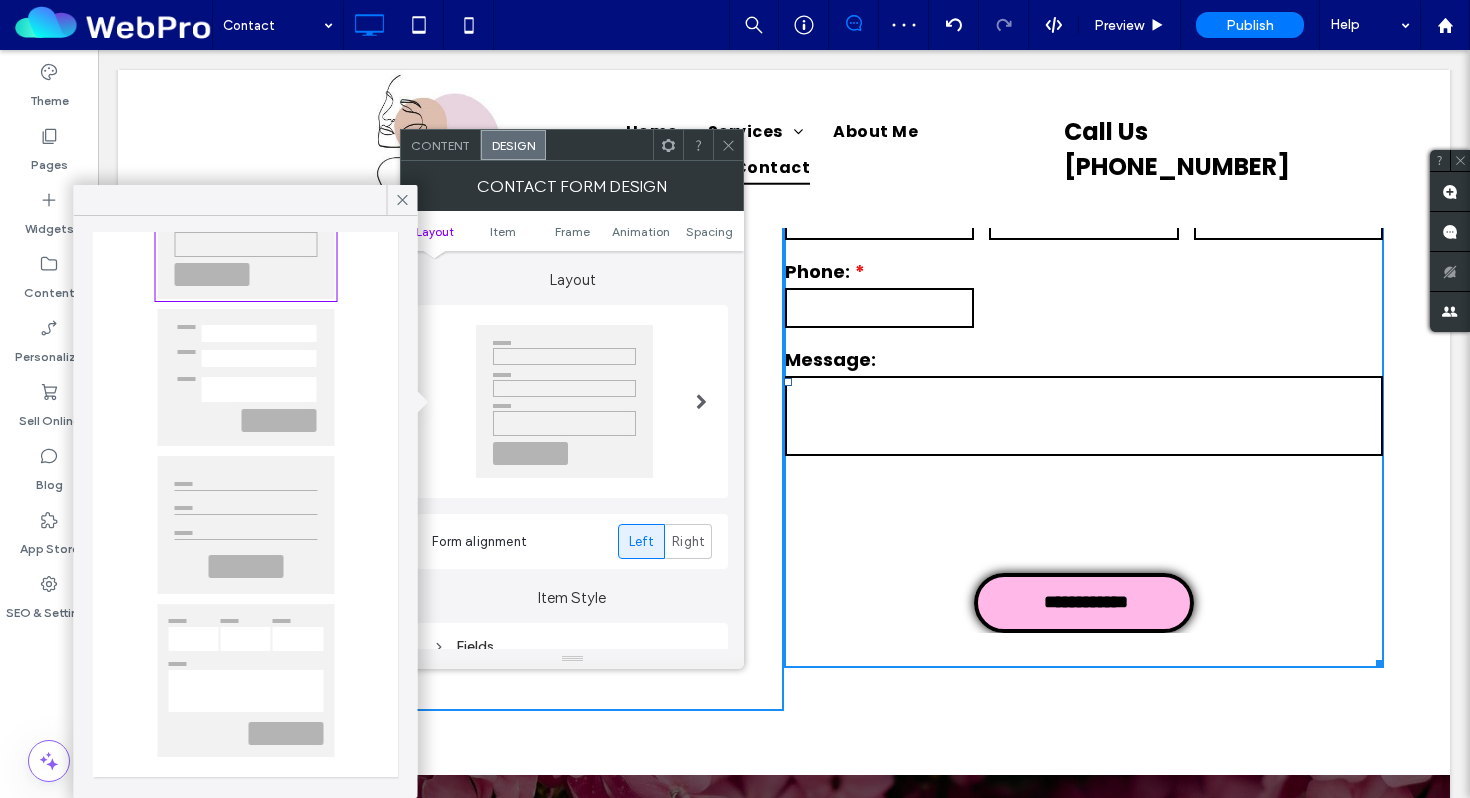 click at bounding box center (245, 680) 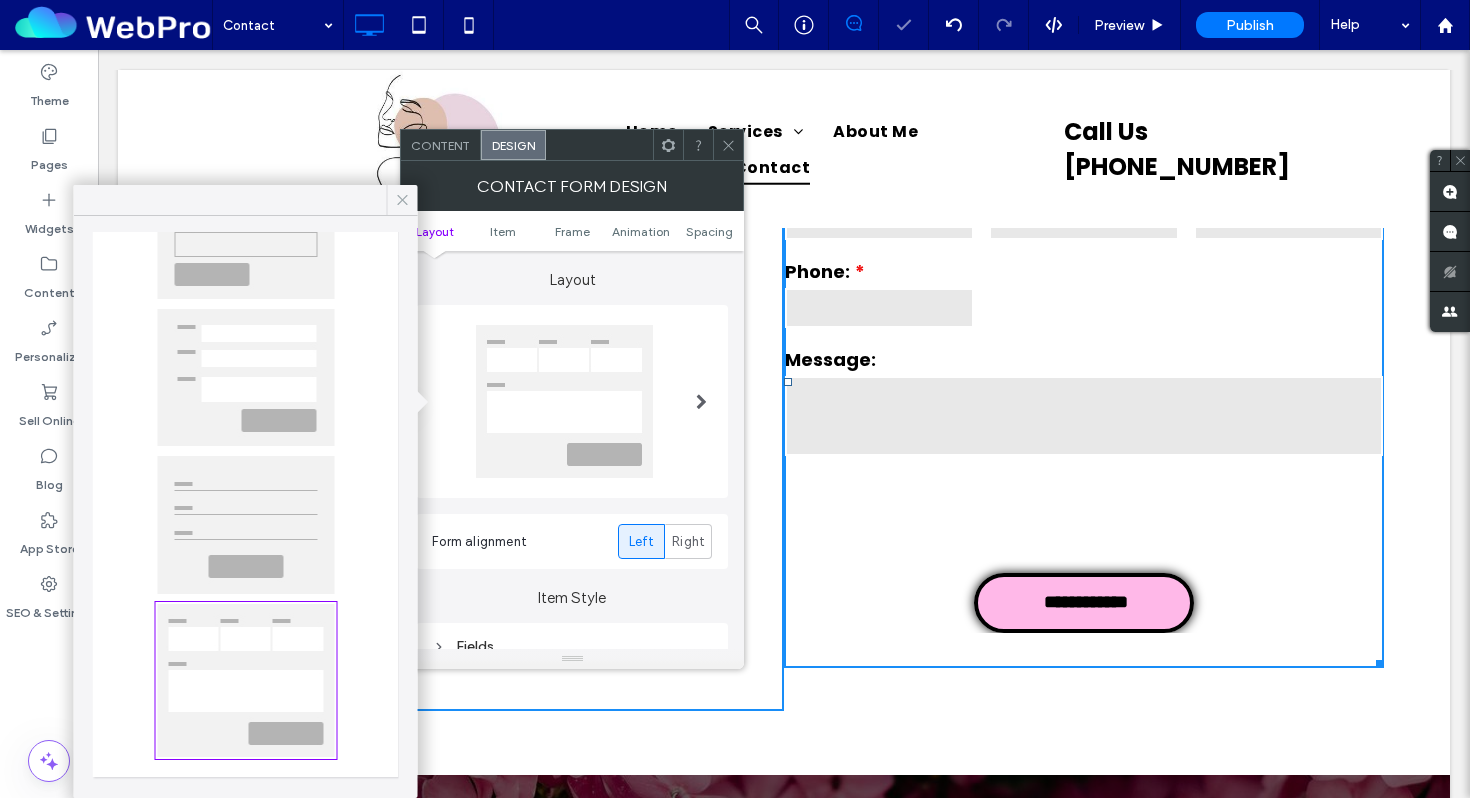 click 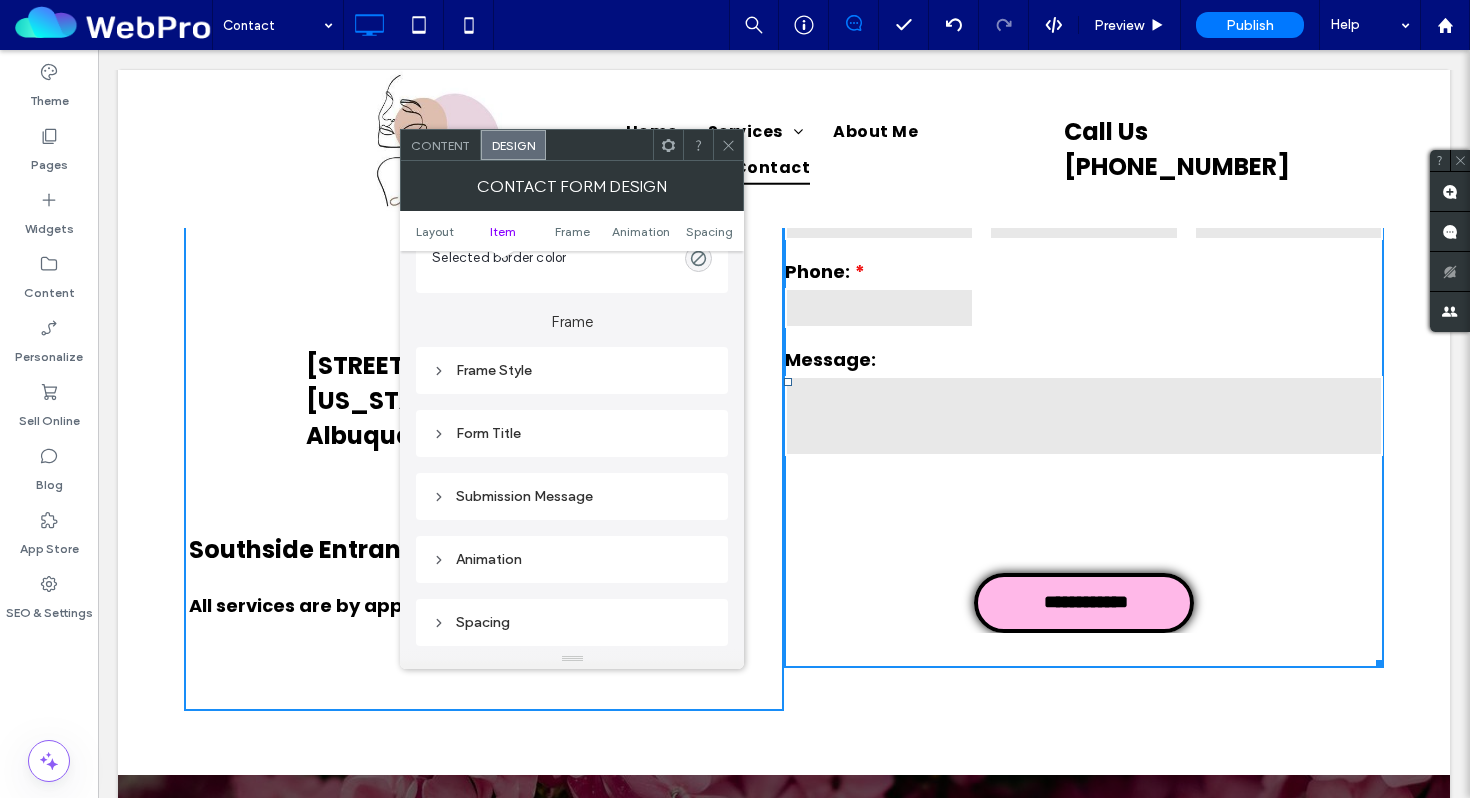 scroll, scrollTop: 796, scrollLeft: 0, axis: vertical 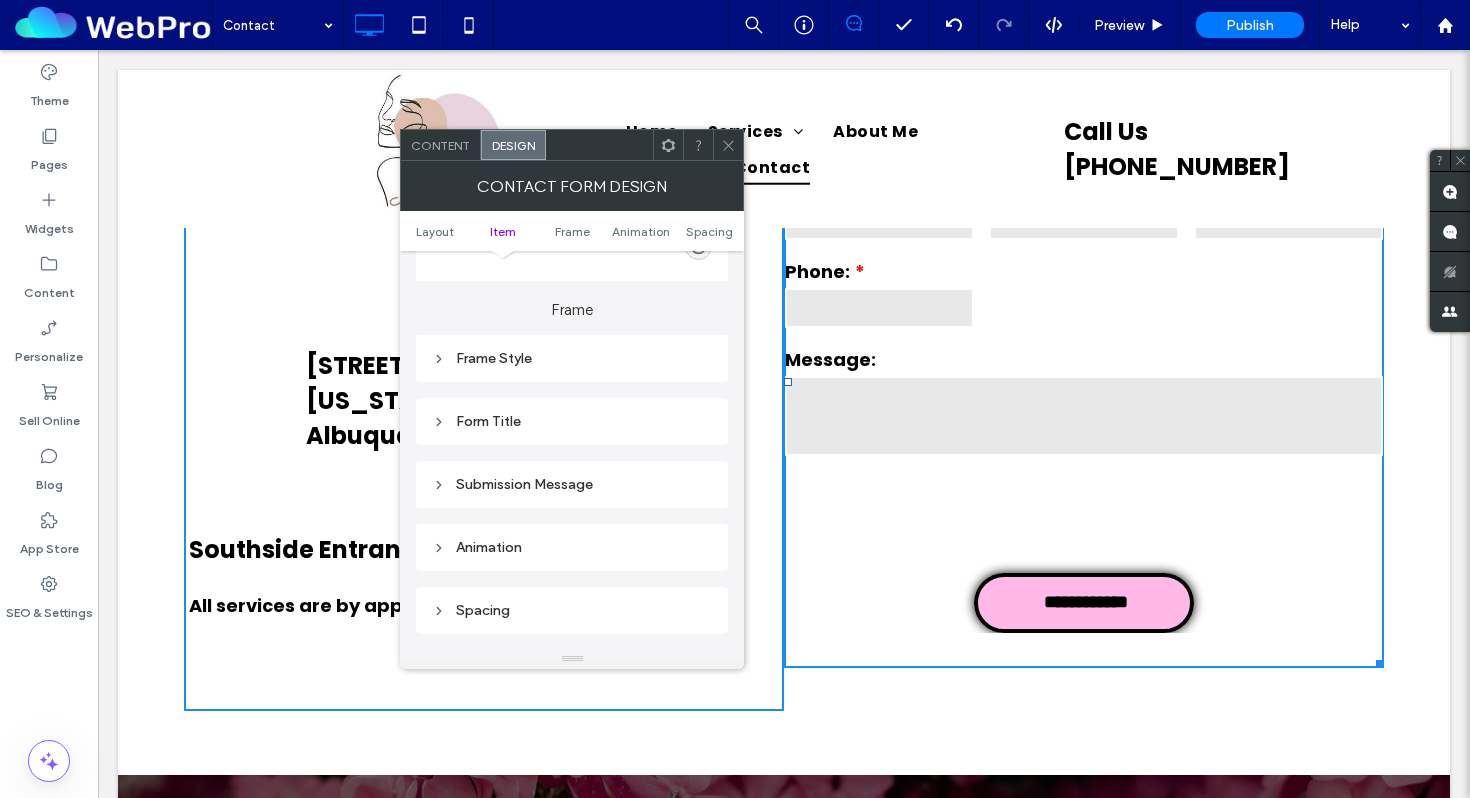 click on "Frame Style" at bounding box center (572, 358) 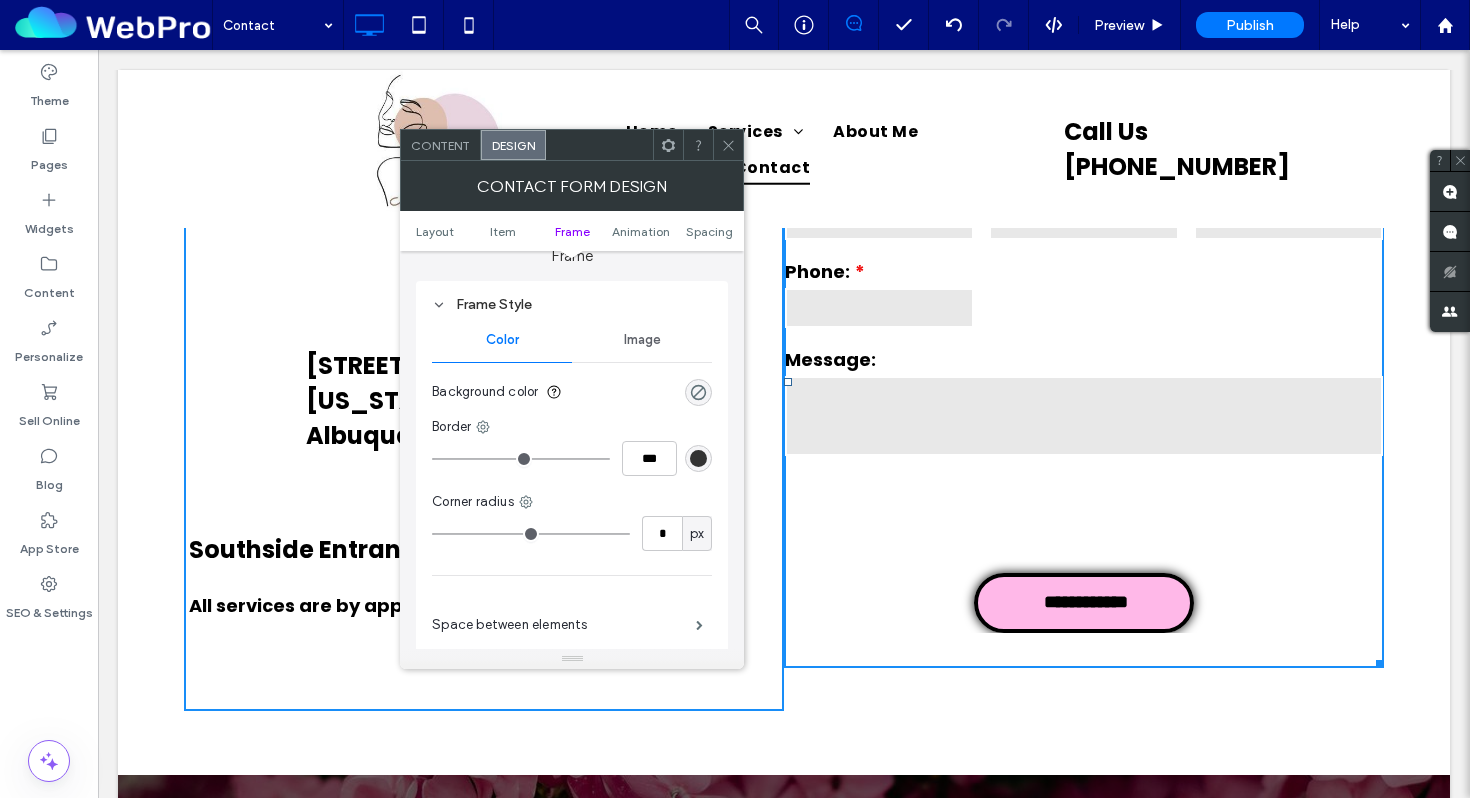 scroll, scrollTop: 851, scrollLeft: 0, axis: vertical 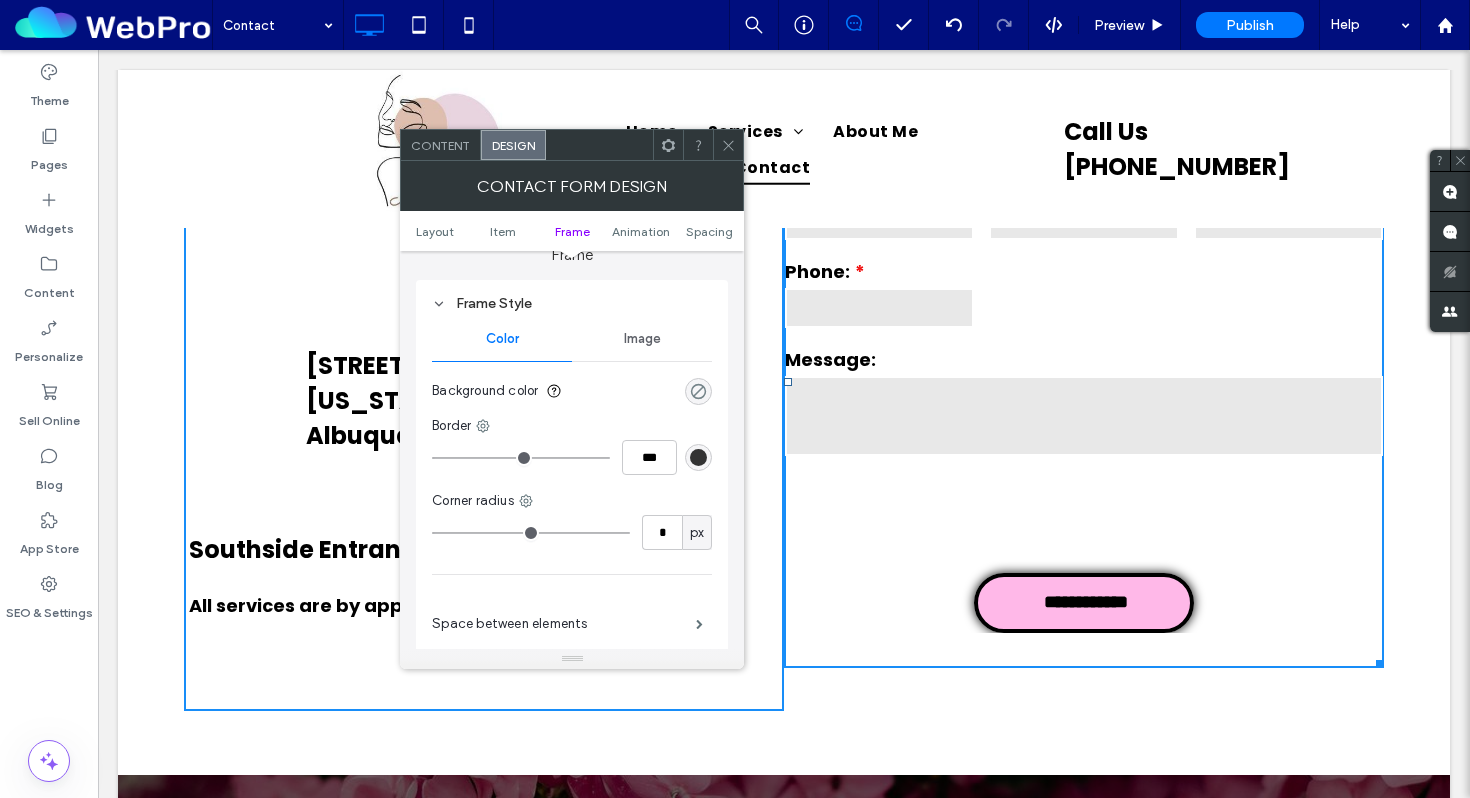 click at bounding box center [698, 391] 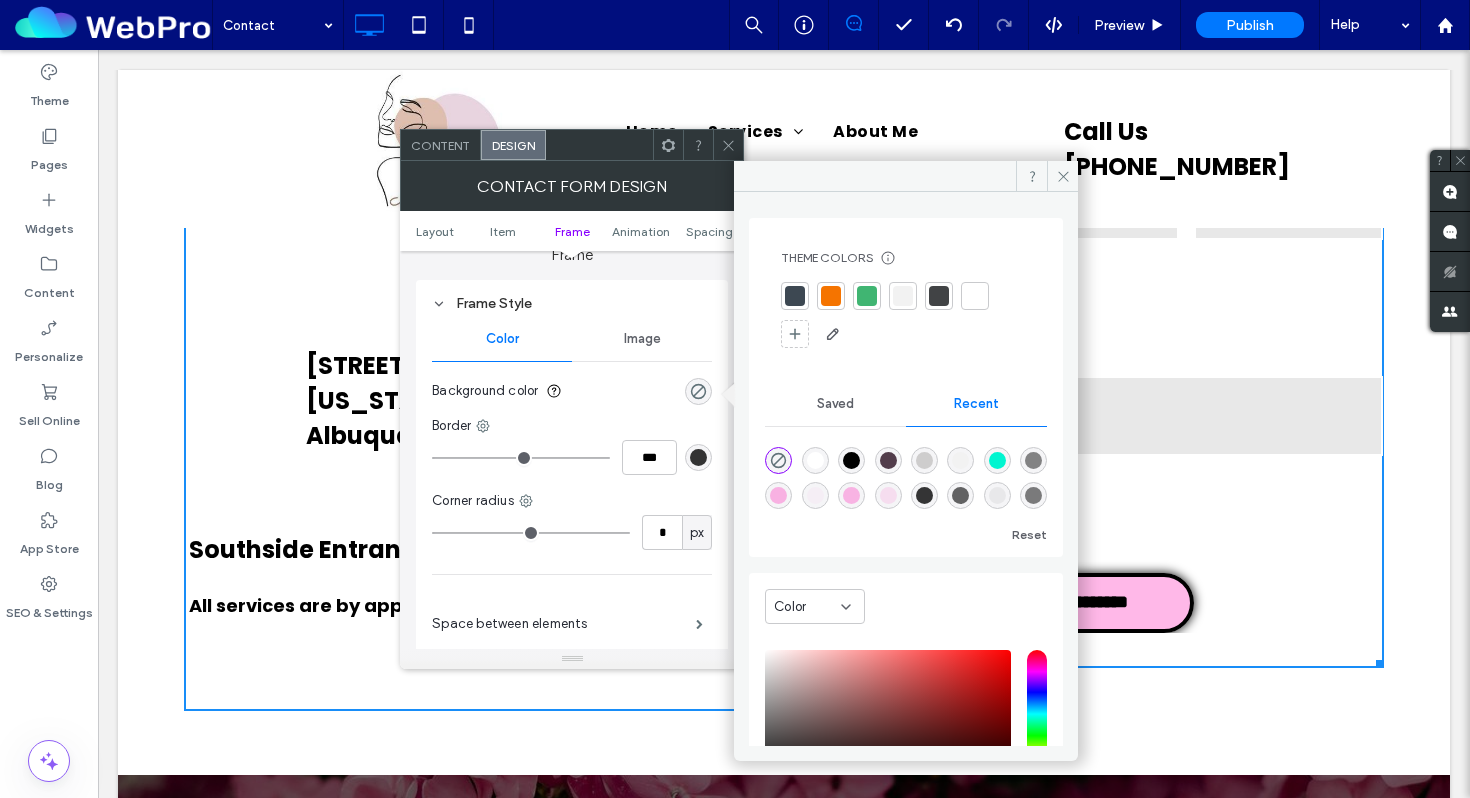 click at bounding box center [851, 460] 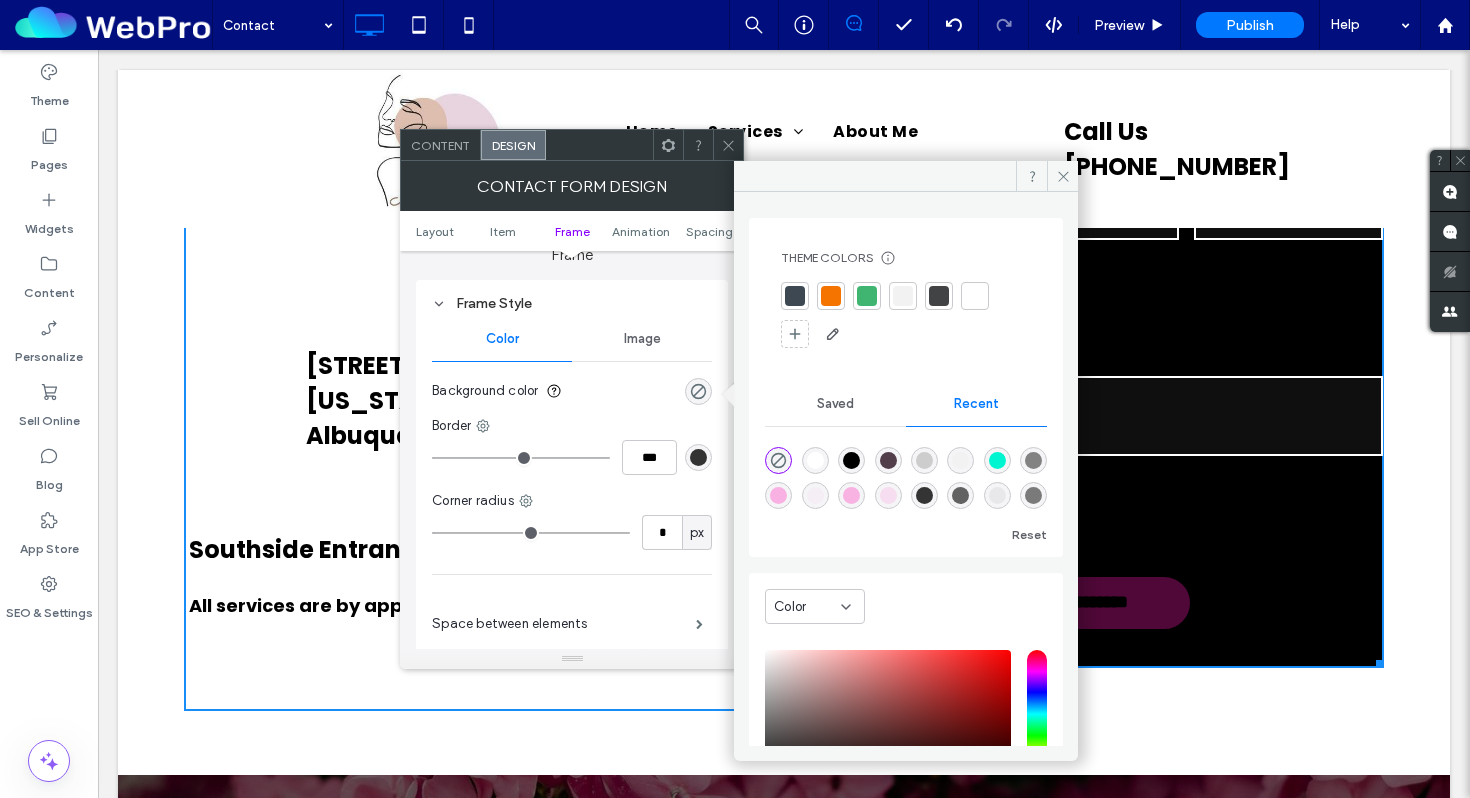 type on "***" 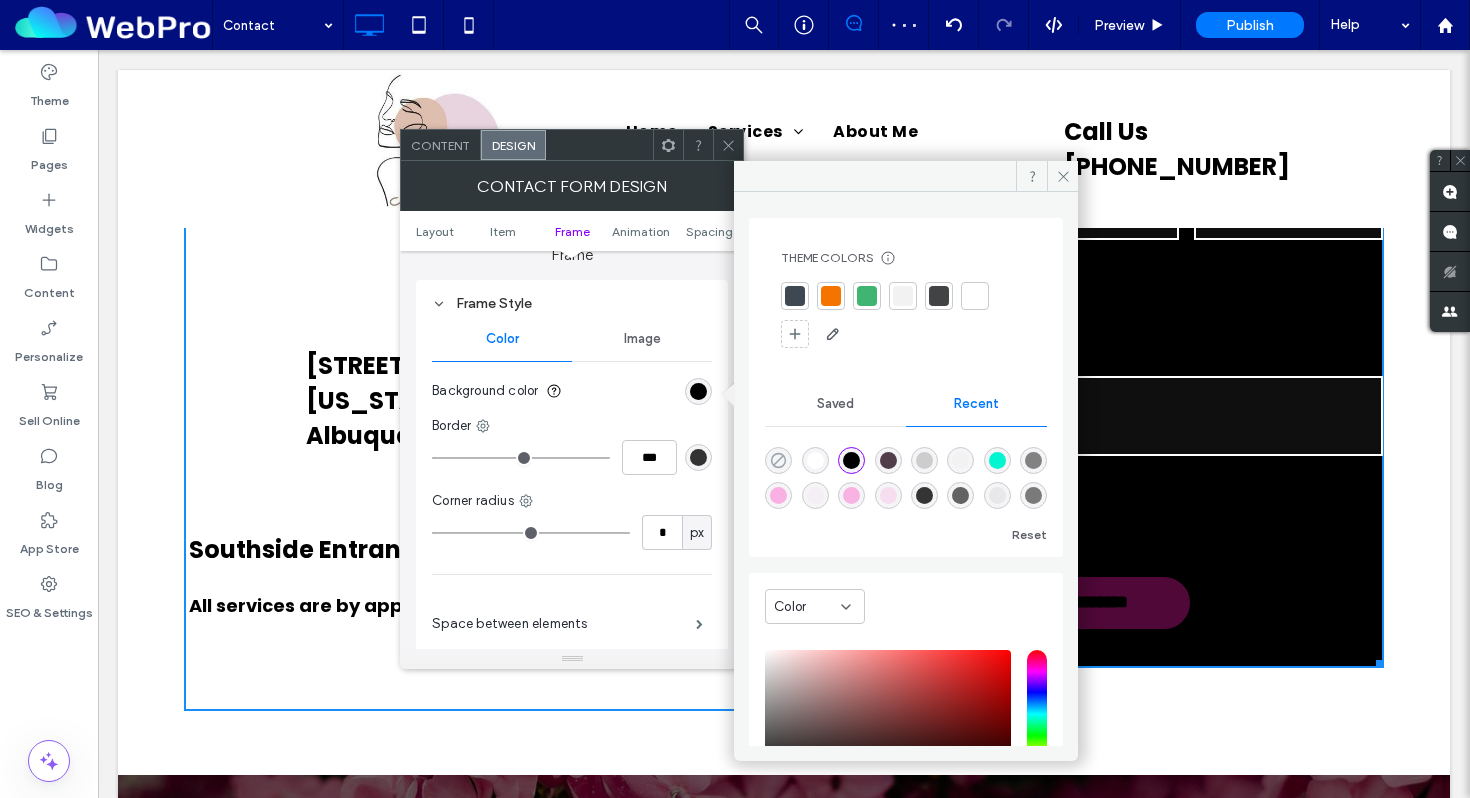 click 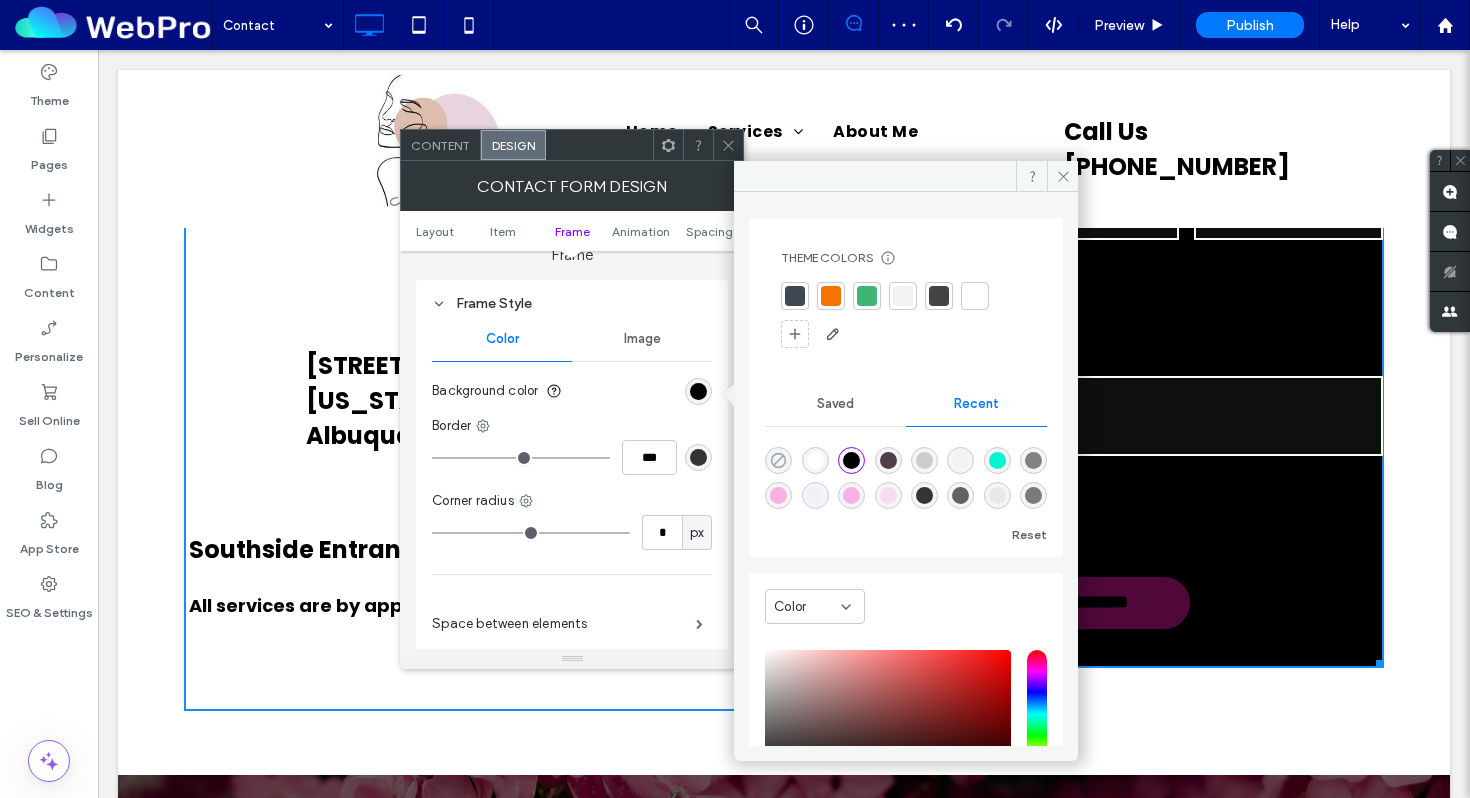type on "*" 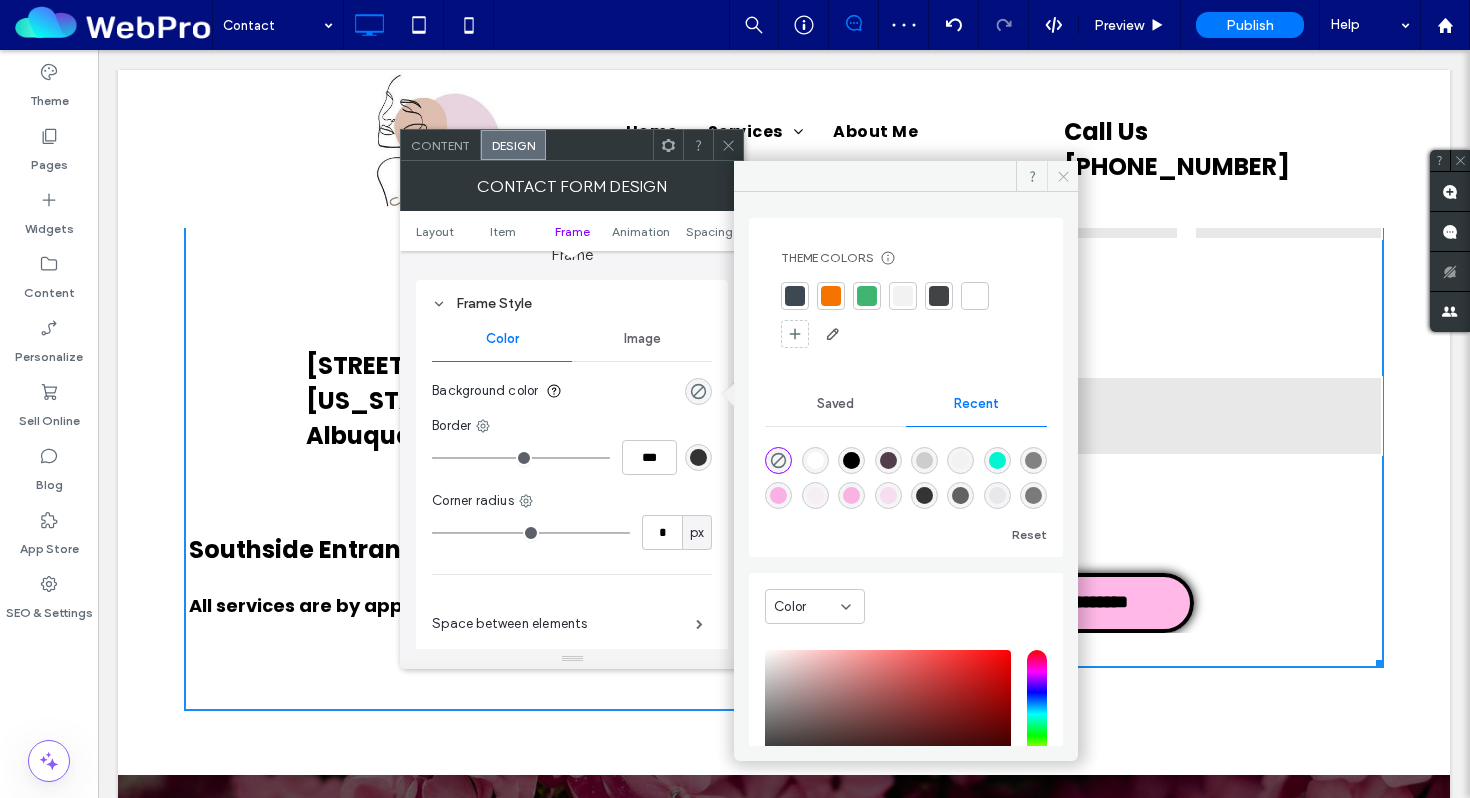 click 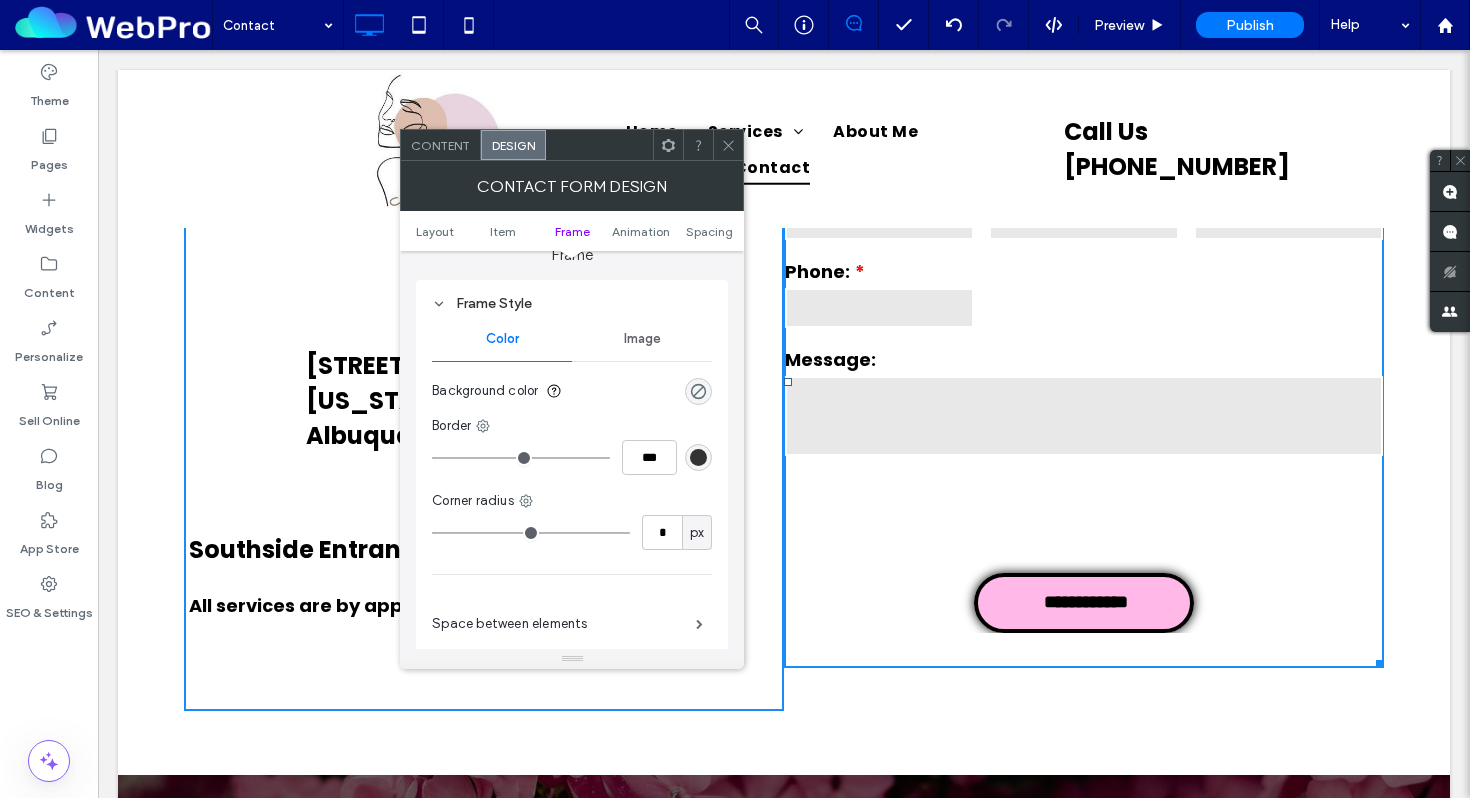 type on "*" 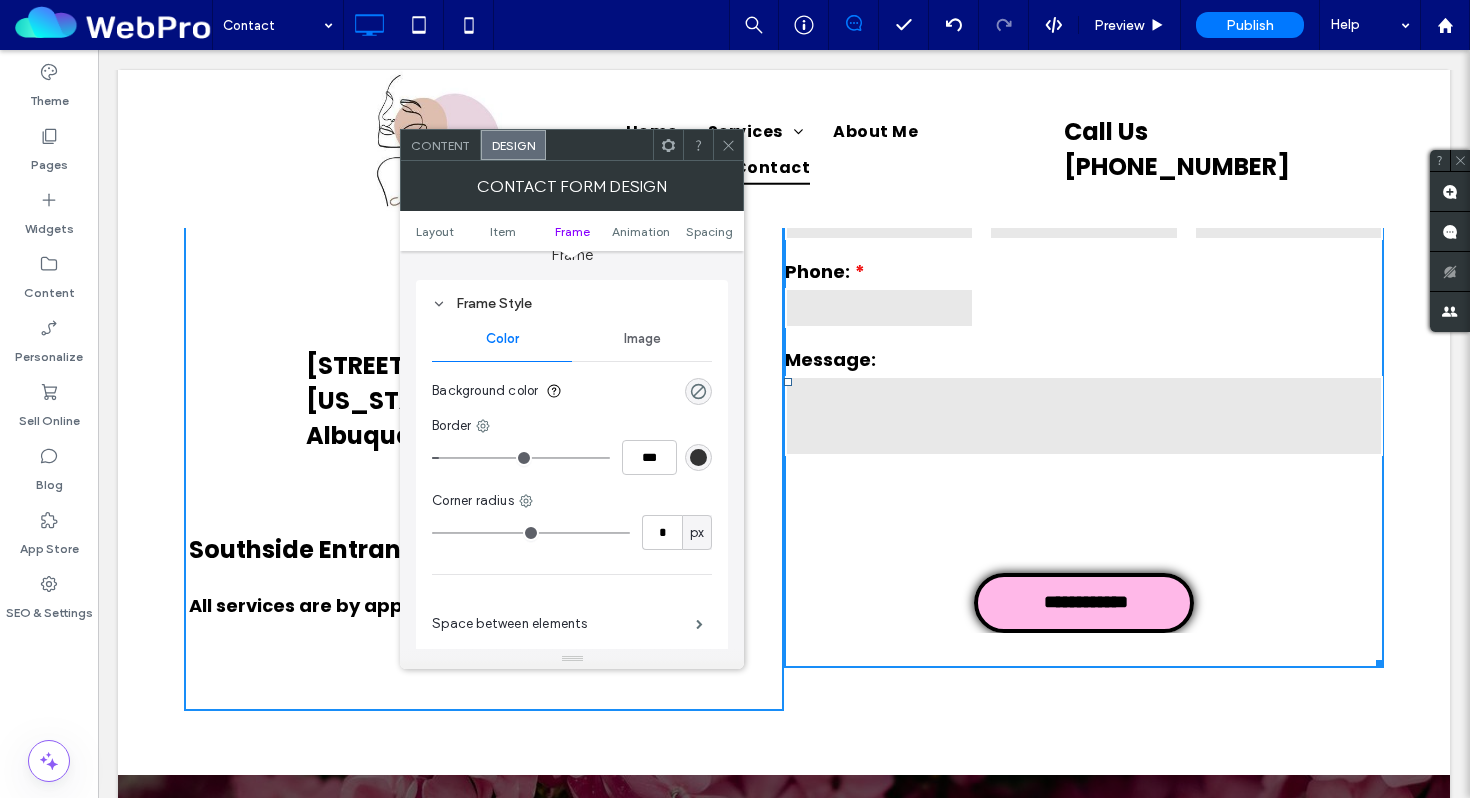 click at bounding box center (521, 458) 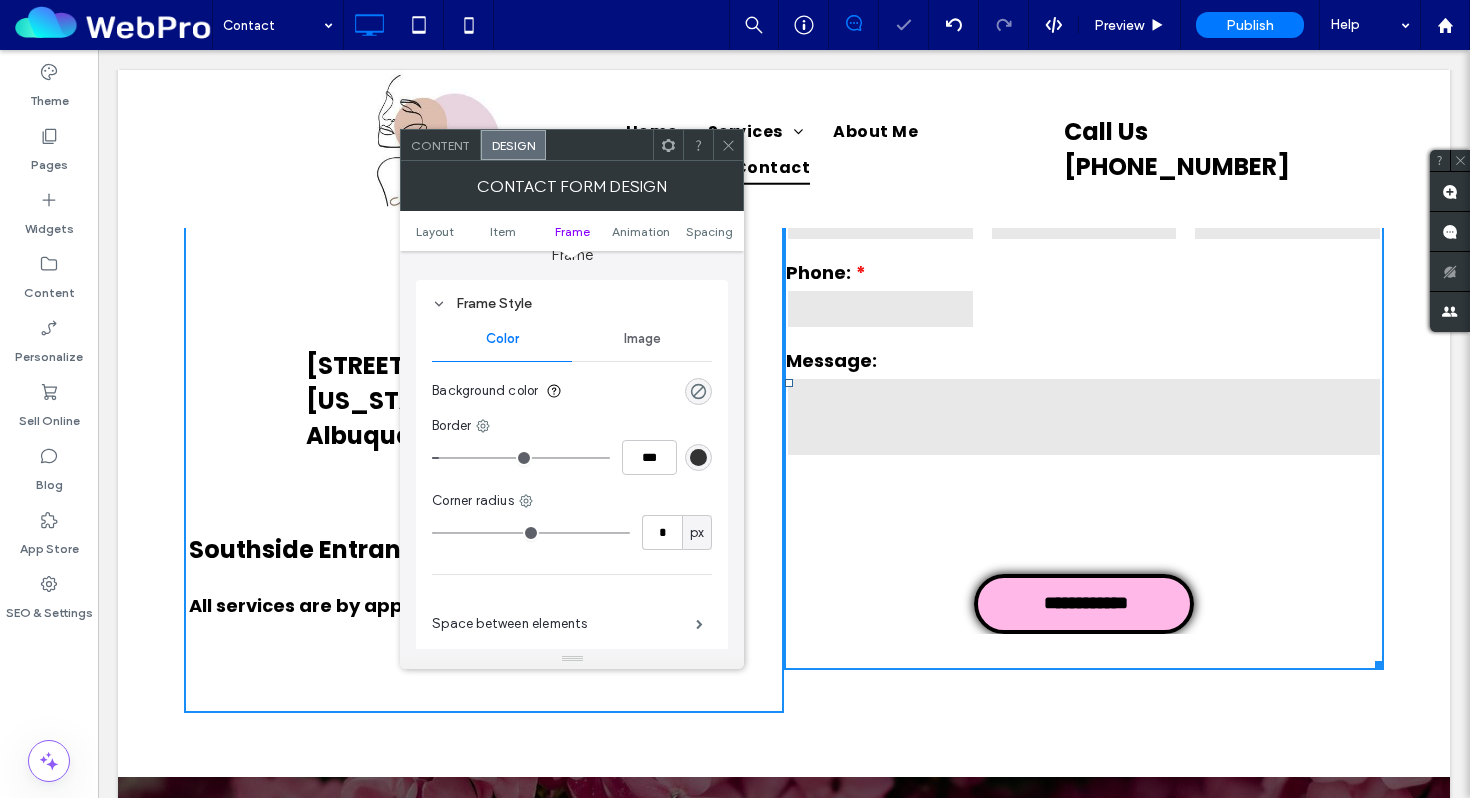 type on "*" 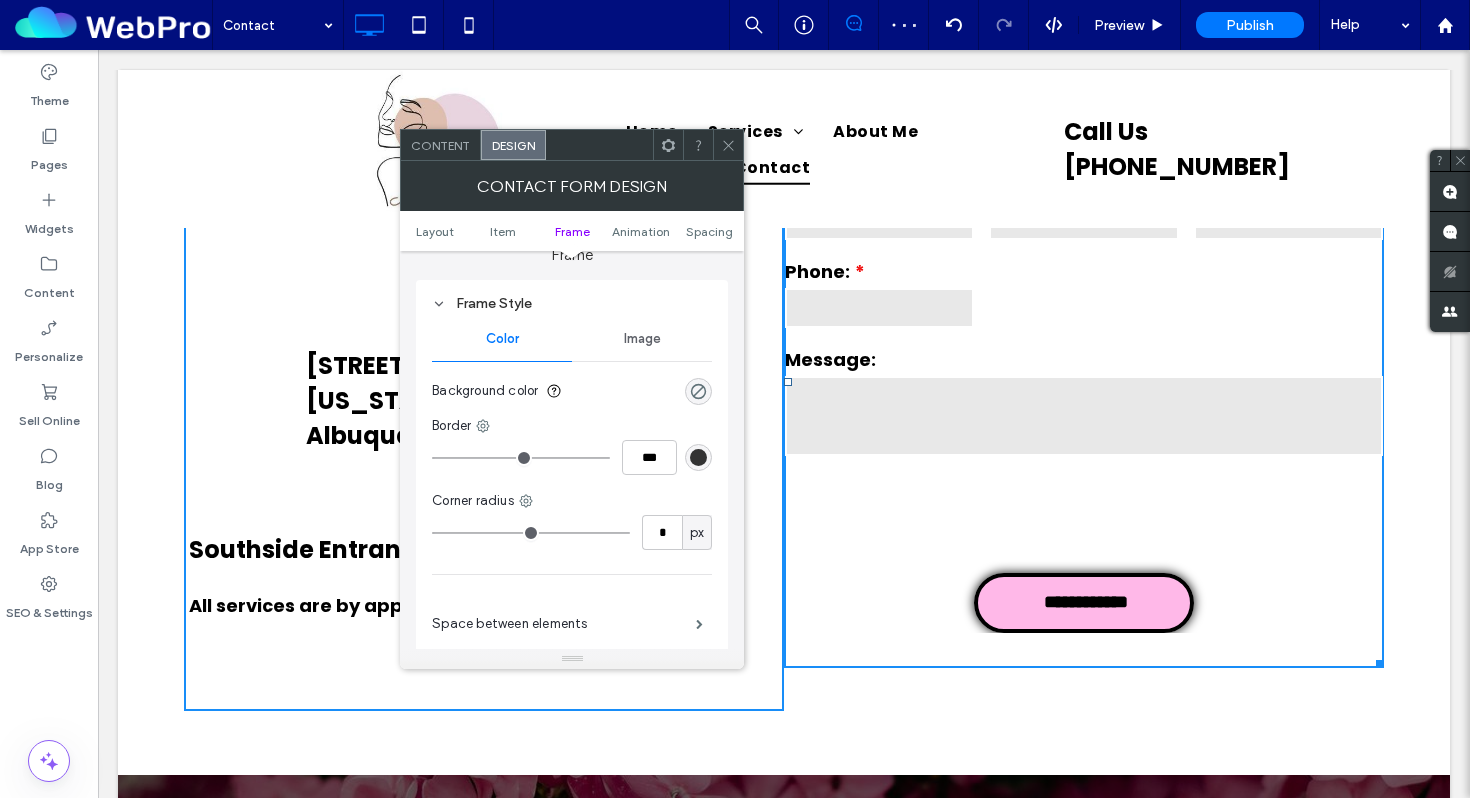 click 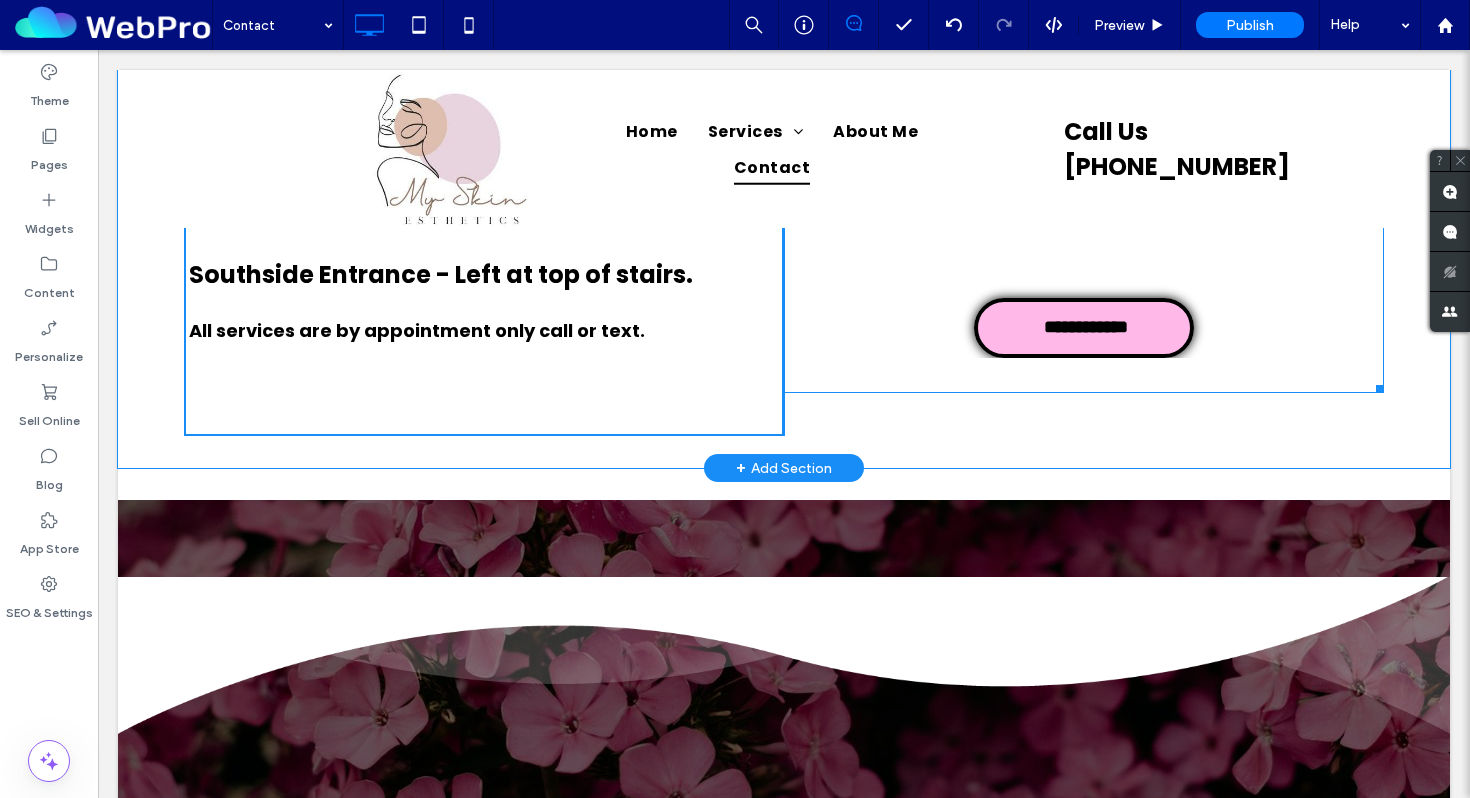 scroll, scrollTop: 1151, scrollLeft: 0, axis: vertical 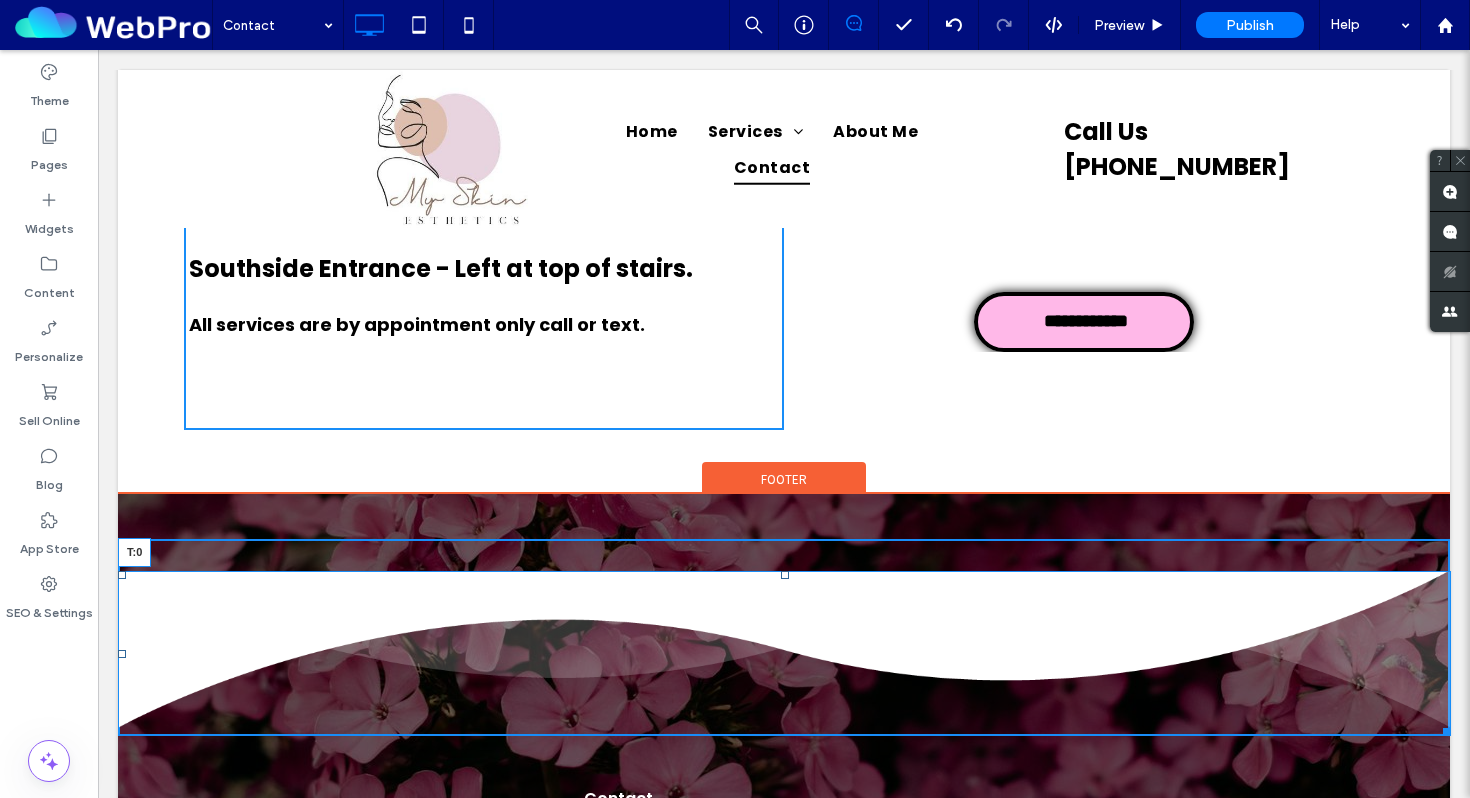 drag, startPoint x: 785, startPoint y: 580, endPoint x: 778, endPoint y: 494, distance: 86.28442 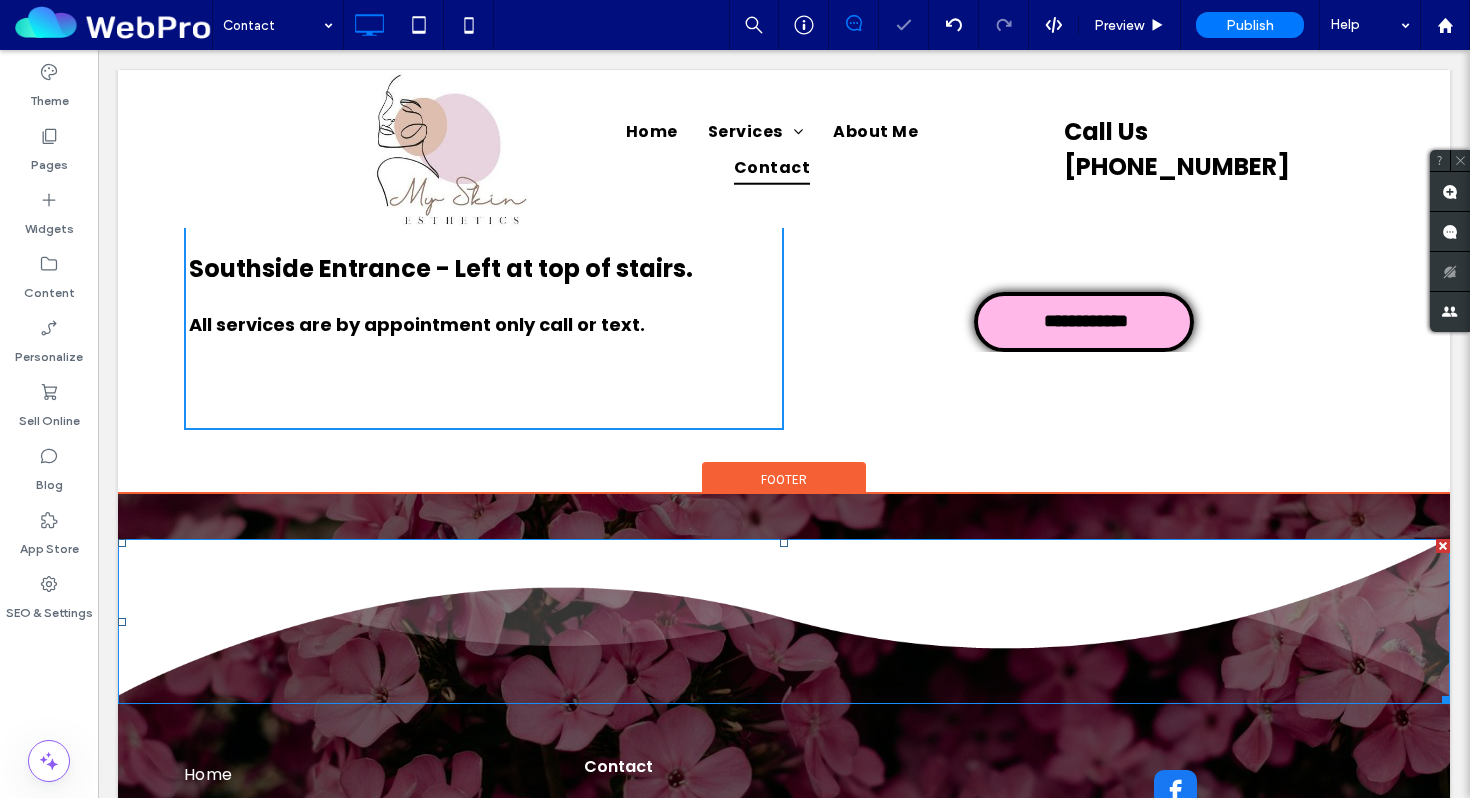 click on "Footer" at bounding box center (784, 479) 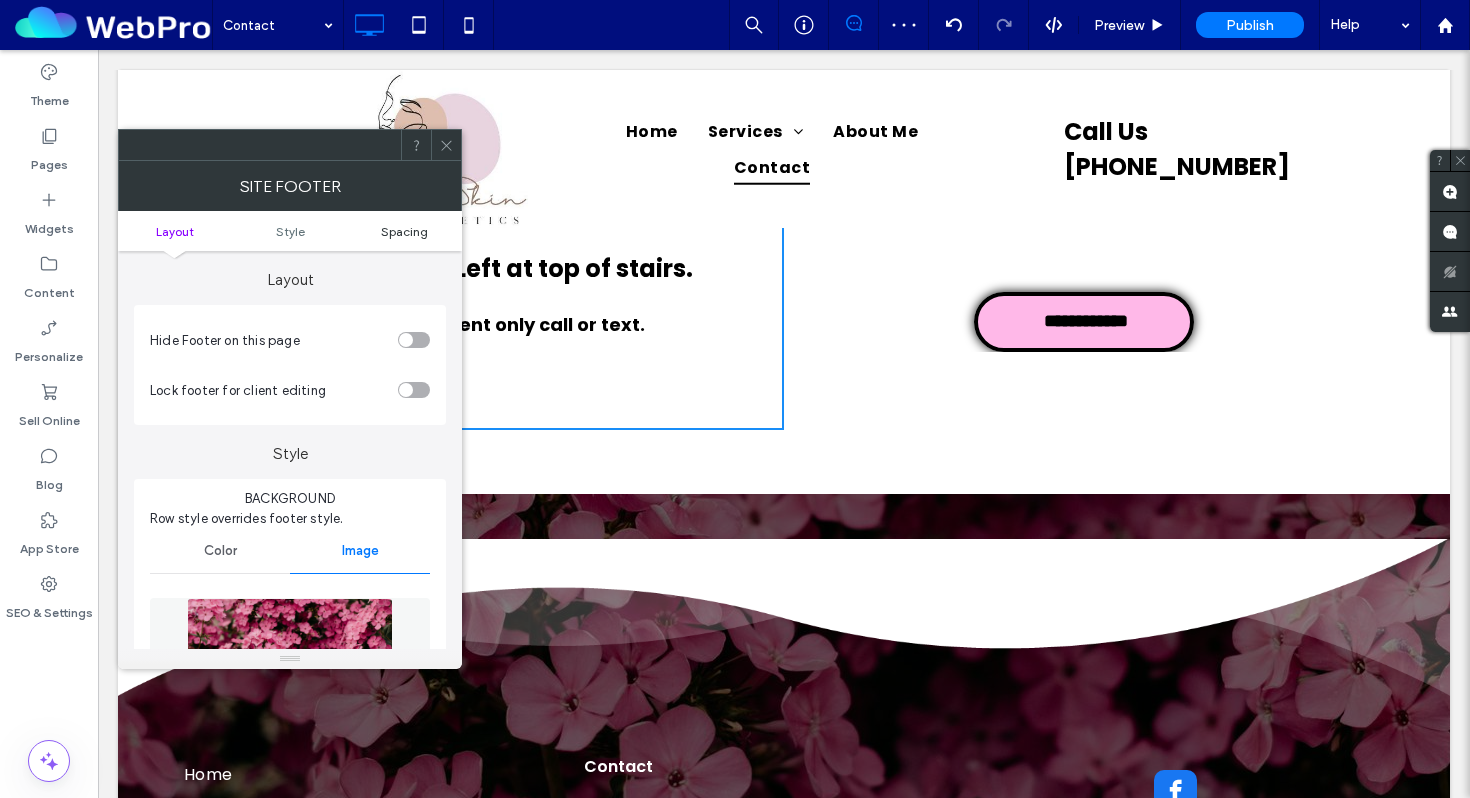 click on "Spacing" at bounding box center [404, 231] 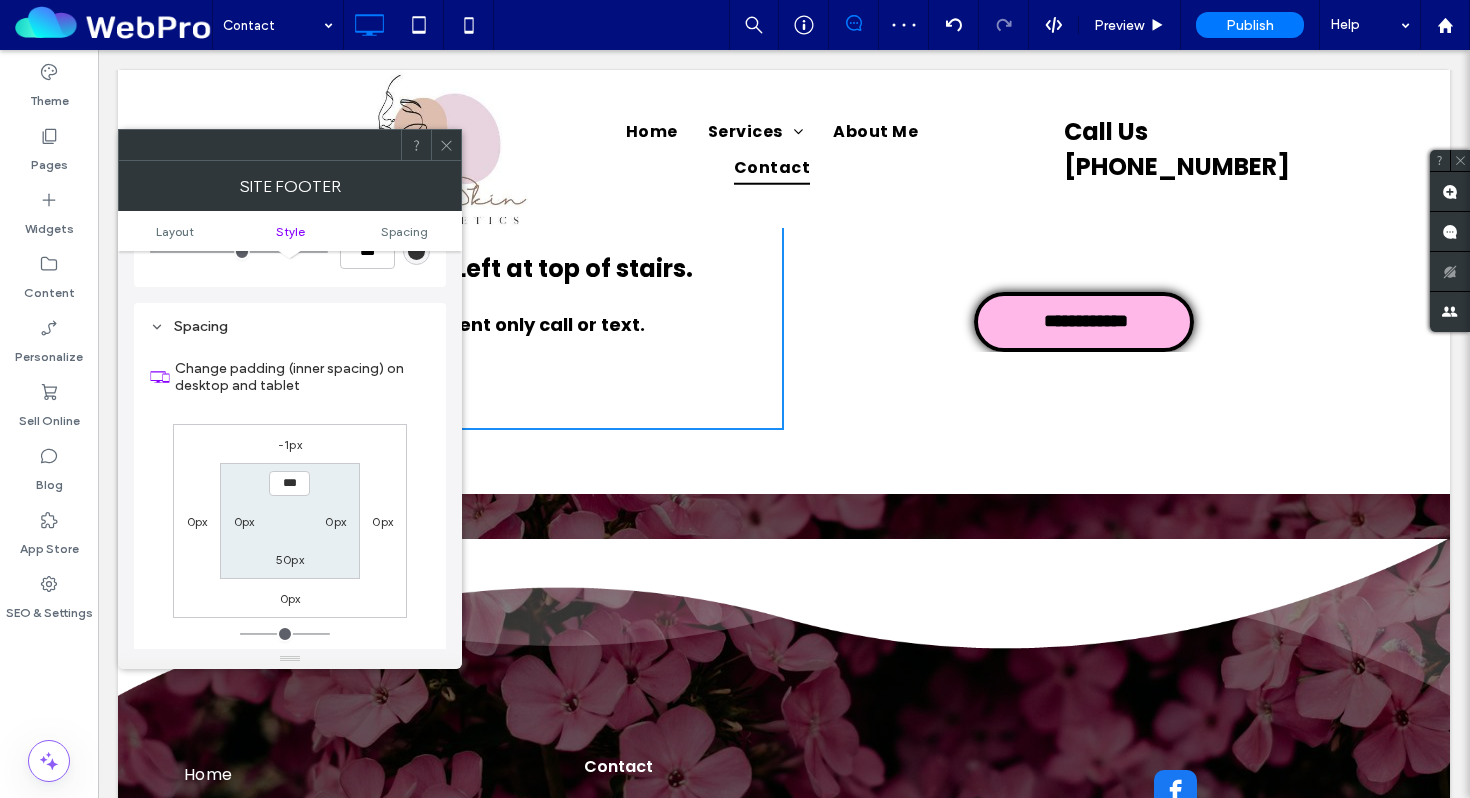 scroll, scrollTop: 1131, scrollLeft: 0, axis: vertical 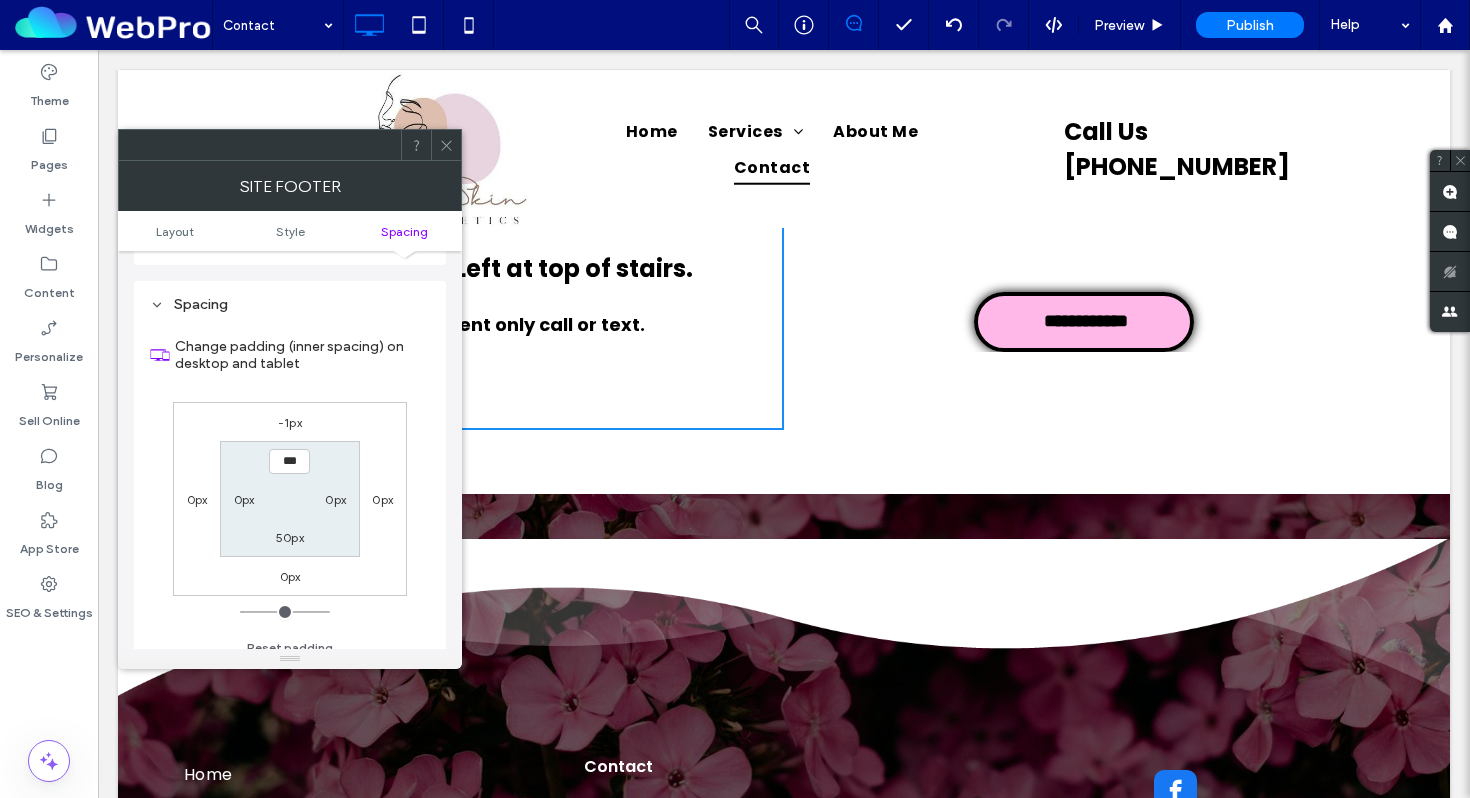 click on "*** 0px 50px 0px" at bounding box center [289, 498] 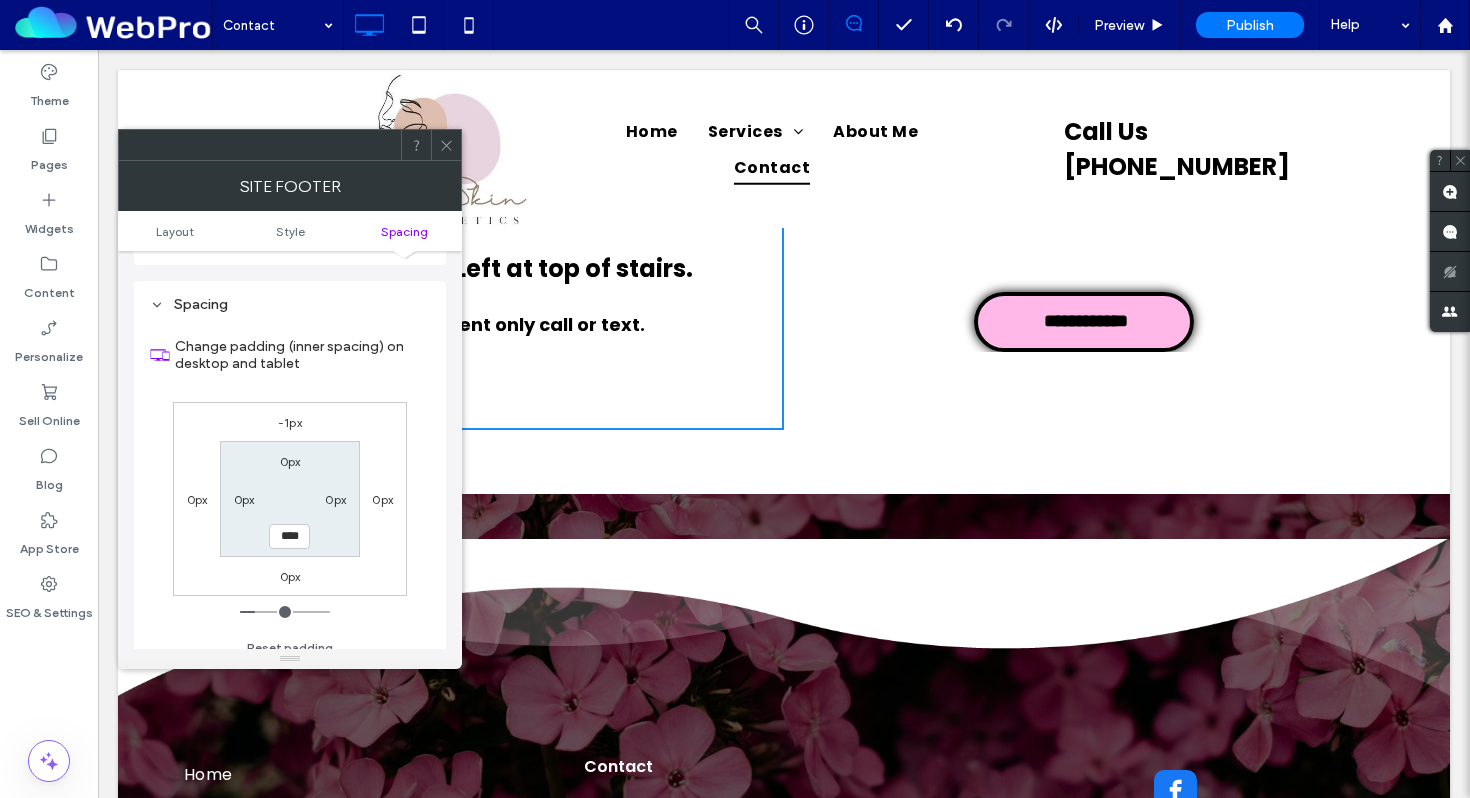 type on "**" 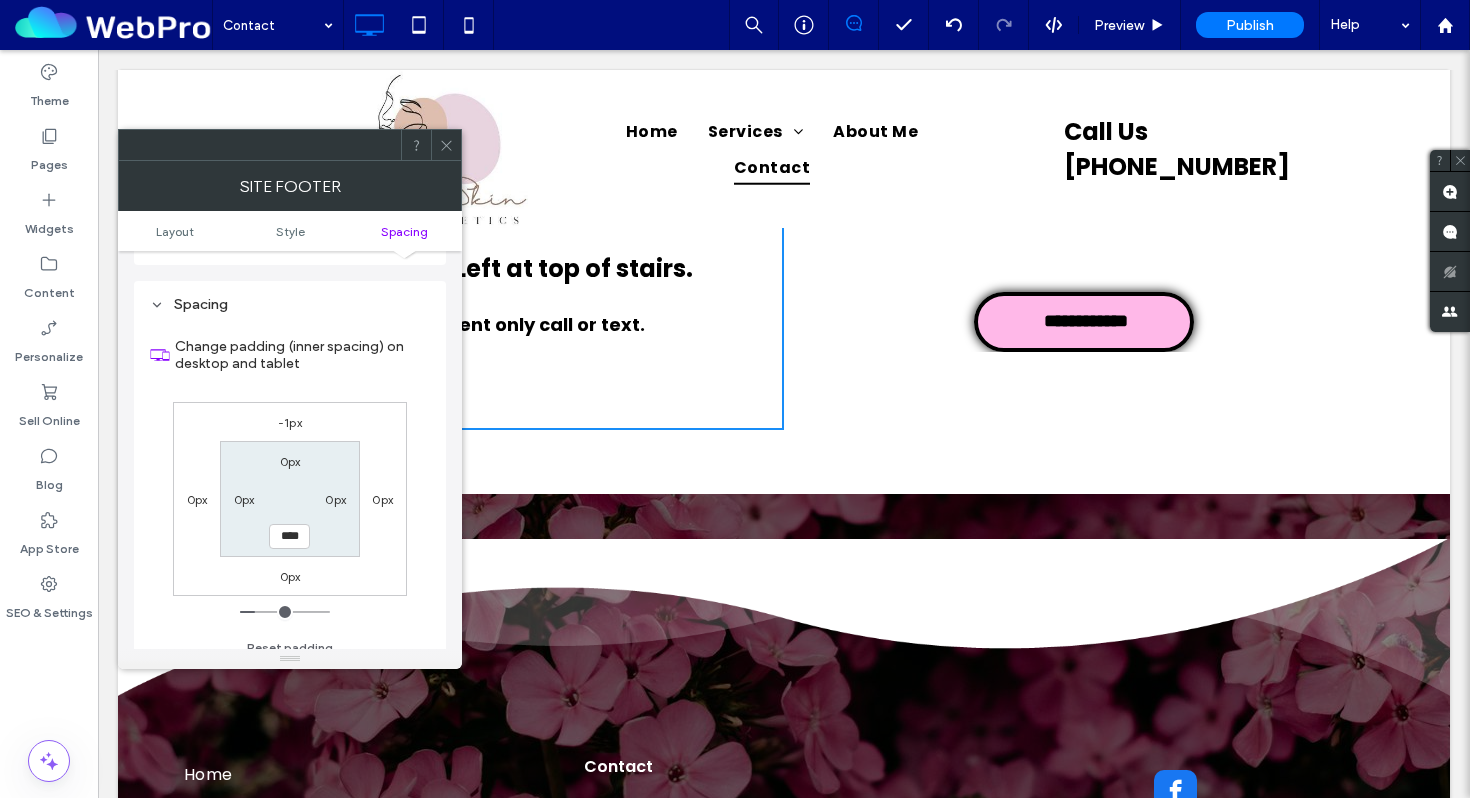type on "****" 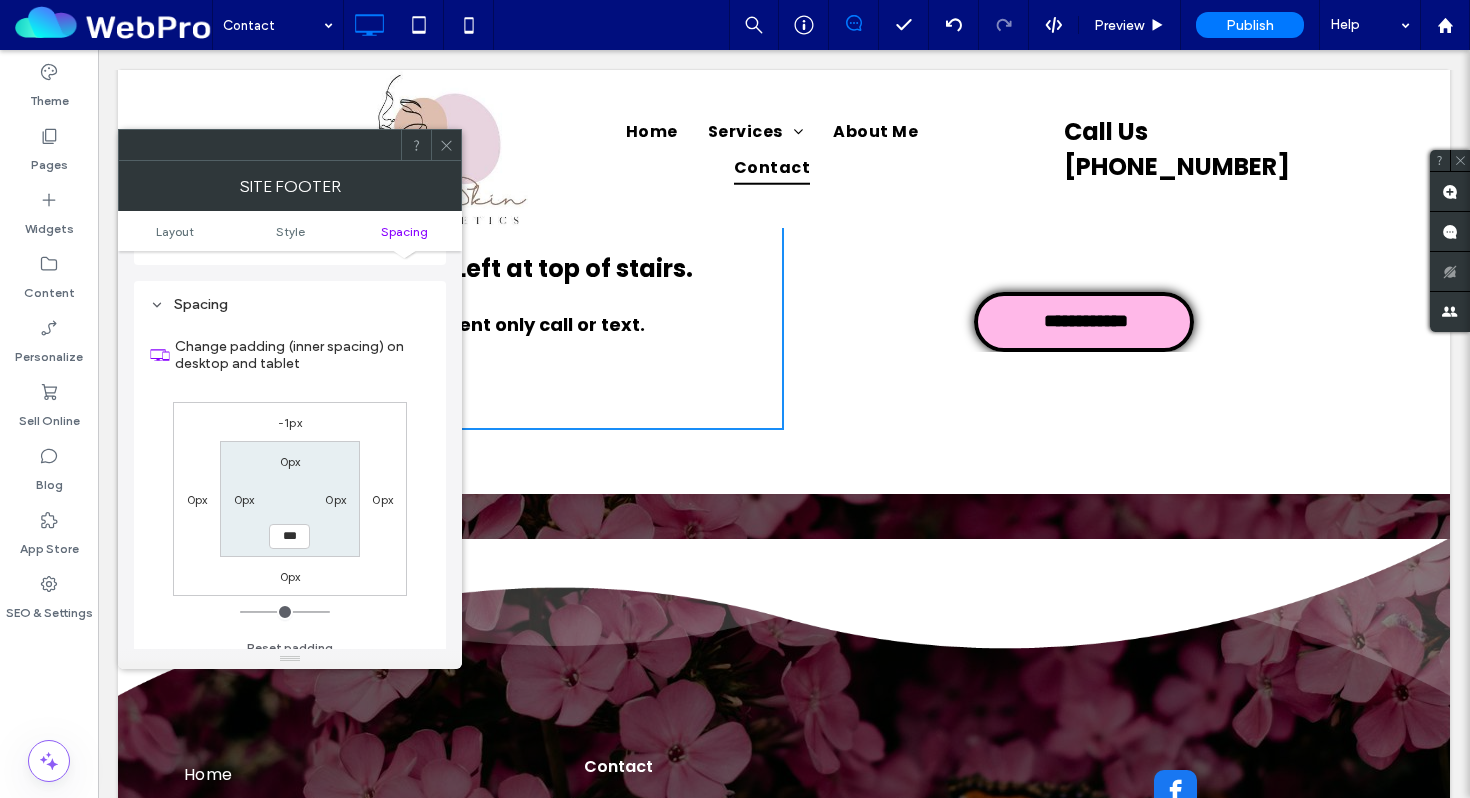 drag, startPoint x: 258, startPoint y: 594, endPoint x: 195, endPoint y: 598, distance: 63.126858 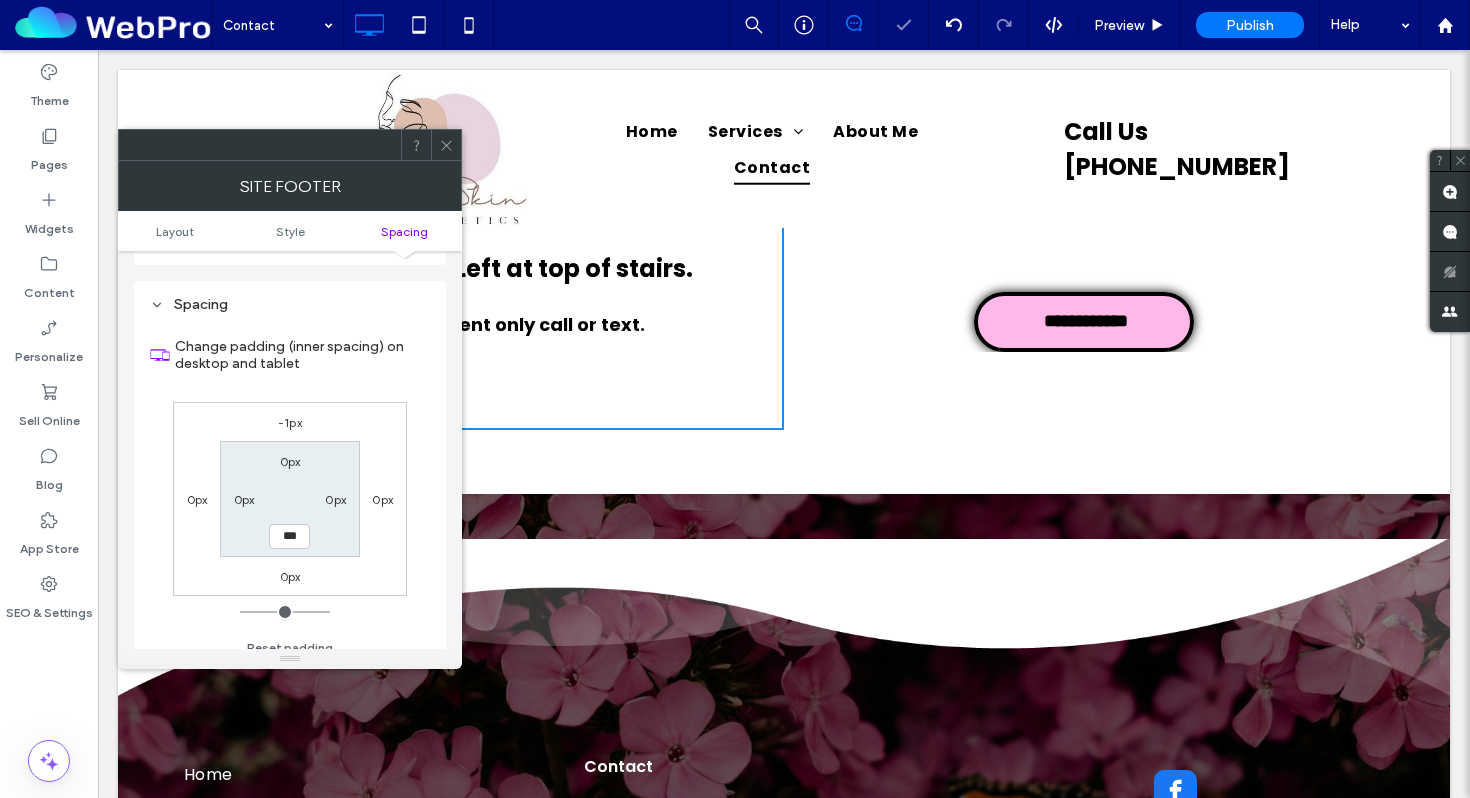 click 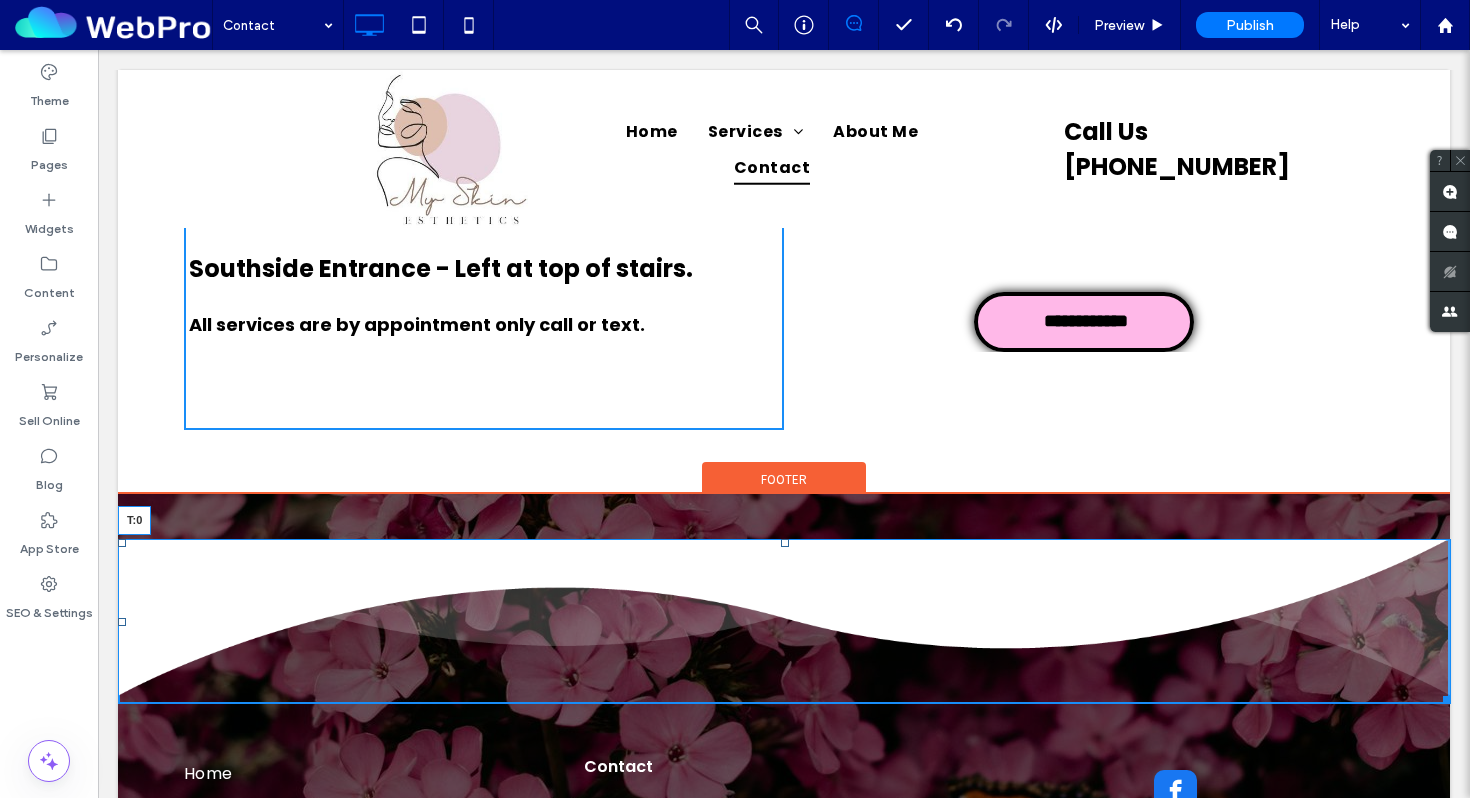 drag, startPoint x: 784, startPoint y: 549, endPoint x: 775, endPoint y: 503, distance: 46.872166 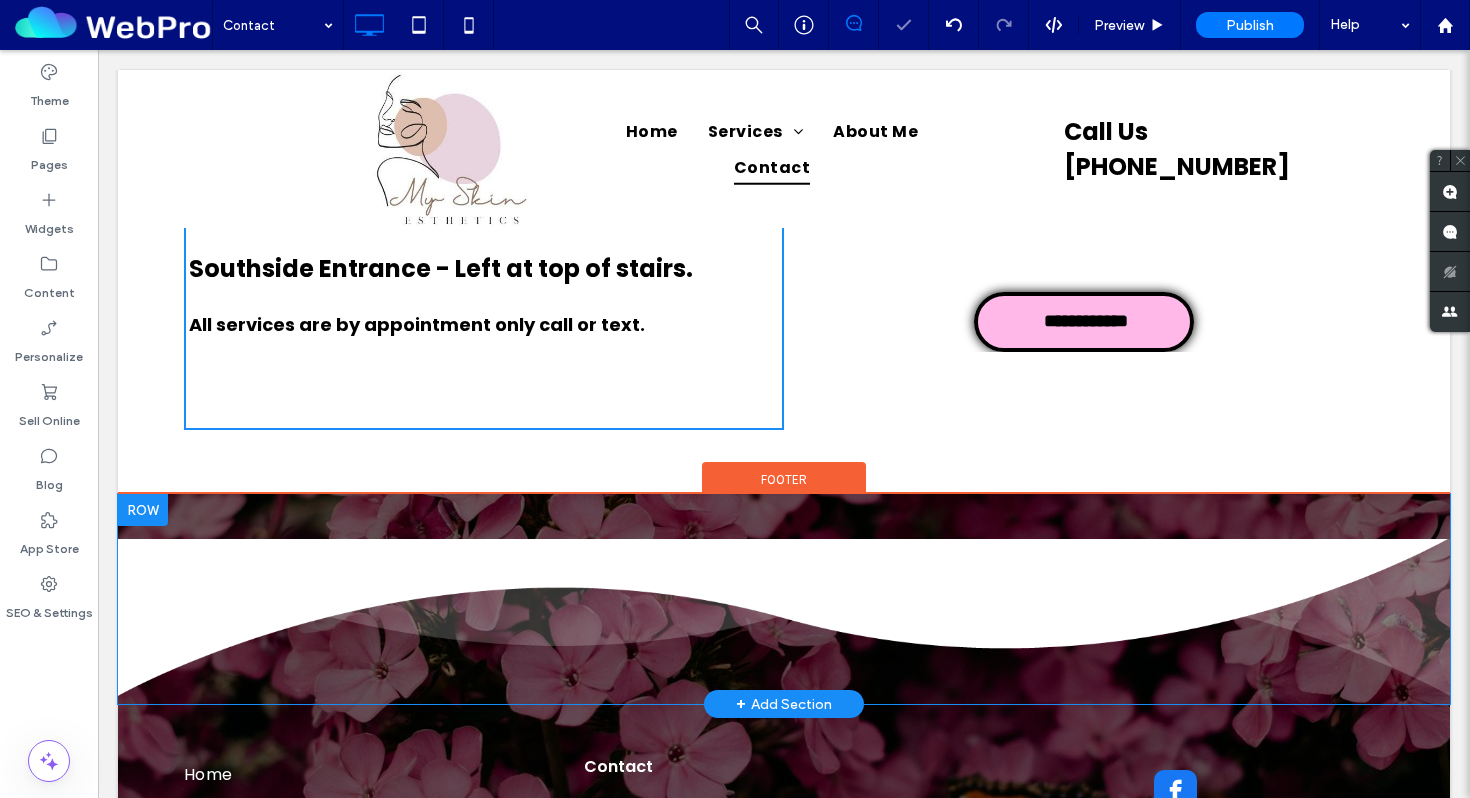 click on "Click To Paste" at bounding box center [784, 599] 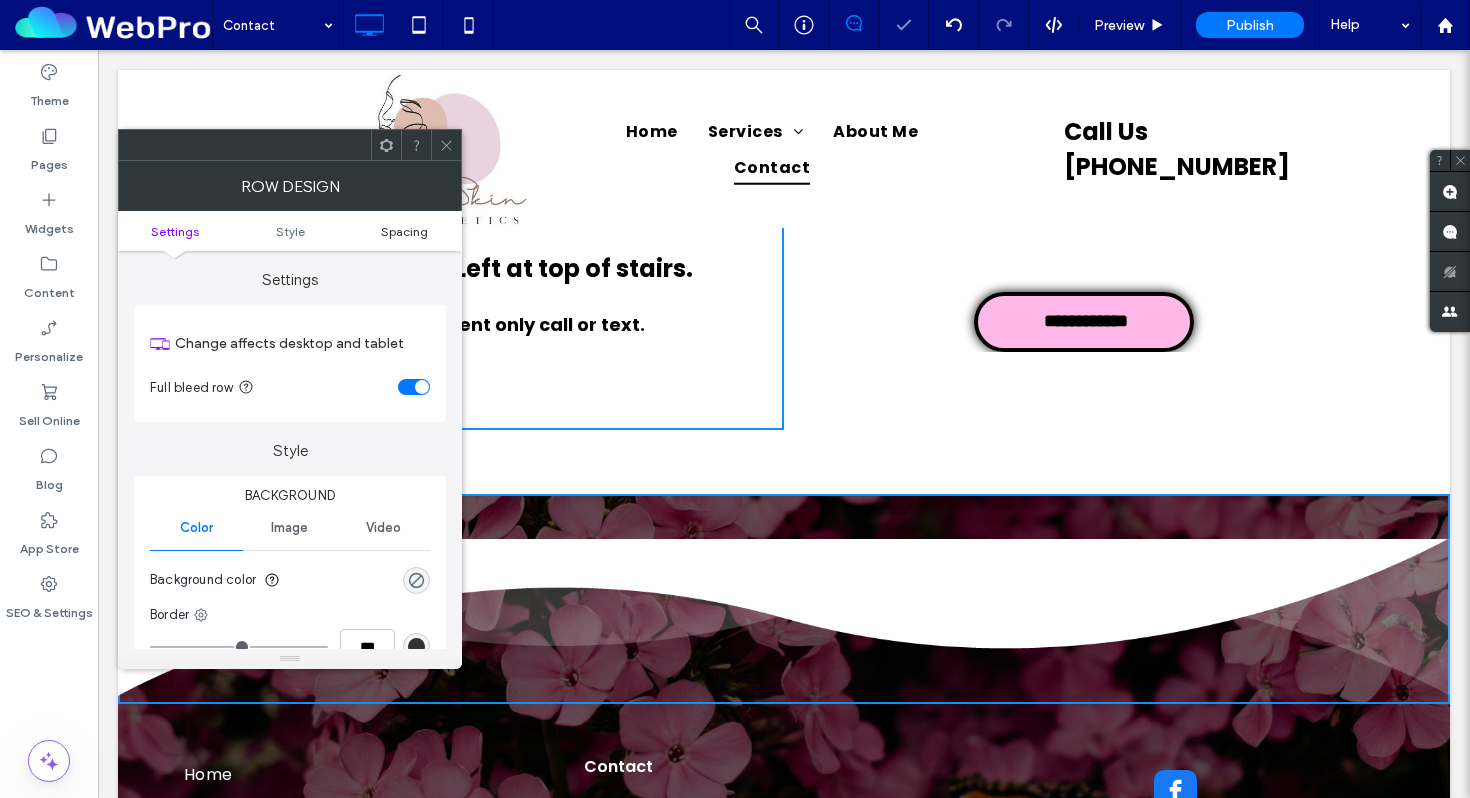 click on "Spacing" at bounding box center [404, 231] 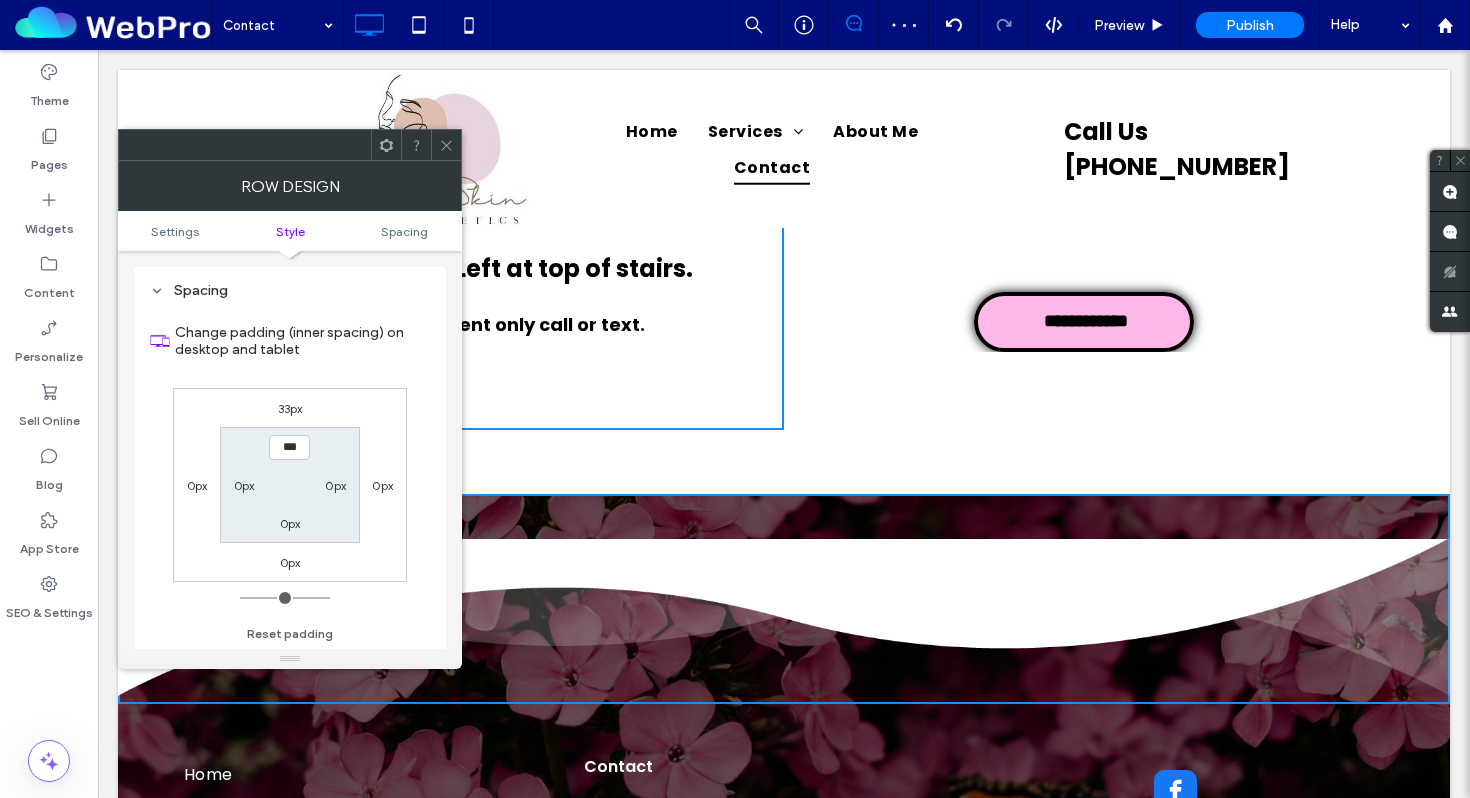 scroll, scrollTop: 503, scrollLeft: 0, axis: vertical 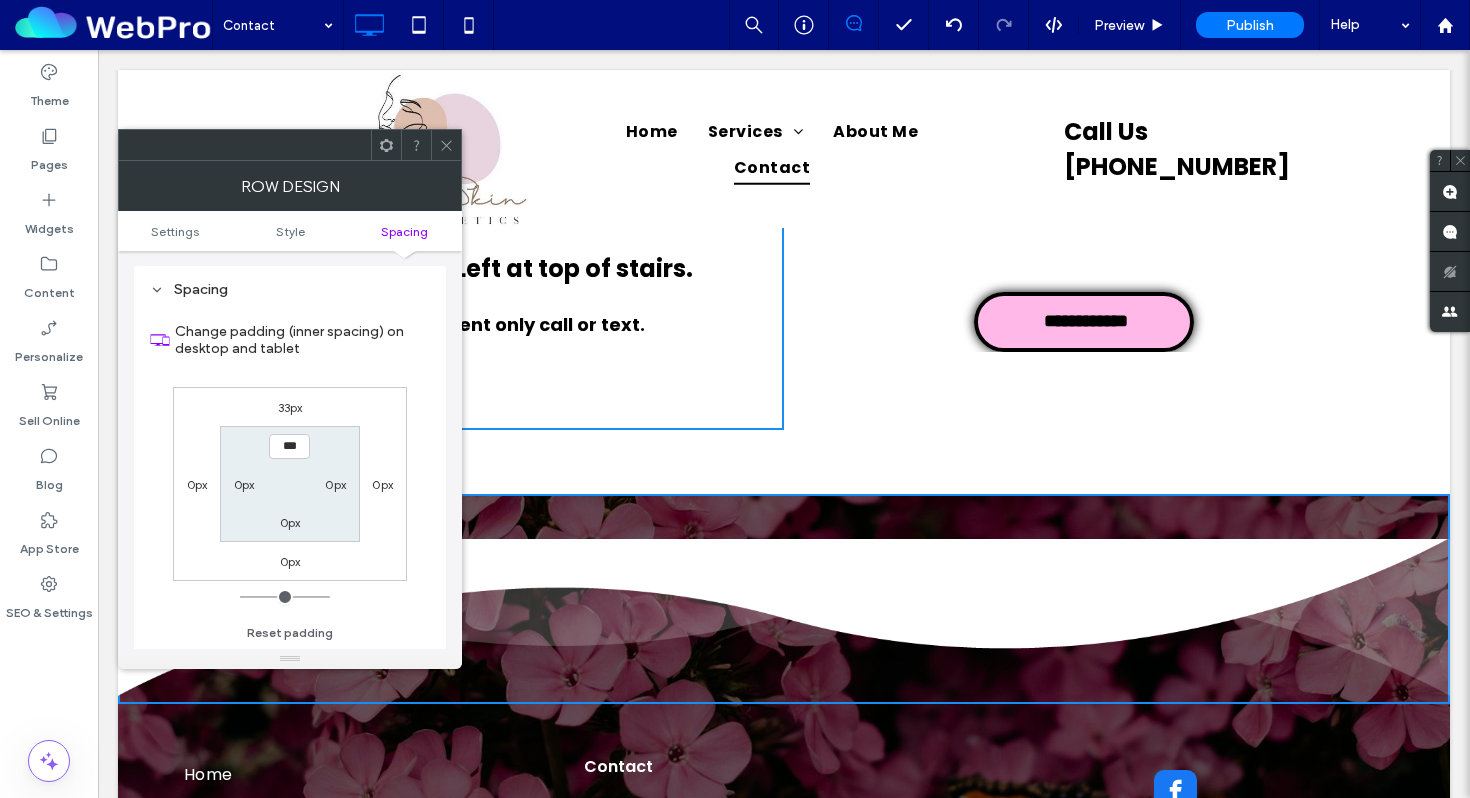 click on "33px" at bounding box center [290, 407] 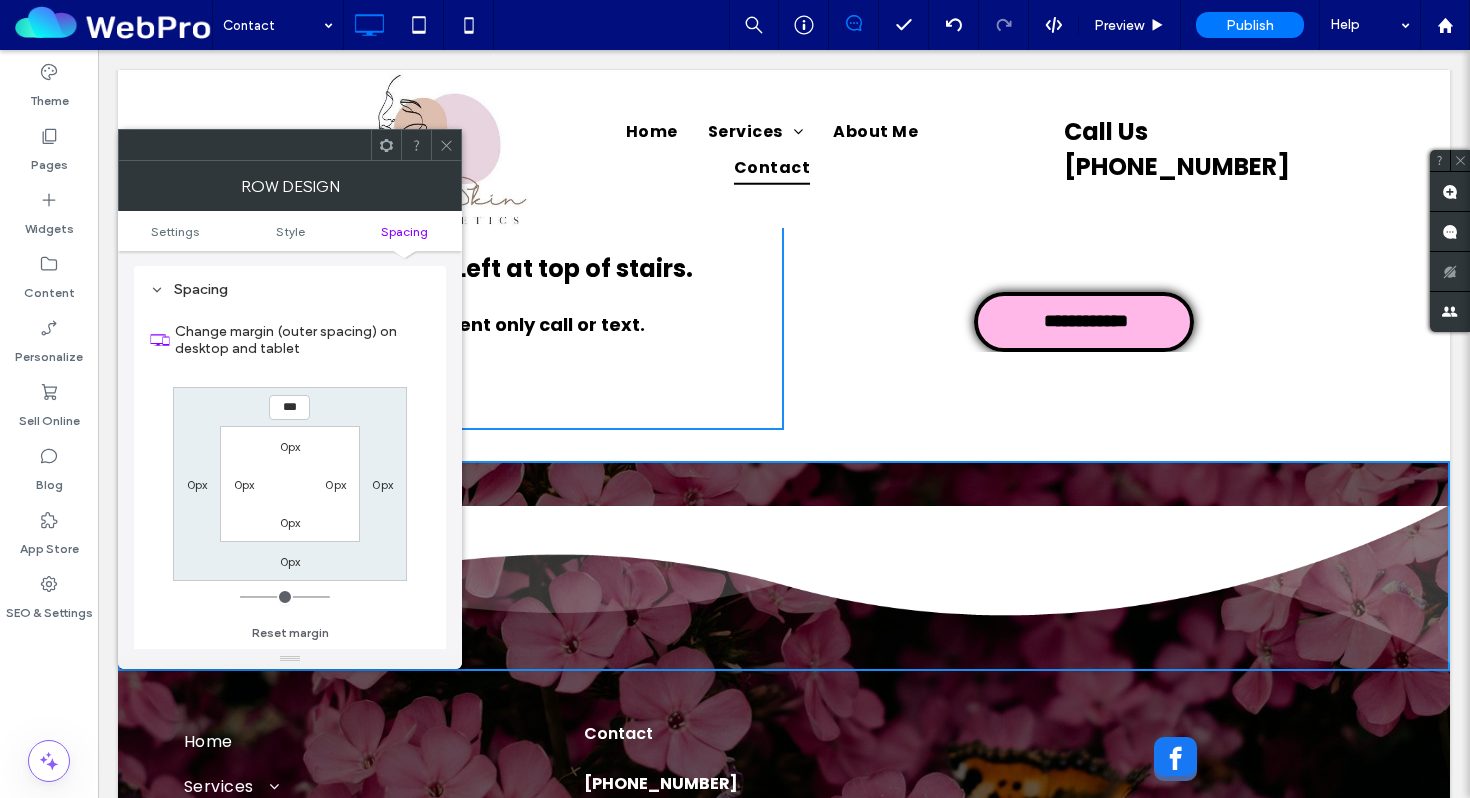 drag, startPoint x: 257, startPoint y: 596, endPoint x: 204, endPoint y: 597, distance: 53.009434 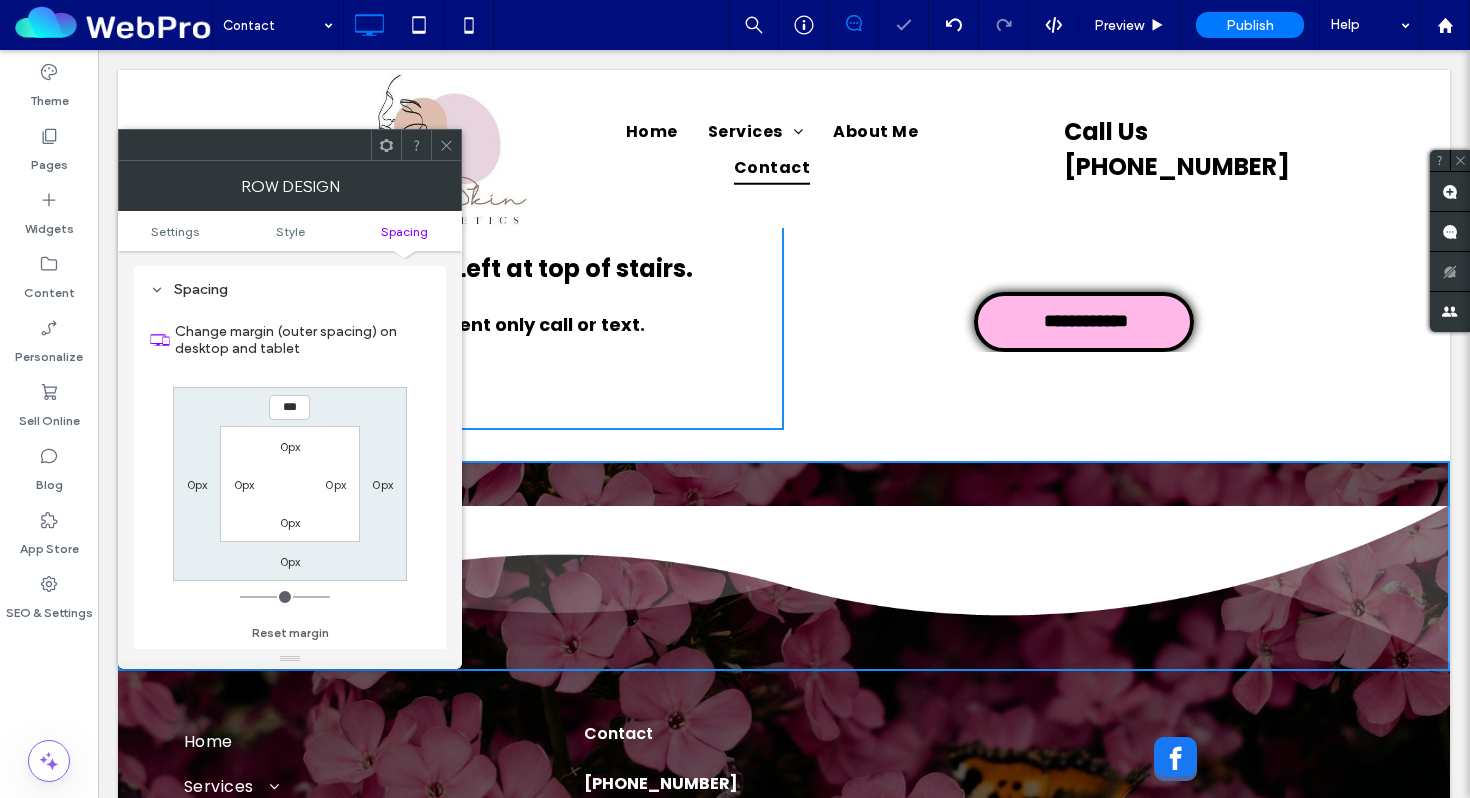 click 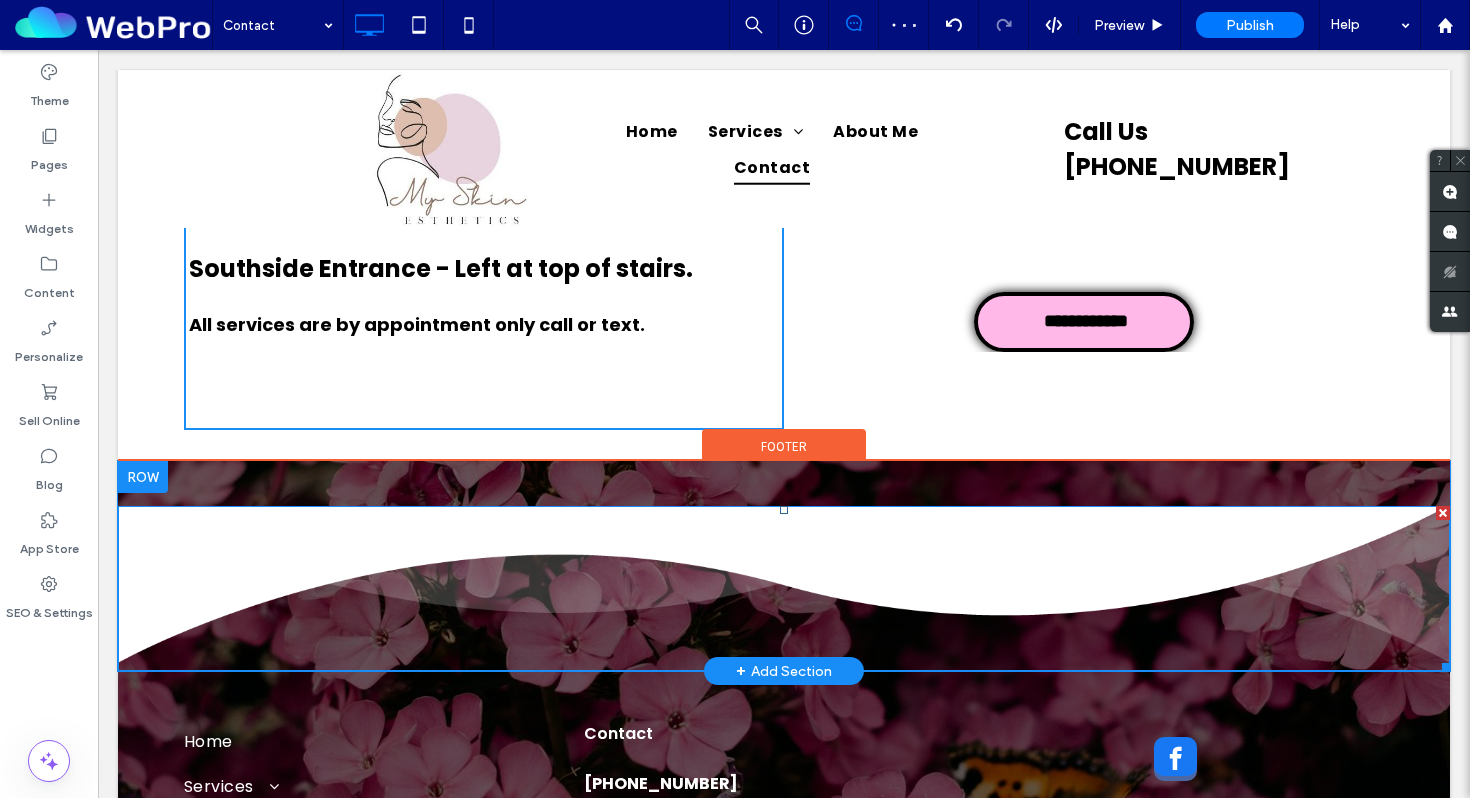 click at bounding box center (784, 588) 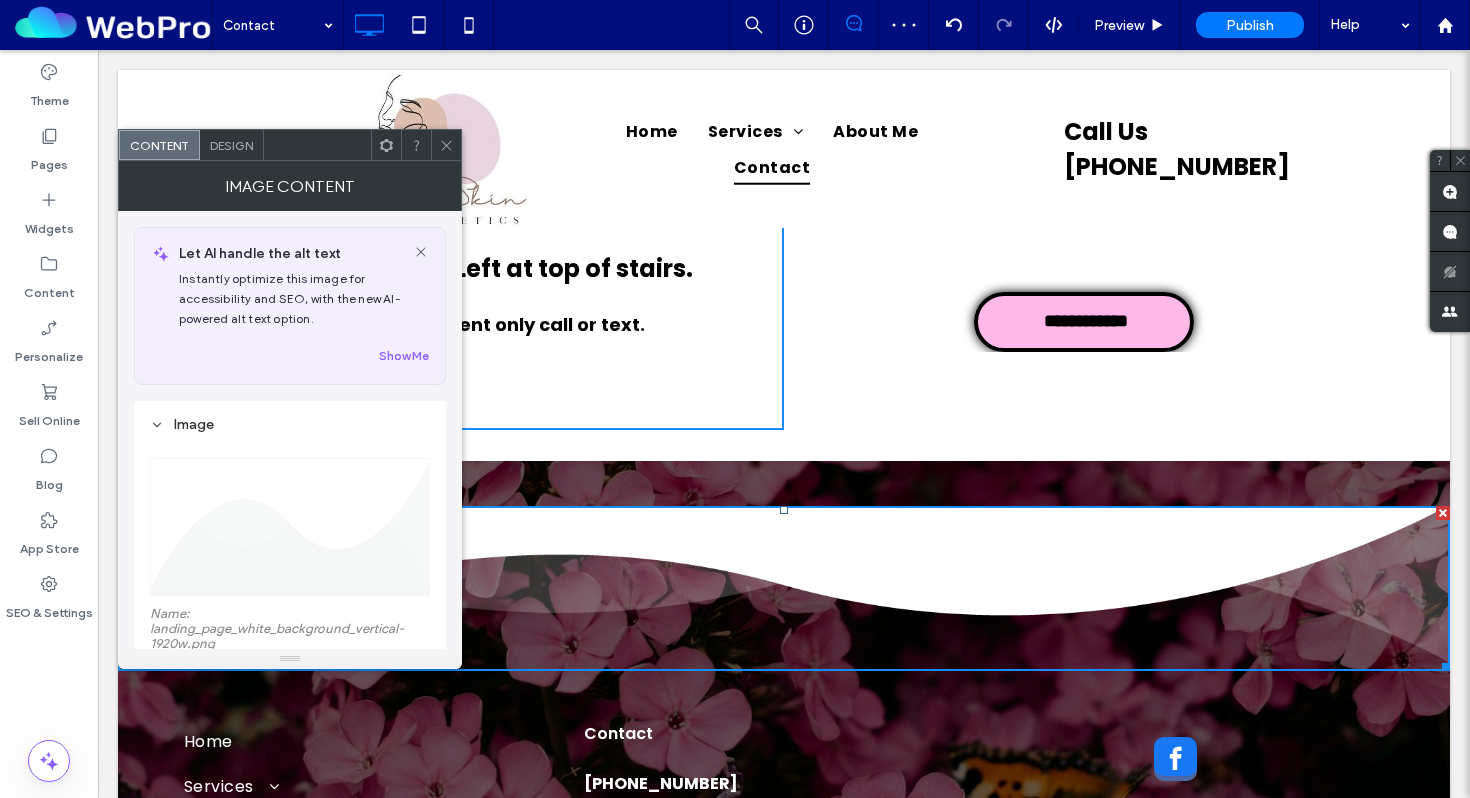 click on "Design" at bounding box center (231, 145) 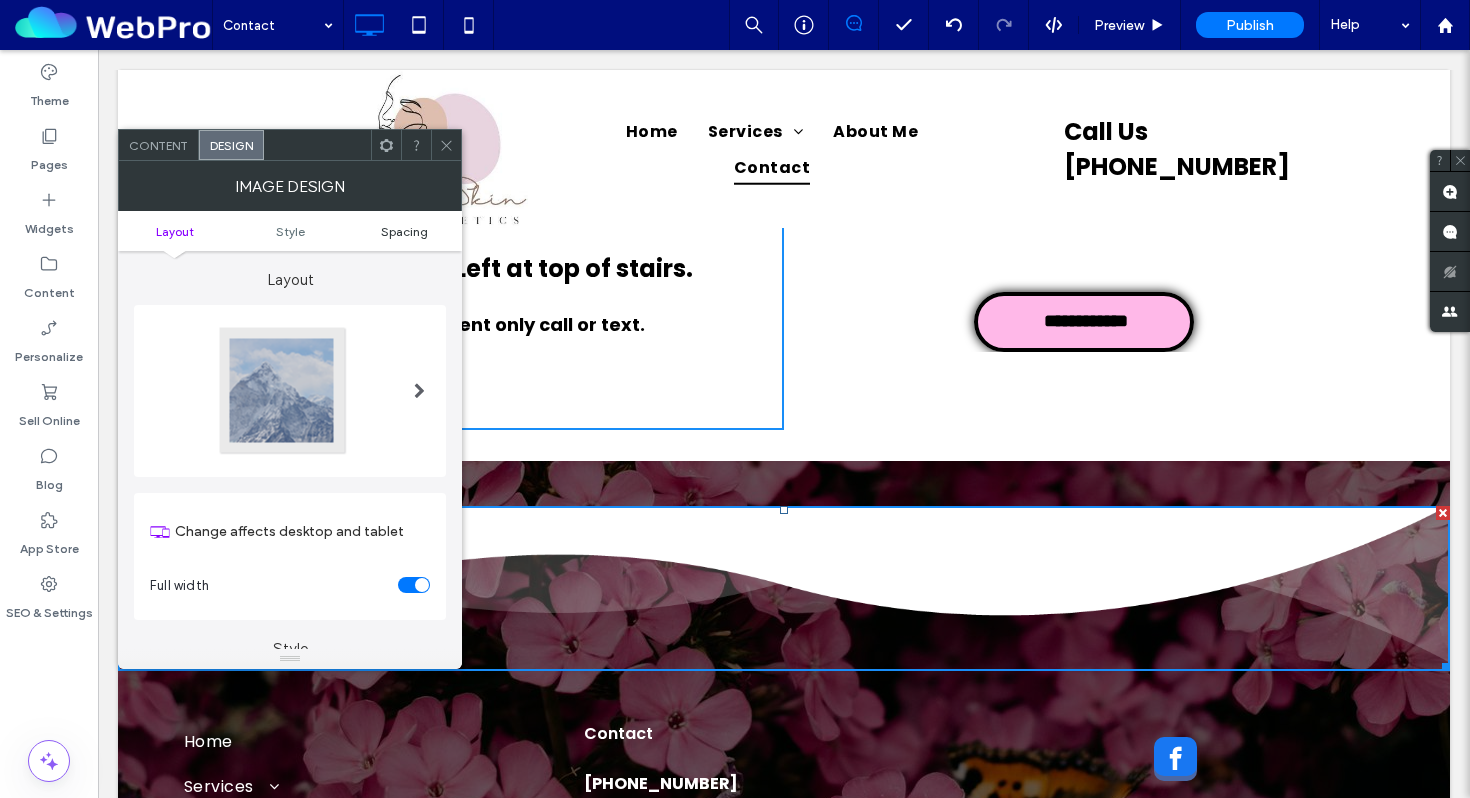 click on "Spacing" at bounding box center [404, 231] 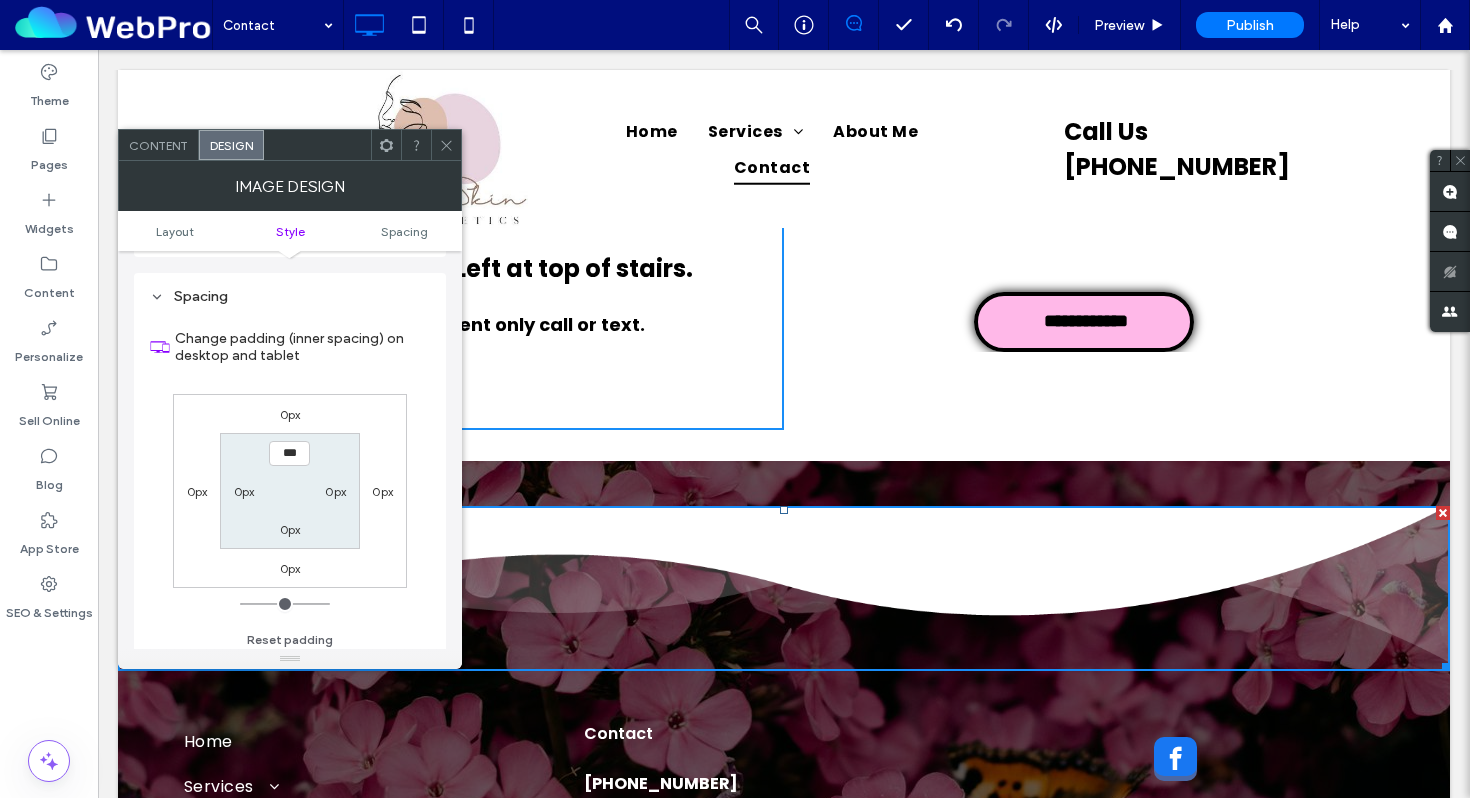scroll, scrollTop: 894, scrollLeft: 0, axis: vertical 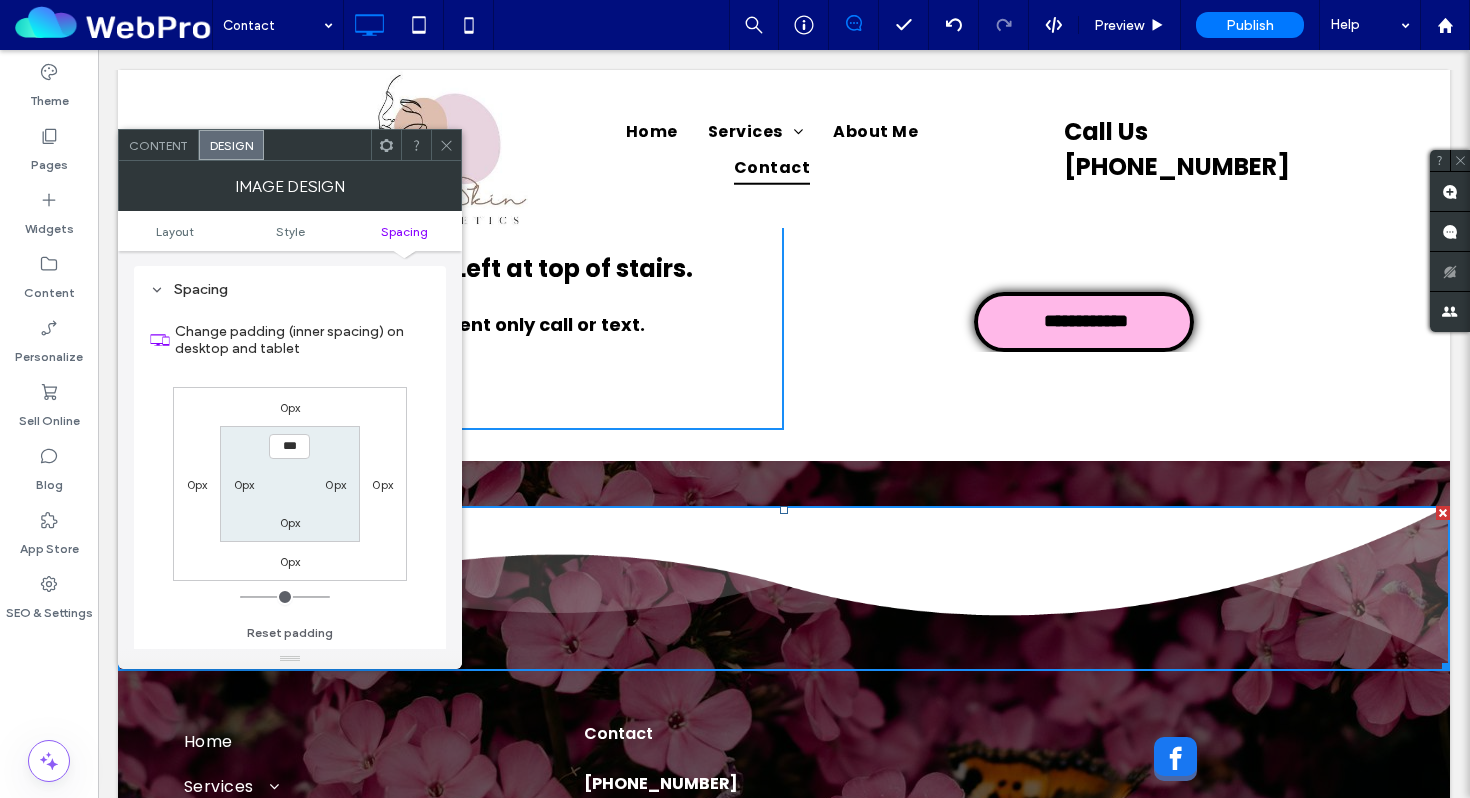 click 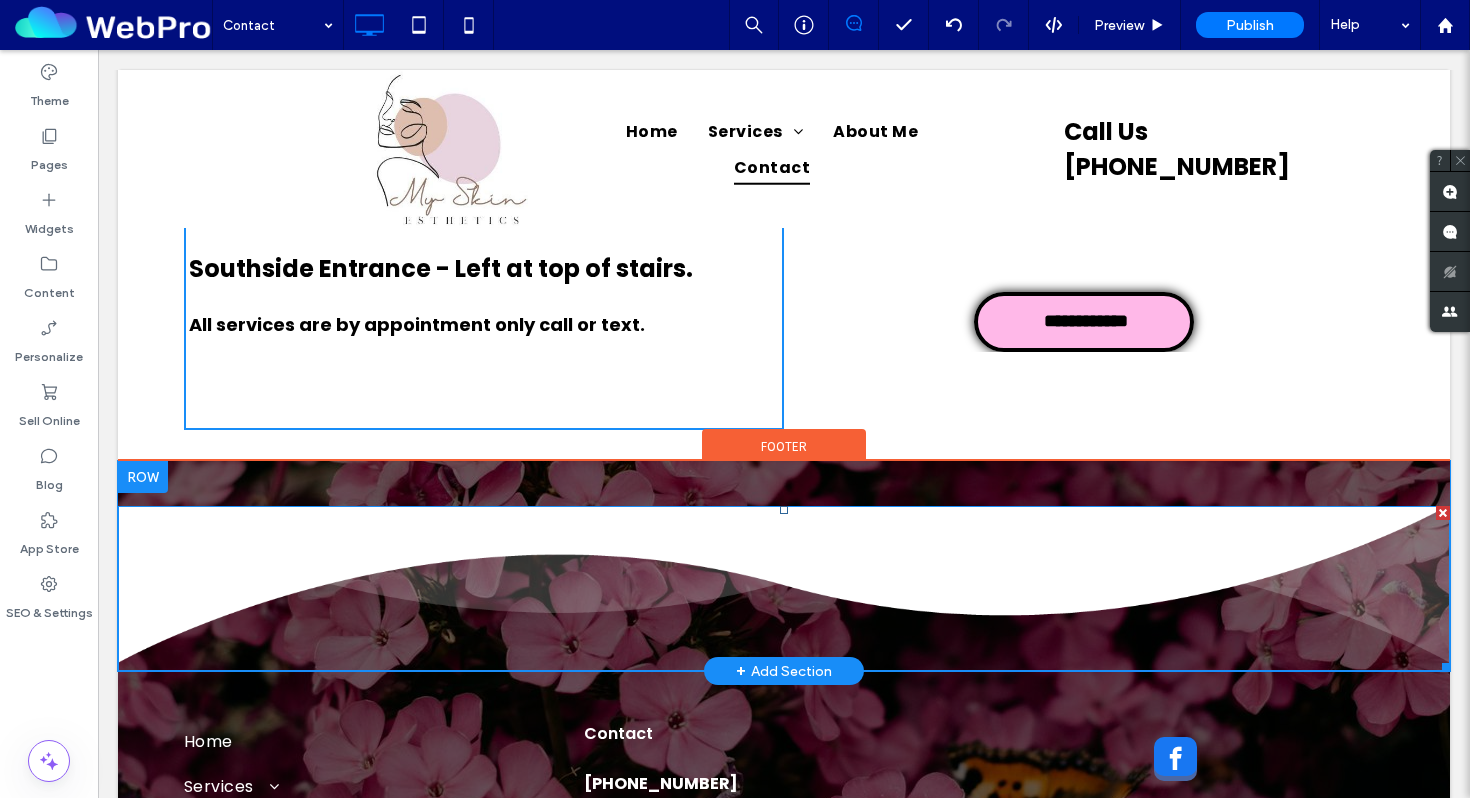 click at bounding box center (784, 588) 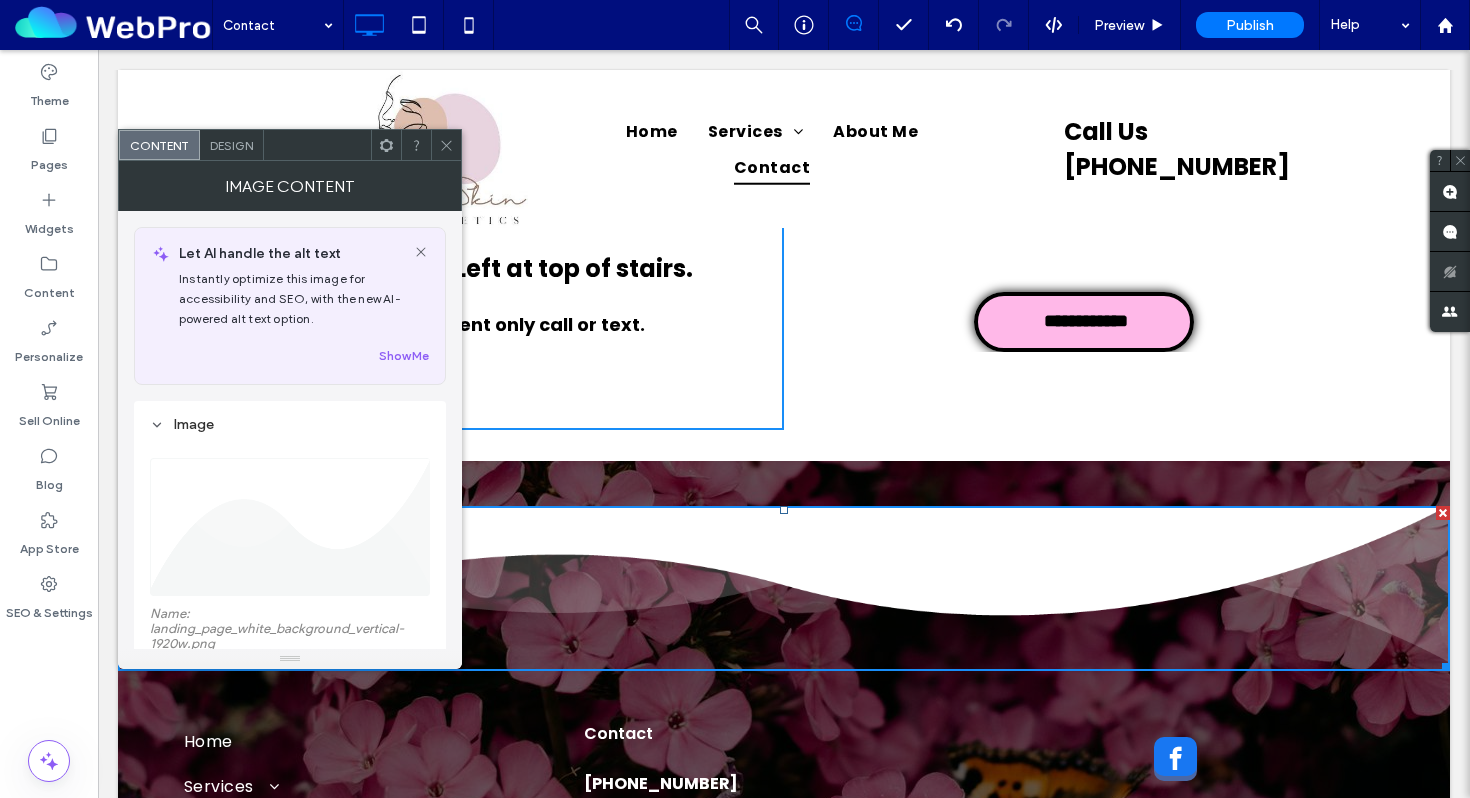 click 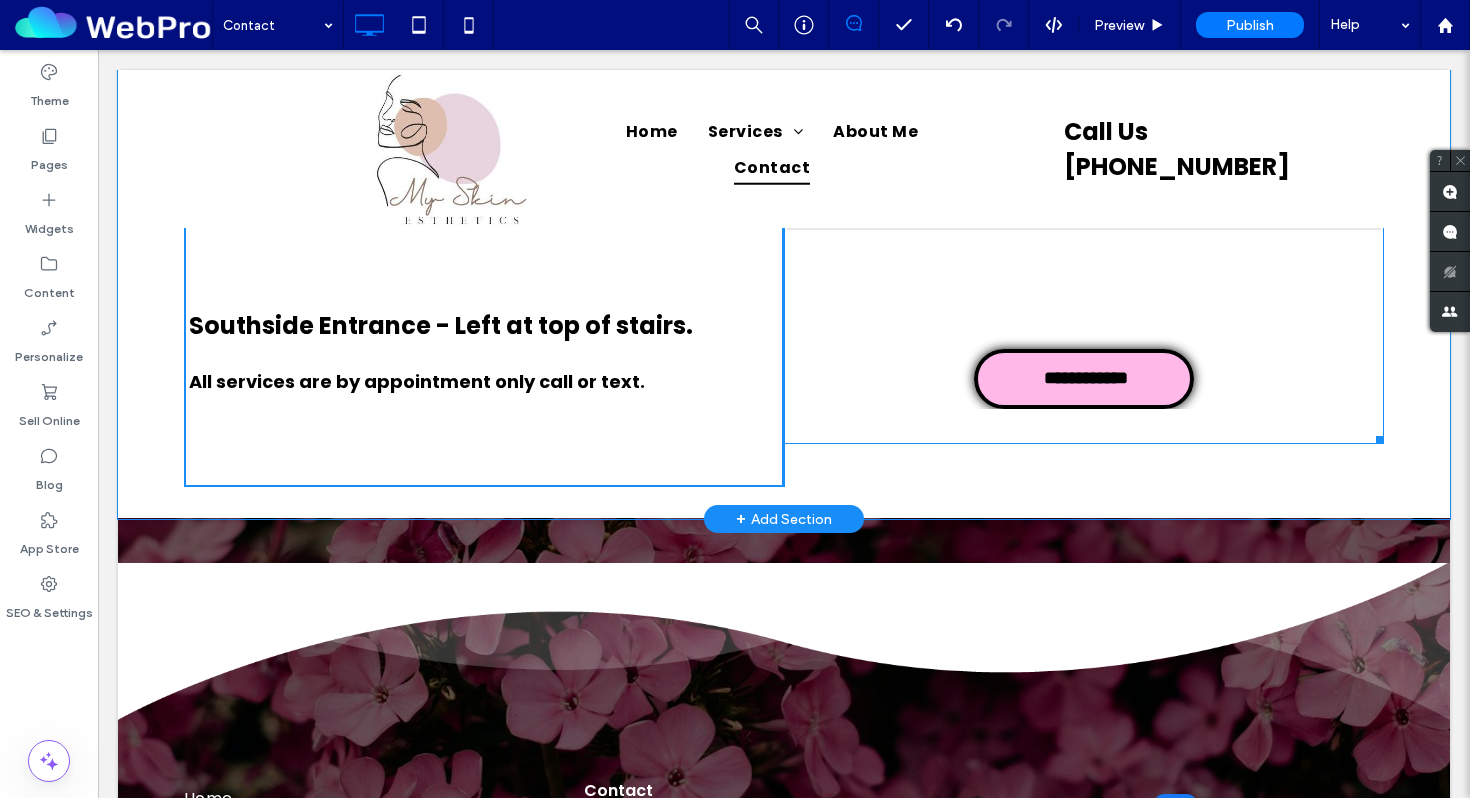 scroll, scrollTop: 1281, scrollLeft: 0, axis: vertical 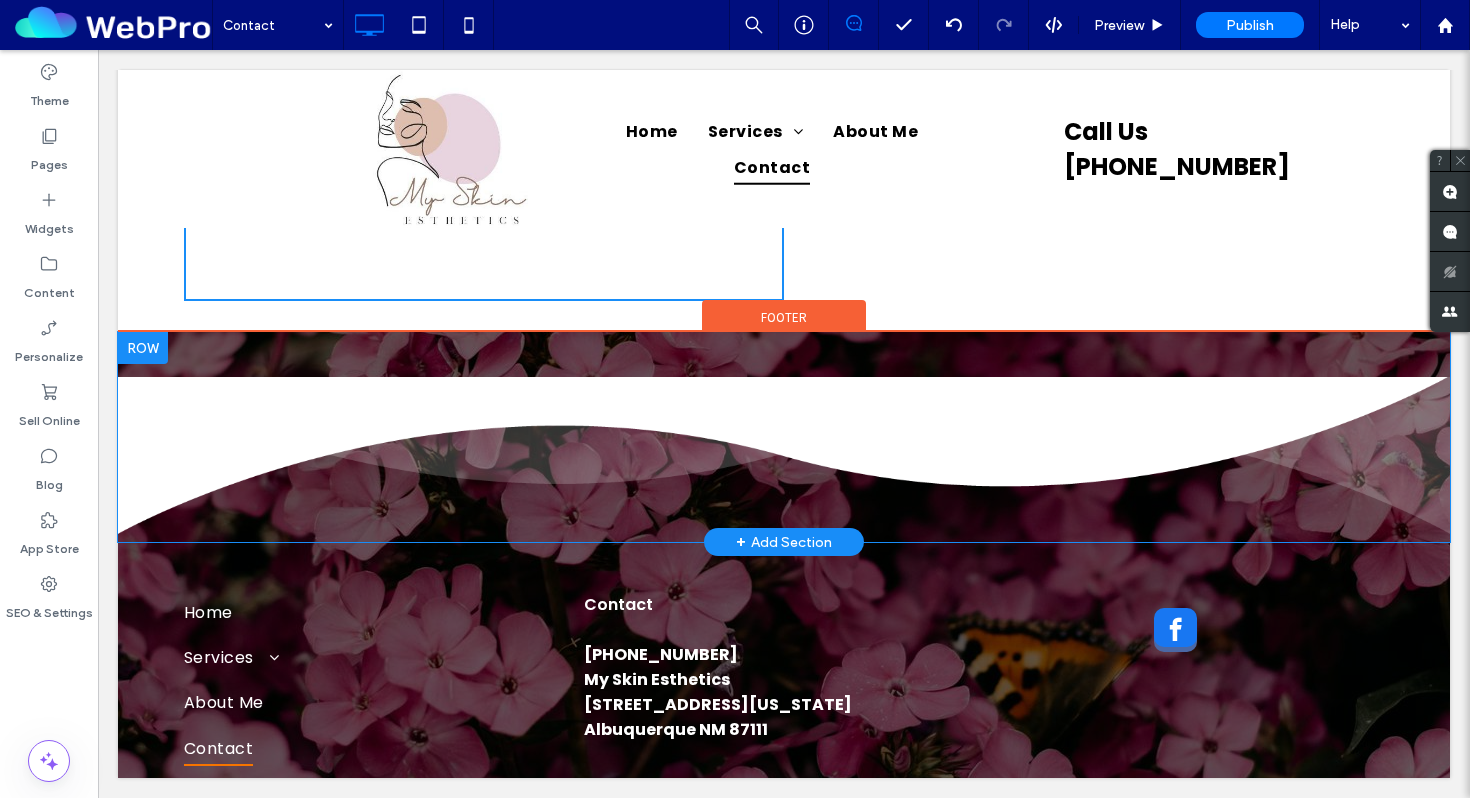 click on "Click To Paste" at bounding box center (784, 437) 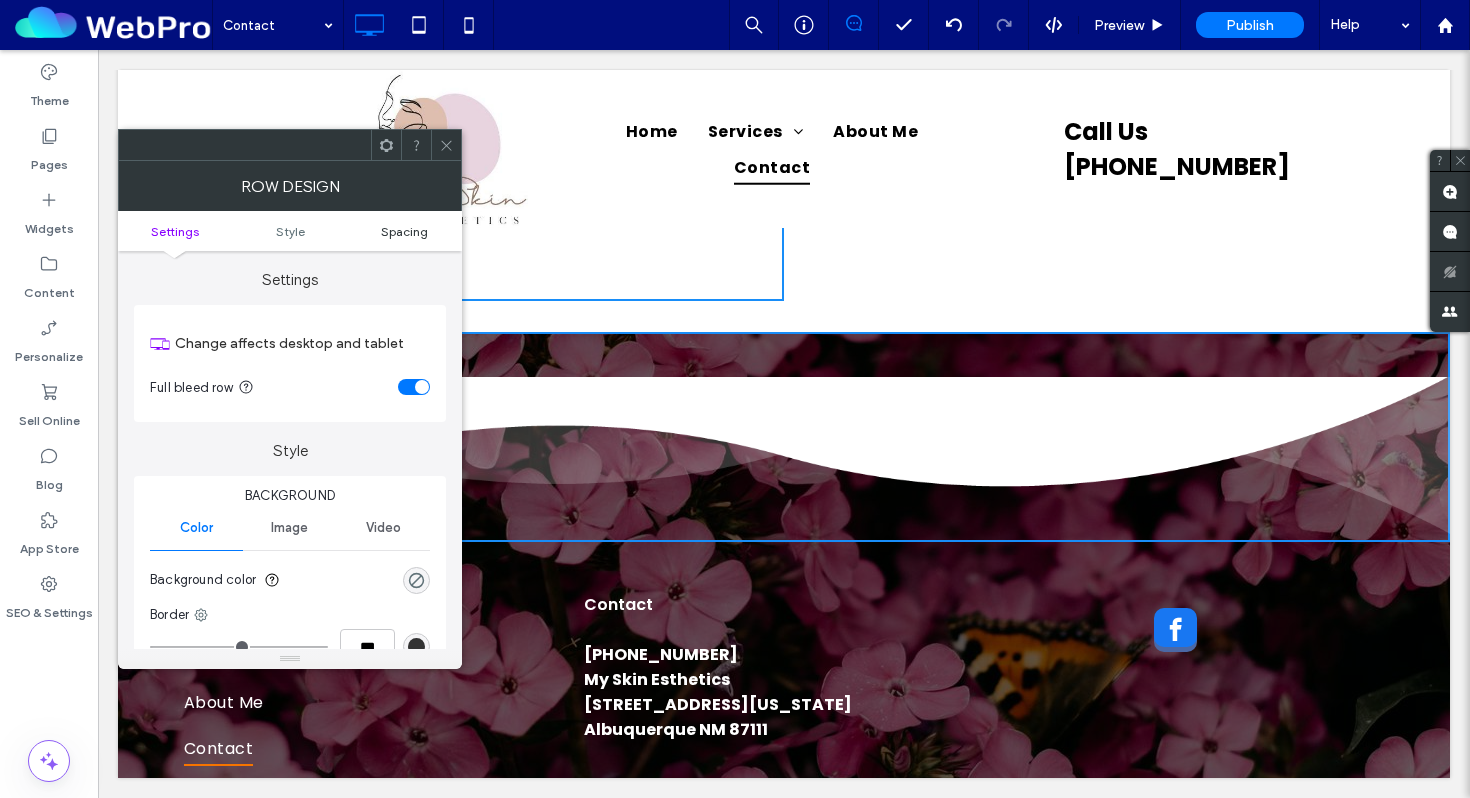 click on "Spacing" at bounding box center (404, 231) 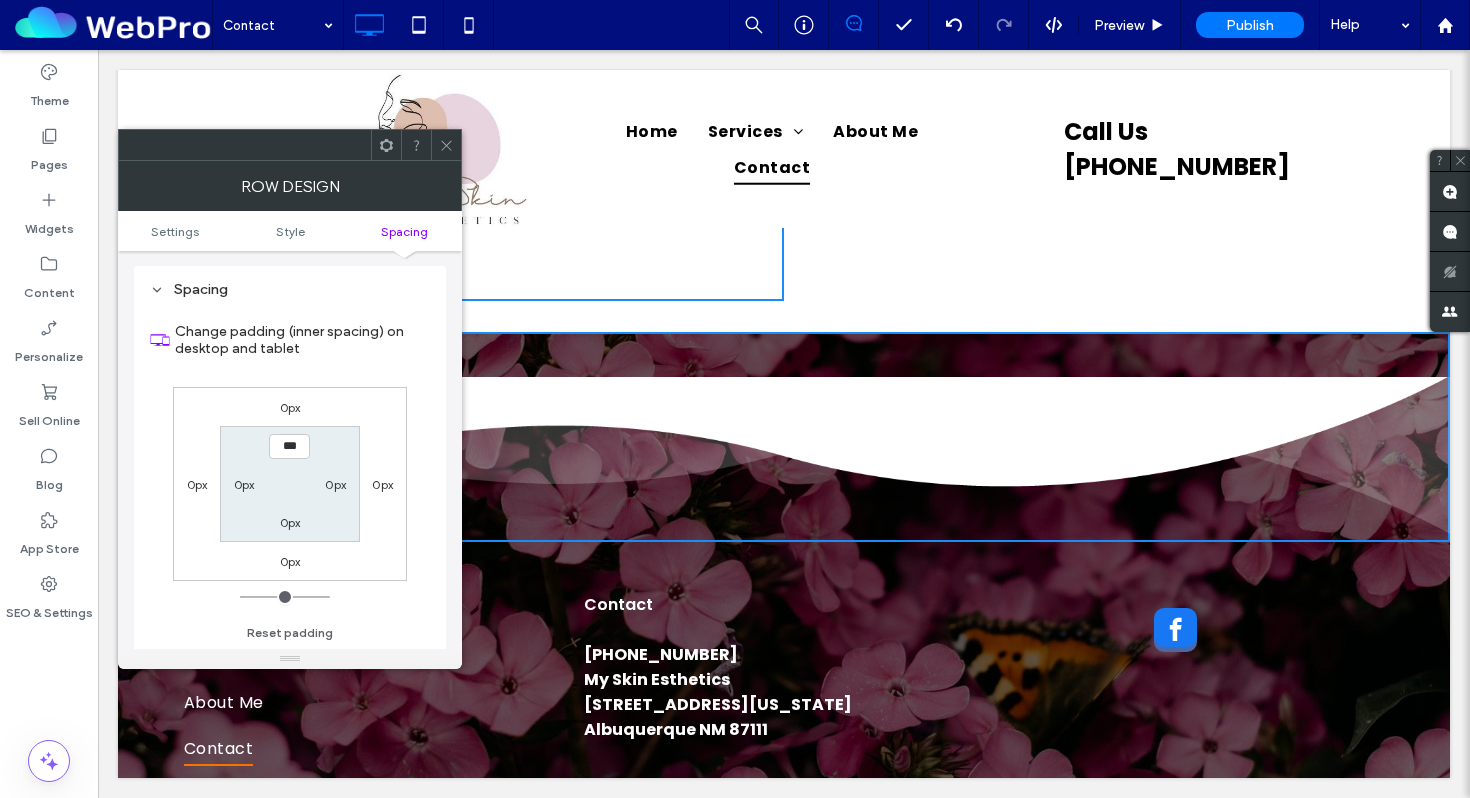 scroll, scrollTop: 503, scrollLeft: 0, axis: vertical 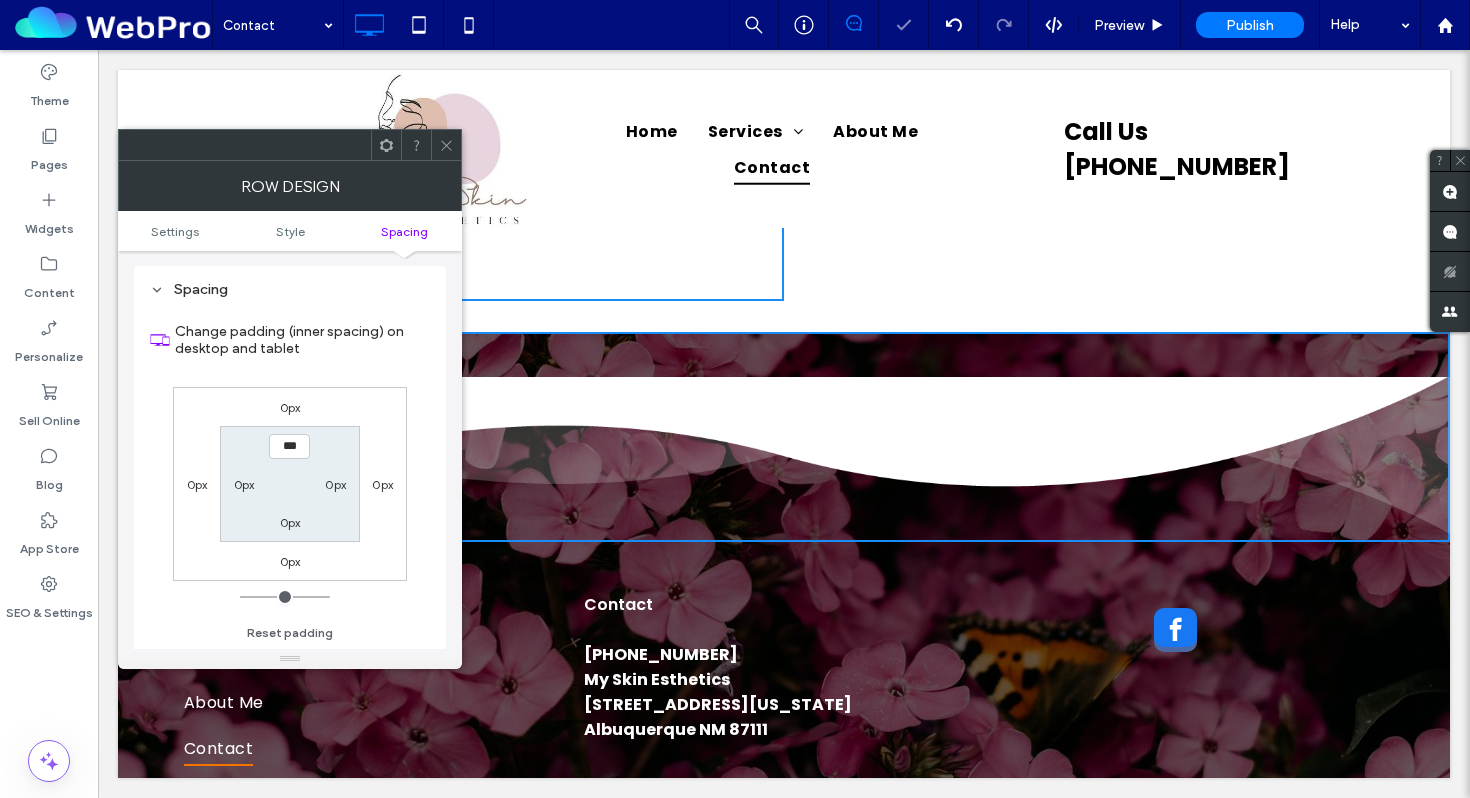 click 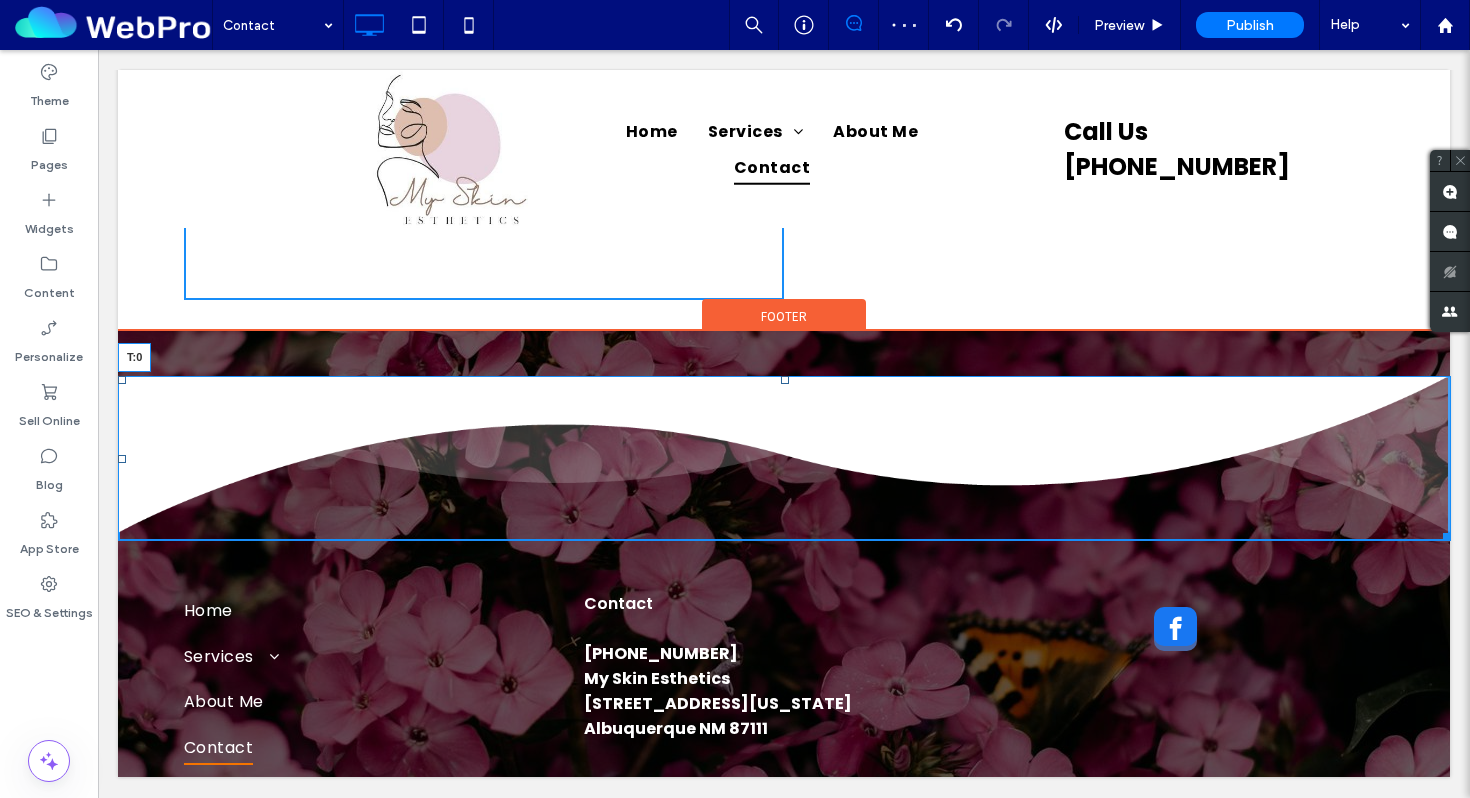 drag, startPoint x: 785, startPoint y: 387, endPoint x: 783, endPoint y: 332, distance: 55.03635 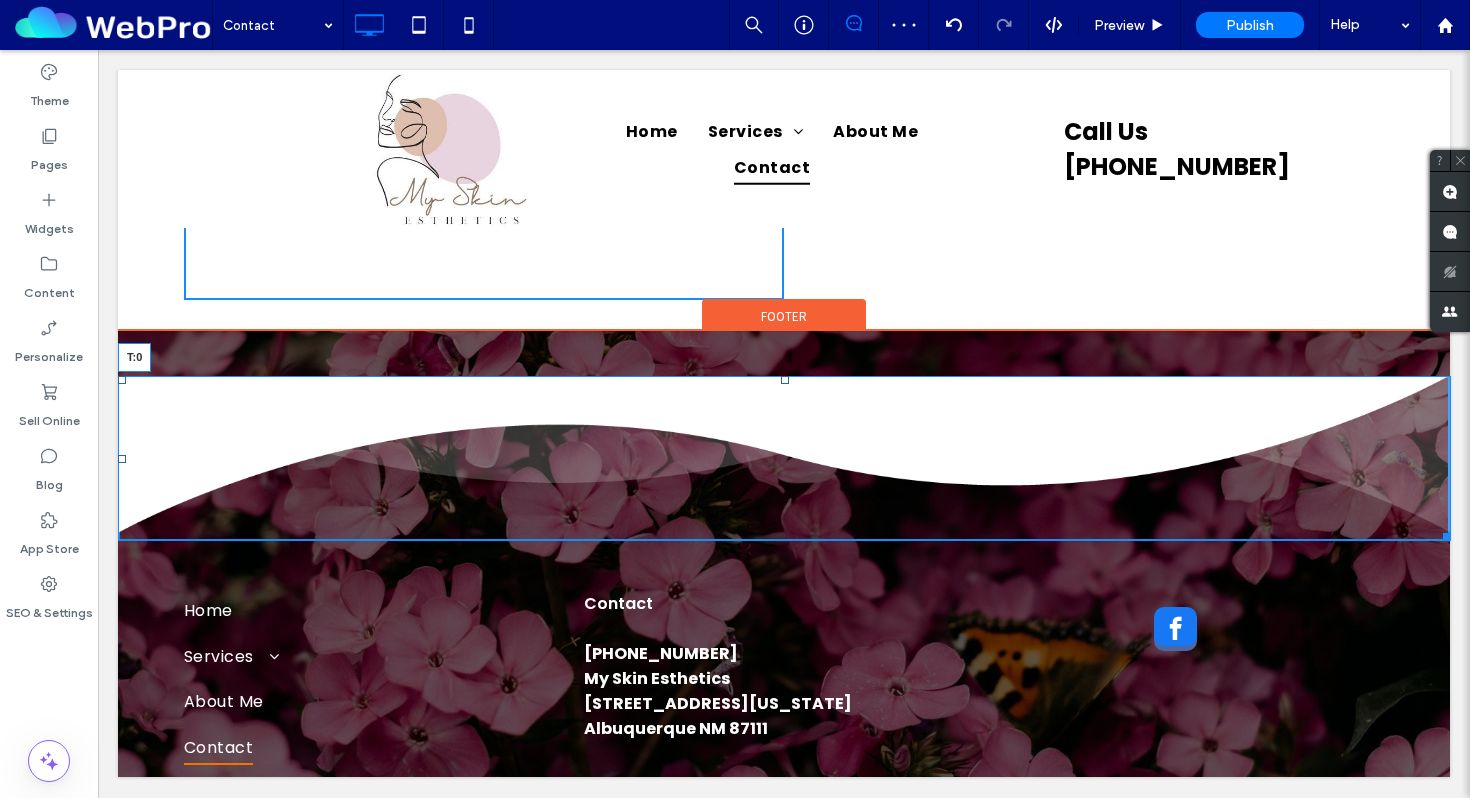 click on "T:0
Click To Paste
+ Add Section
Home
Services
Anti Aging Facials
Jet Plasma Rejuvenation Facial
Skin Classic
Red [MEDICAL_DATA]
About Me
Contact
Click To Paste
Contact
[PHONE_NUMBER] My Skin Esthetics [STREET_ADDRESS][US_STATE] Click To Paste
Click To Paste
+ Add Section
Footer" at bounding box center (784, 554) 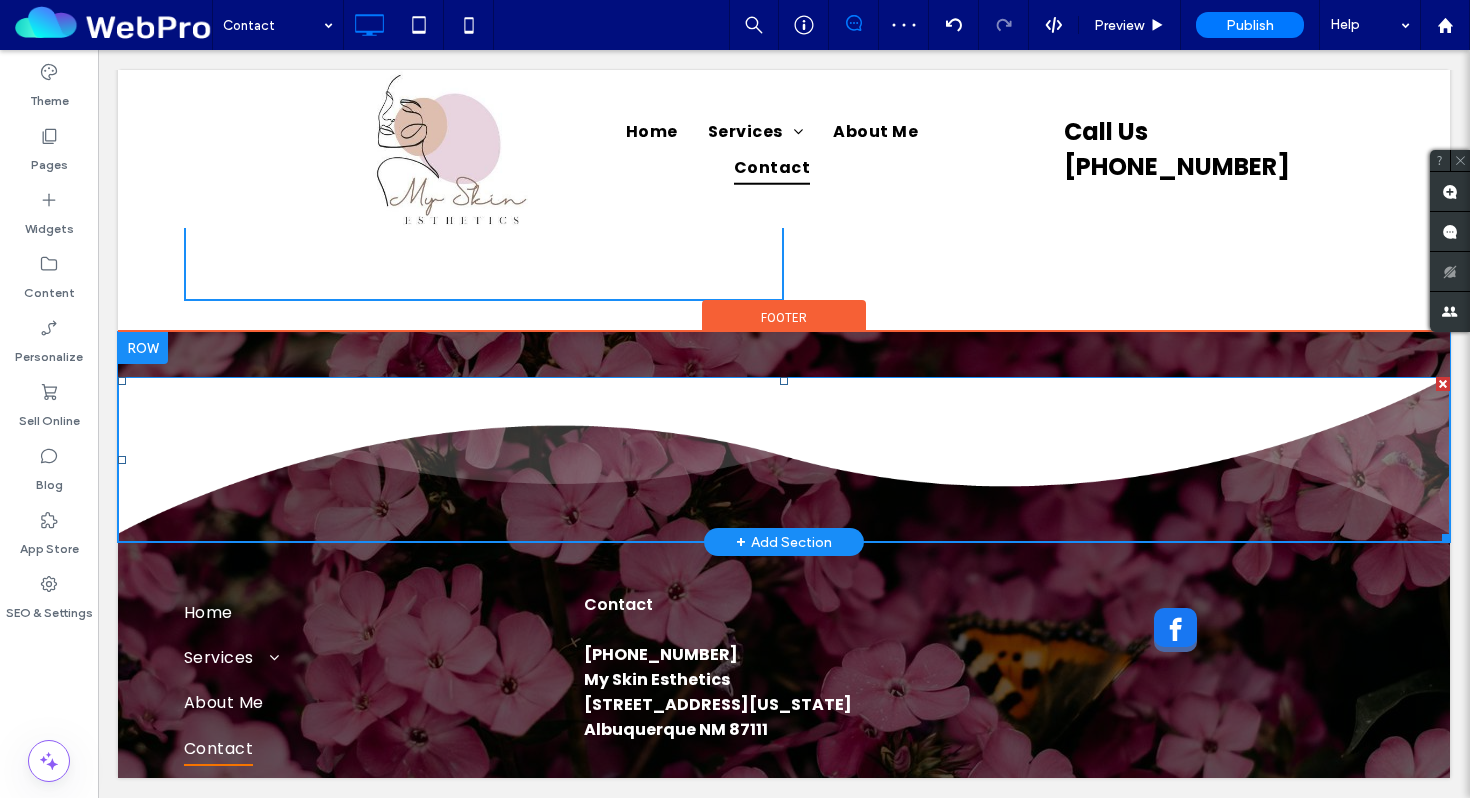 click on "Click To Paste" at bounding box center (784, 437) 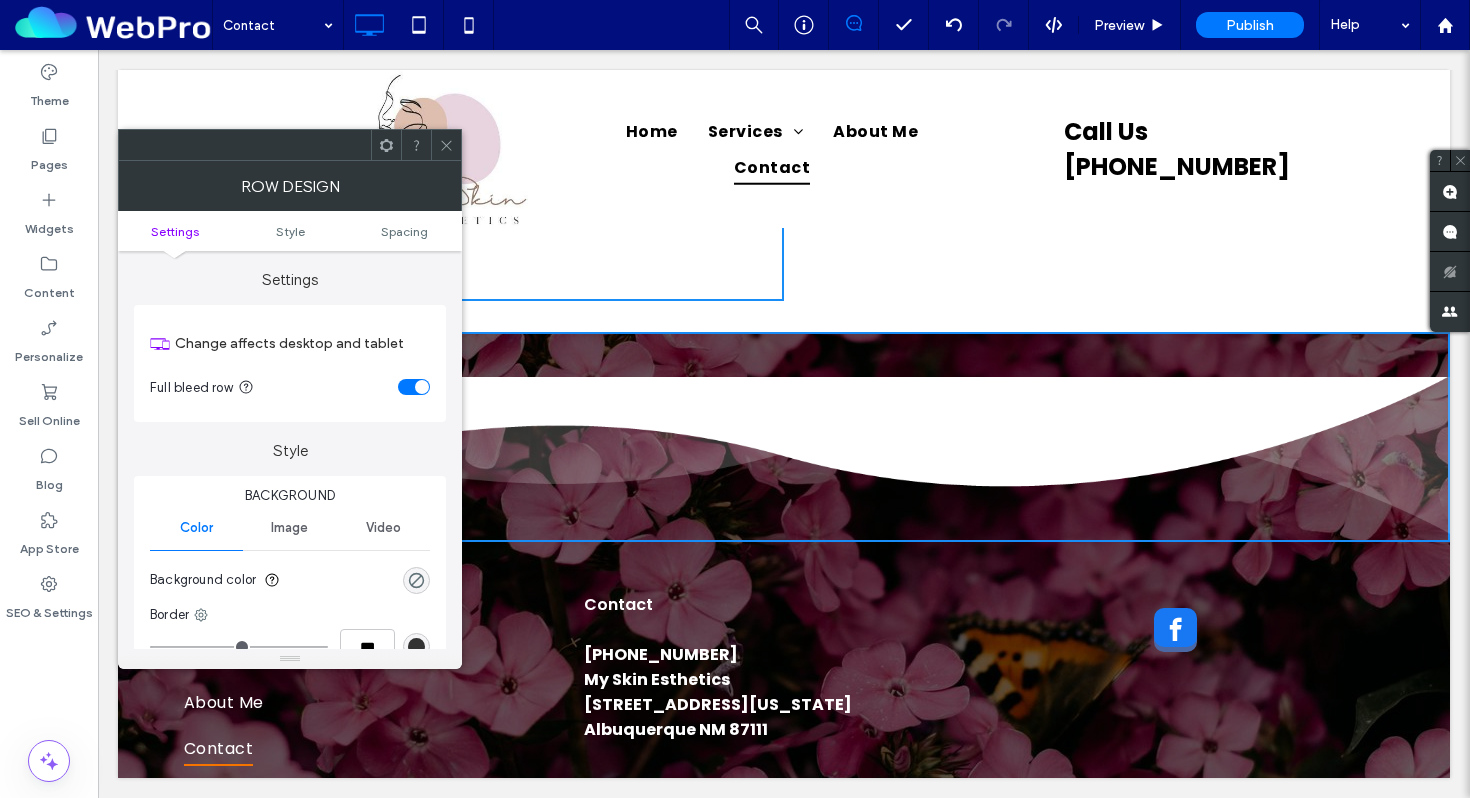 click 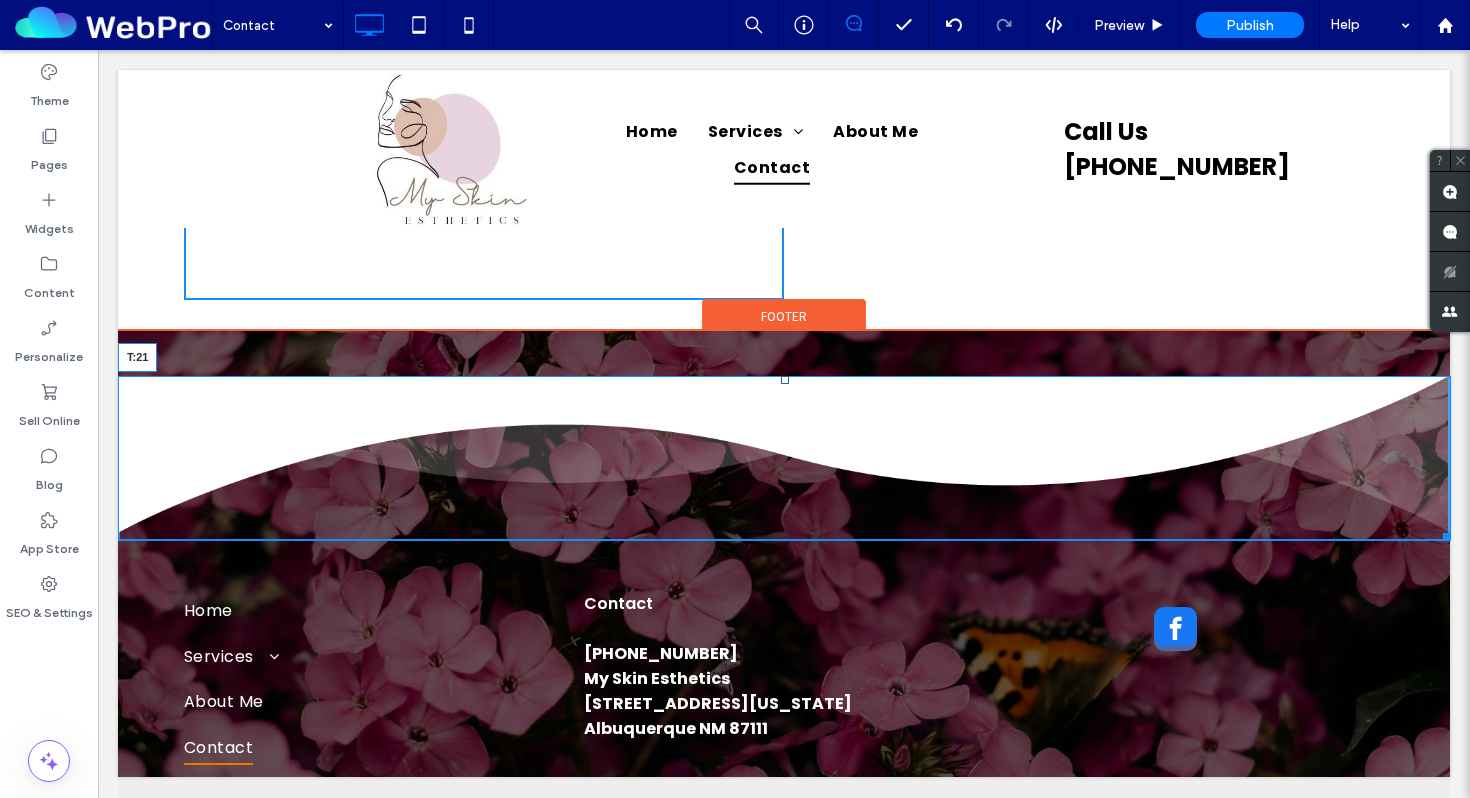 drag, startPoint x: 785, startPoint y: 388, endPoint x: 785, endPoint y: 412, distance: 24 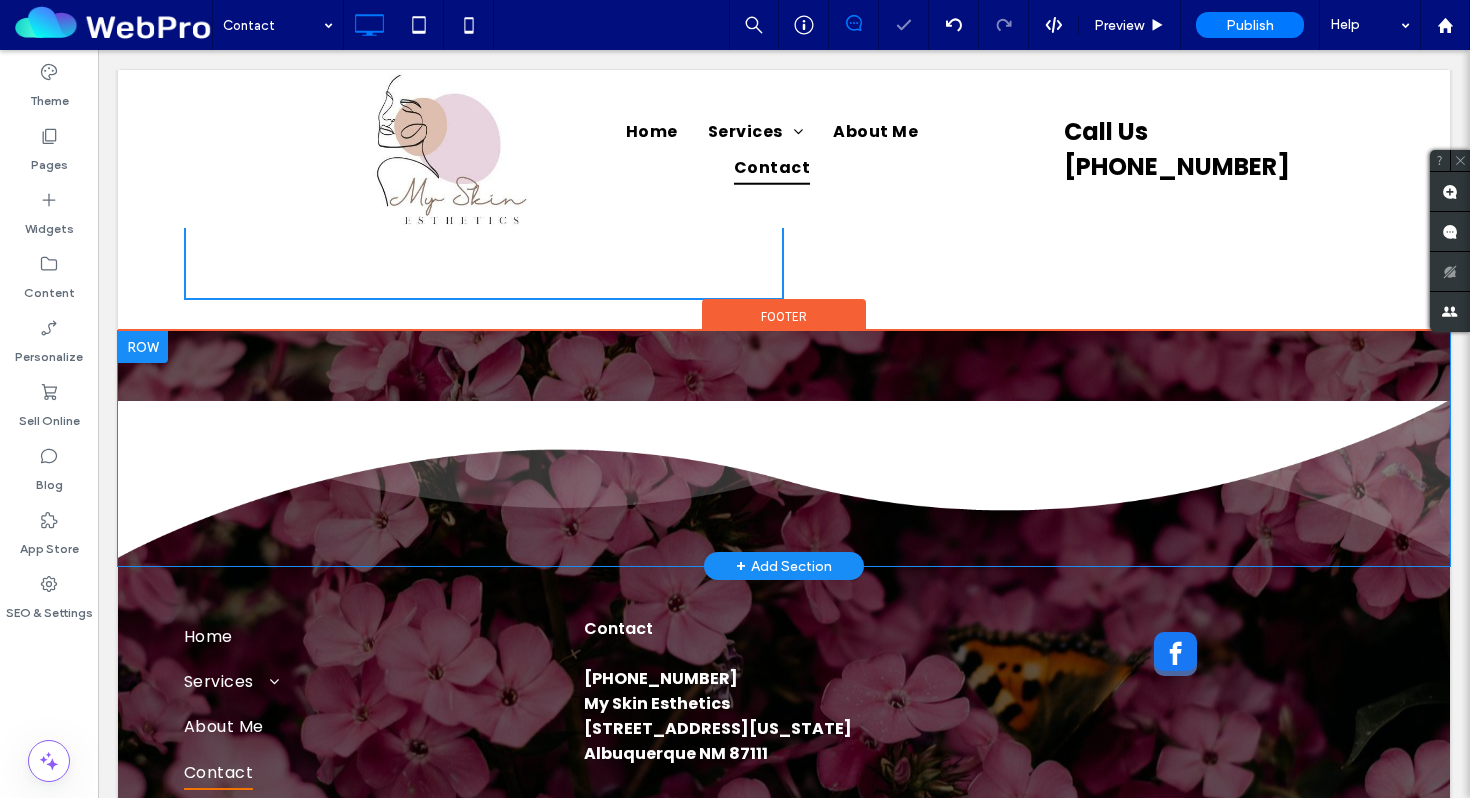 click on "Click To Paste" at bounding box center [784, 471] 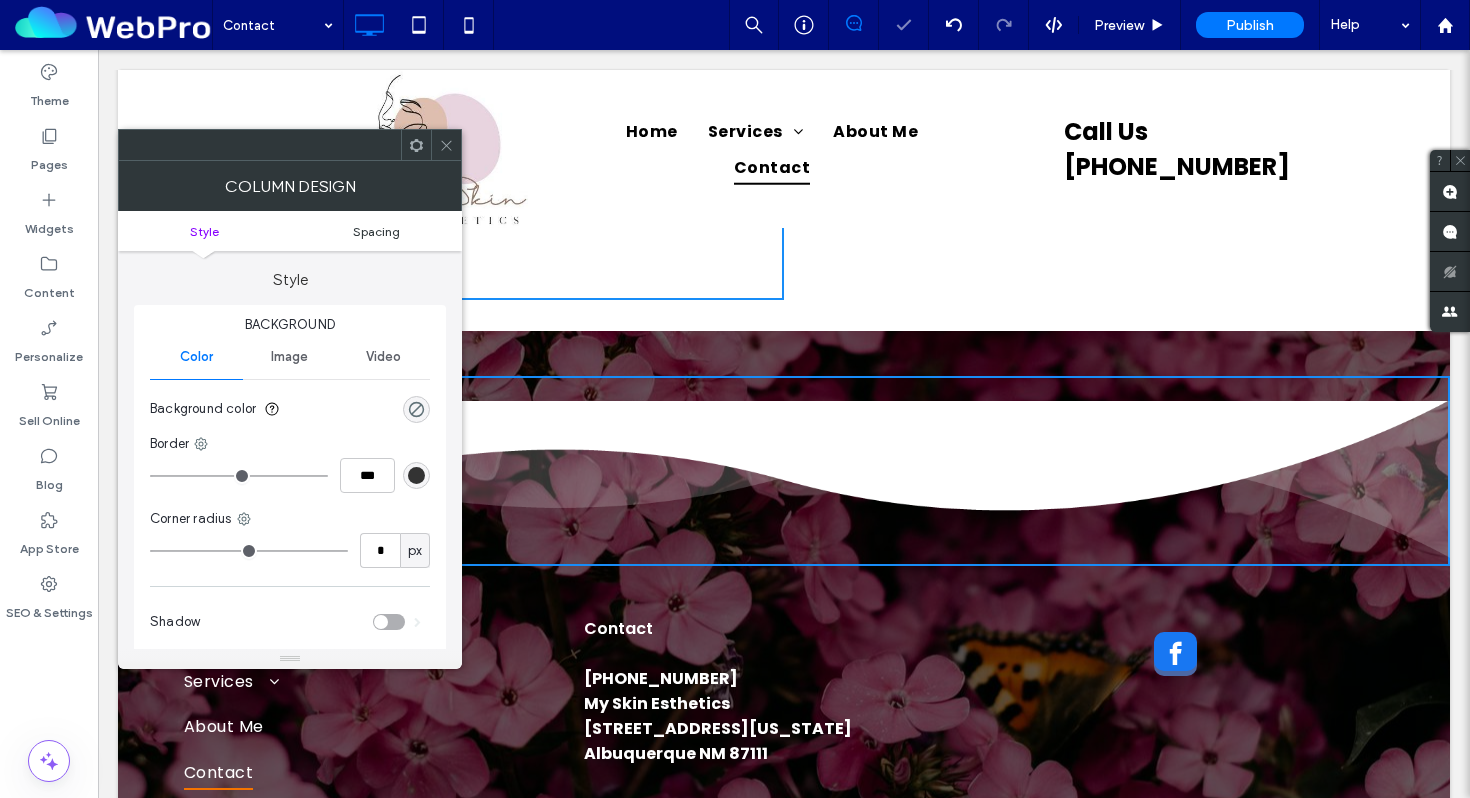 click on "Spacing" at bounding box center [376, 231] 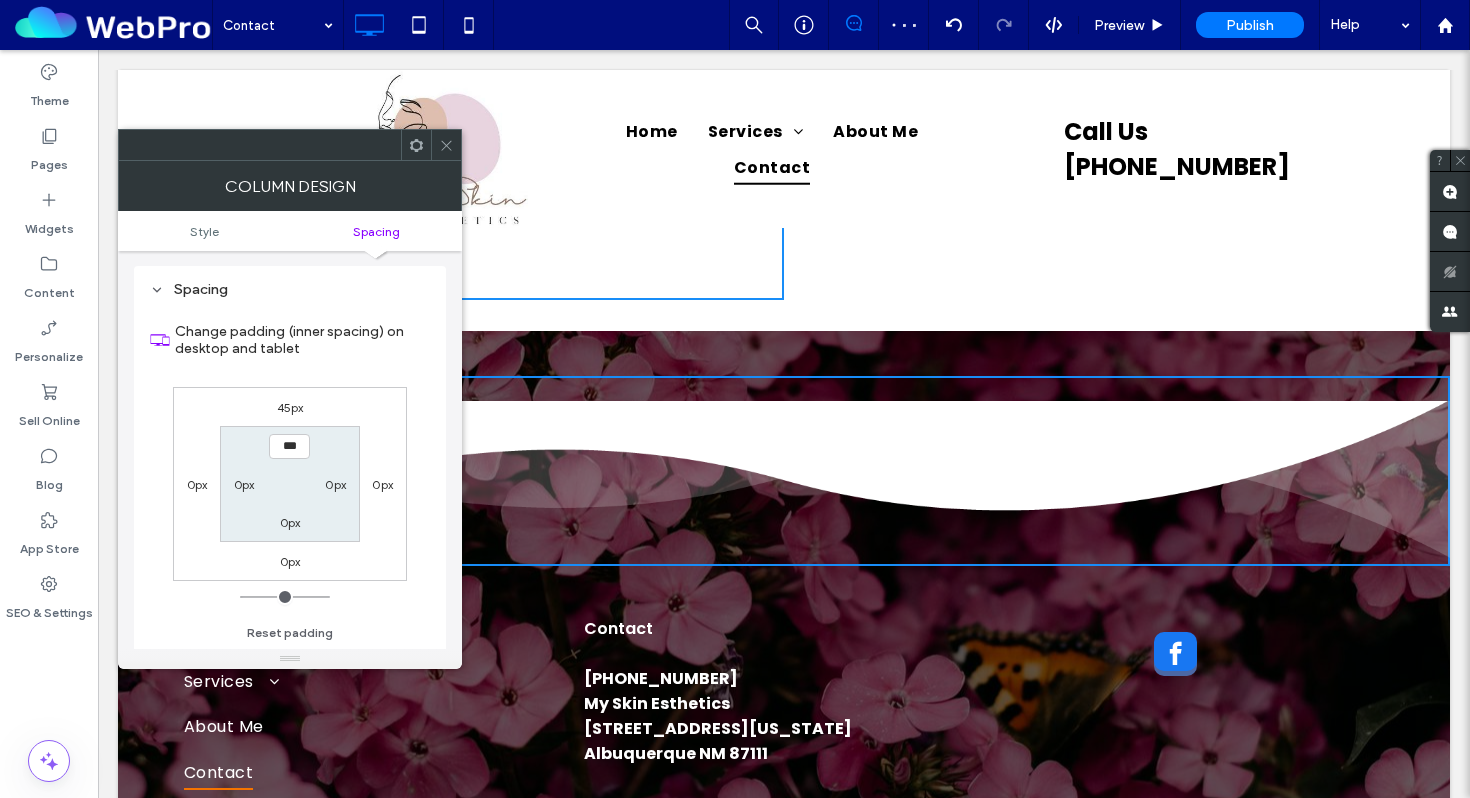 scroll, scrollTop: 407, scrollLeft: 0, axis: vertical 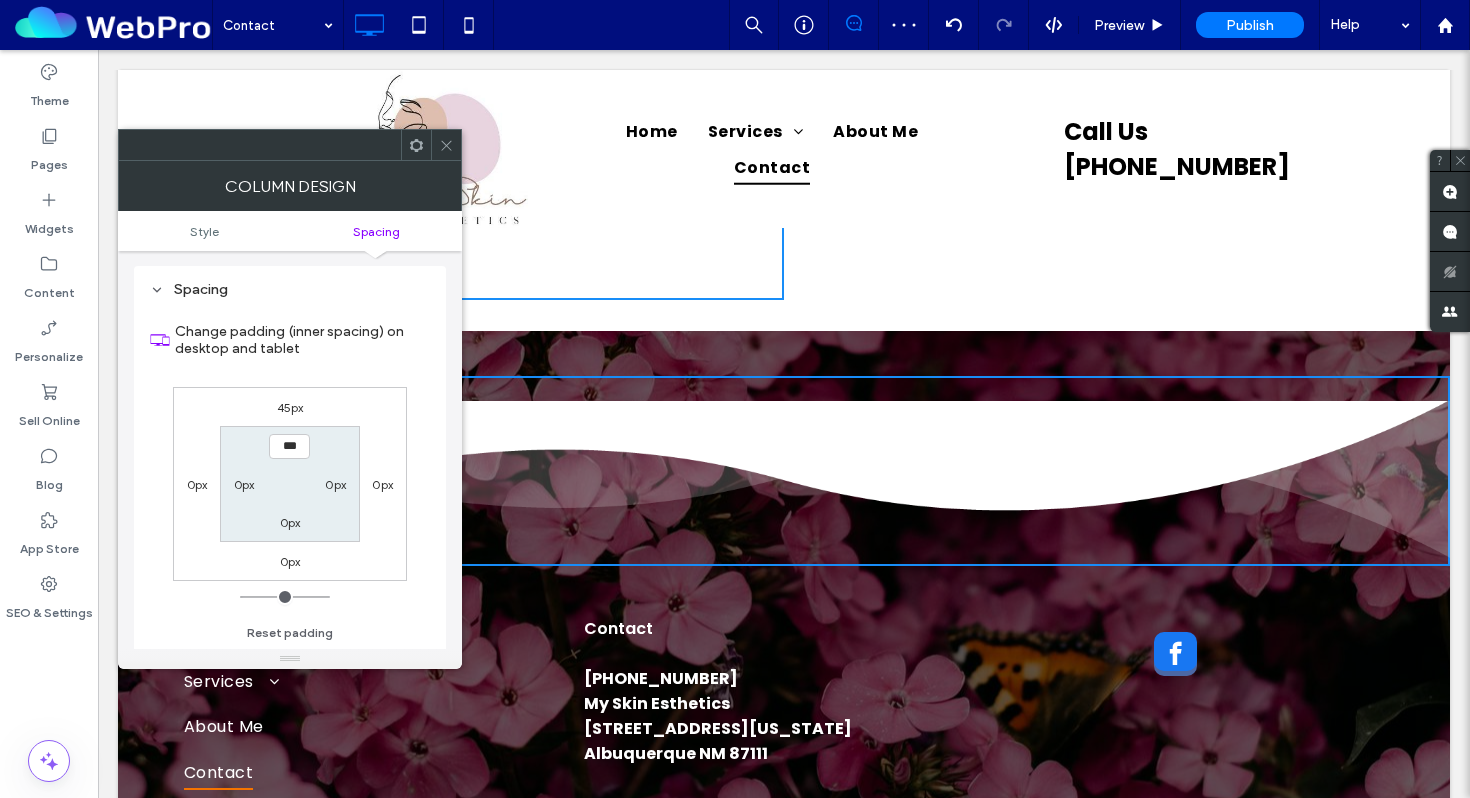 click on "45px" at bounding box center (290, 407) 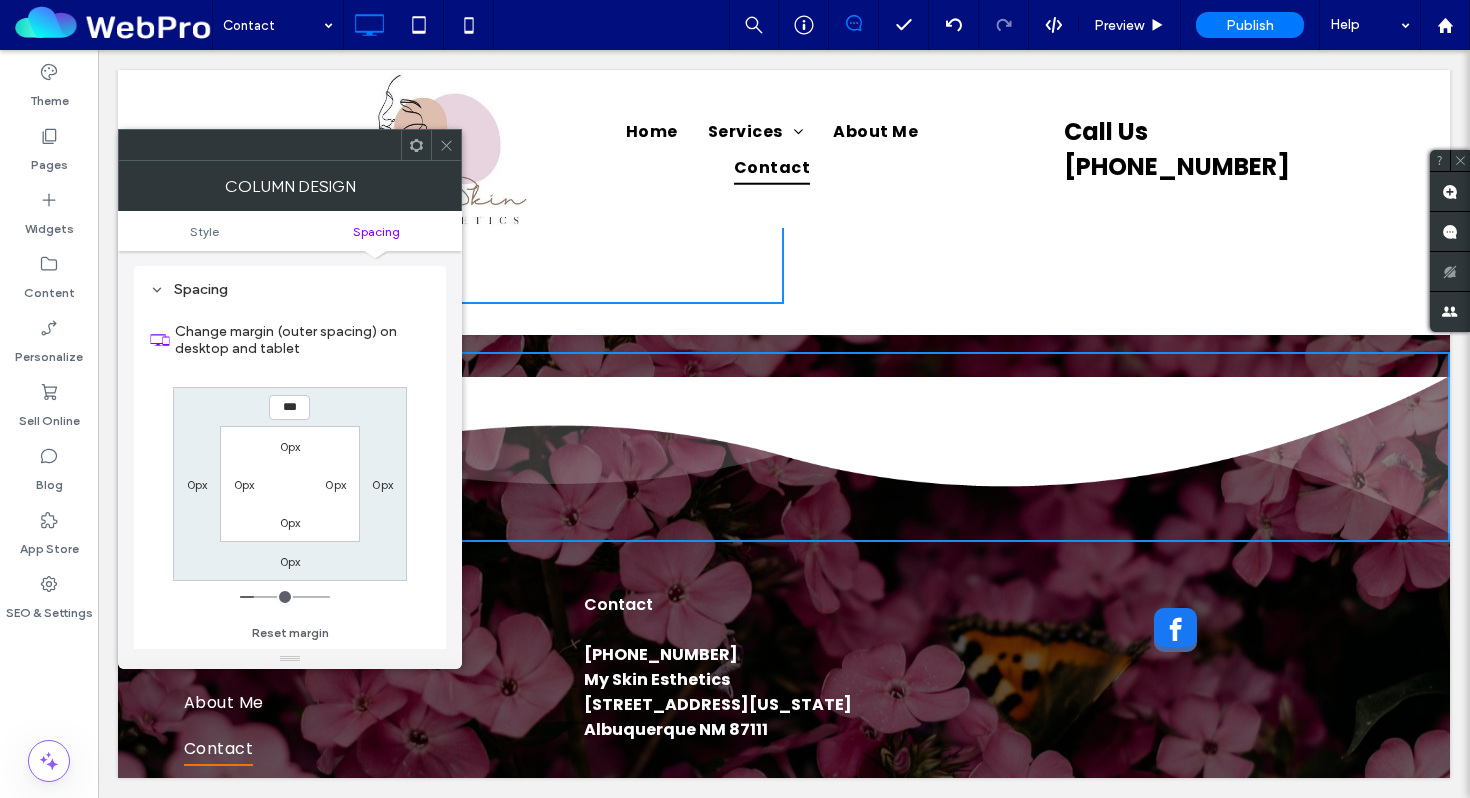 scroll, scrollTop: 1261, scrollLeft: 0, axis: vertical 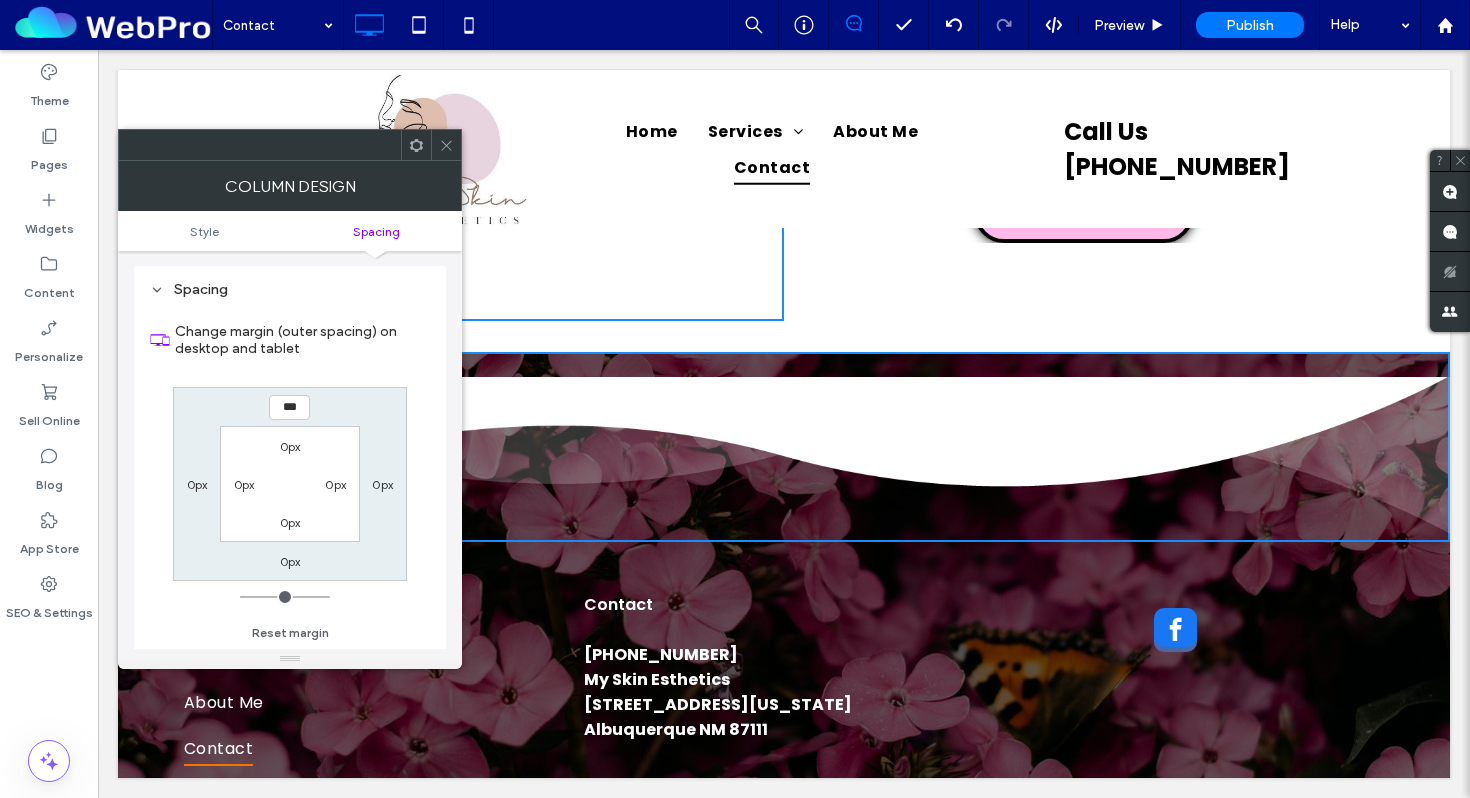 drag, startPoint x: 260, startPoint y: 600, endPoint x: 203, endPoint y: 598, distance: 57.035076 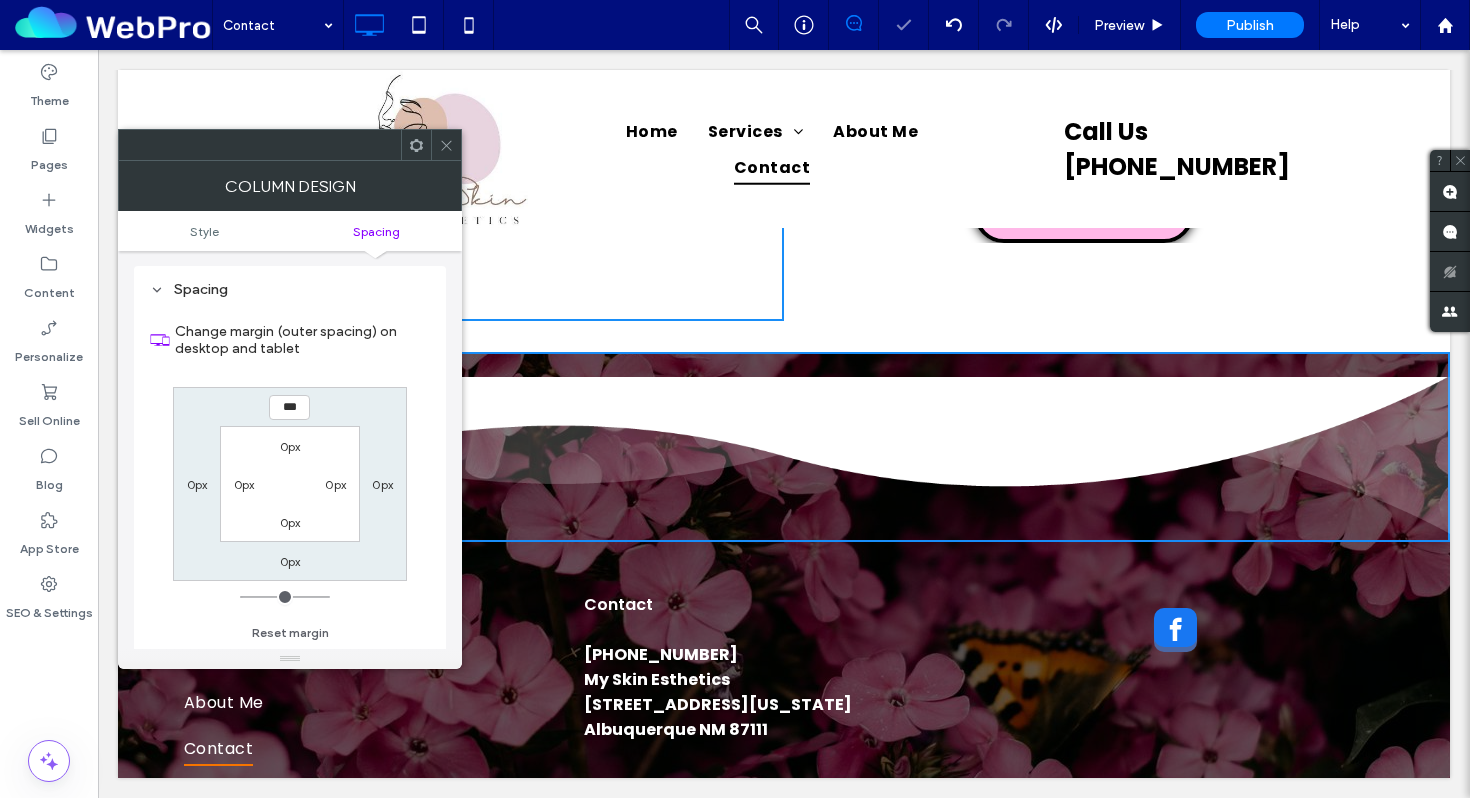 click 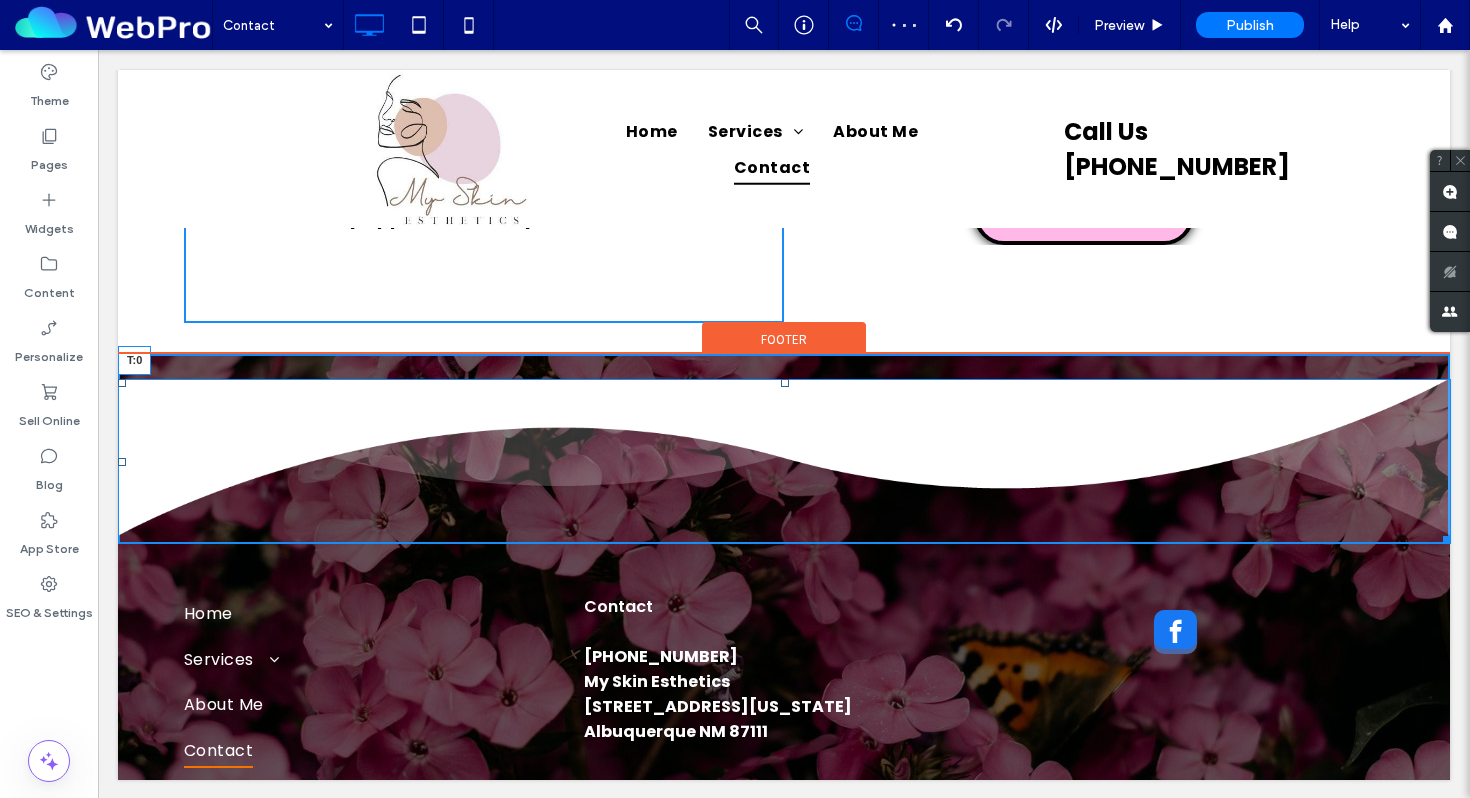 drag, startPoint x: 785, startPoint y: 383, endPoint x: 786, endPoint y: 352, distance: 31.016125 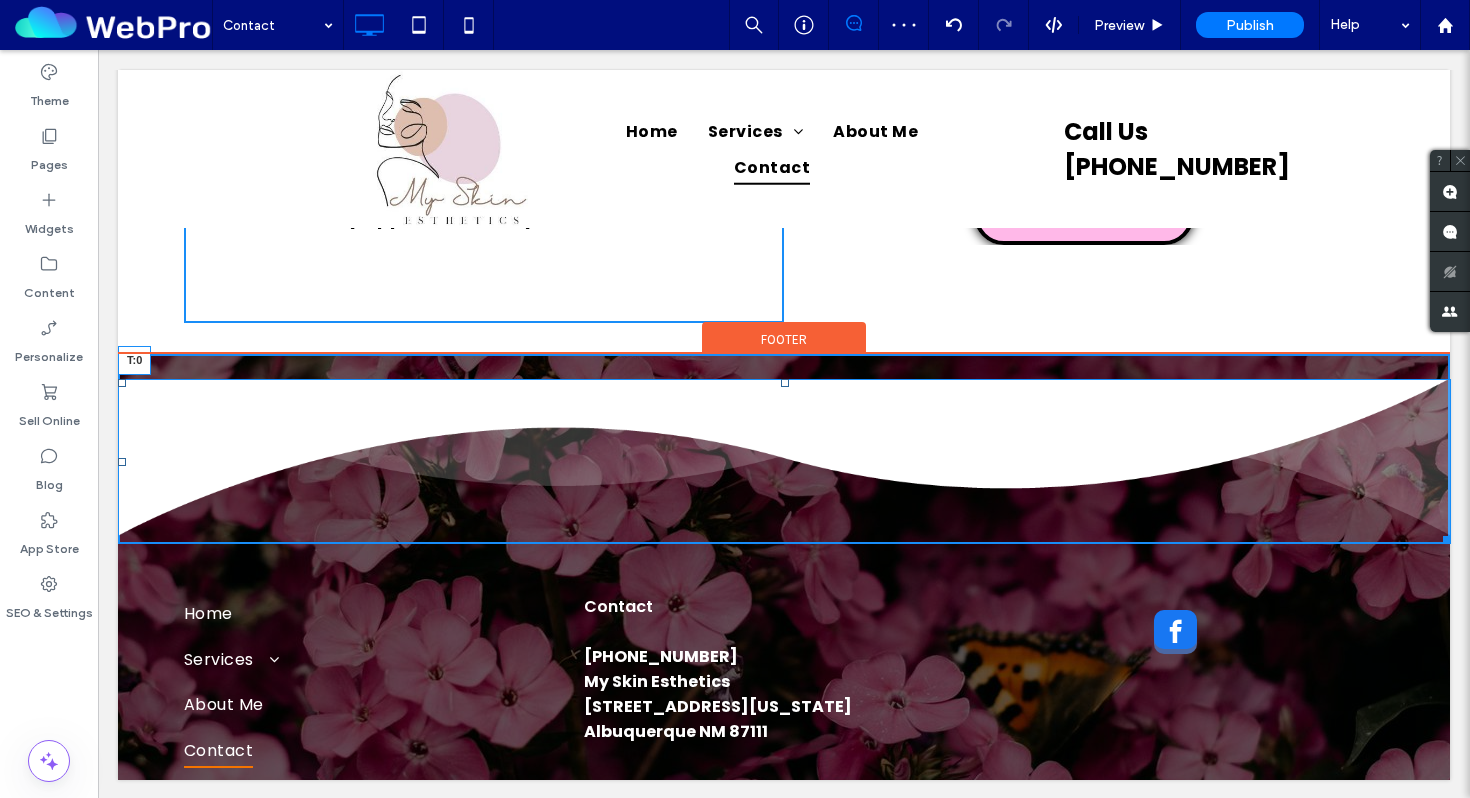 click on "T:0
Click To Paste
+ Add Section
Home
Services
Anti Aging Facials
Jet Plasma Rejuvenation Facial
Skin Classic
Red [MEDICAL_DATA]
About Me
Contact
Click To Paste
Contact
[PHONE_NUMBER] My Skin Esthetics [STREET_ADDRESS][US_STATE] Click To Paste
Click To Paste
+ Add Section
Footer" at bounding box center [784, 567] 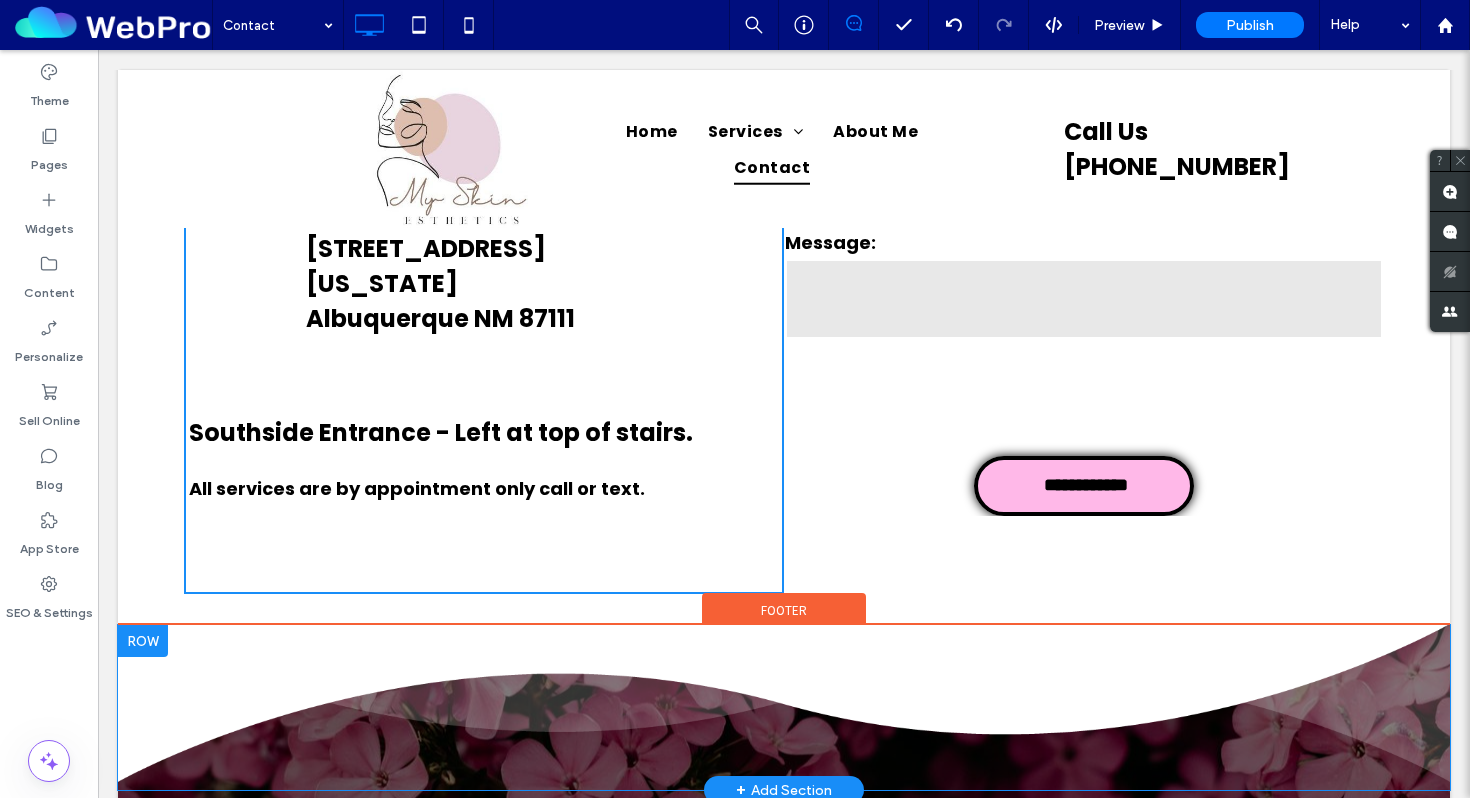 scroll, scrollTop: 988, scrollLeft: 0, axis: vertical 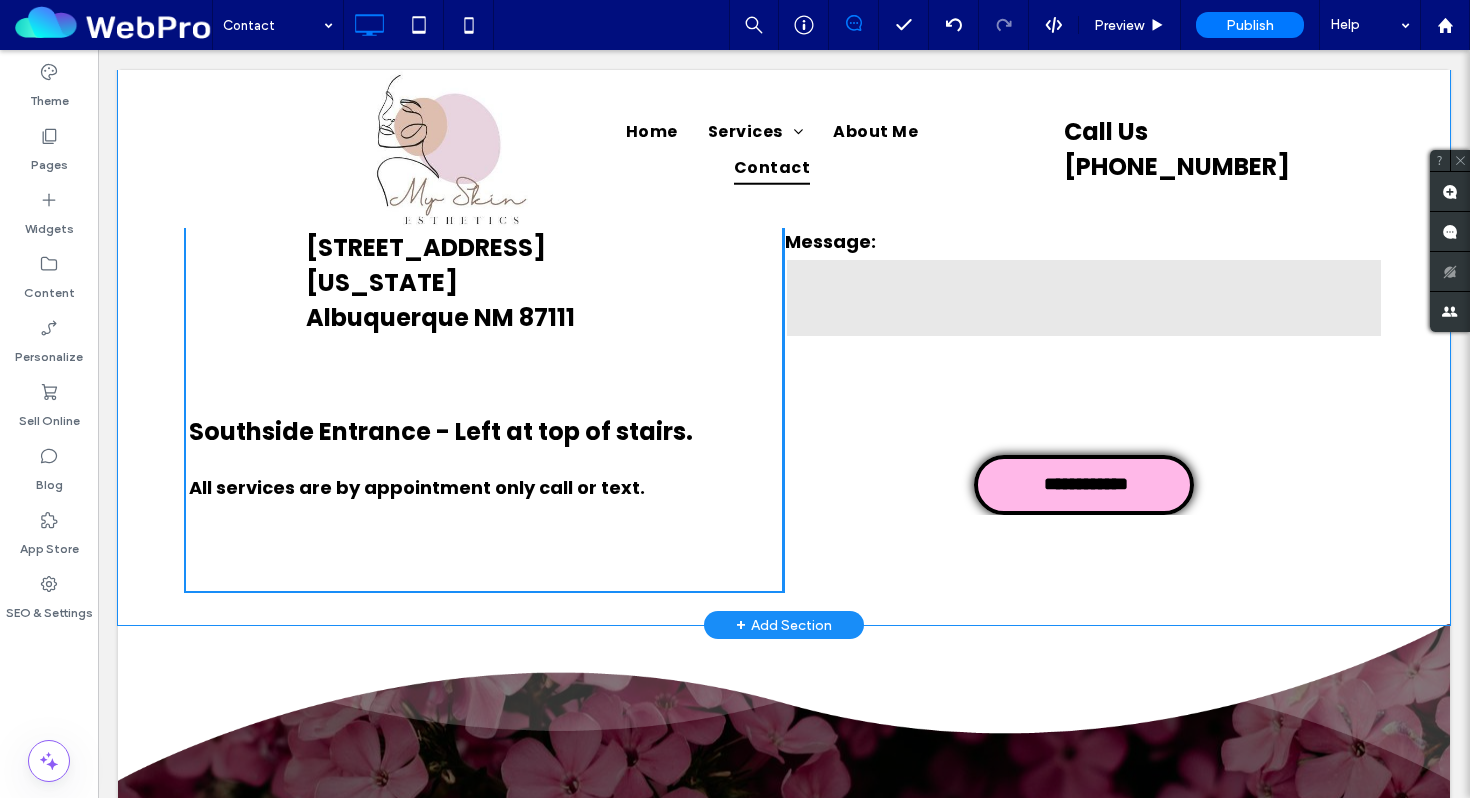 click on "**********" at bounding box center [1084, 271] 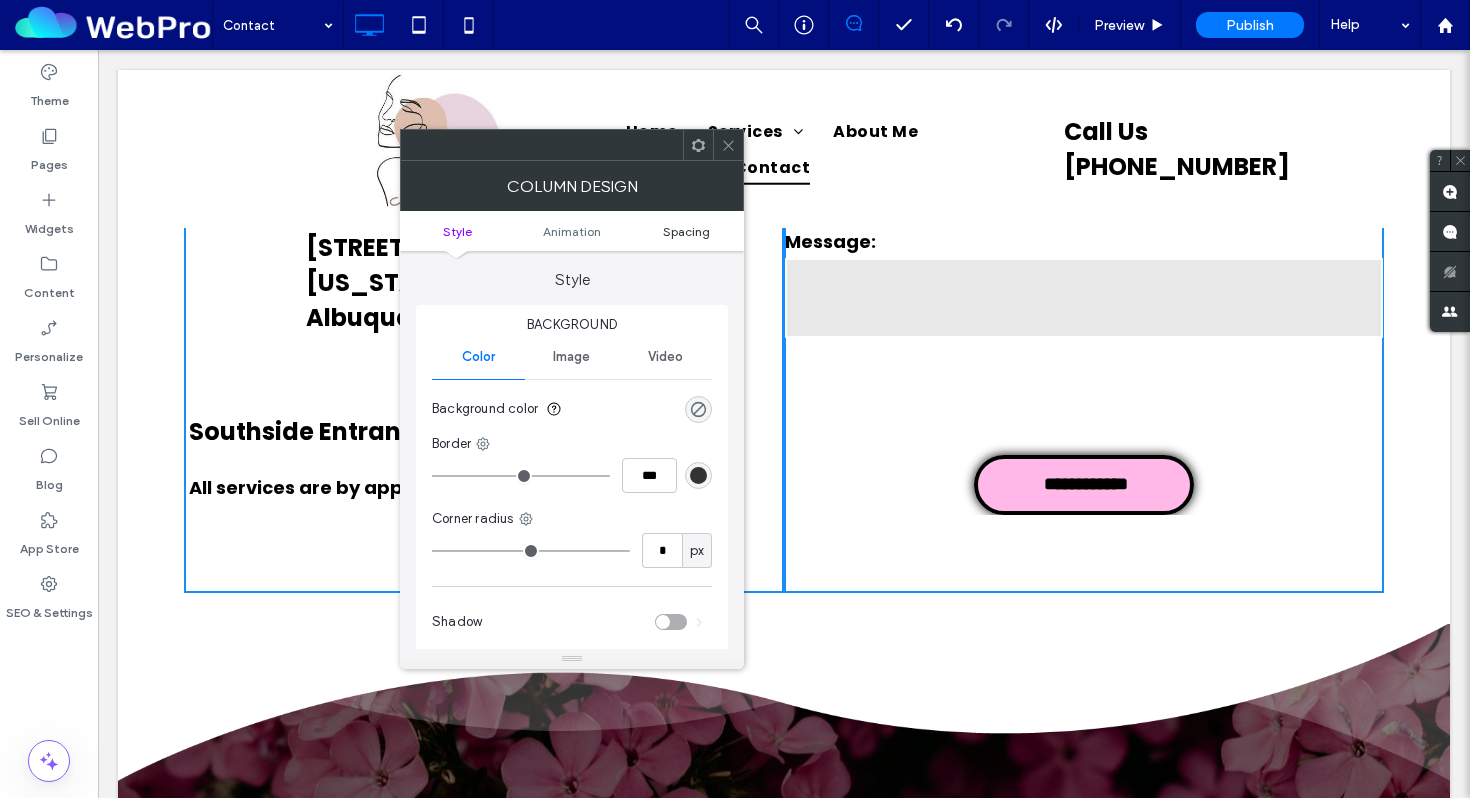 click on "Spacing" at bounding box center [686, 231] 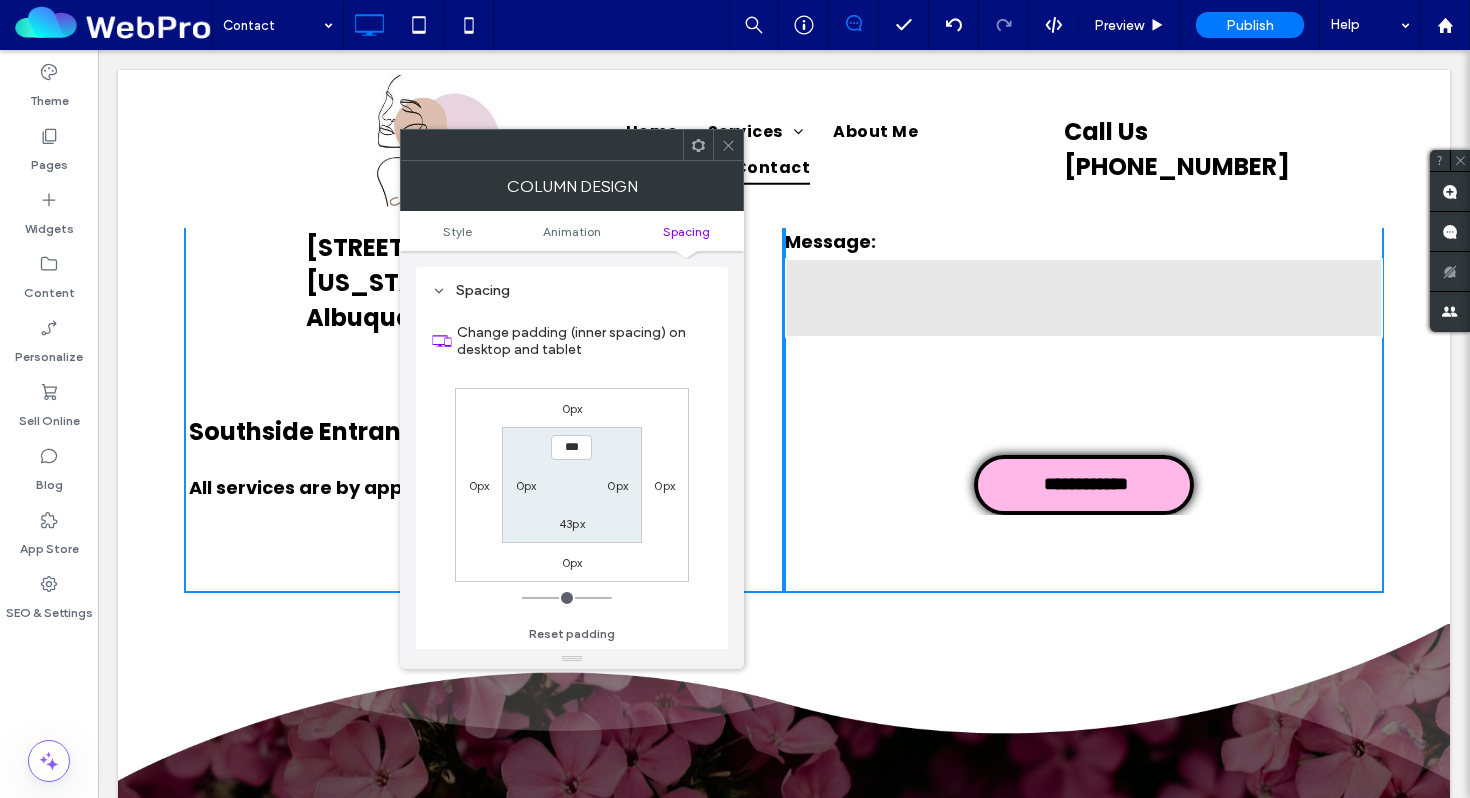 scroll, scrollTop: 470, scrollLeft: 0, axis: vertical 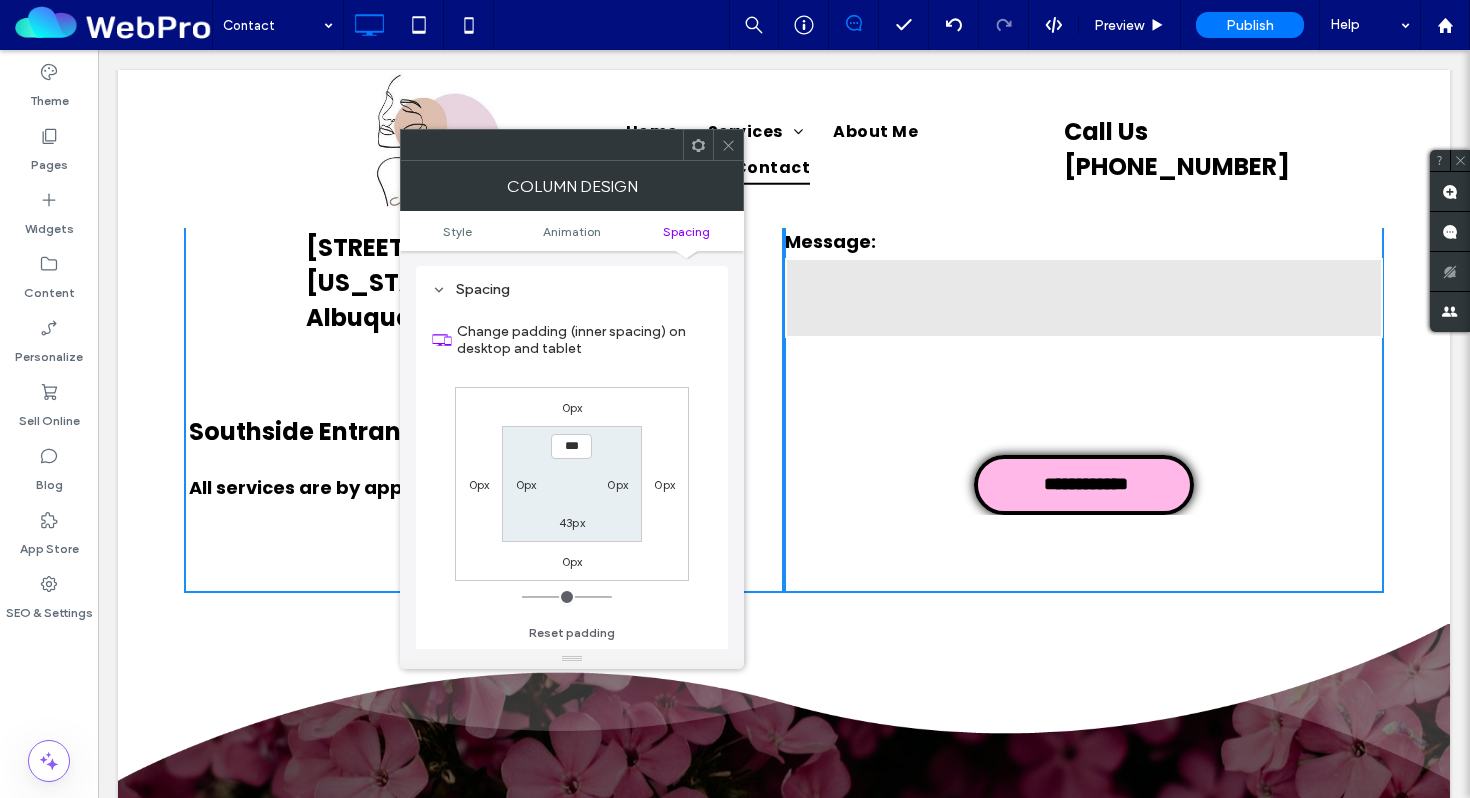 click on "43px" at bounding box center (572, 522) 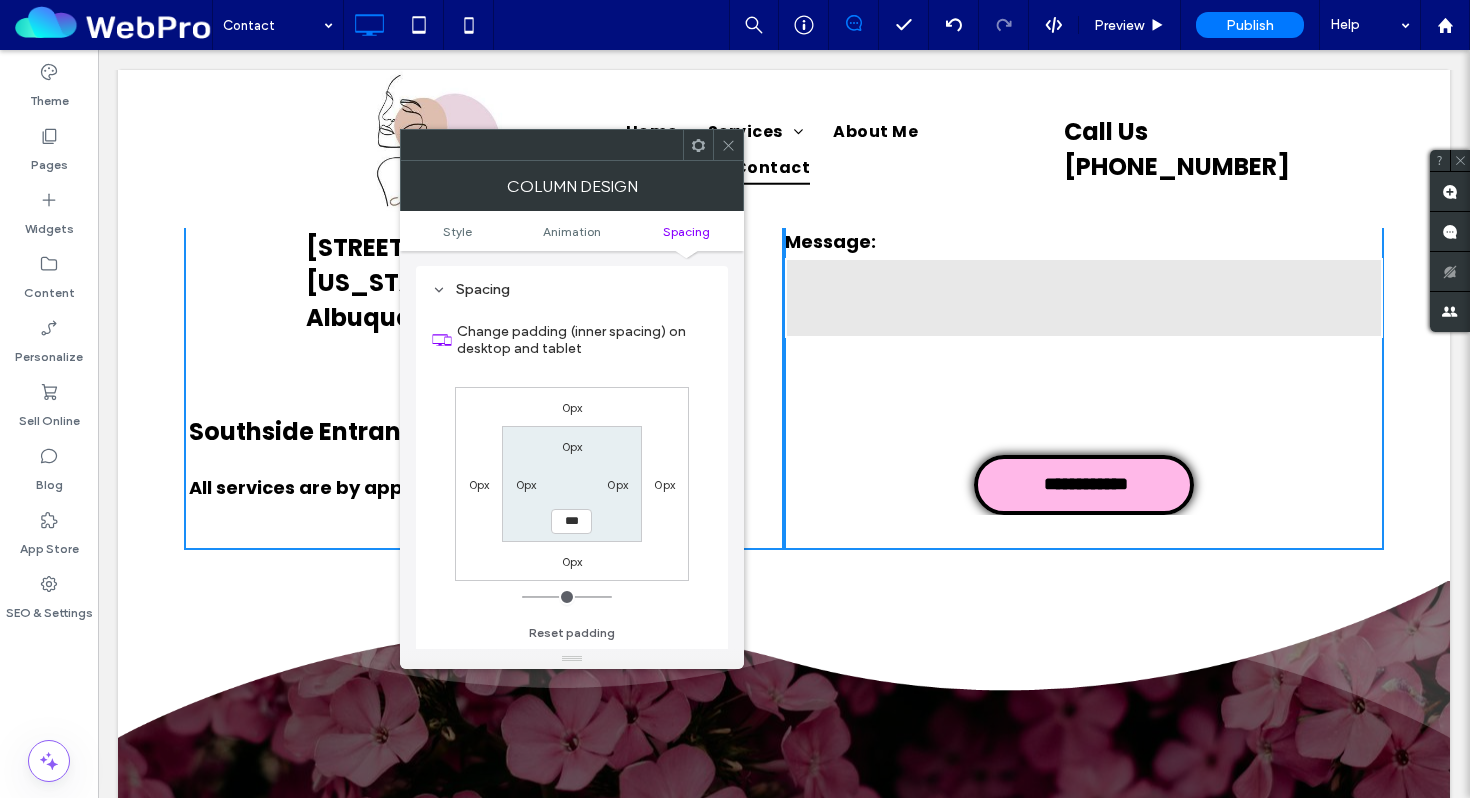 drag, startPoint x: 539, startPoint y: 594, endPoint x: 500, endPoint y: 594, distance: 39 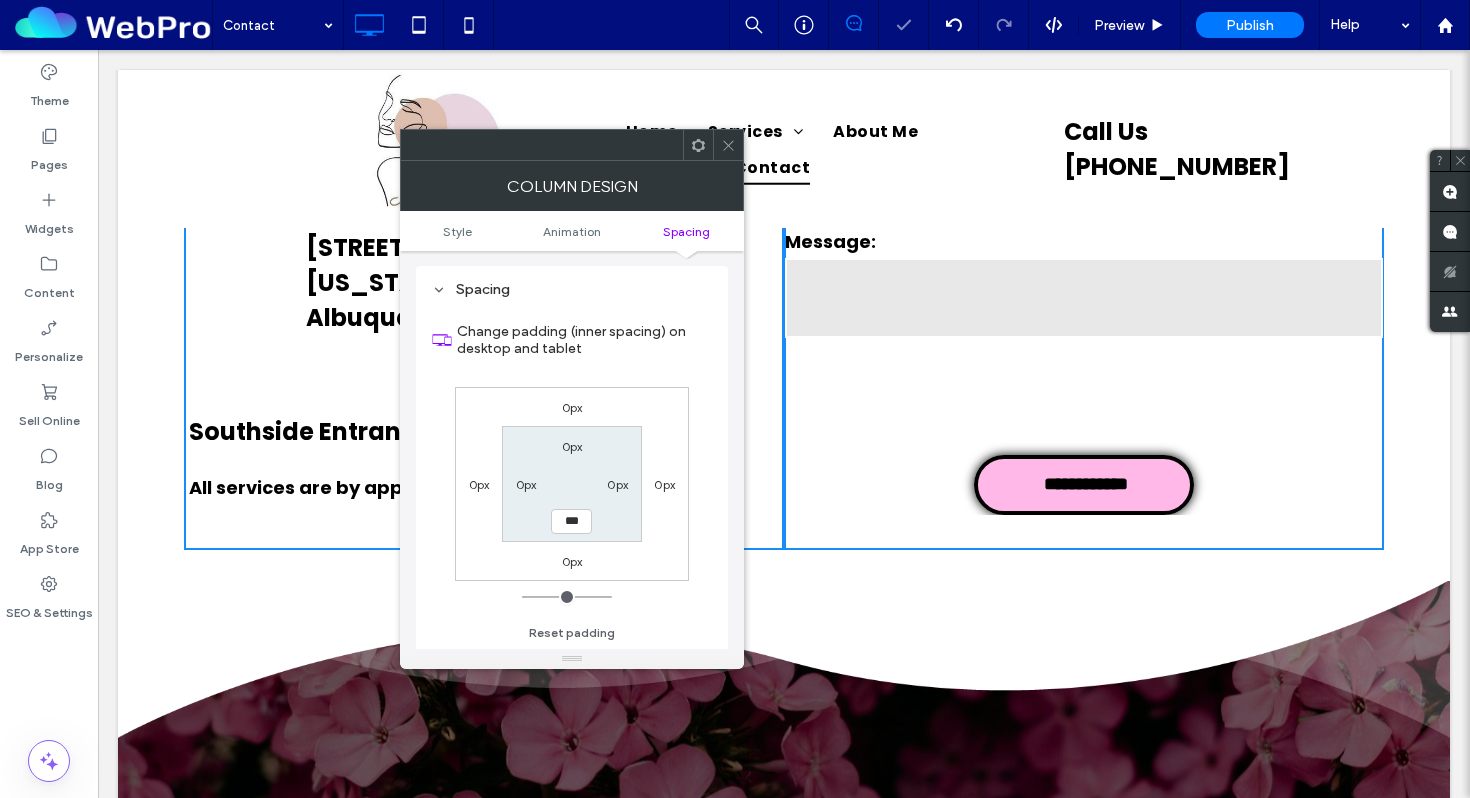 click 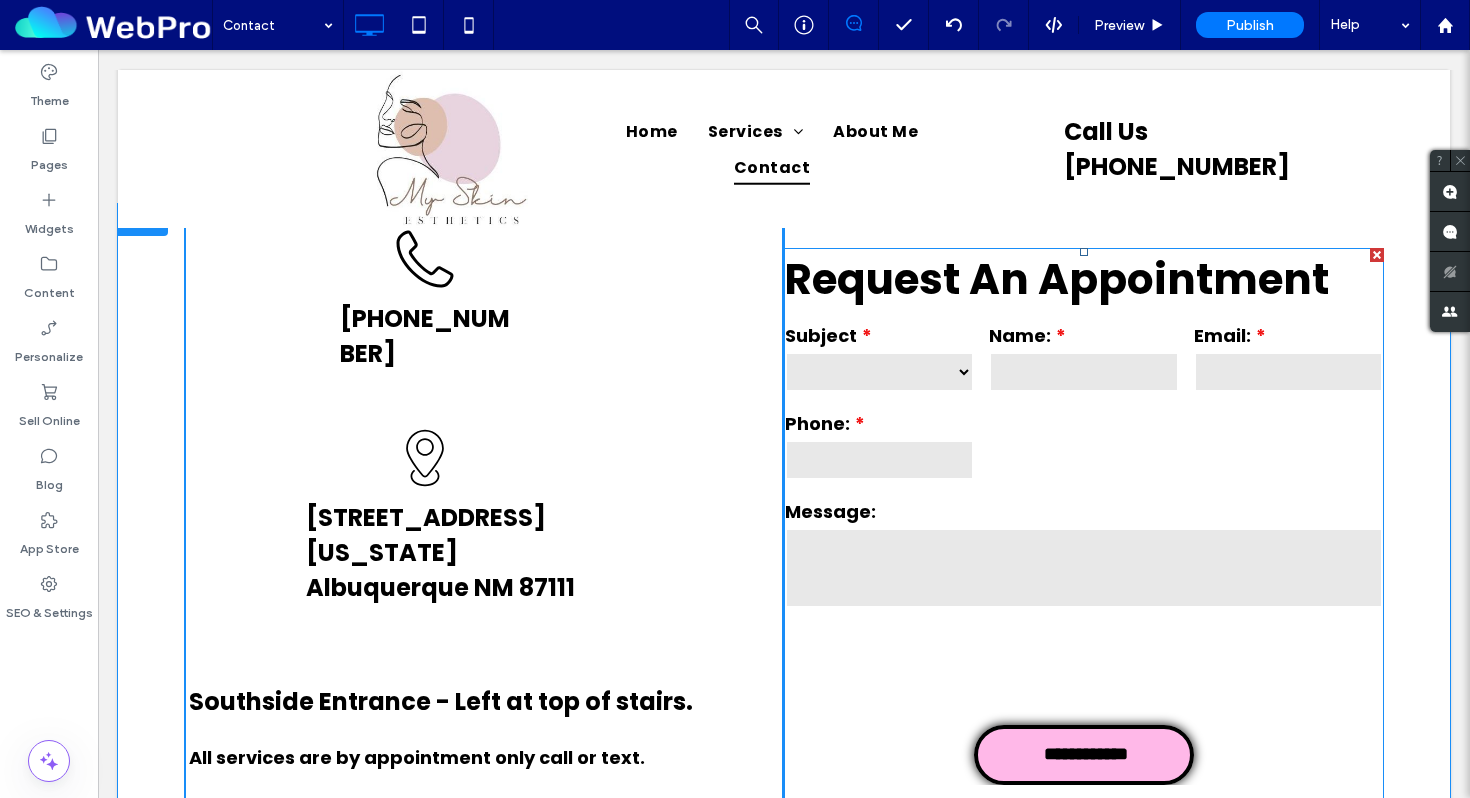scroll, scrollTop: 712, scrollLeft: 0, axis: vertical 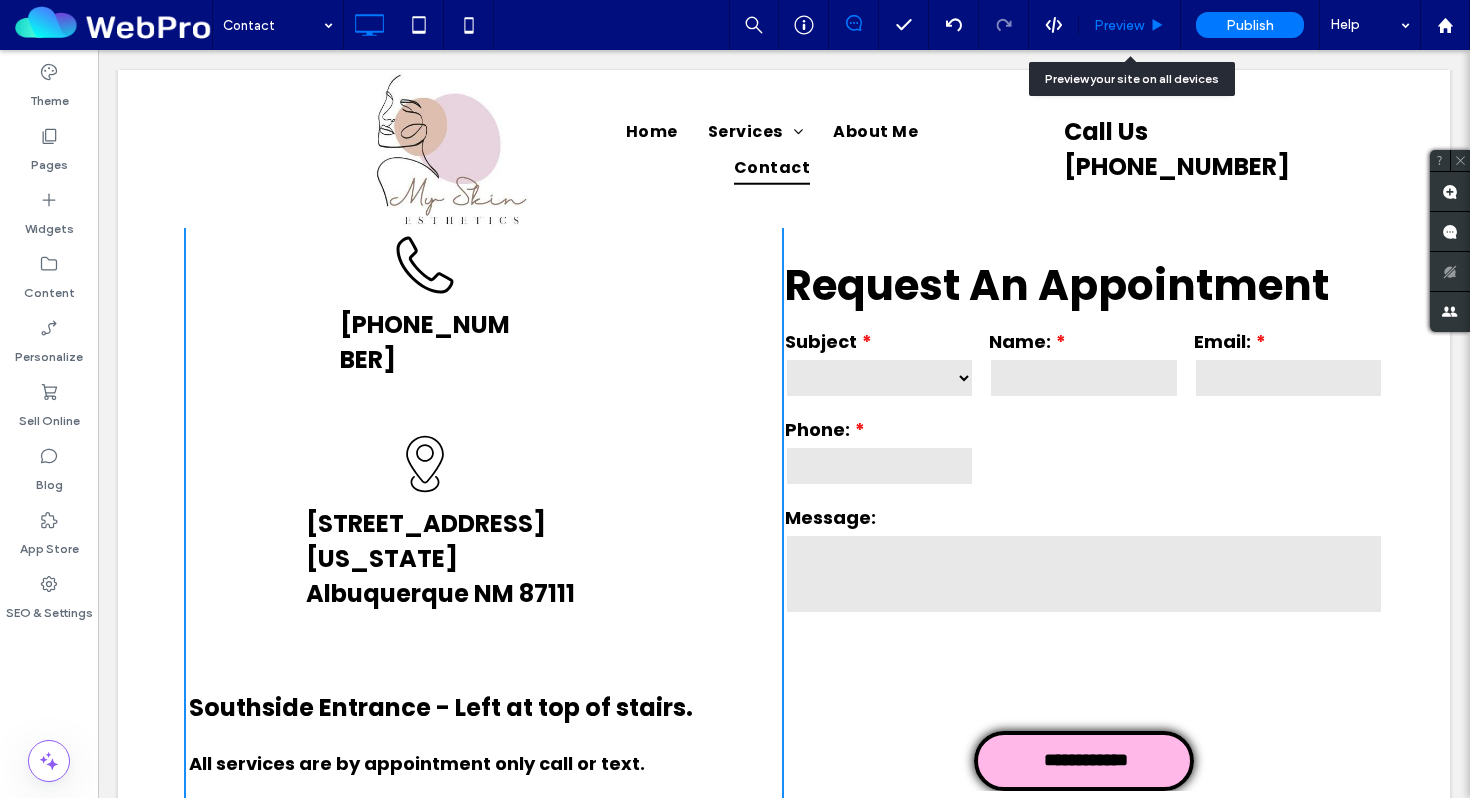 click on "Preview" at bounding box center [1119, 25] 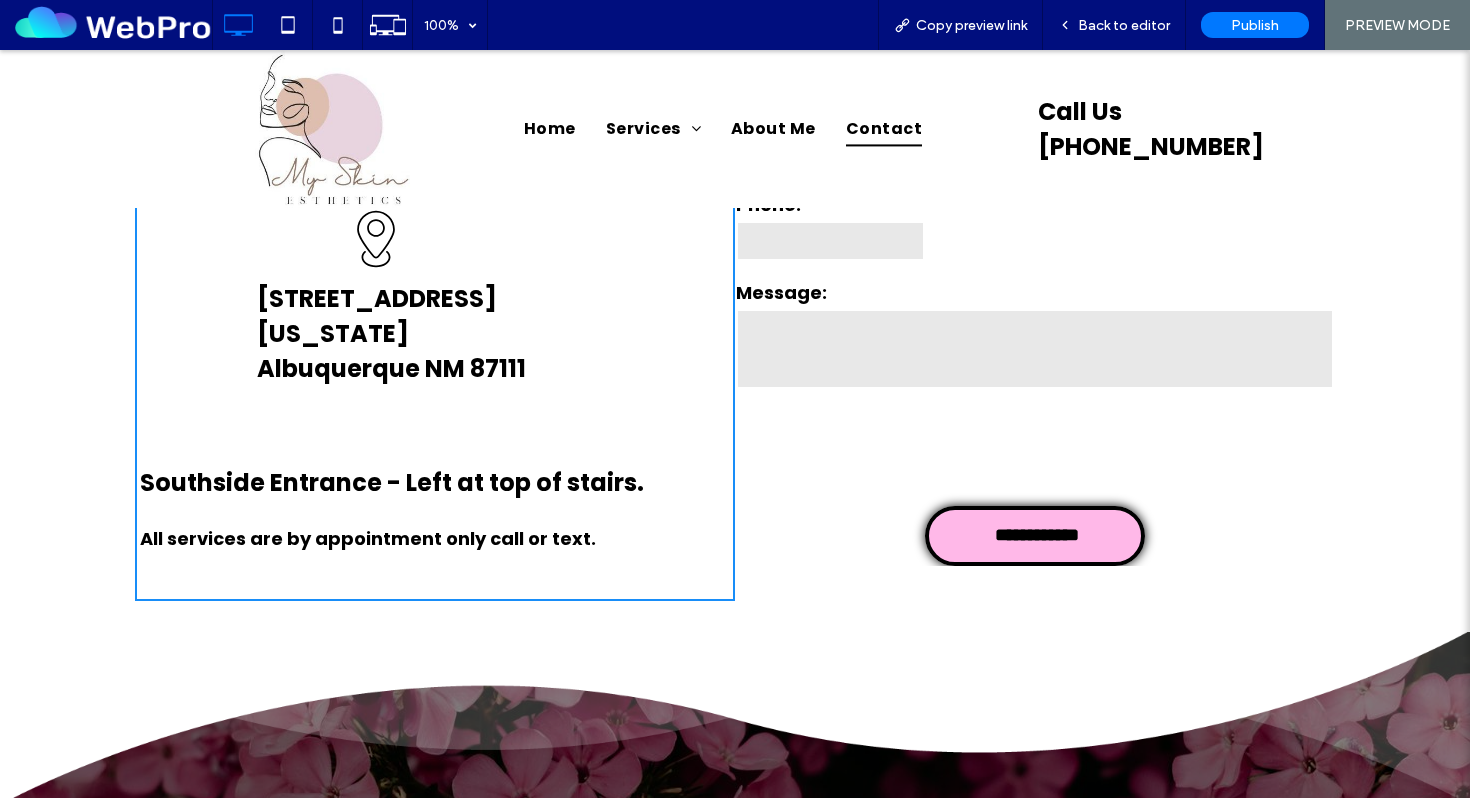 scroll, scrollTop: 913, scrollLeft: 0, axis: vertical 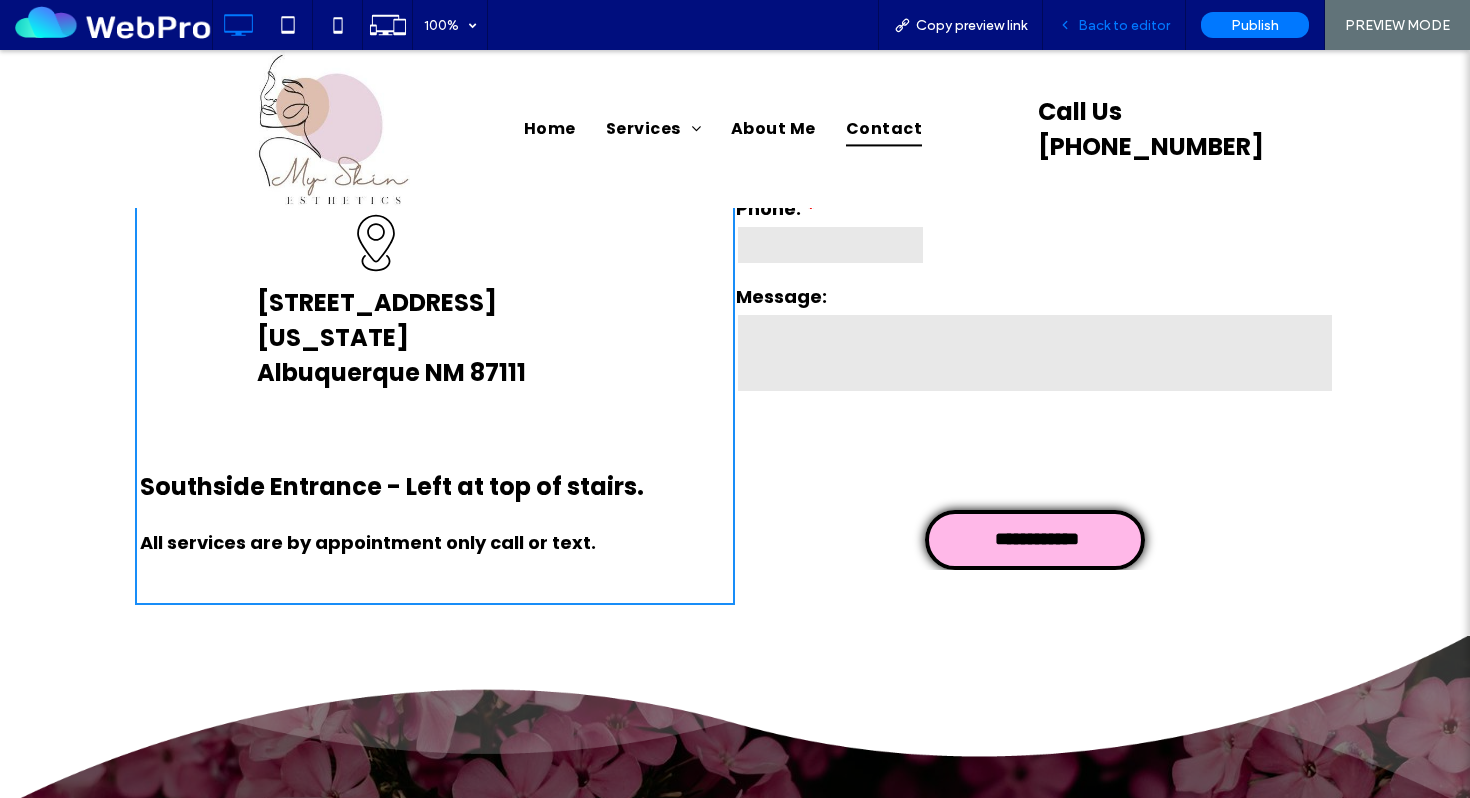 click on "Back to editor" at bounding box center [1114, 25] 